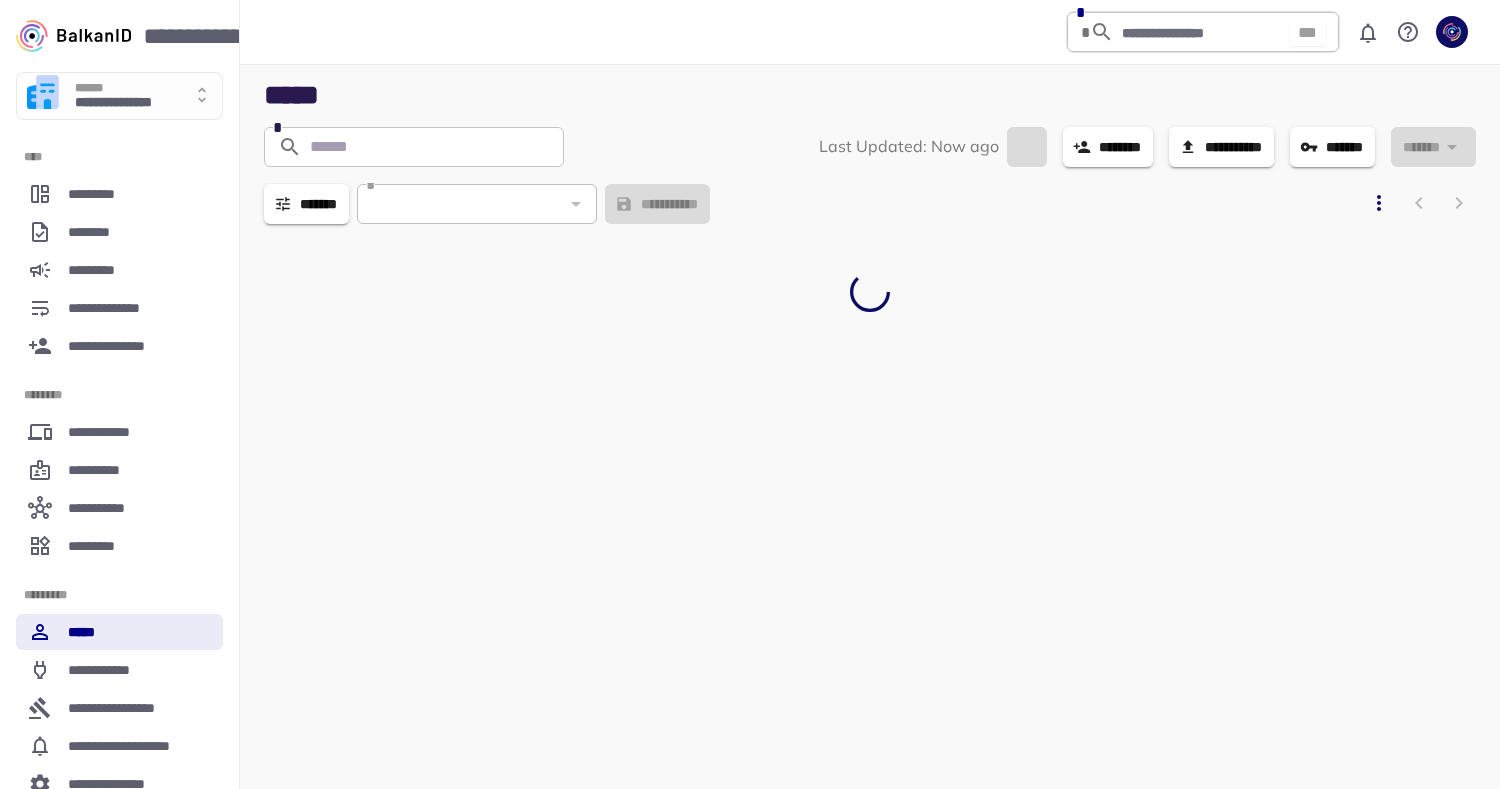 scroll, scrollTop: 0, scrollLeft: 0, axis: both 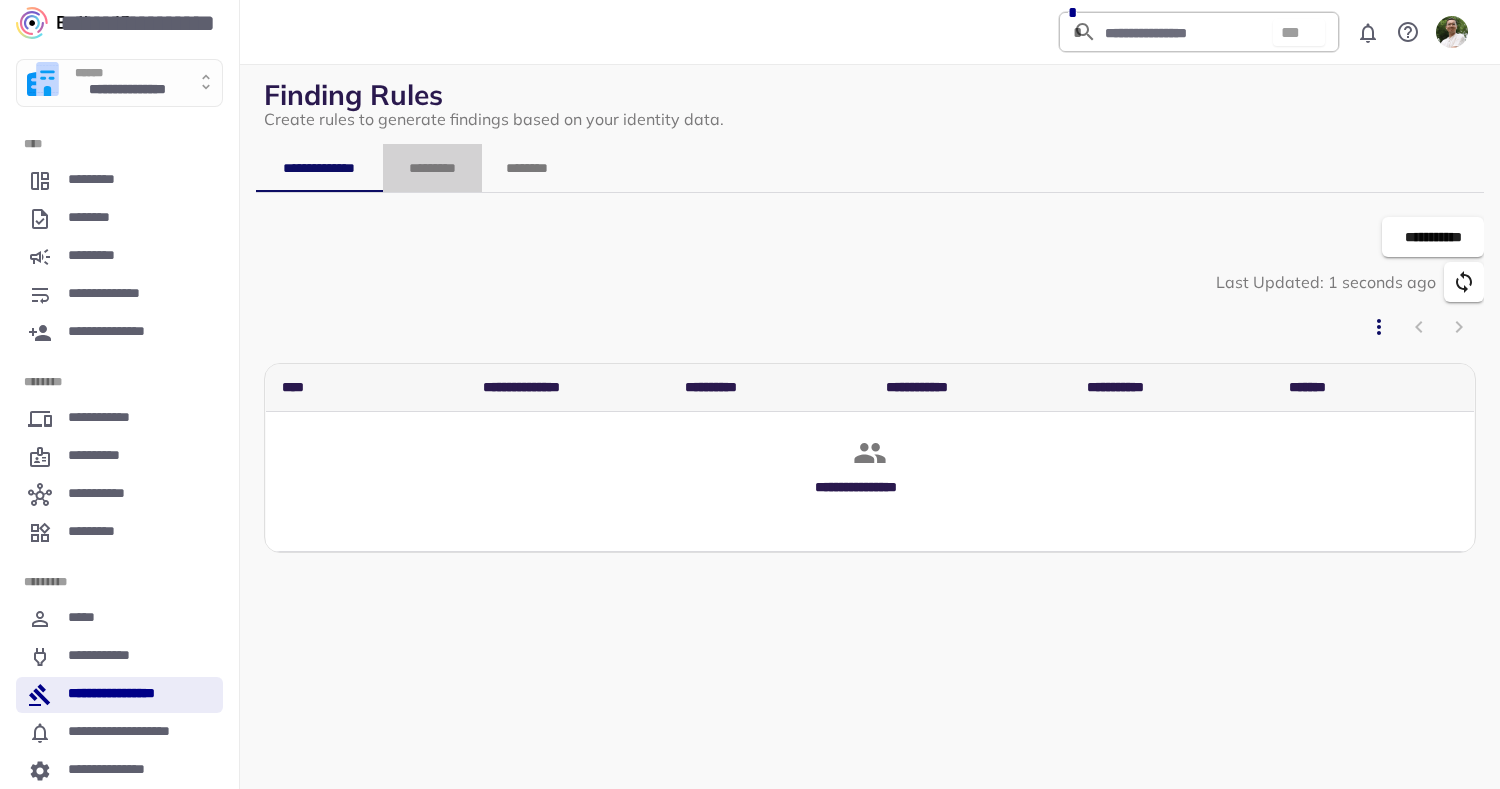 click on "*********" at bounding box center (432, 168) 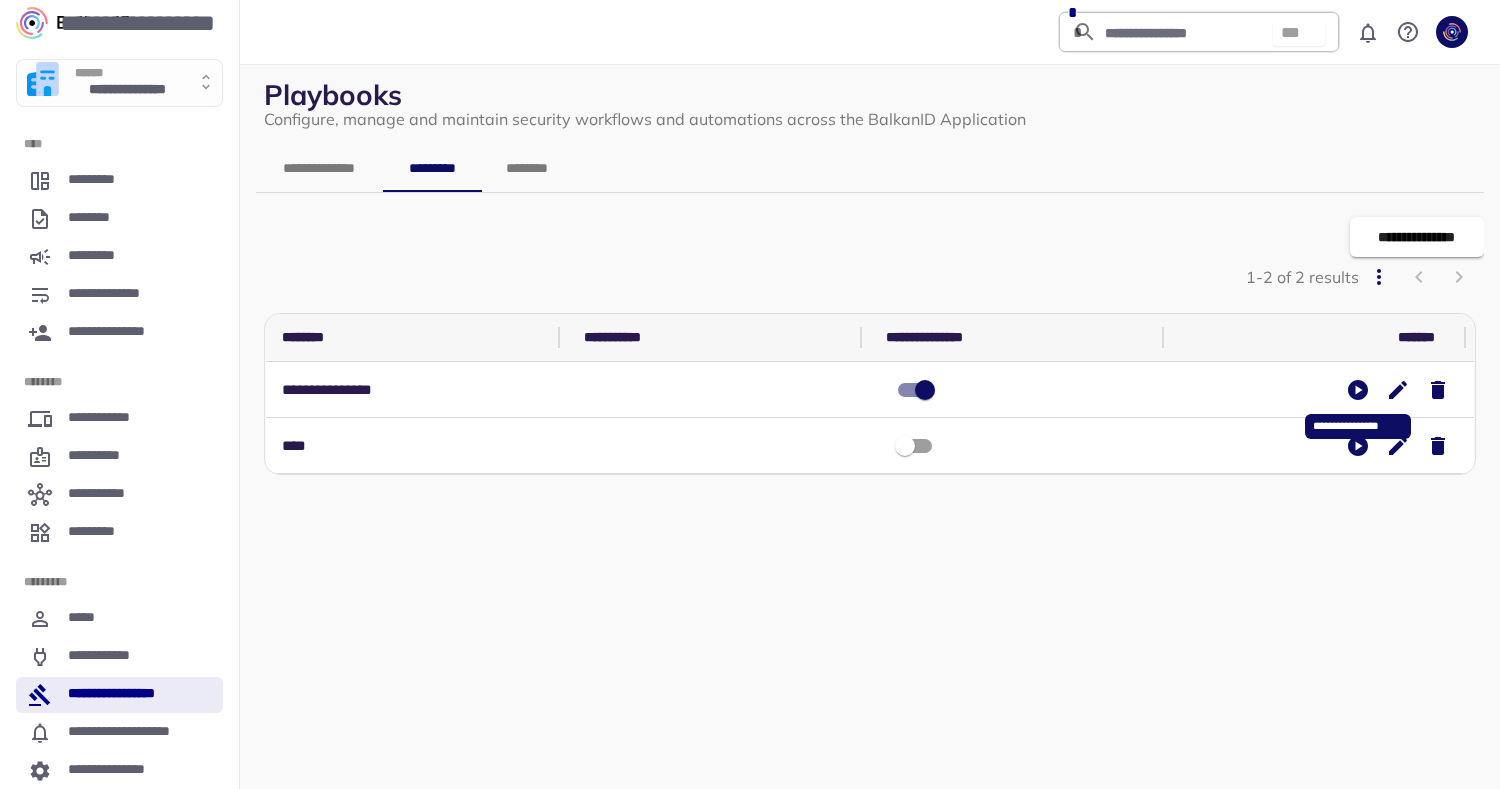 click 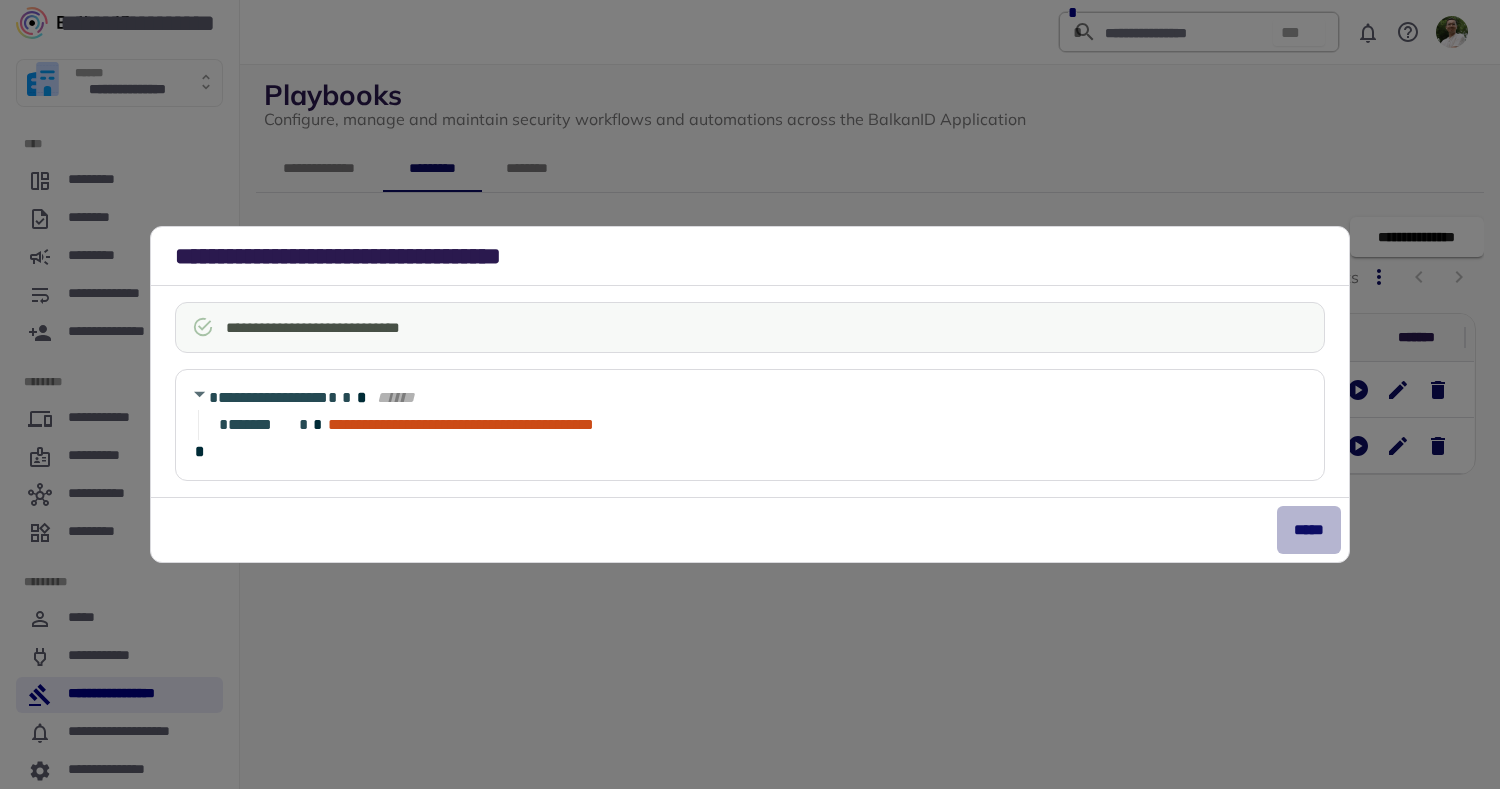 click on "*****" at bounding box center [1309, 530] 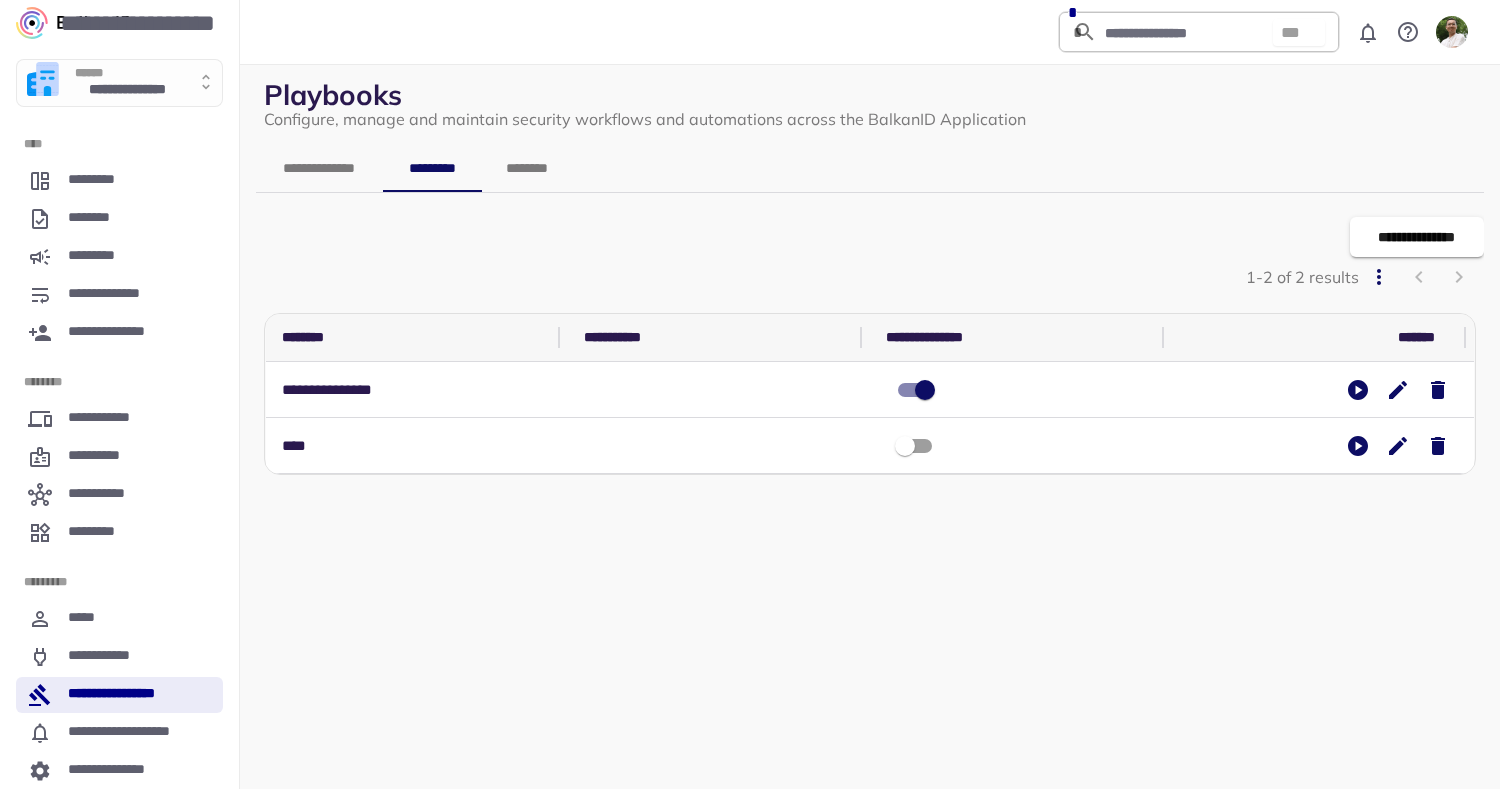 click on "****" at bounding box center [417, 446] 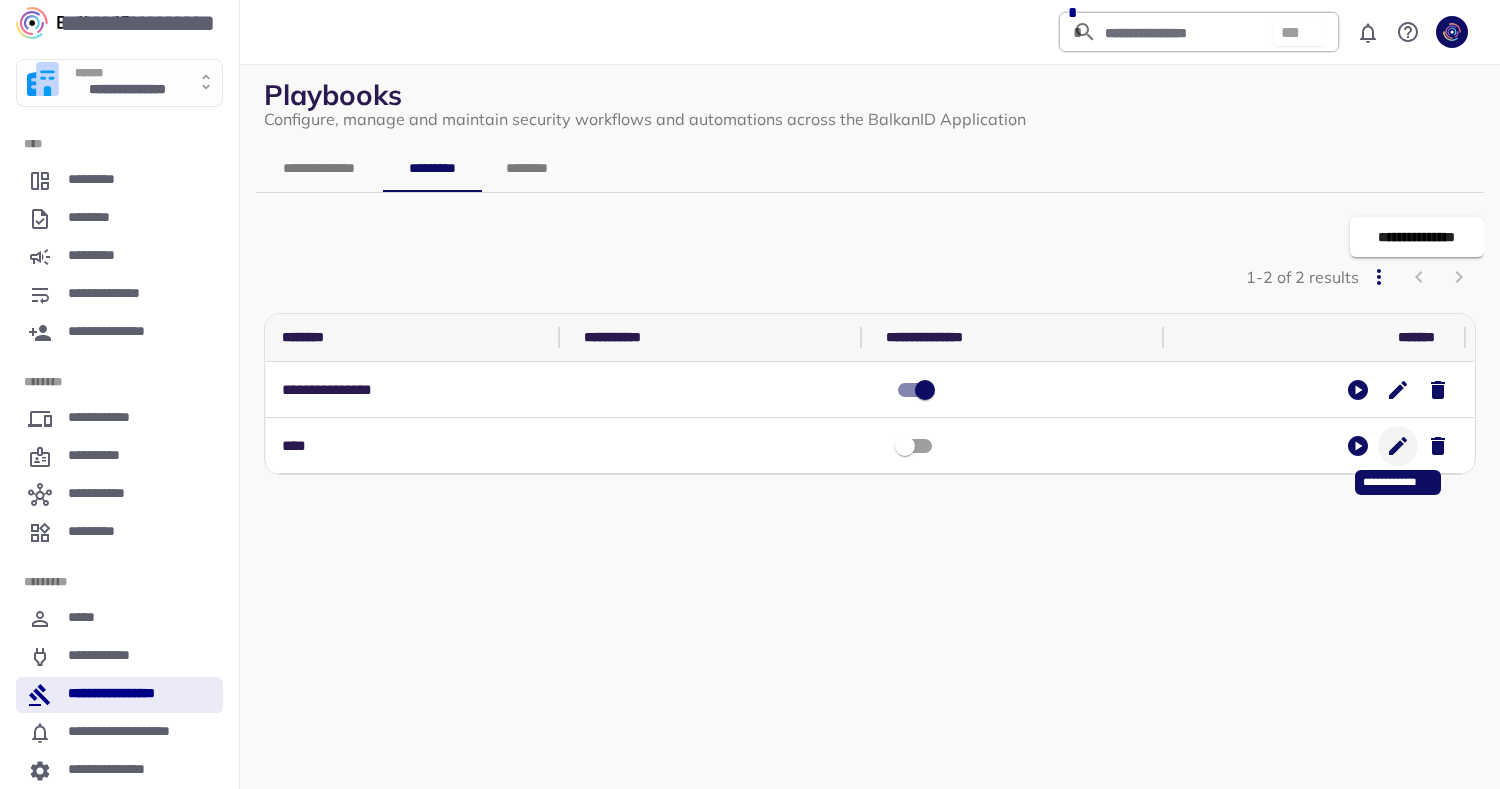 click at bounding box center [1398, 446] 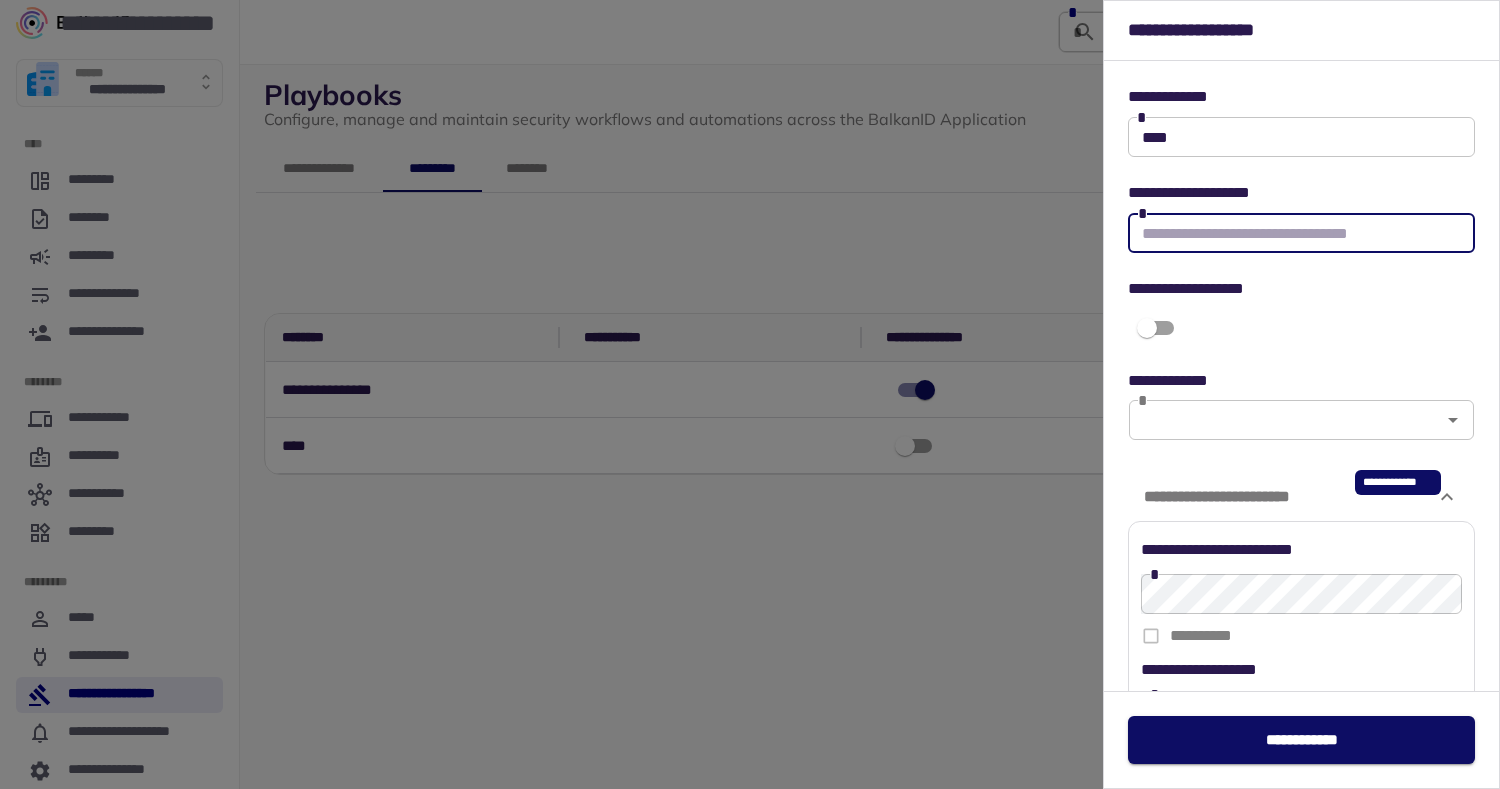 type on "******" 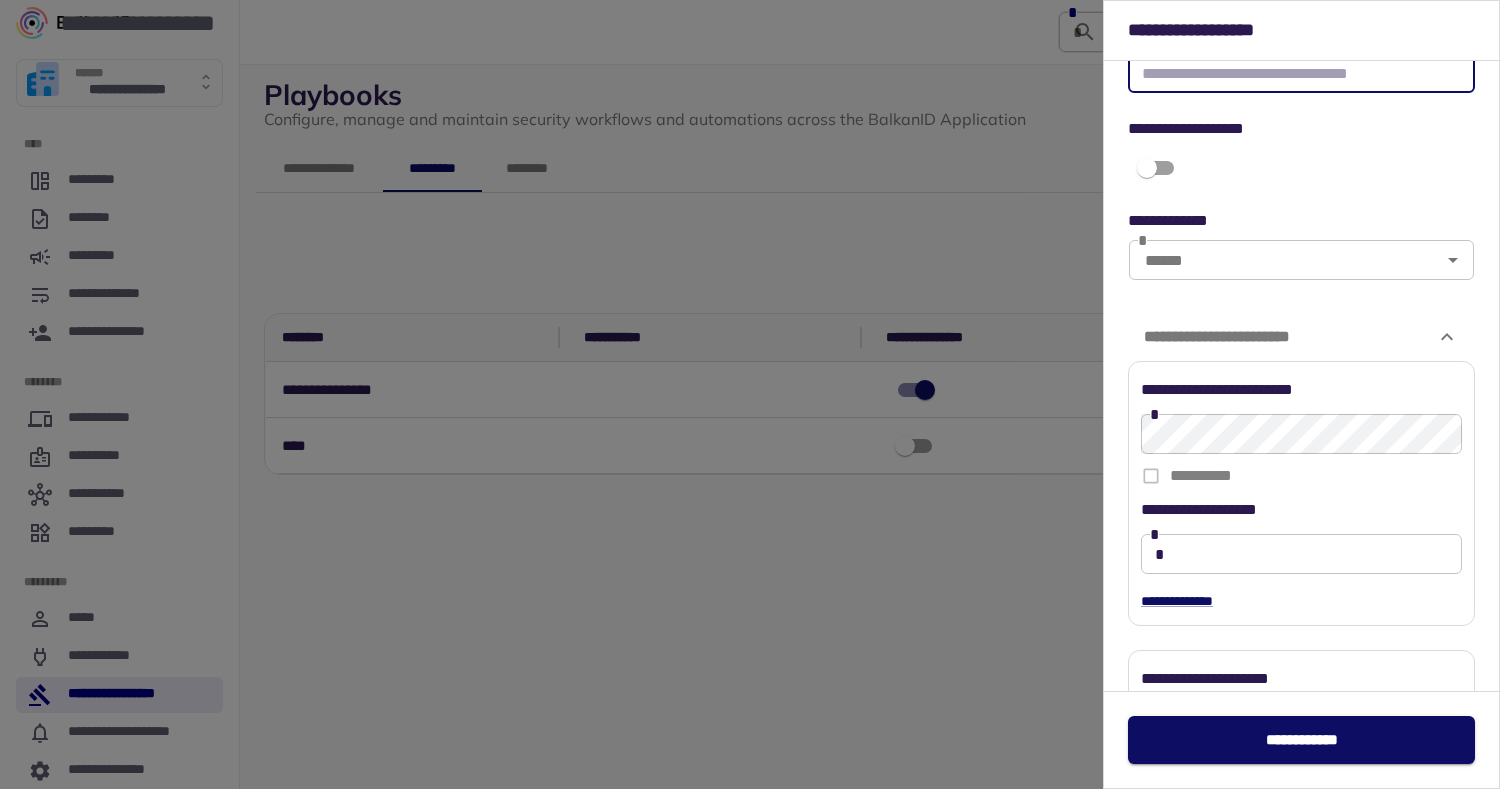 scroll, scrollTop: 287, scrollLeft: 0, axis: vertical 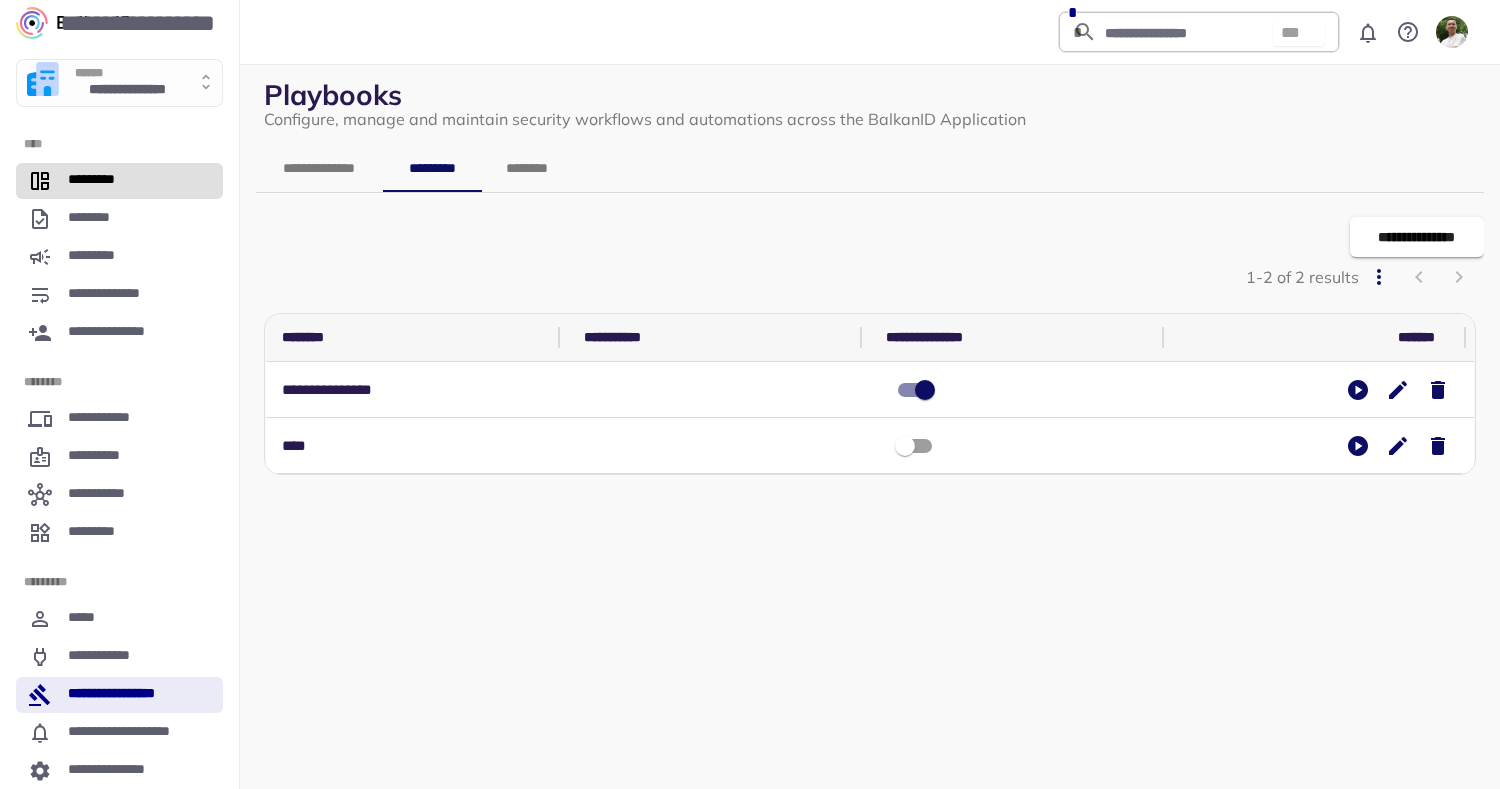 click on "*********" at bounding box center [119, 181] 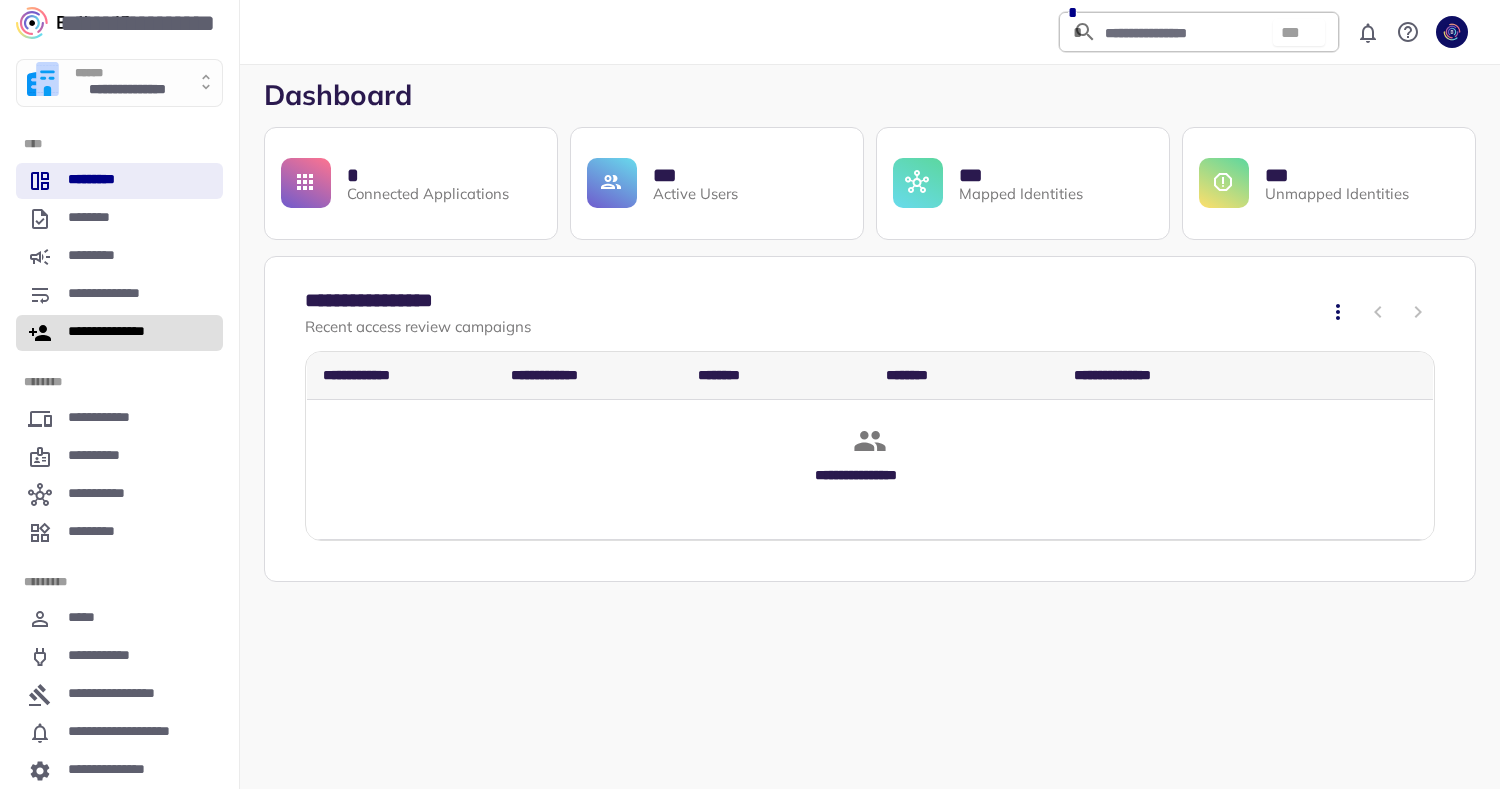 click on "**********" at bounding box center (118, 333) 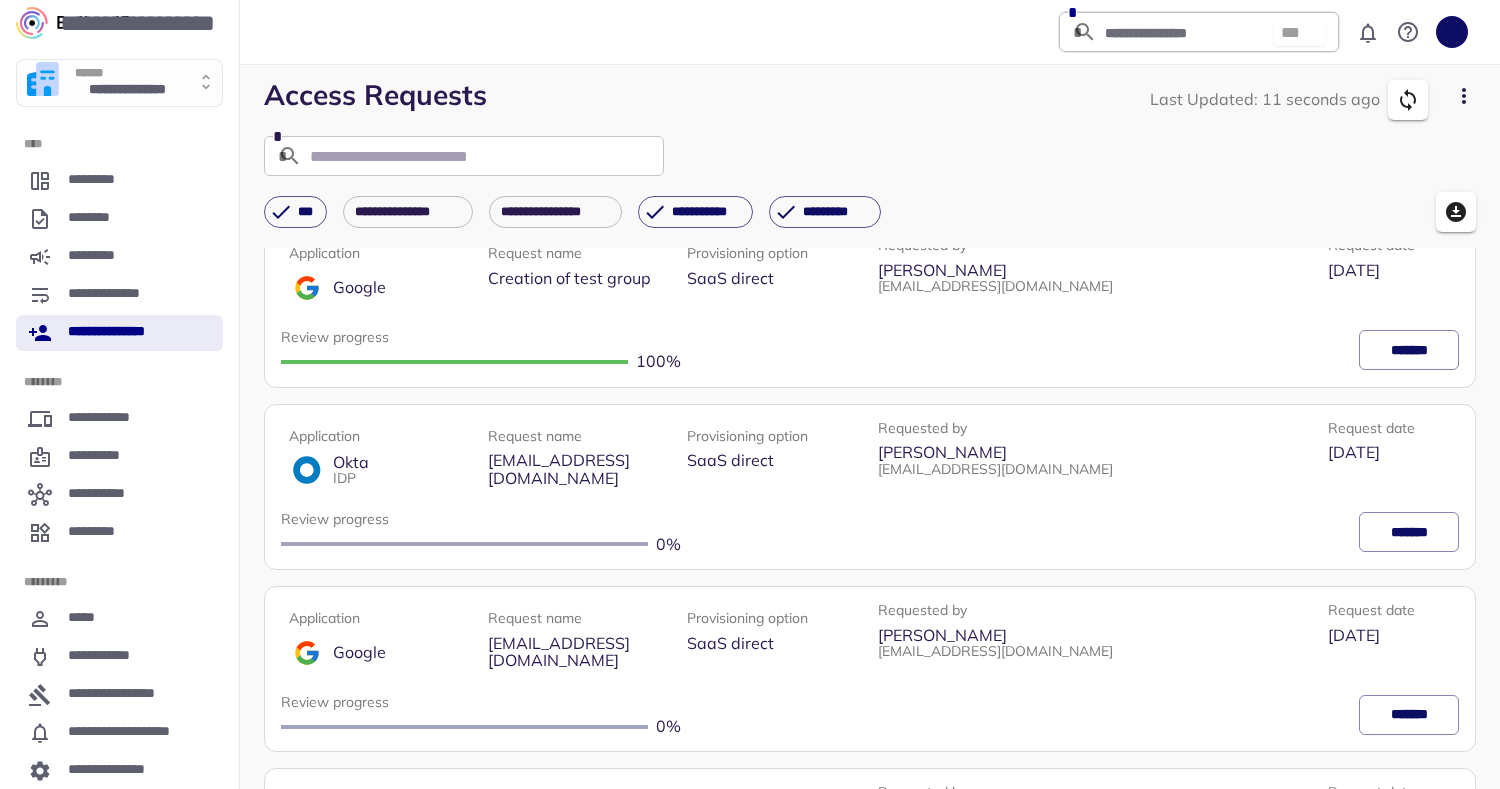 scroll, scrollTop: 0, scrollLeft: 0, axis: both 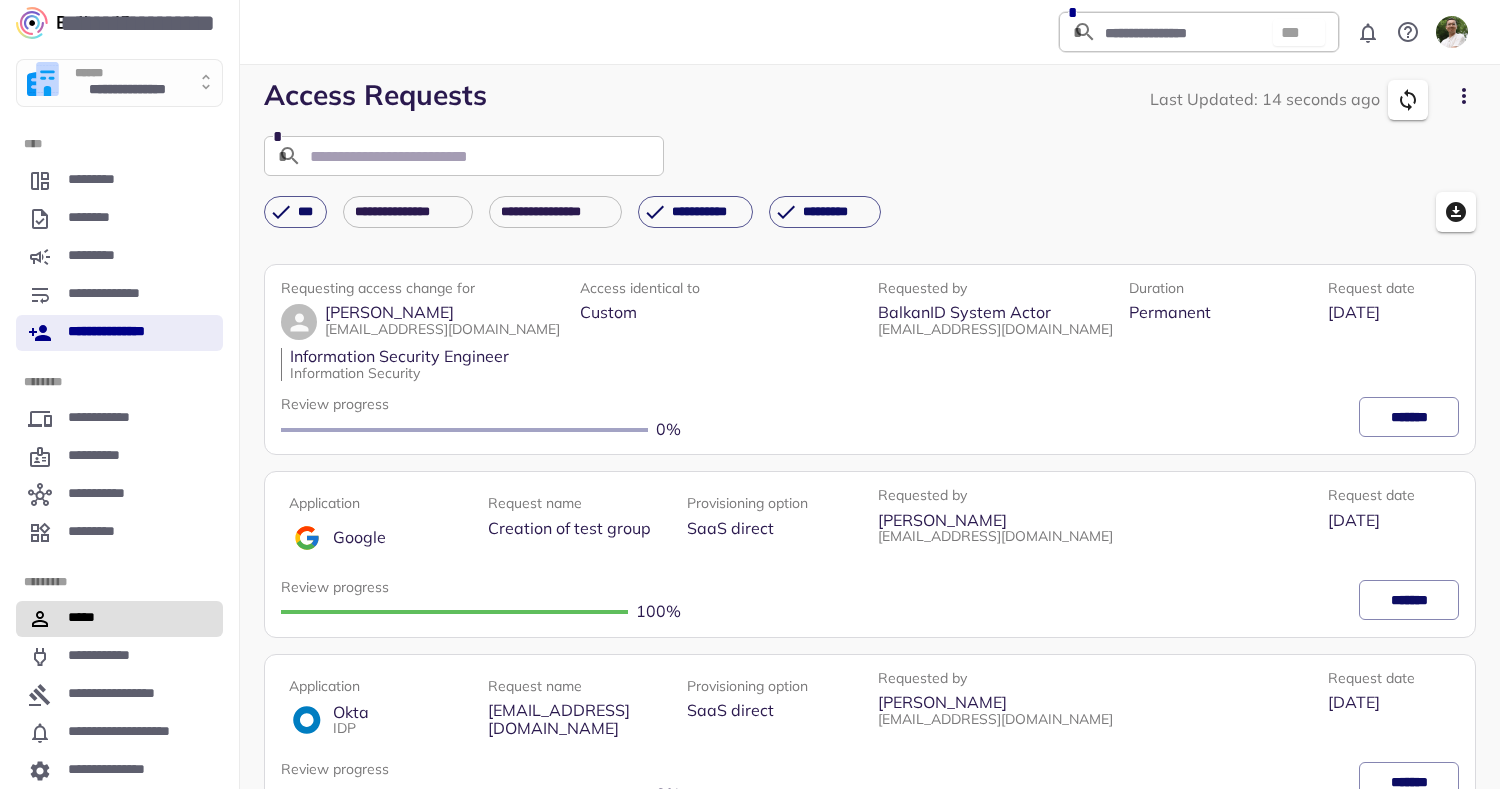 click on "*****" at bounding box center [119, 619] 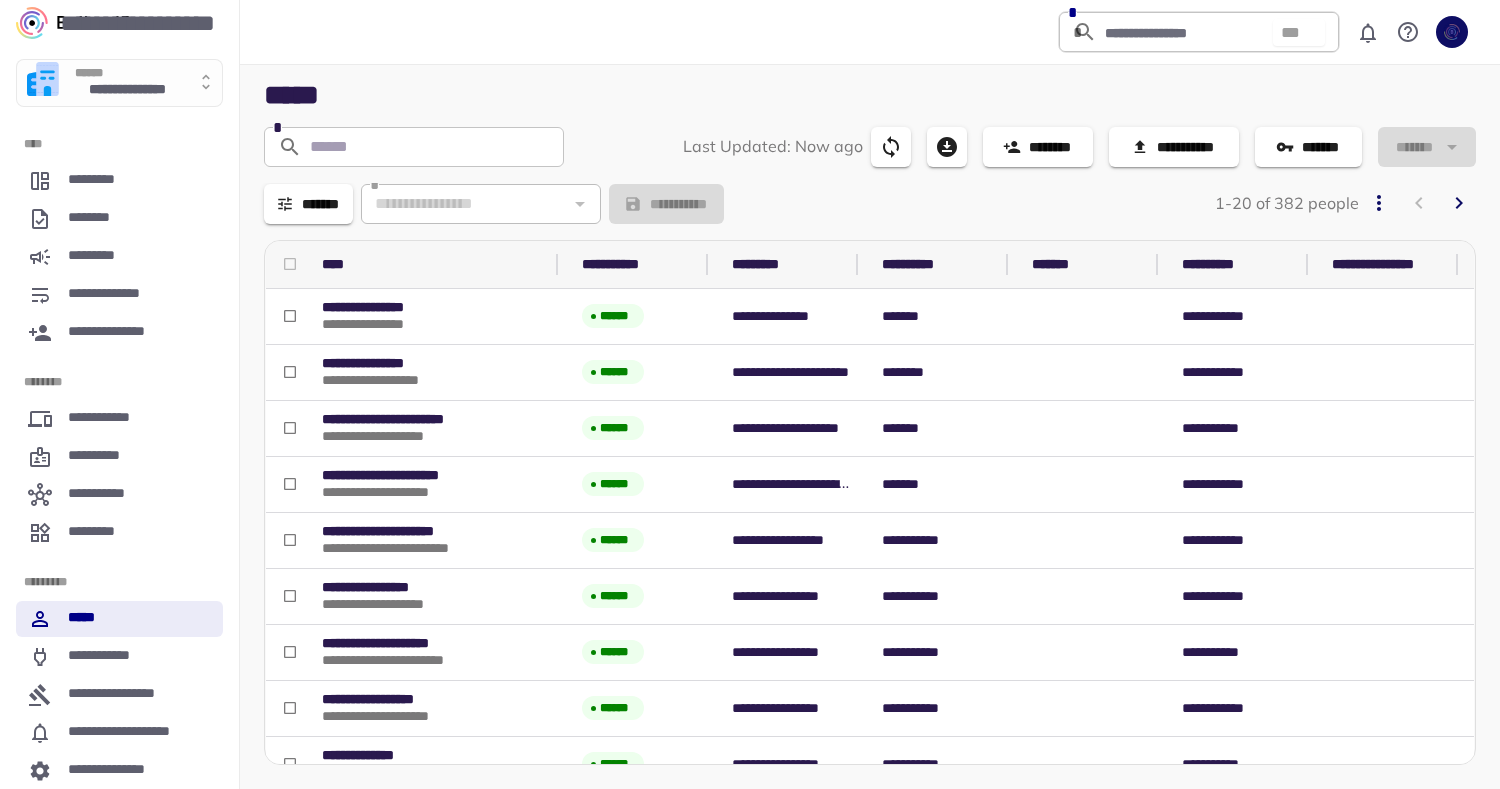 click on "*****" at bounding box center [119, 619] 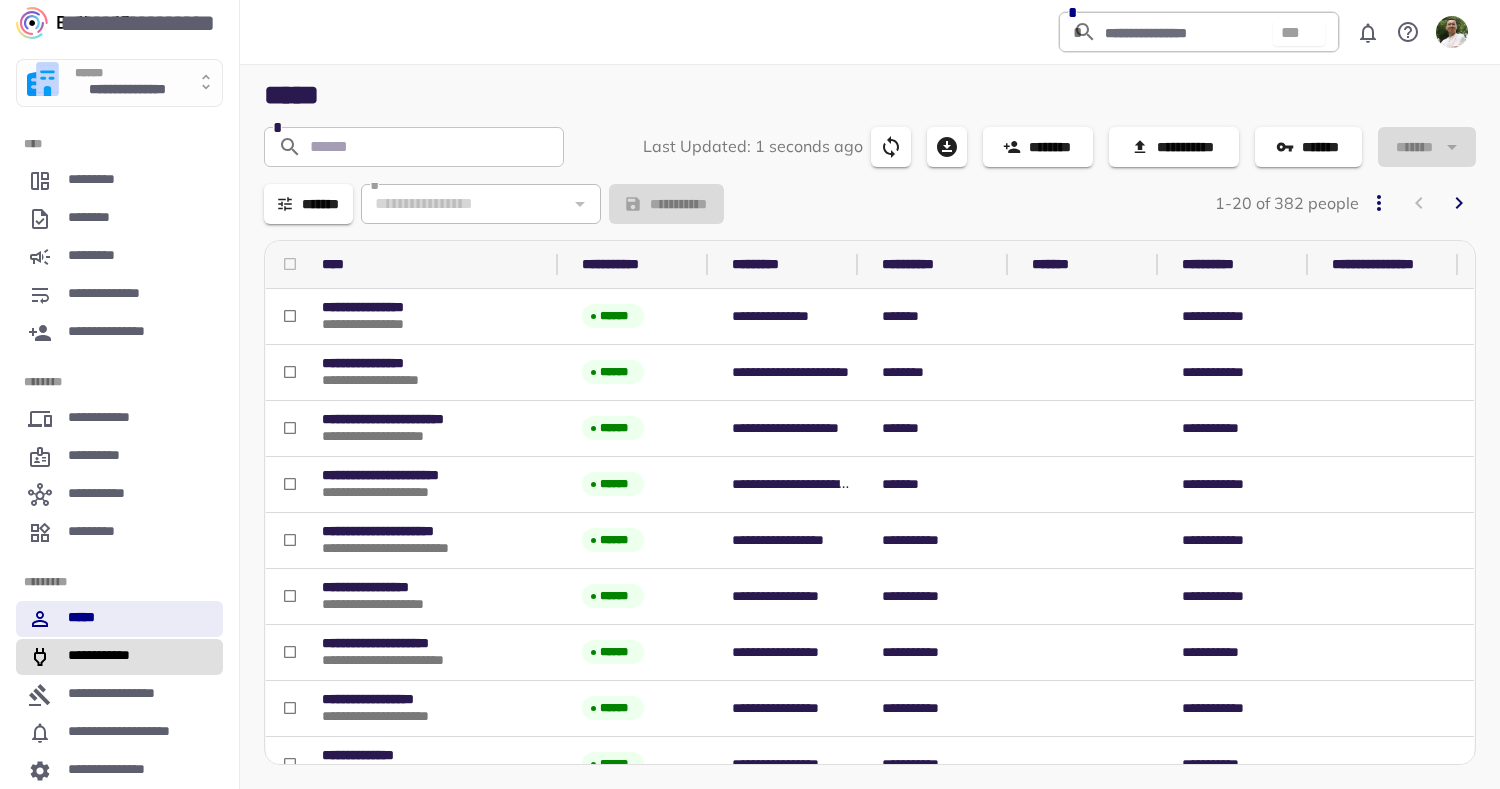 click on "**********" at bounding box center [119, 657] 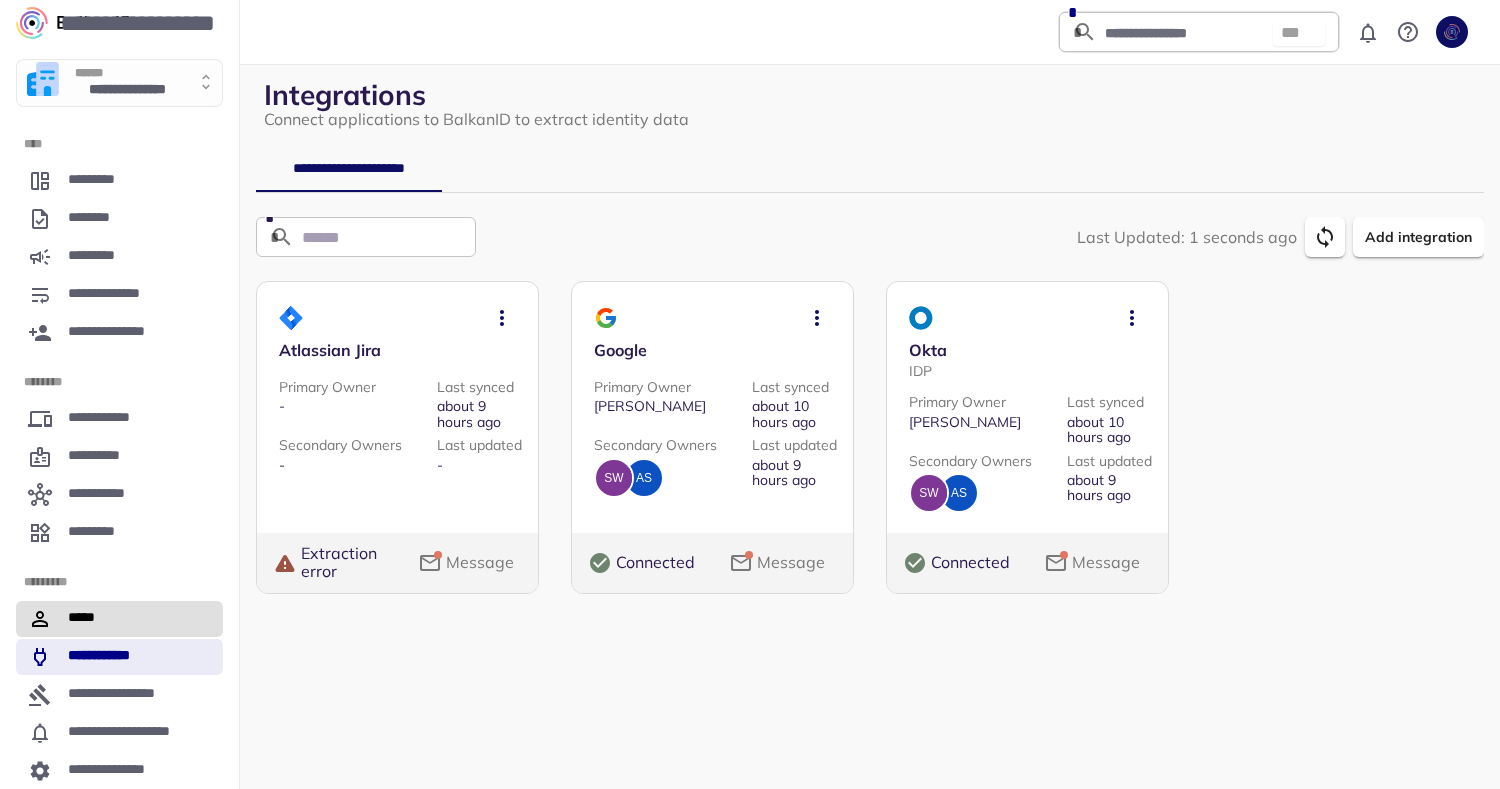 click on "*****" at bounding box center (119, 619) 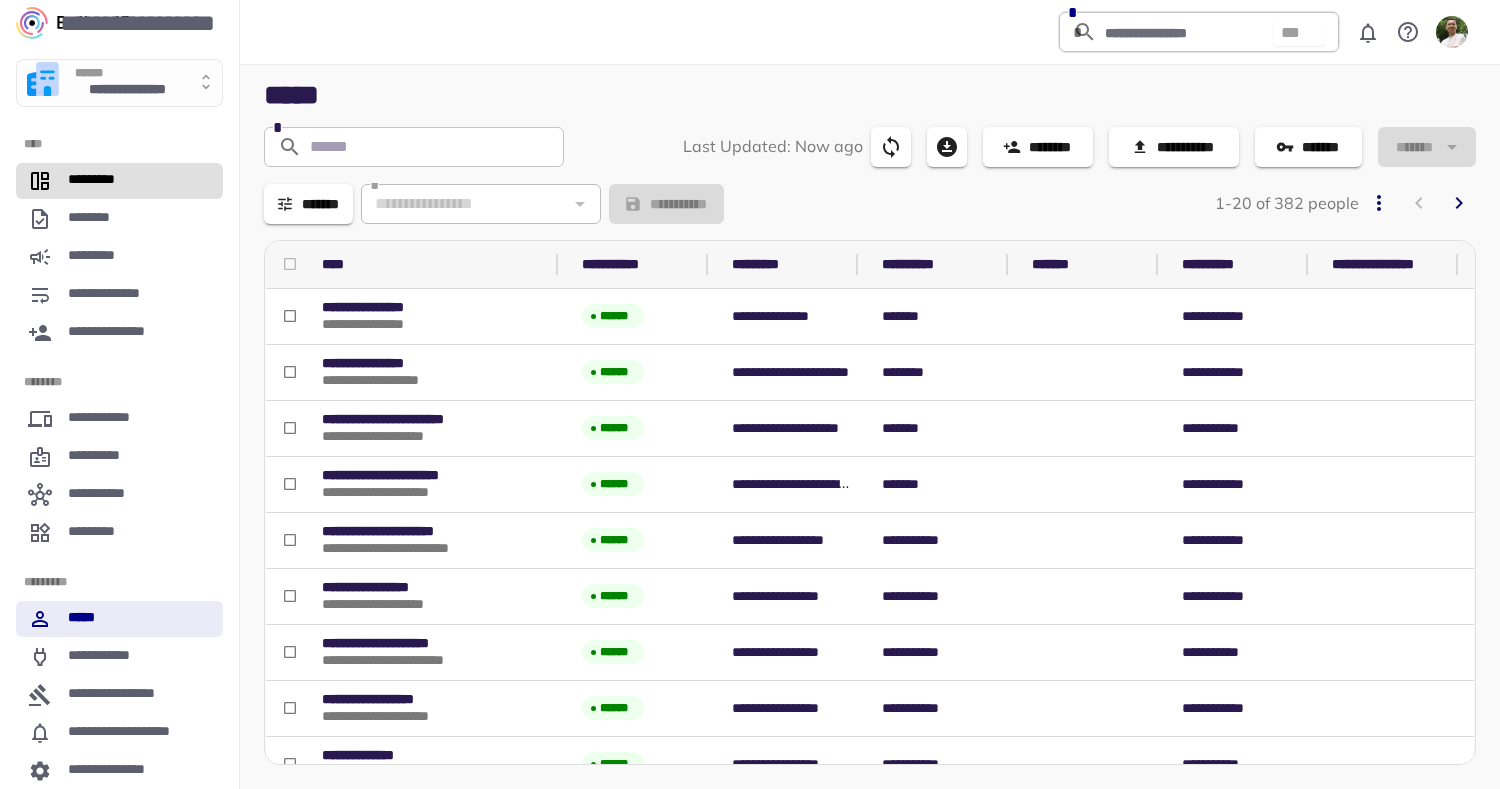 click on "*********" at bounding box center (119, 181) 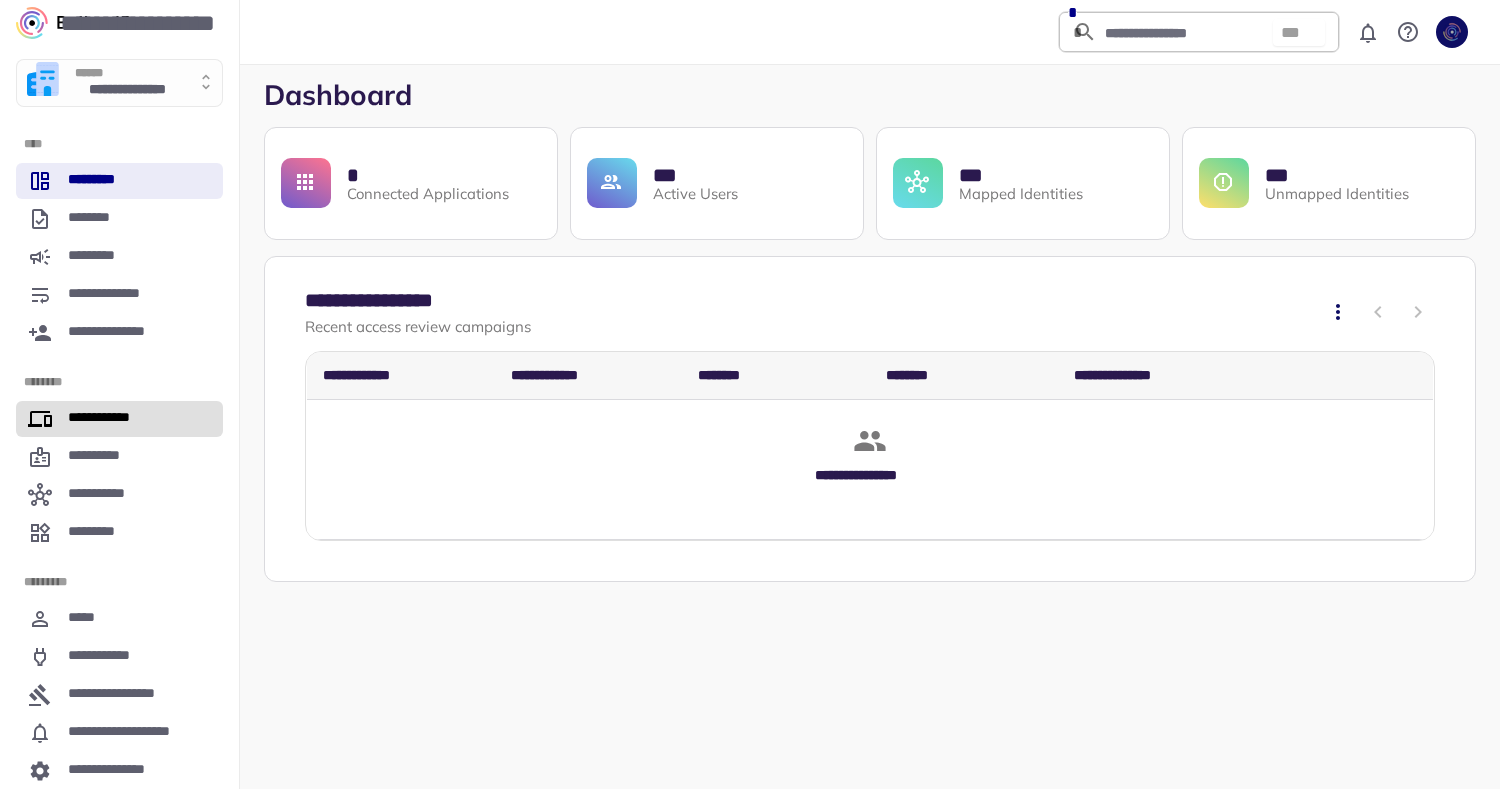 click on "**********" at bounding box center (119, 419) 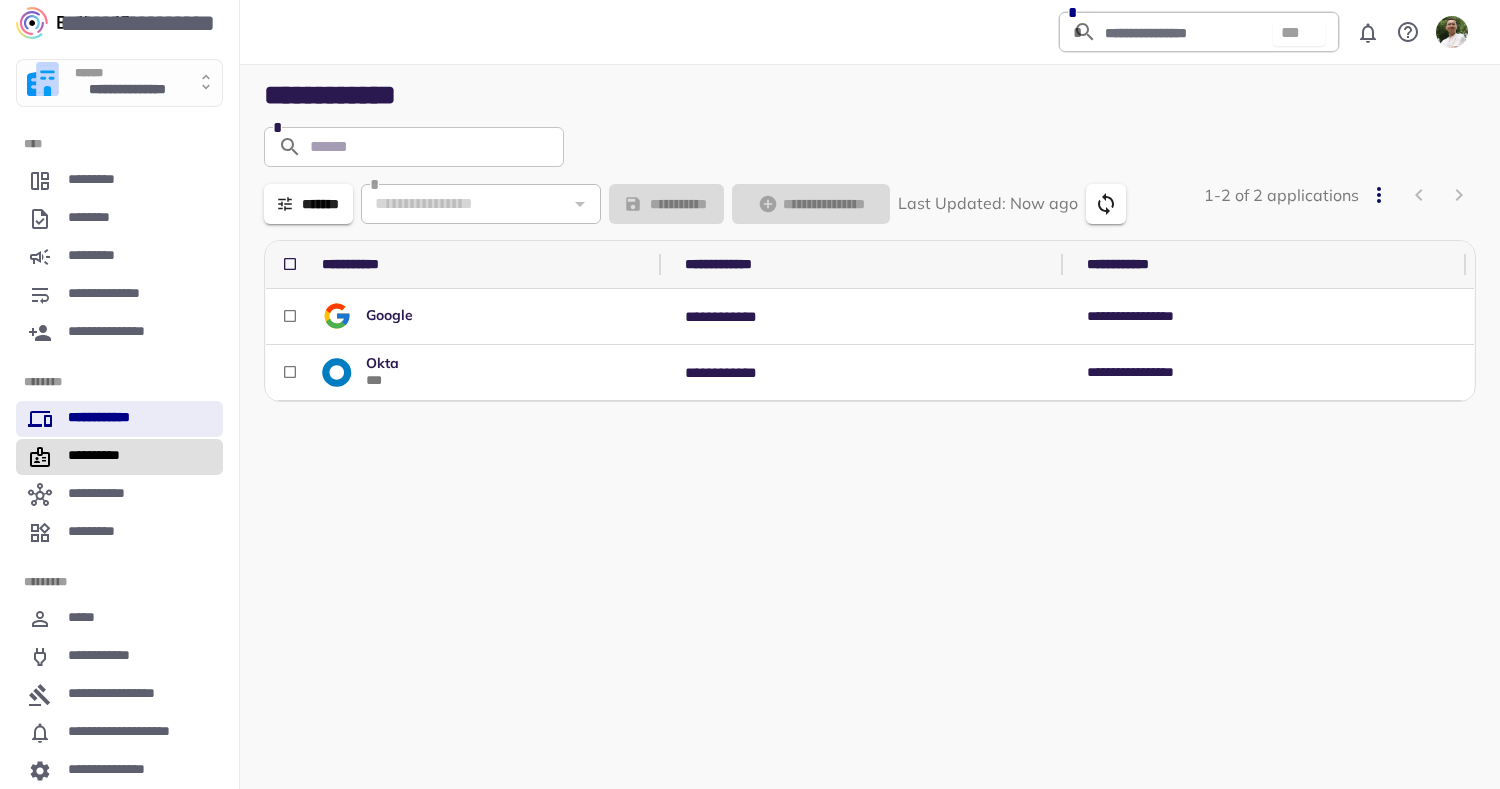 click on "**********" at bounding box center (119, 457) 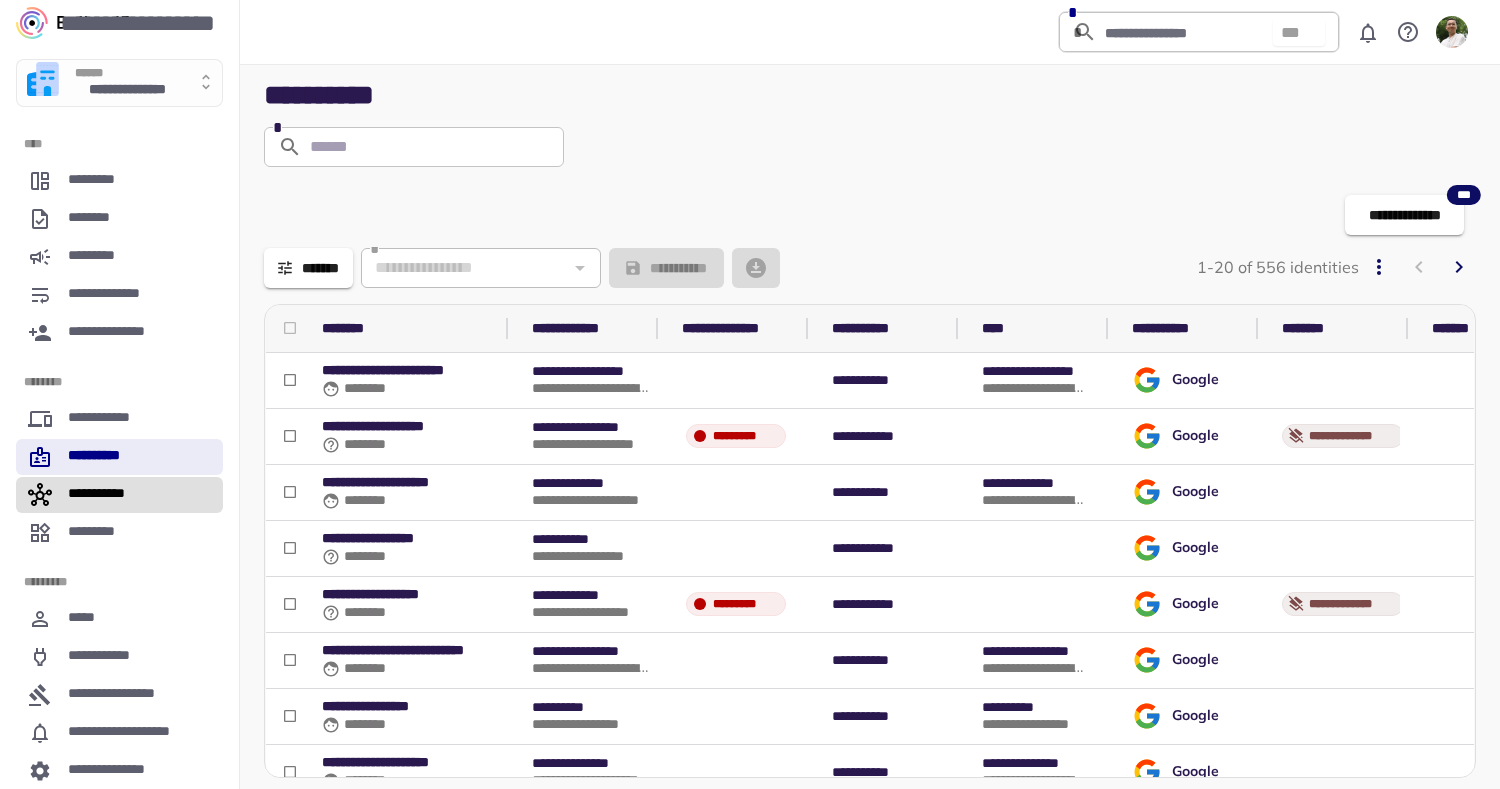 click on "**********" at bounding box center (119, 495) 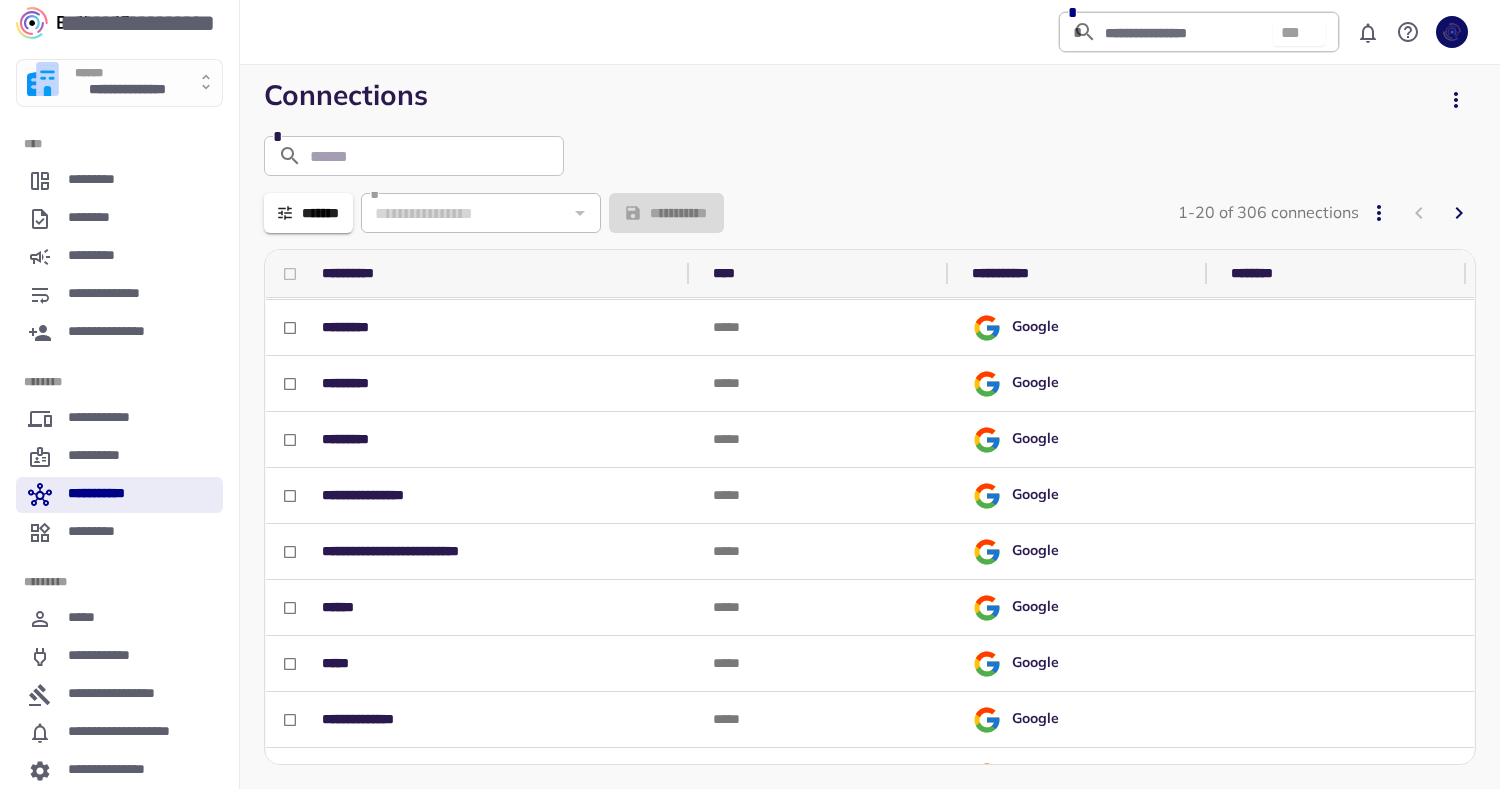 scroll, scrollTop: 654, scrollLeft: 0, axis: vertical 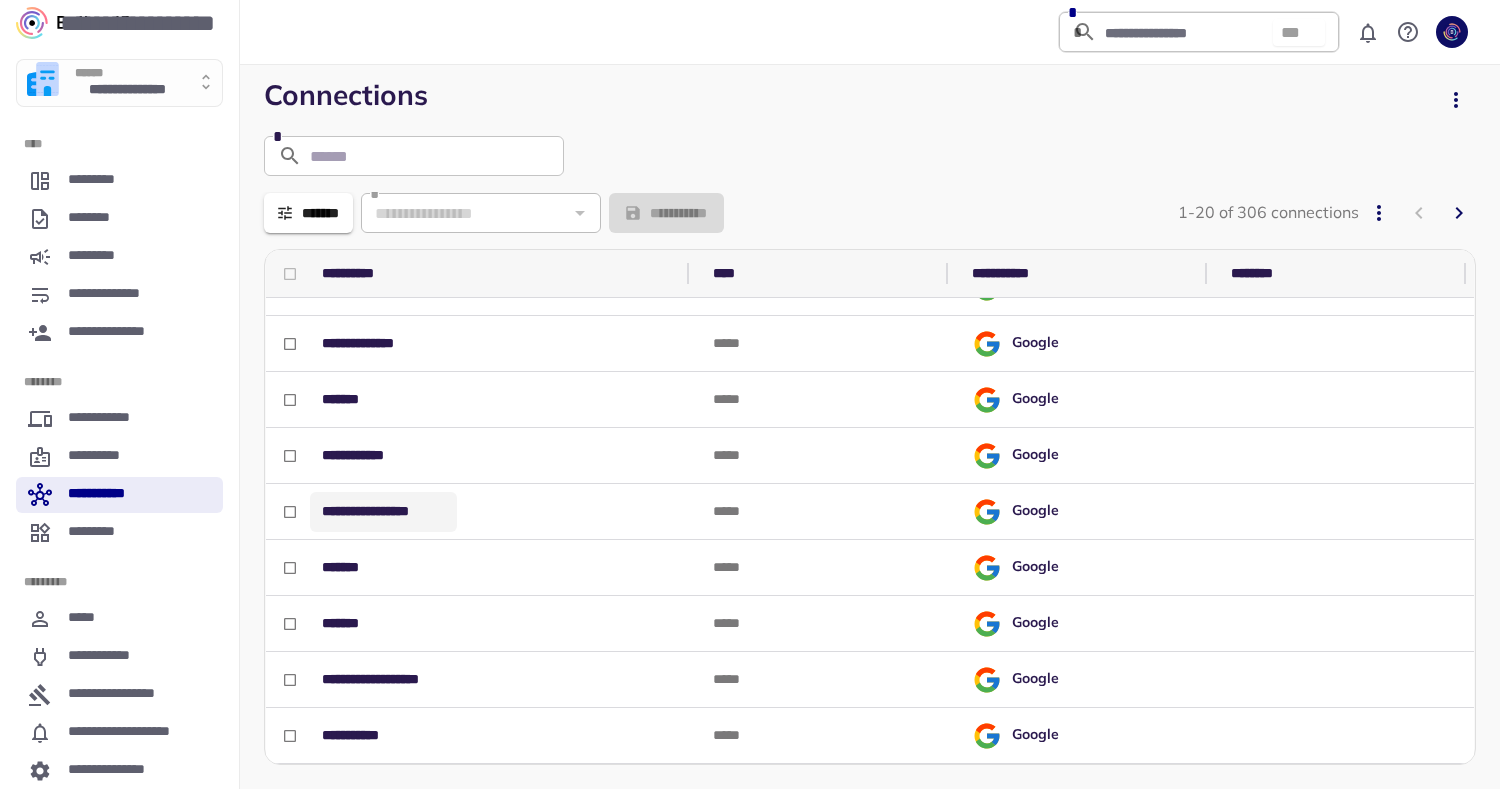 click on "**********" at bounding box center [383, 511] 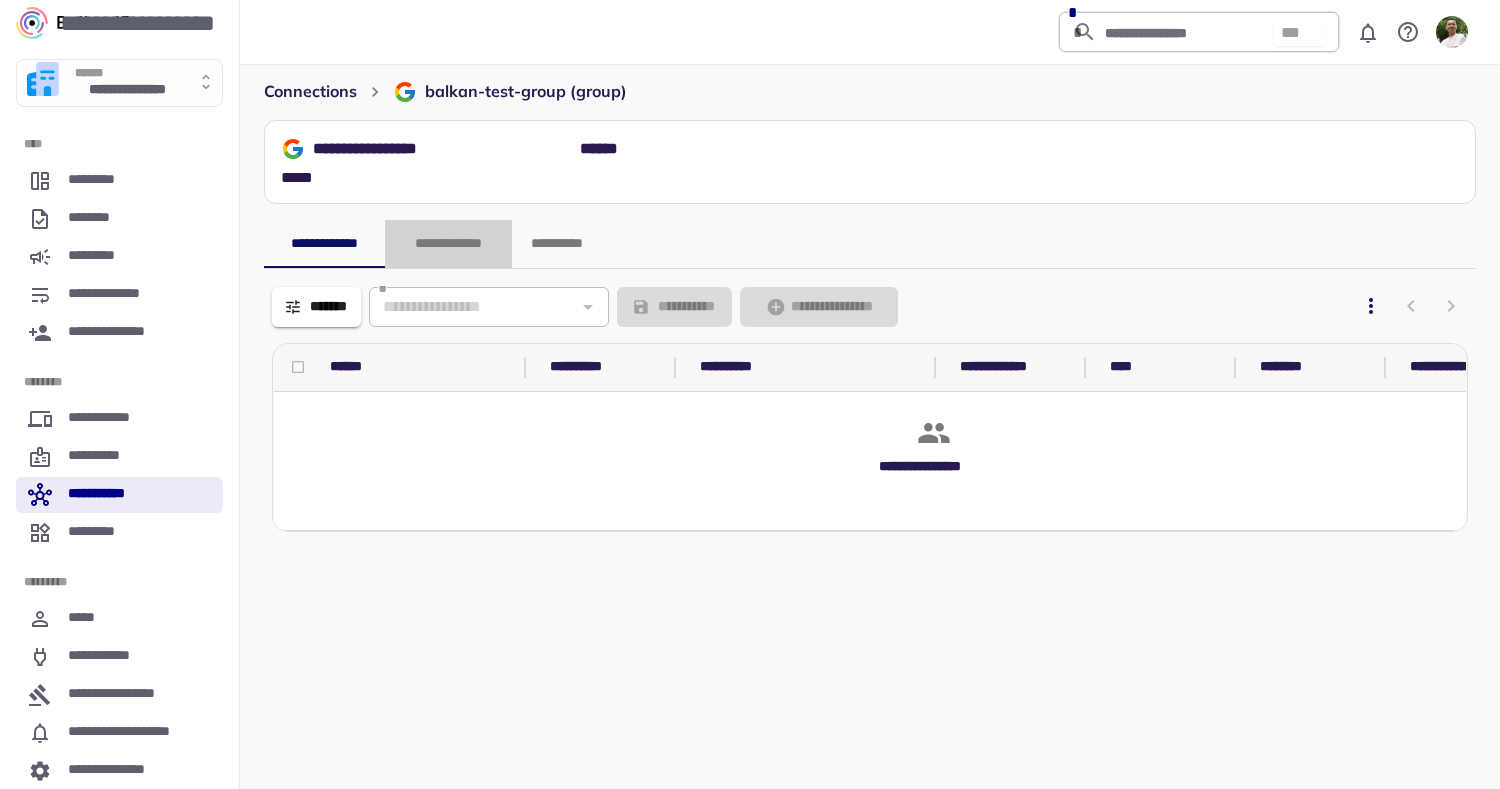 click on "**********" at bounding box center (448, 244) 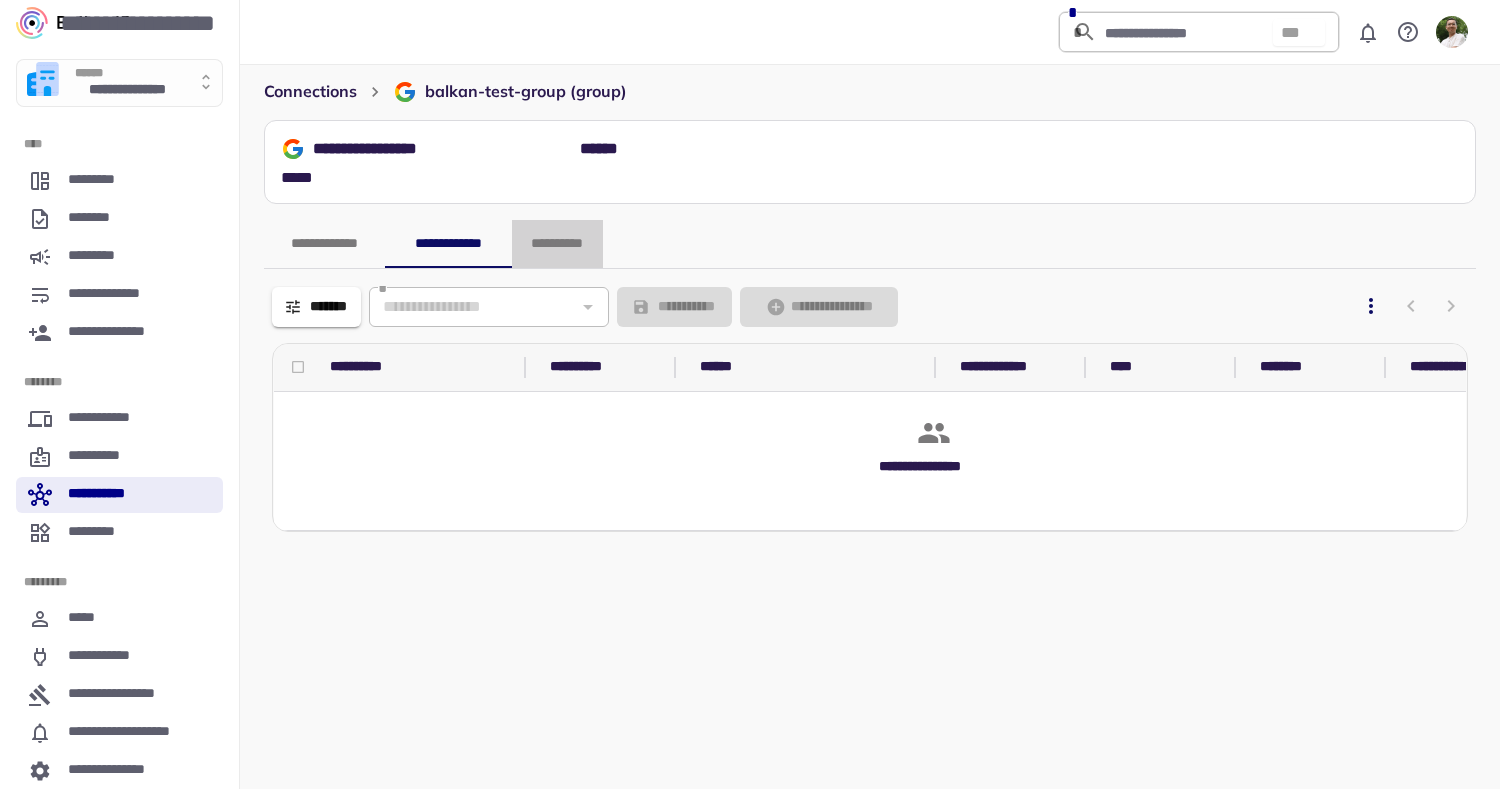 click on "**********" at bounding box center [557, 244] 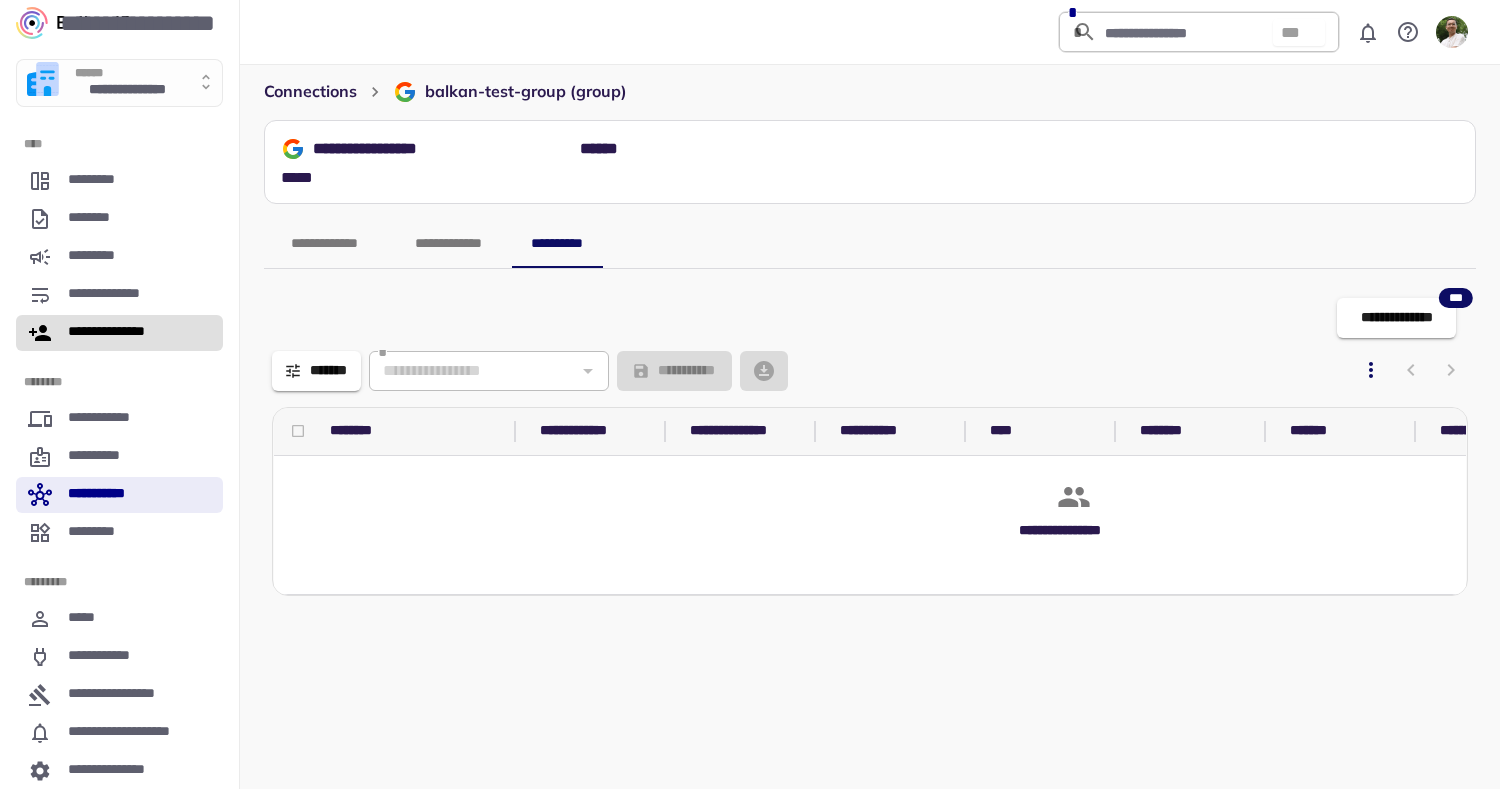 click on "**********" at bounding box center (118, 333) 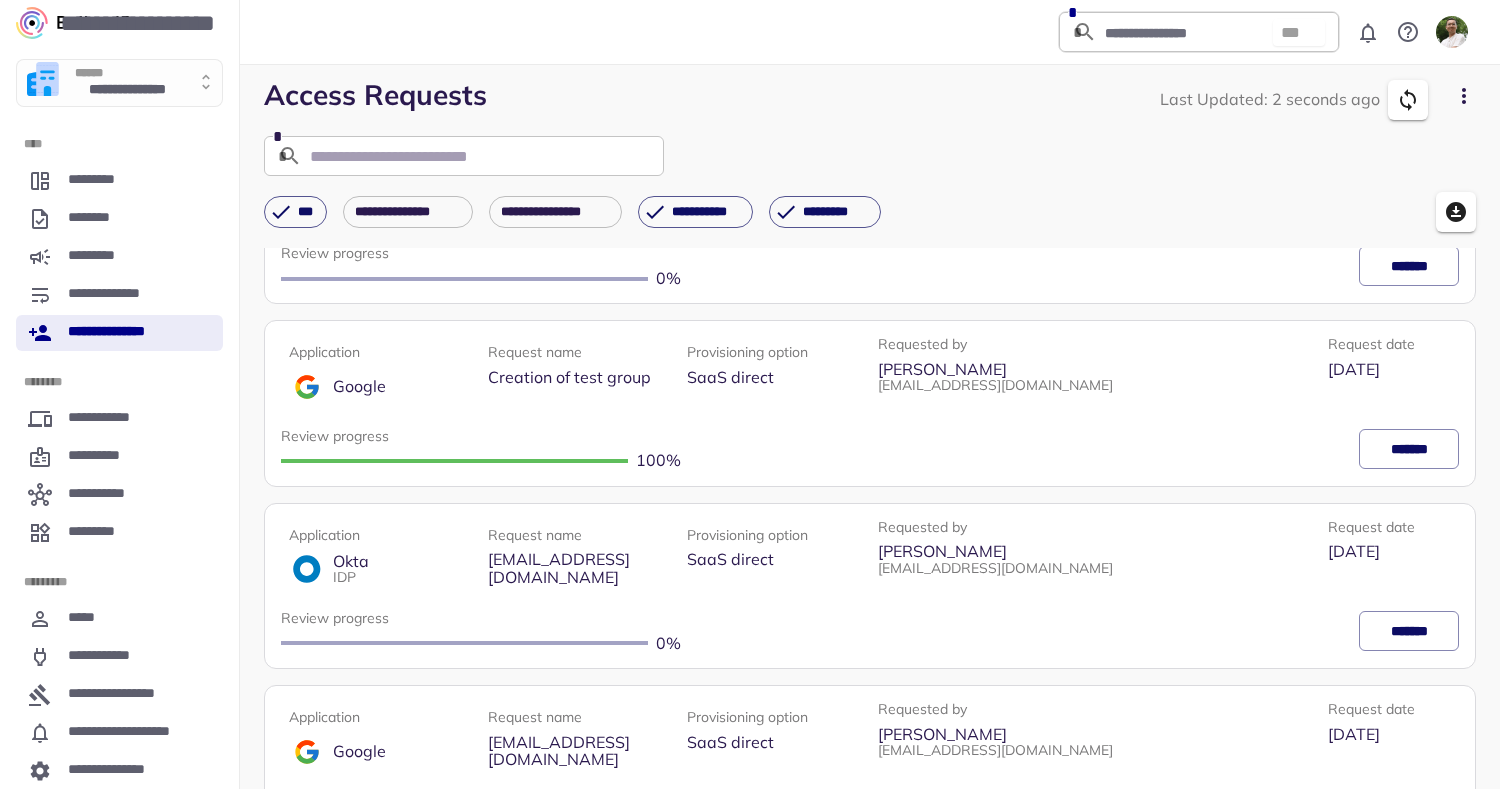 scroll, scrollTop: 43, scrollLeft: 0, axis: vertical 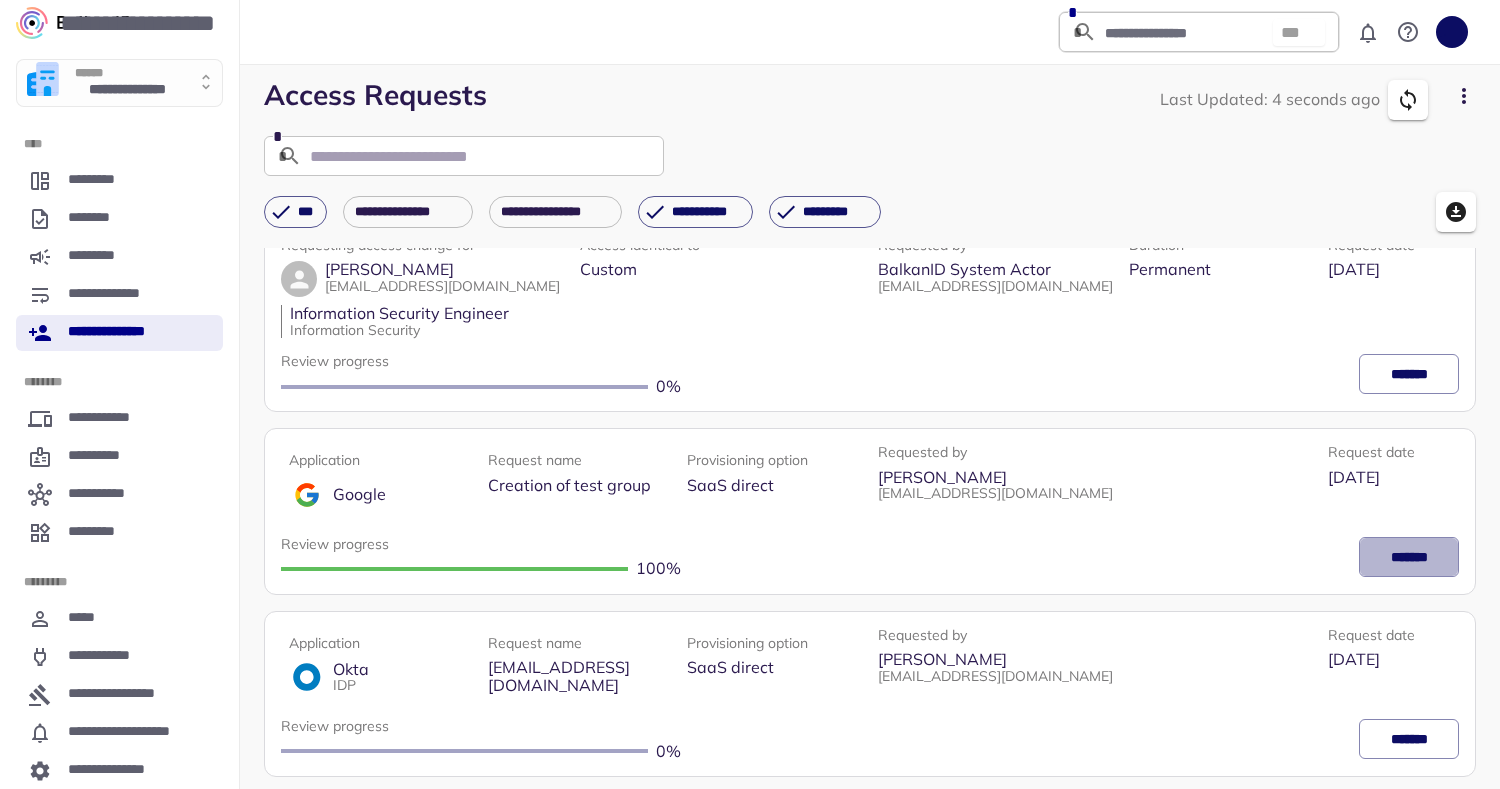 click on "*******" at bounding box center (1409, 557) 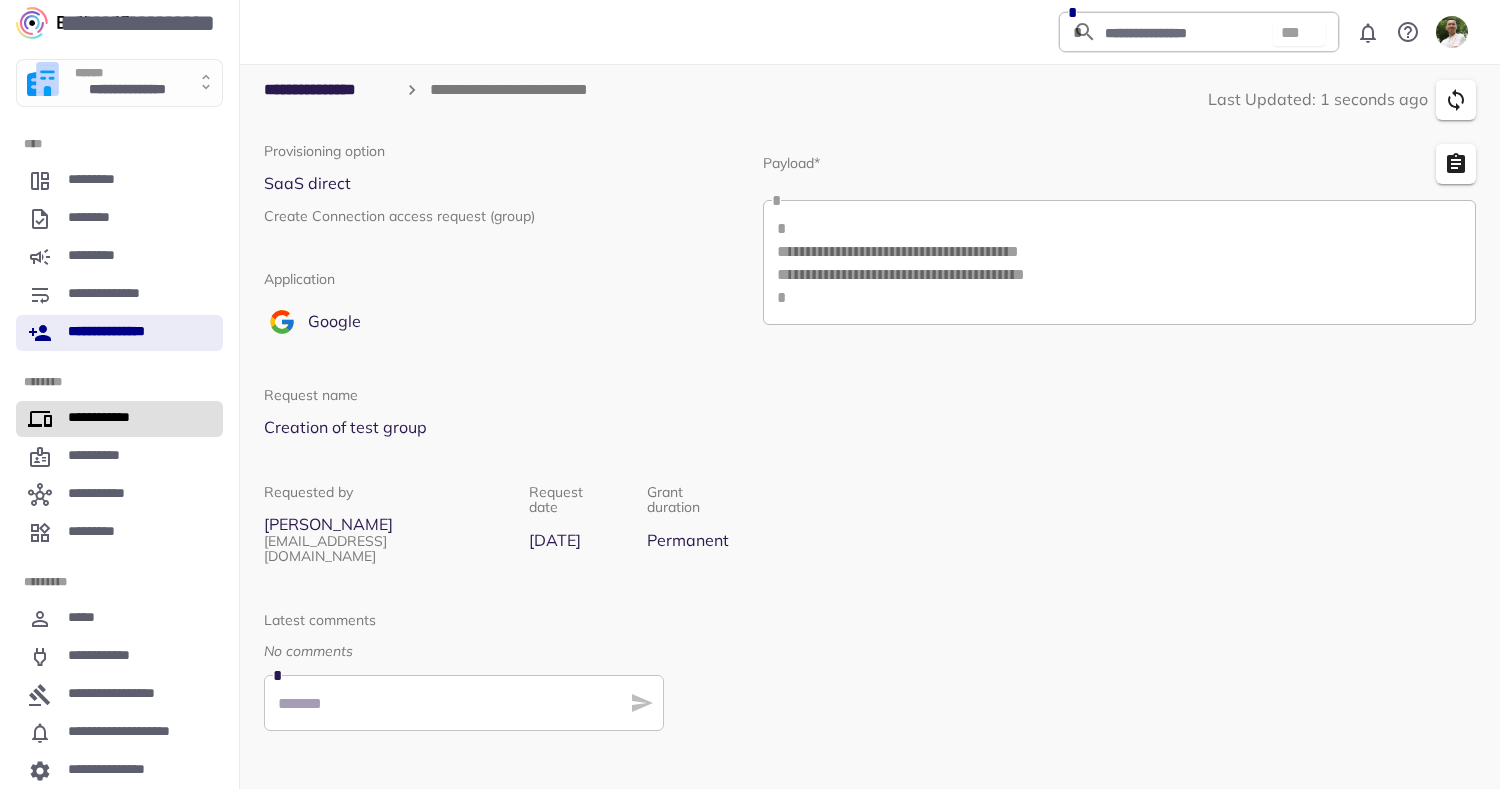 click on "**********" at bounding box center [119, 419] 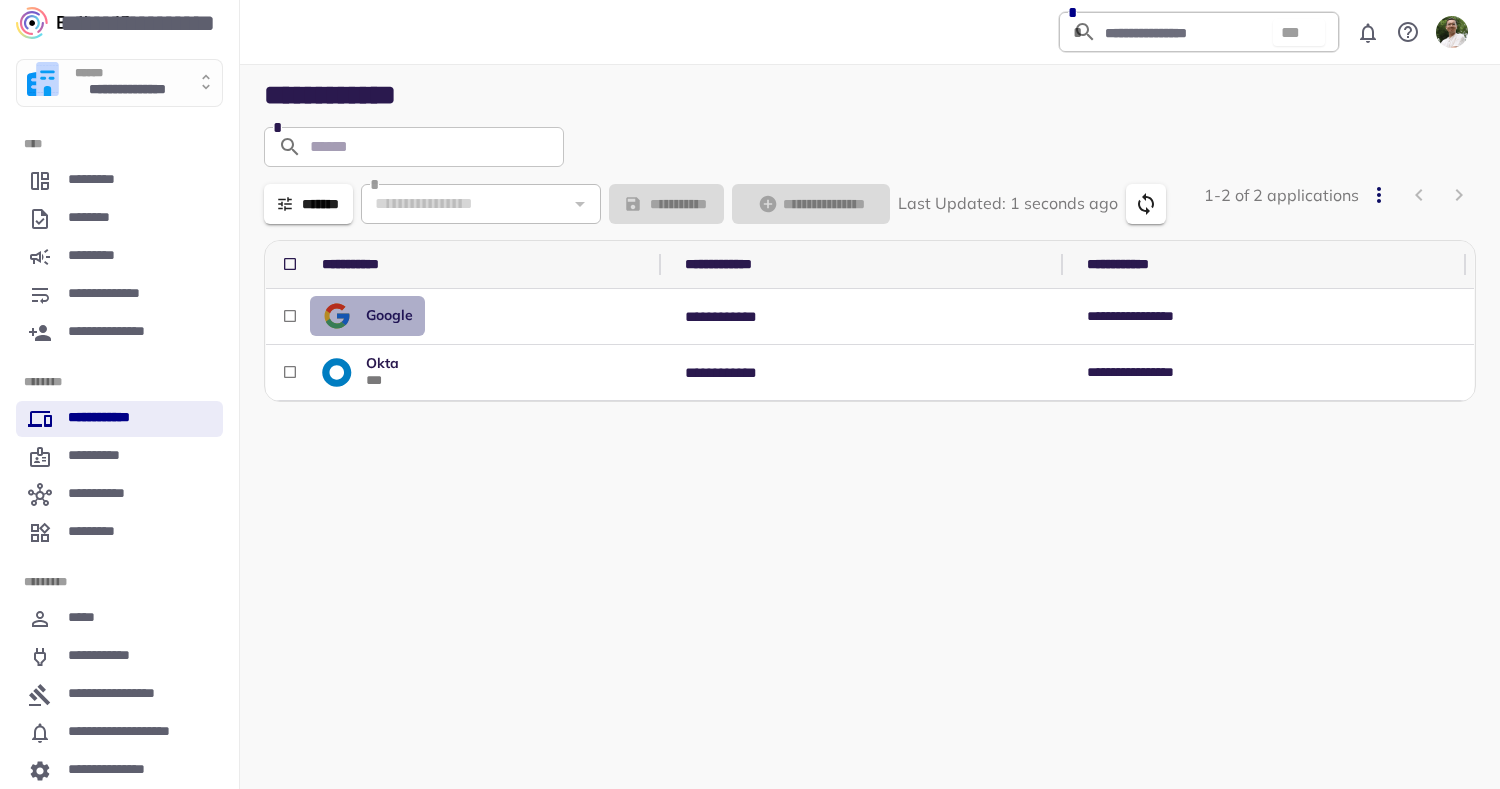 click on "Google" at bounding box center (389, 315) 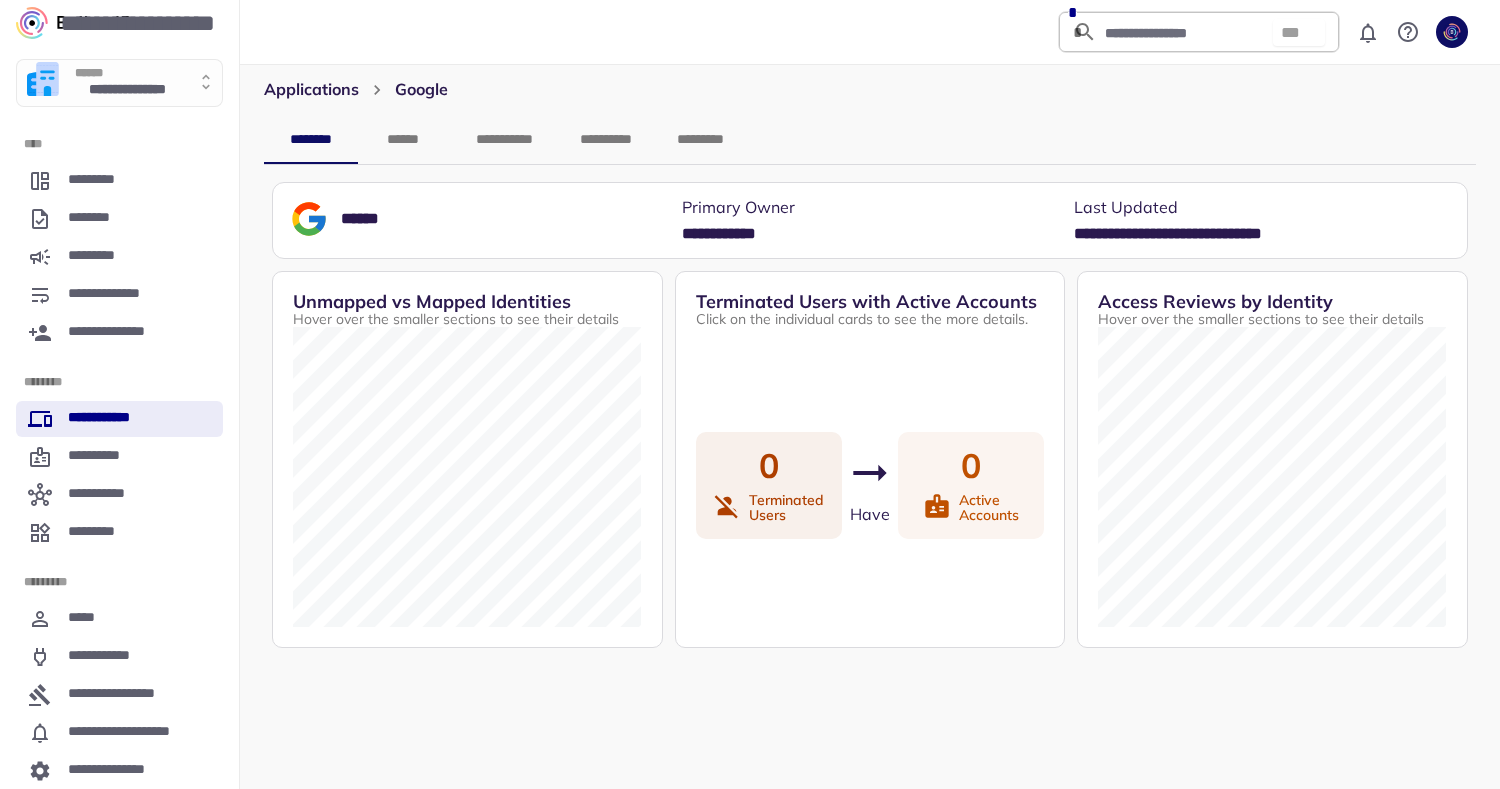 click on "**********" at bounding box center (504, 140) 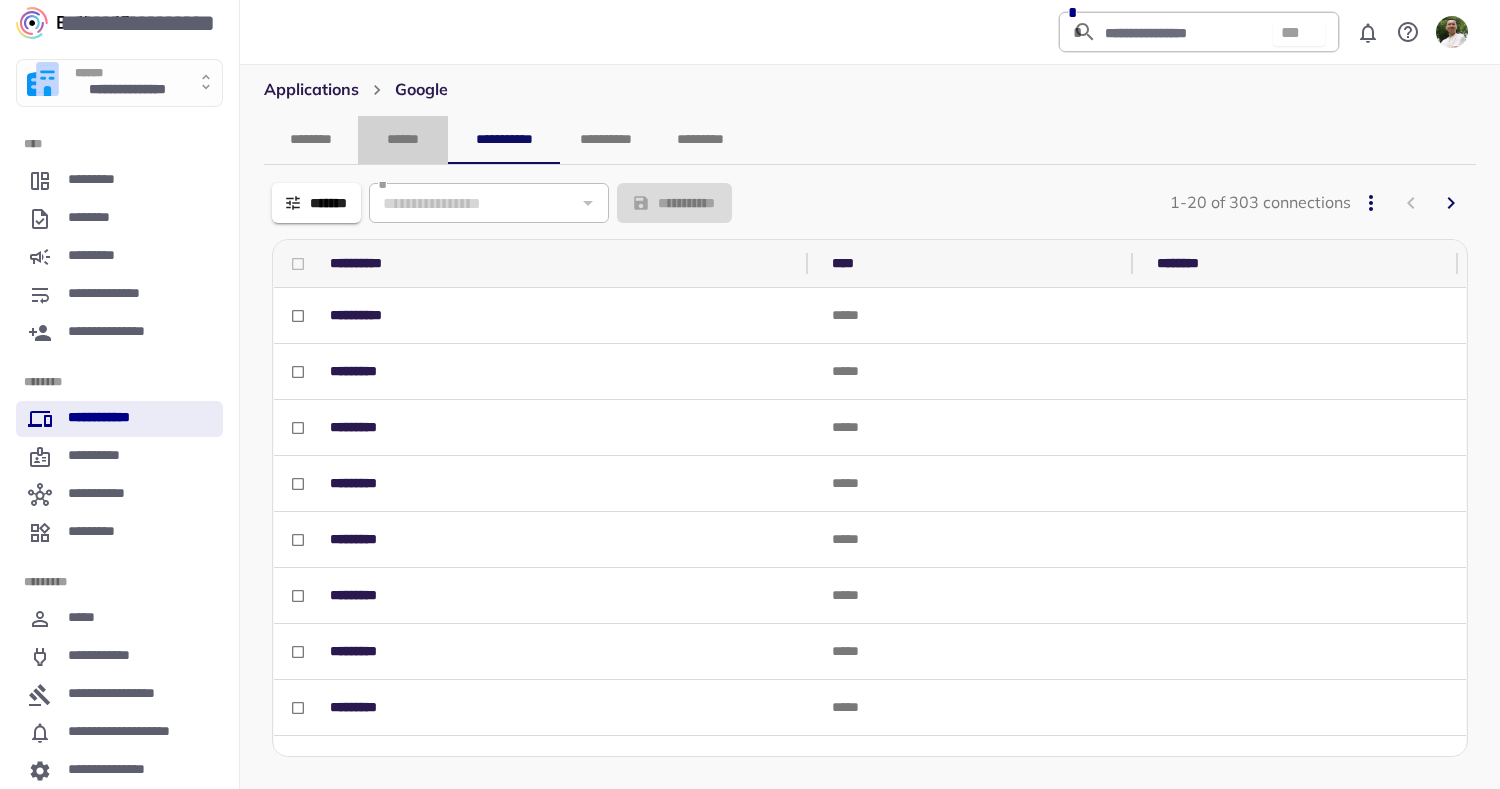click on "******" at bounding box center (403, 140) 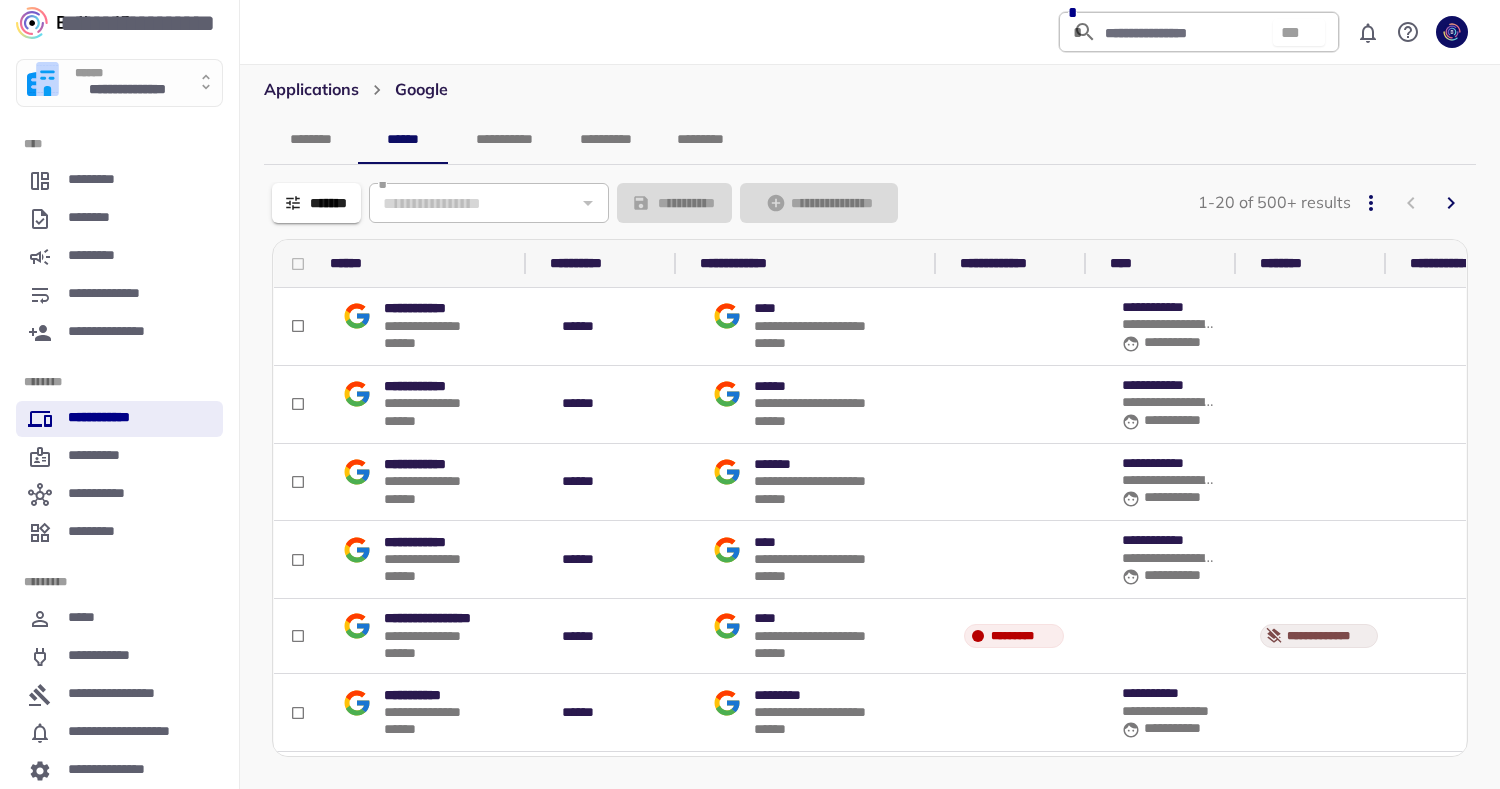 click on "**********" at bounding box center [605, 140] 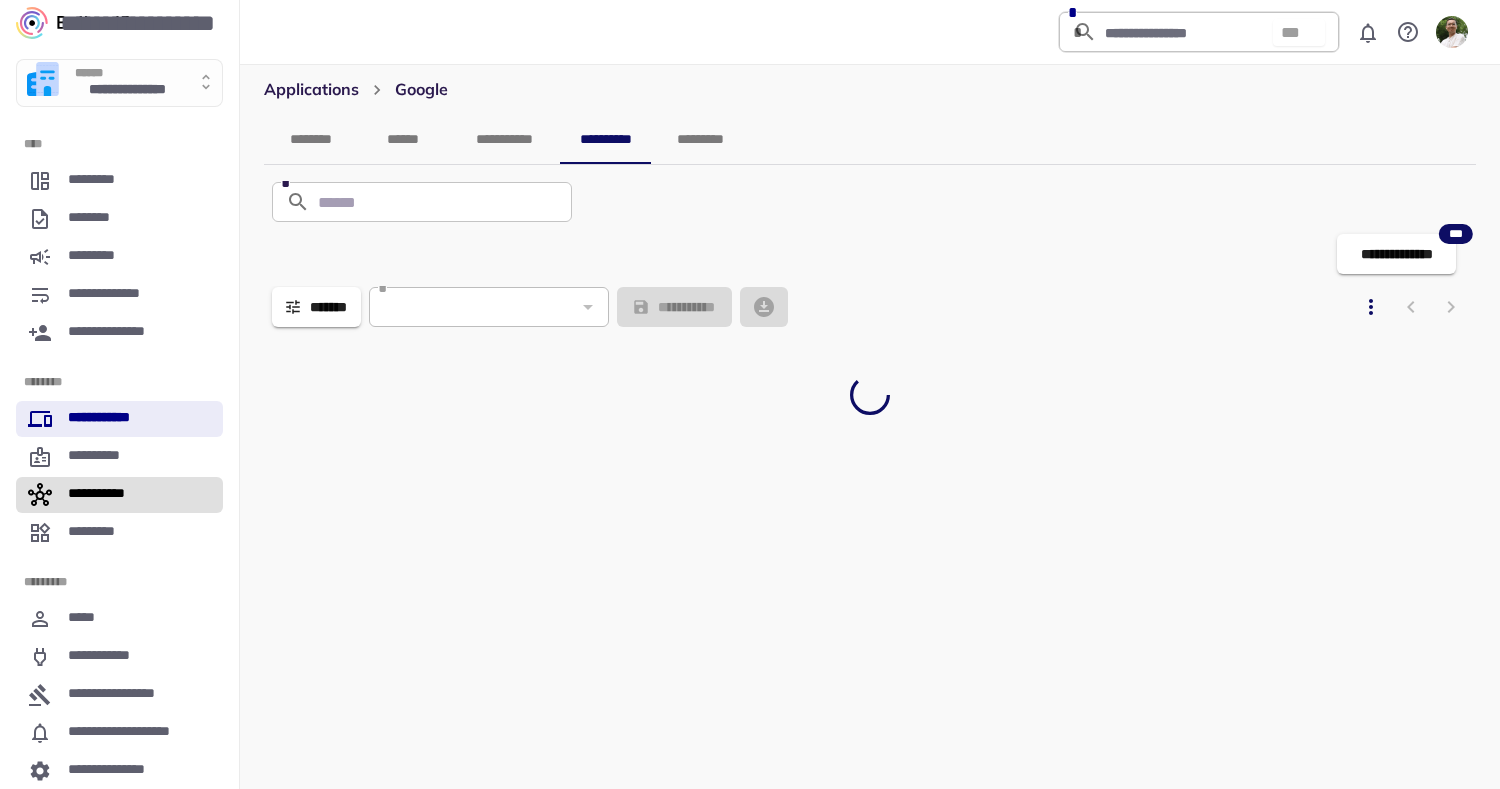 click on "**********" at bounding box center (119, 495) 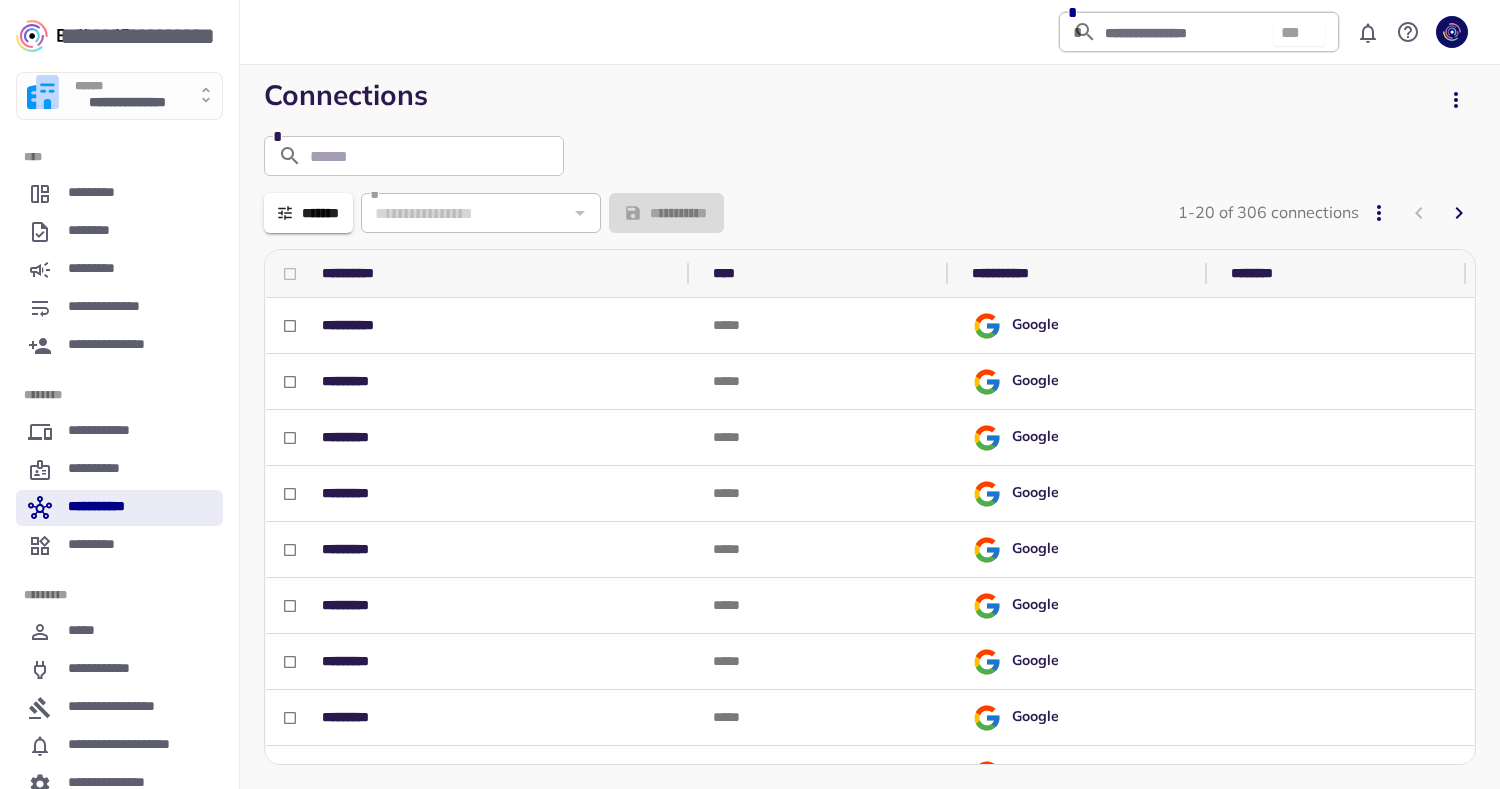 scroll, scrollTop: 0, scrollLeft: 0, axis: both 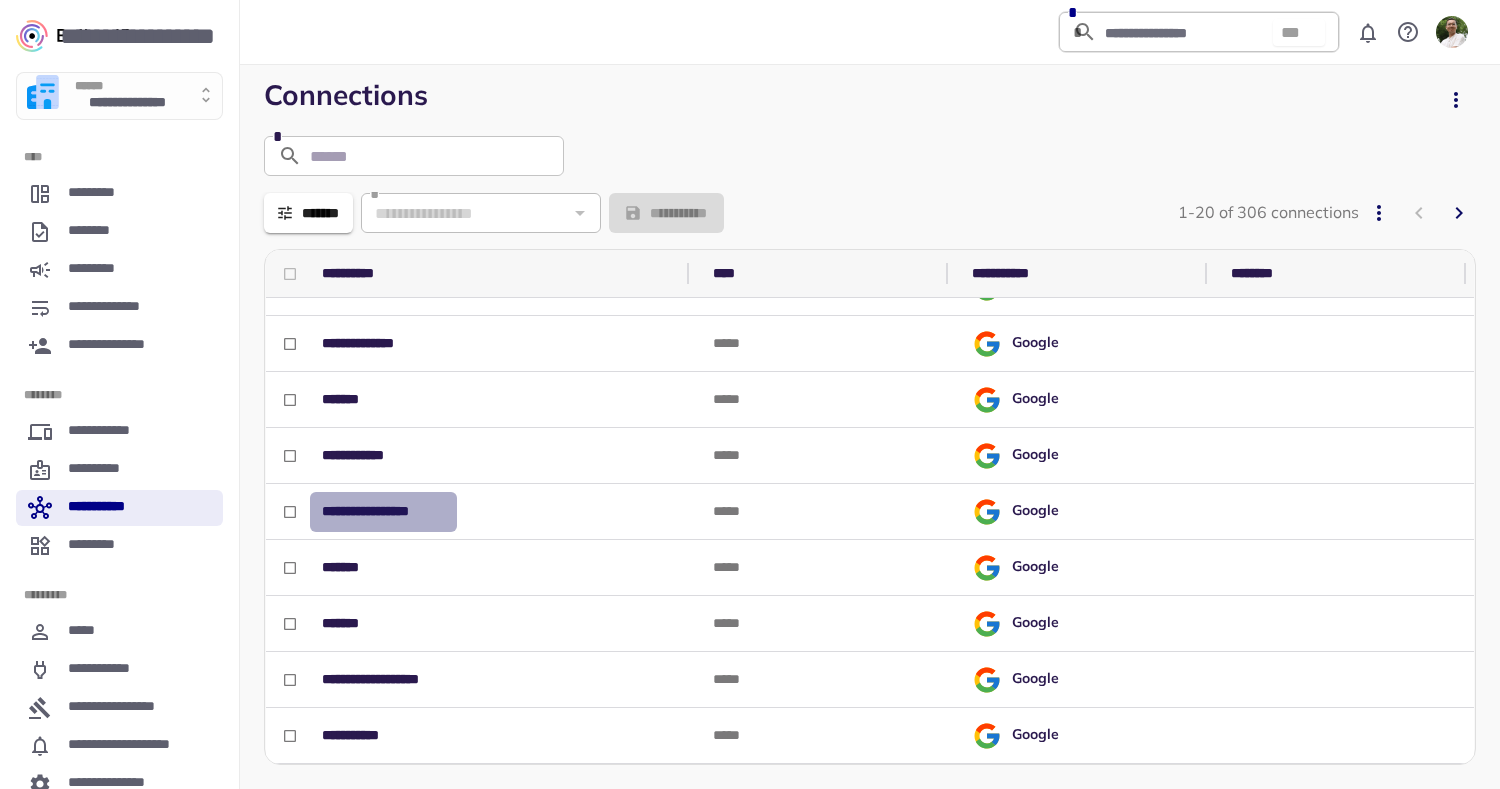 click on "**********" at bounding box center [383, 511] 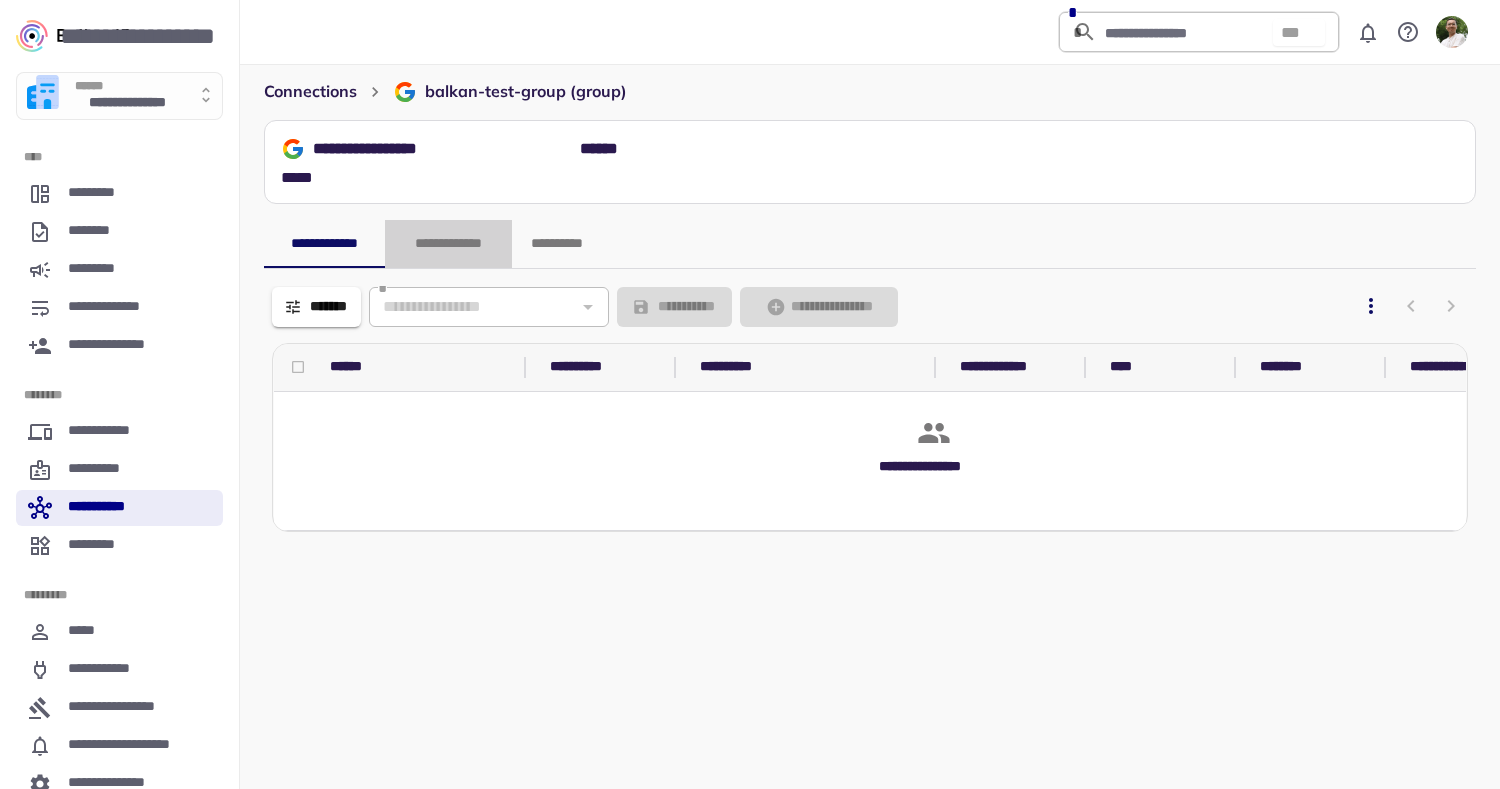 click on "**********" at bounding box center [448, 244] 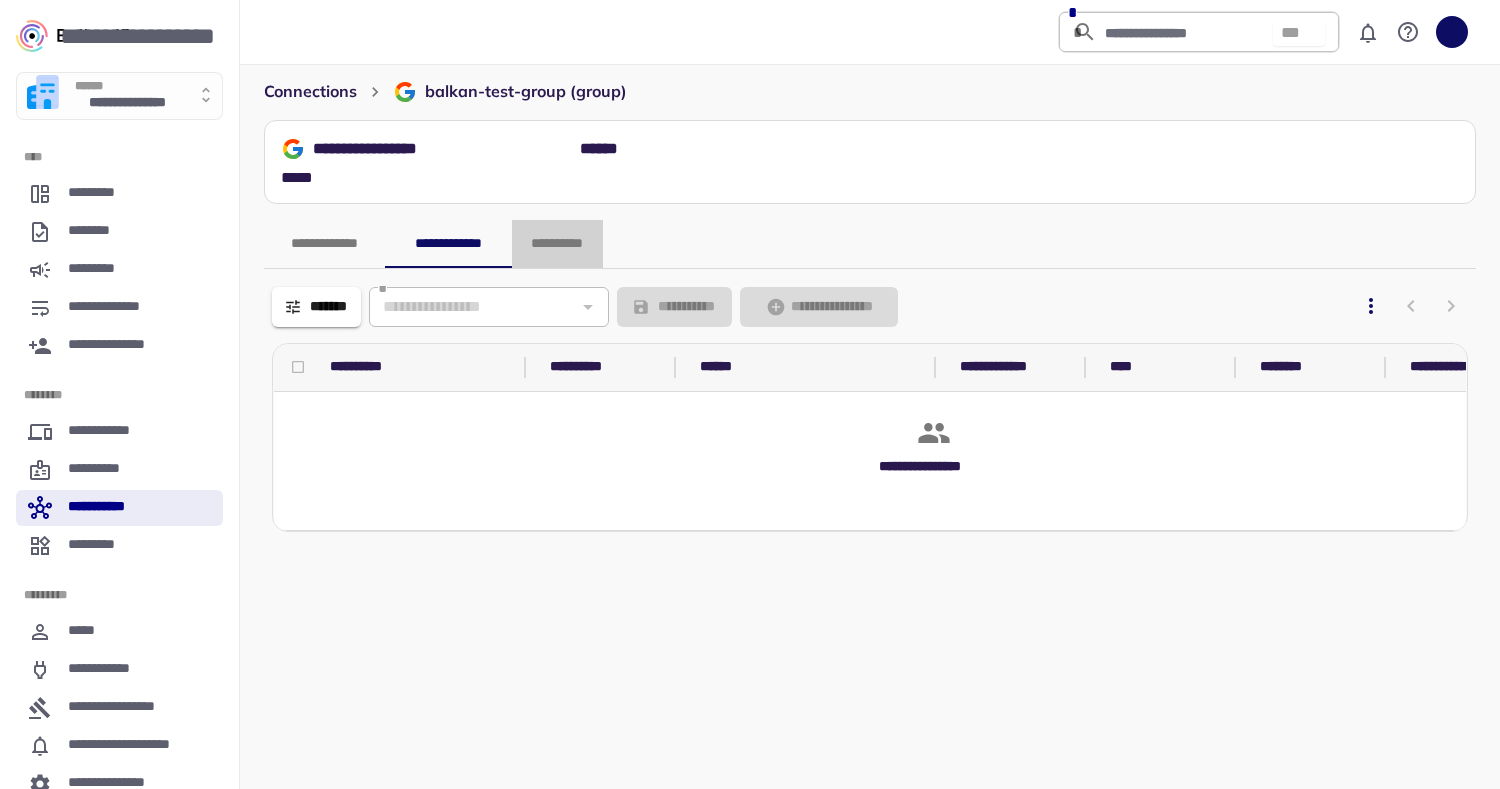 click on "**********" at bounding box center (557, 244) 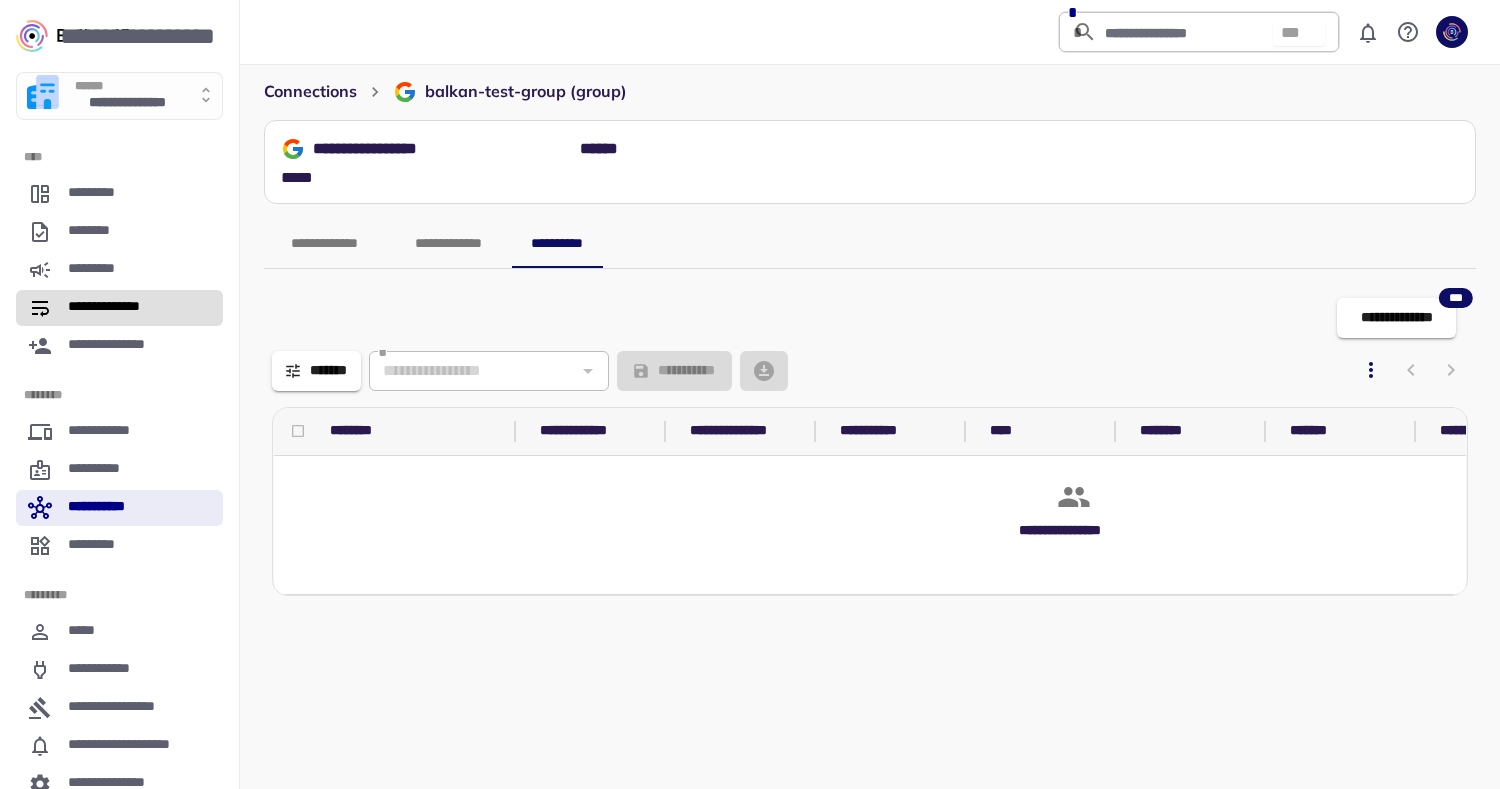 click on "**********" at bounding box center (115, 308) 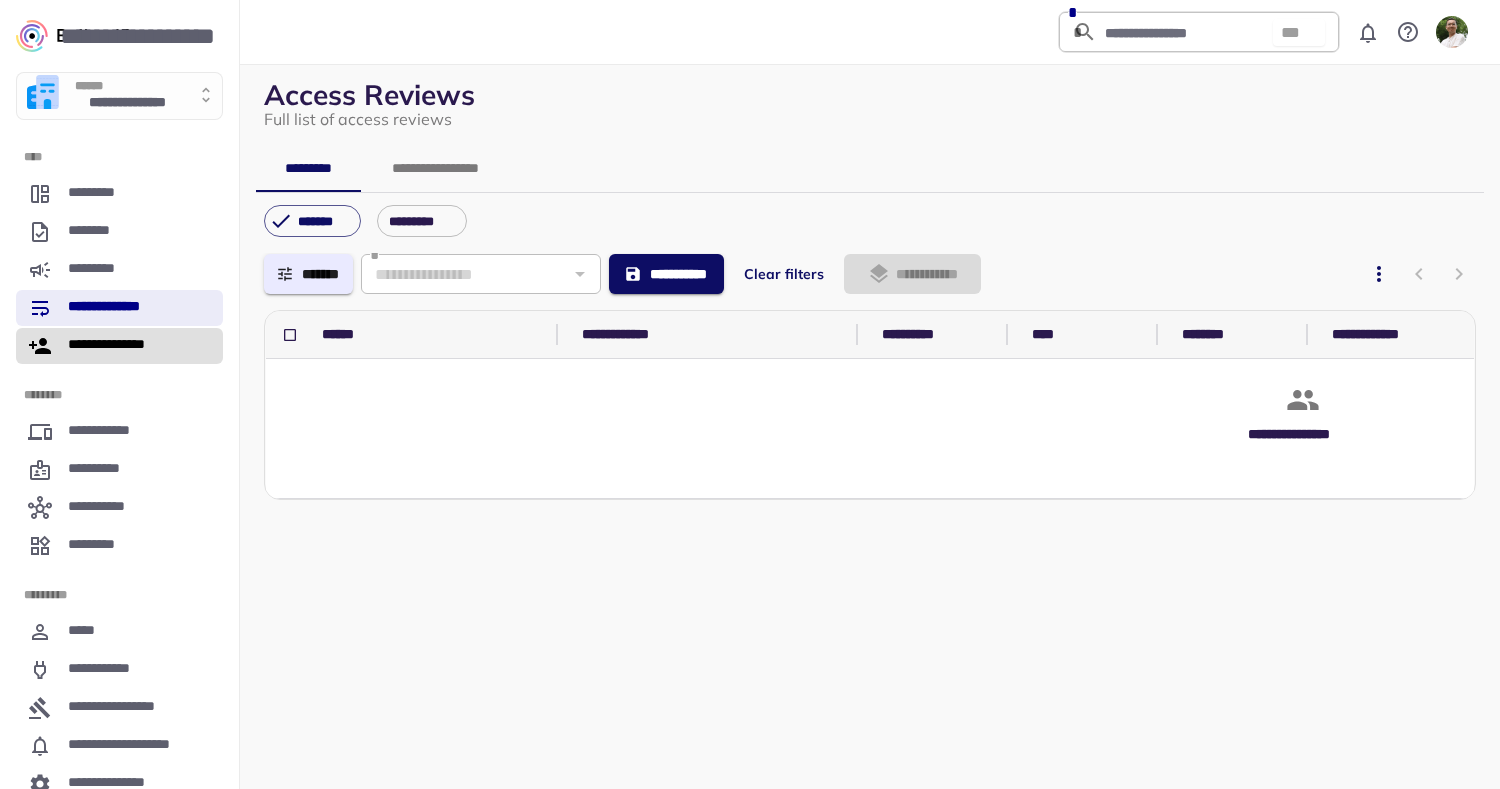 click on "**********" at bounding box center [118, 346] 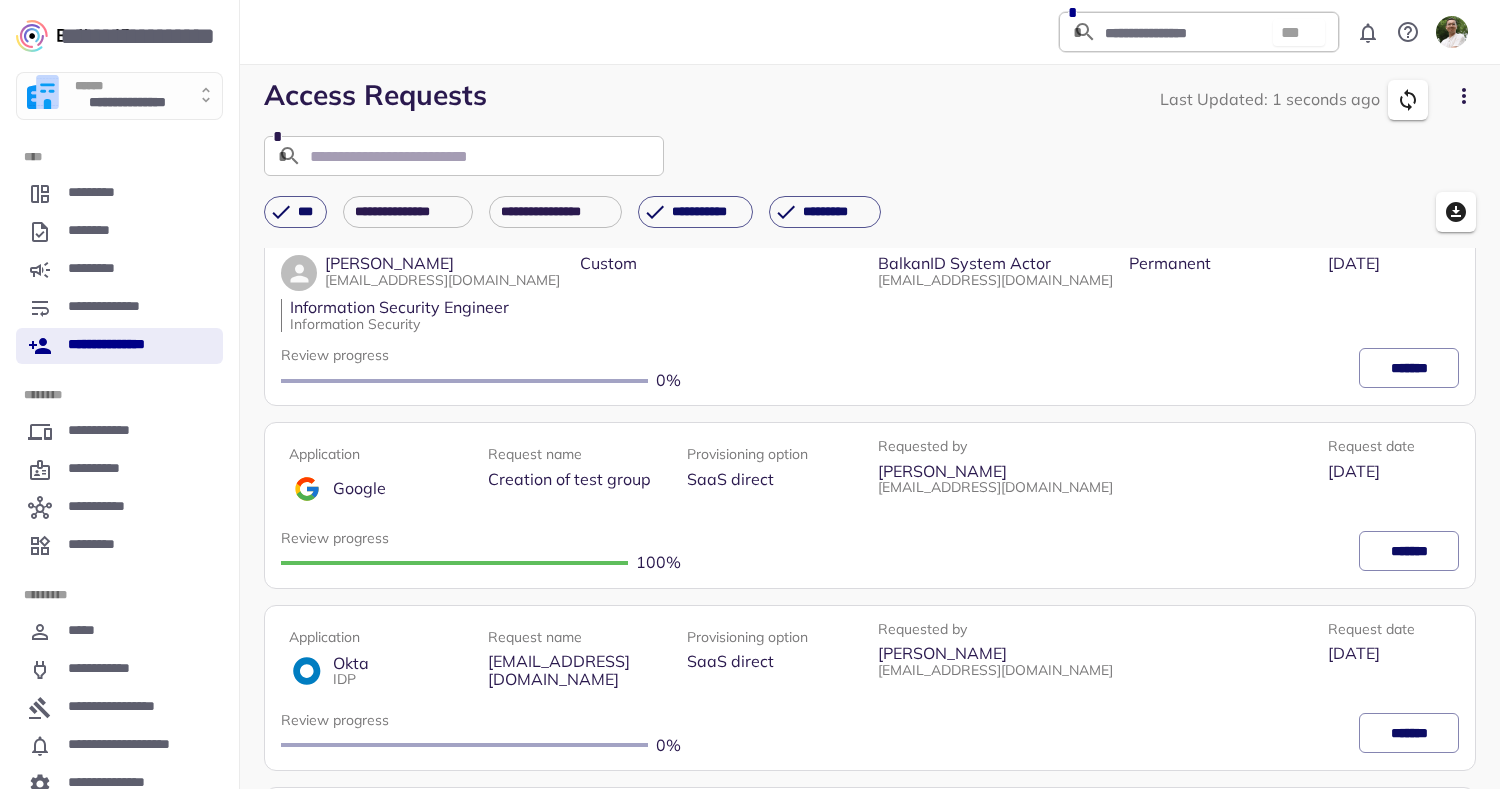 scroll, scrollTop: 50, scrollLeft: 0, axis: vertical 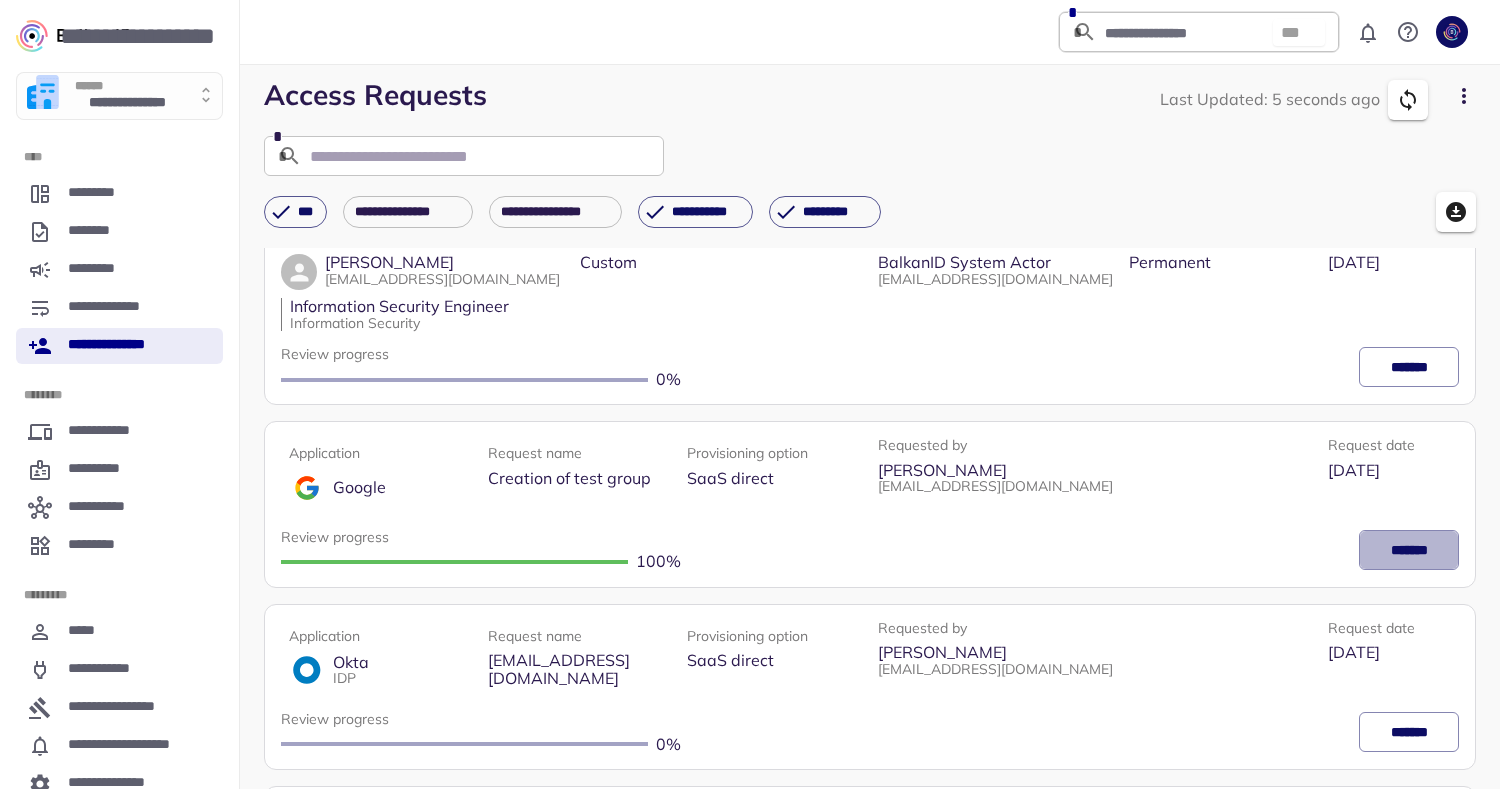 click on "*******" at bounding box center [1409, 550] 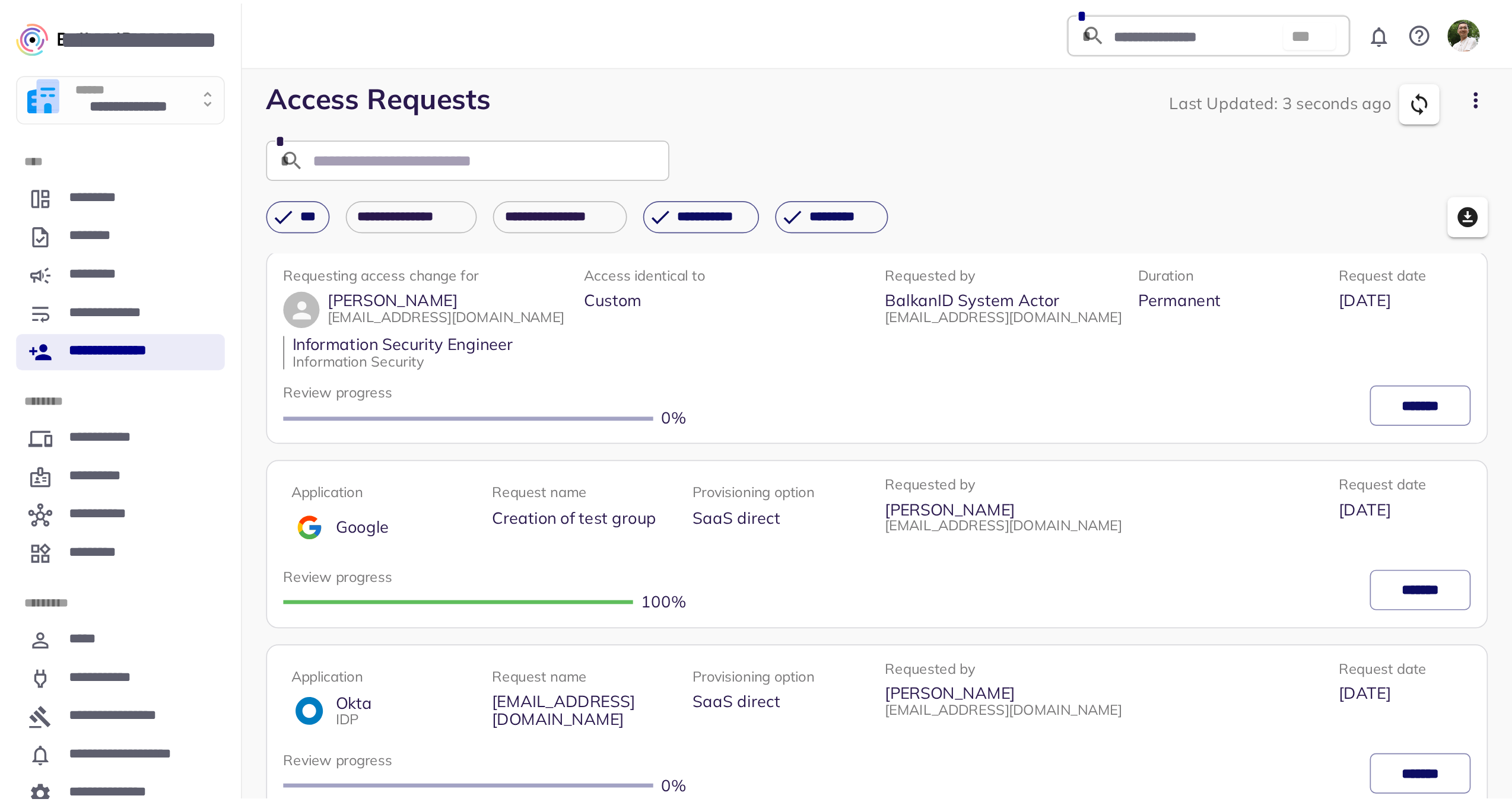 scroll, scrollTop: 0, scrollLeft: 0, axis: both 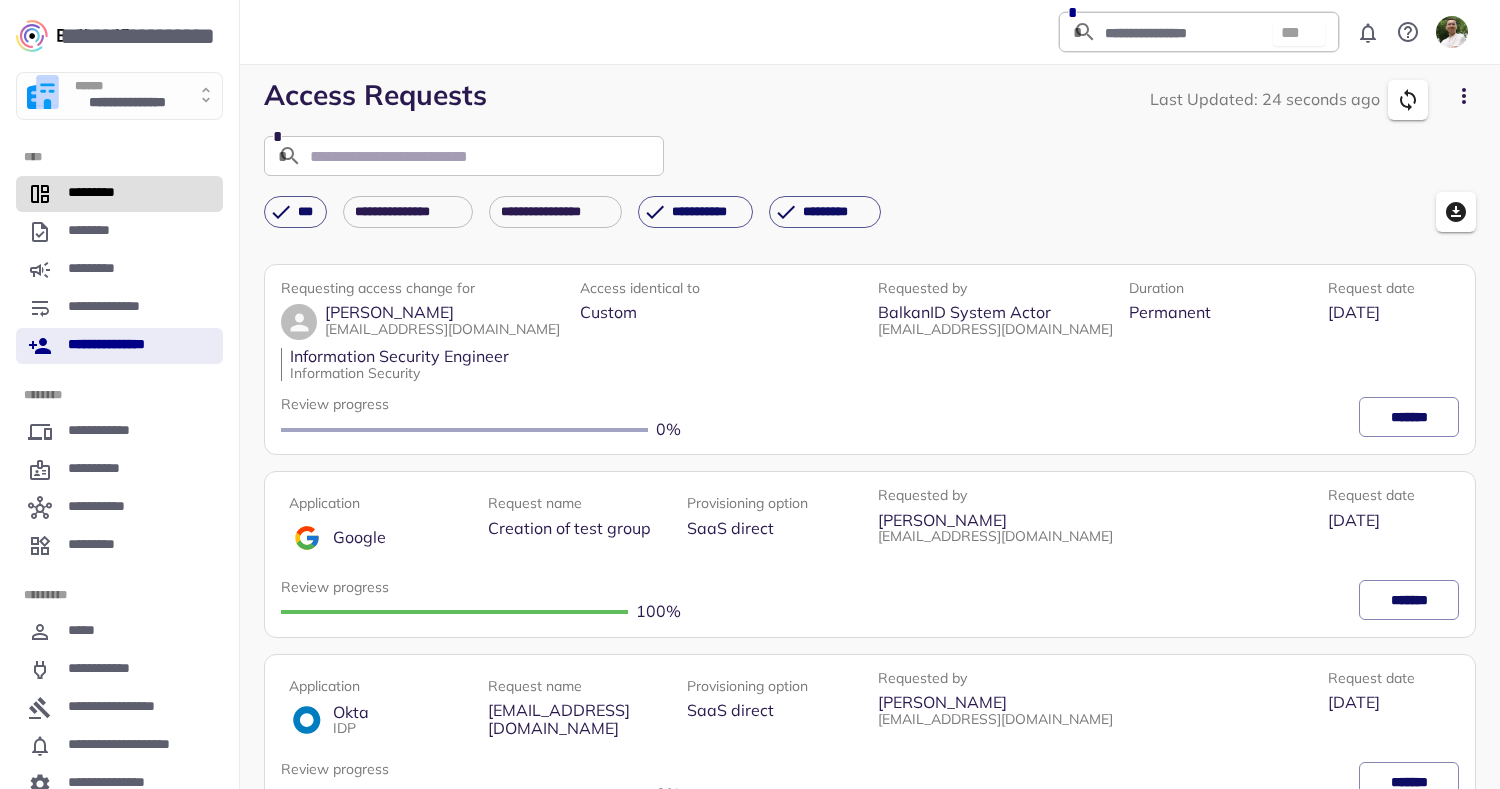 click on "*********" at bounding box center (103, 194) 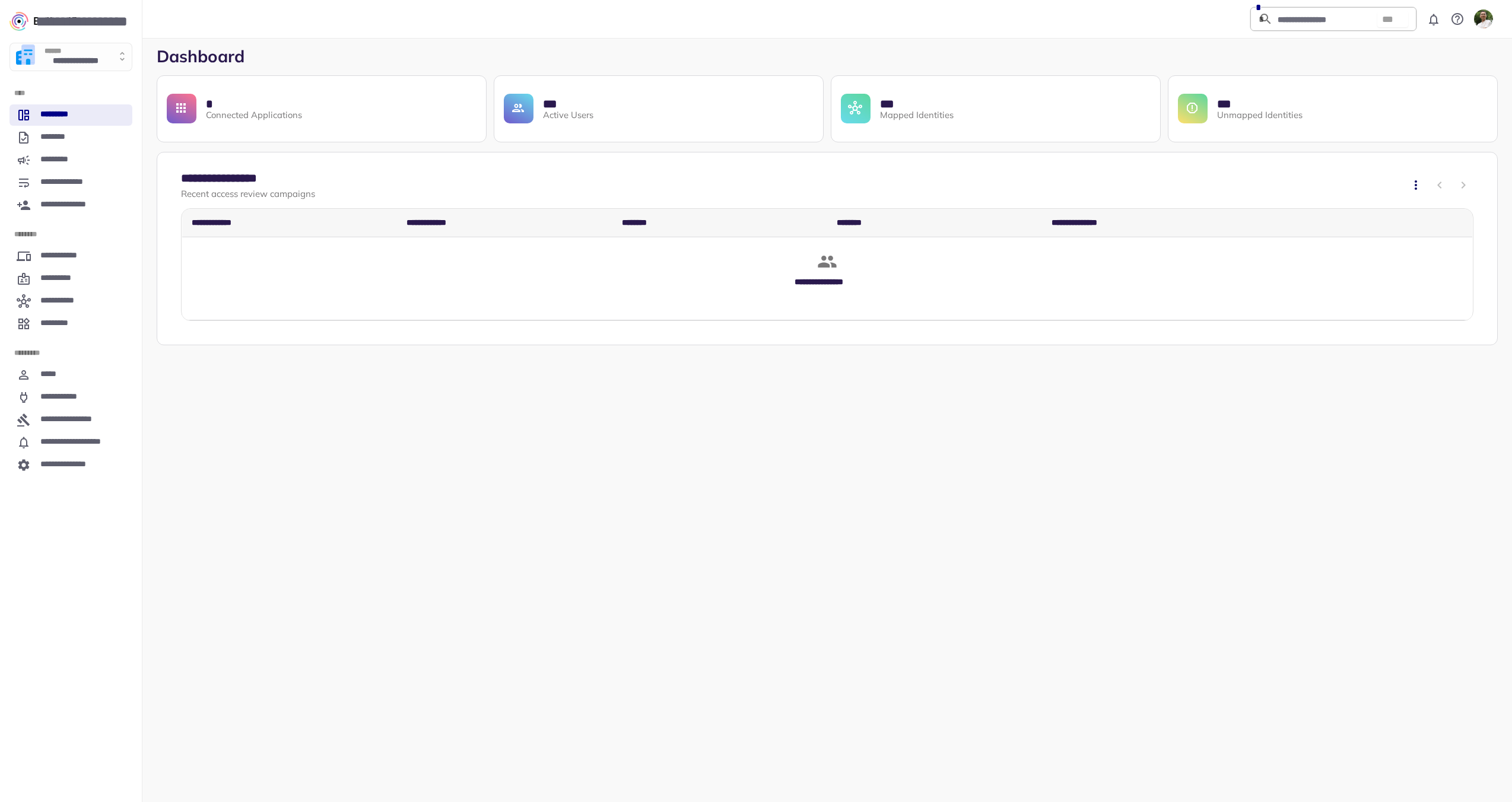 click on "*********" at bounding box center (71, 115) 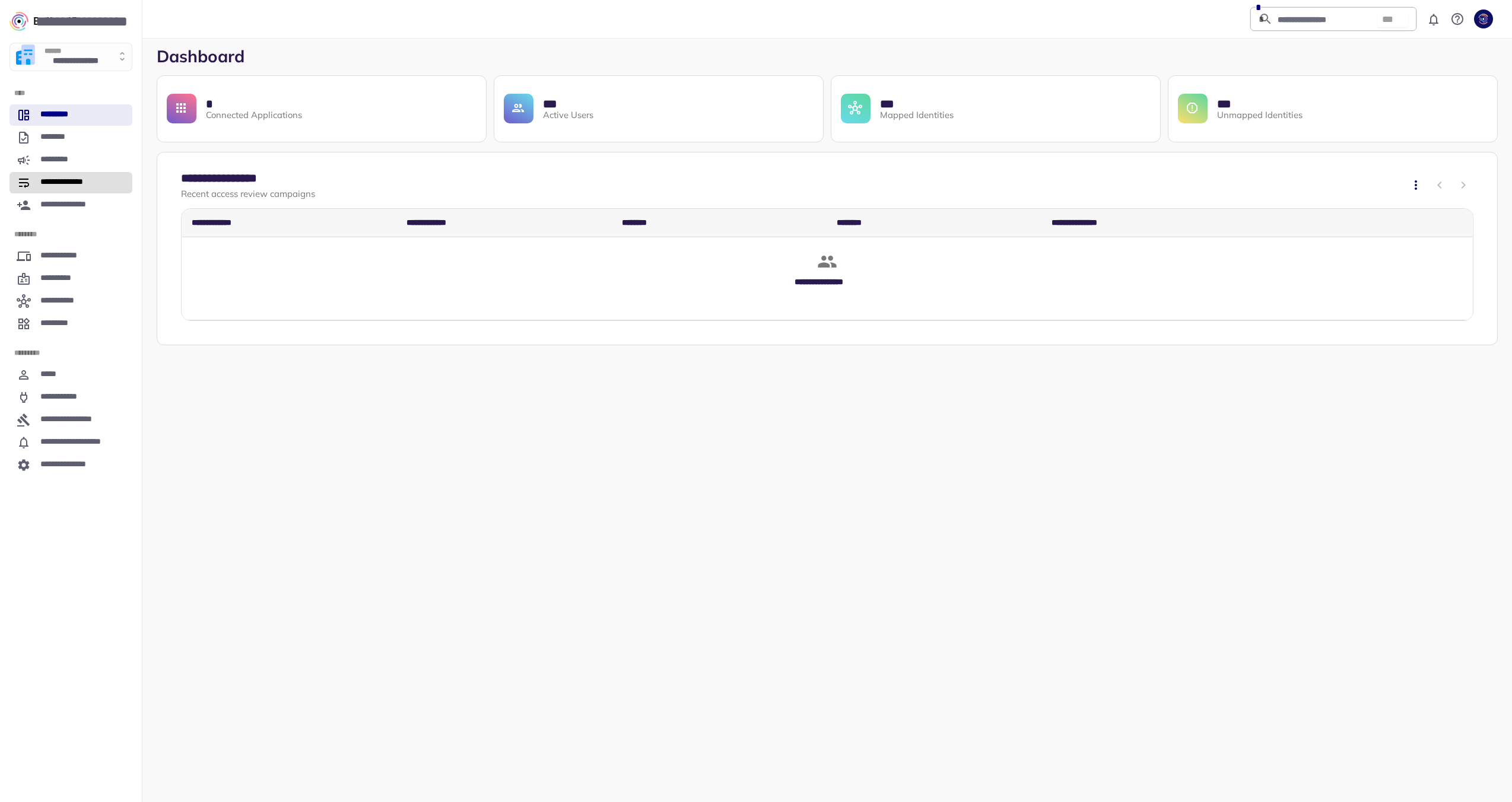 scroll, scrollTop: 0, scrollLeft: 0, axis: both 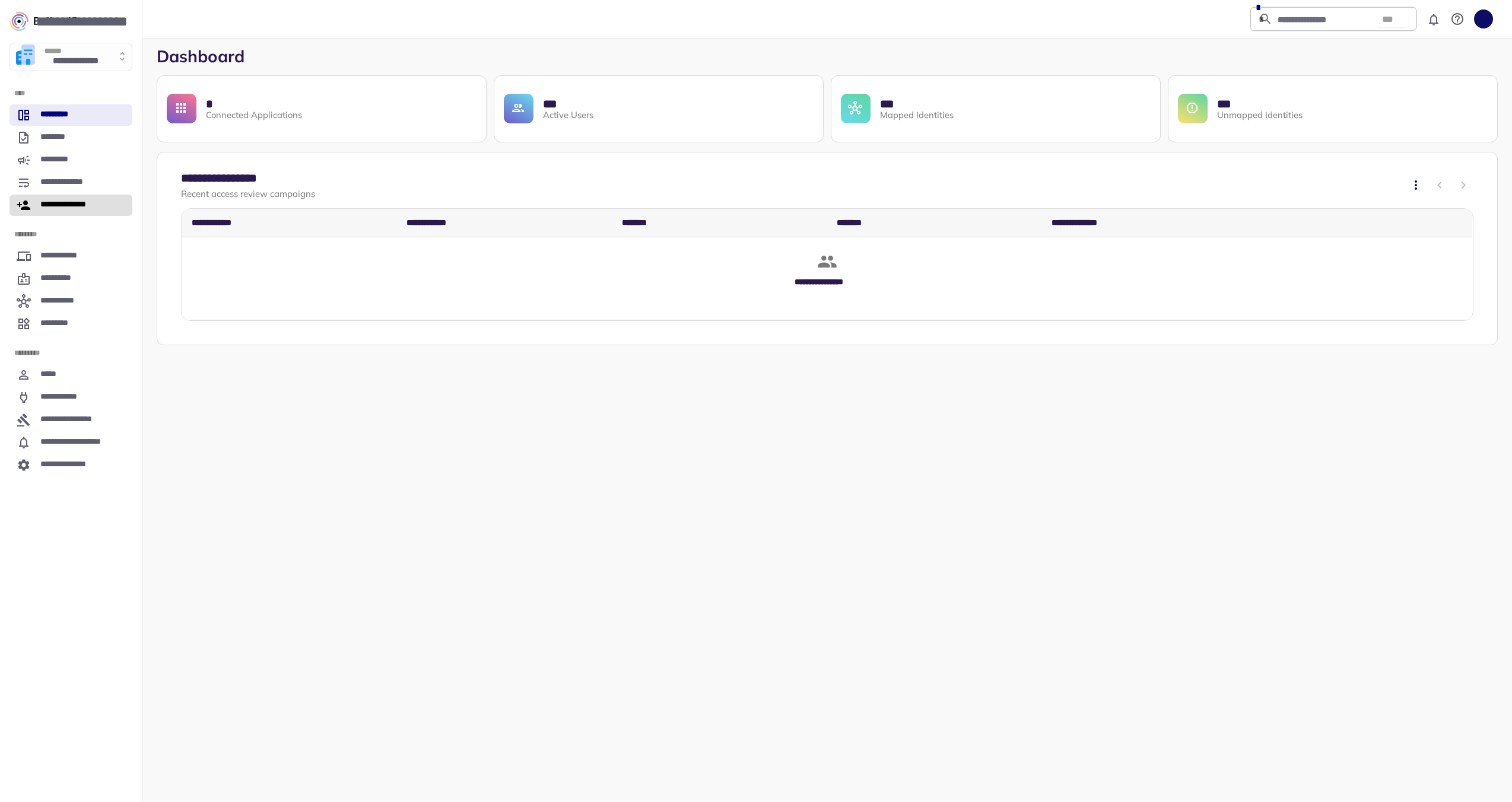 click on "**********" at bounding box center [71, 205] 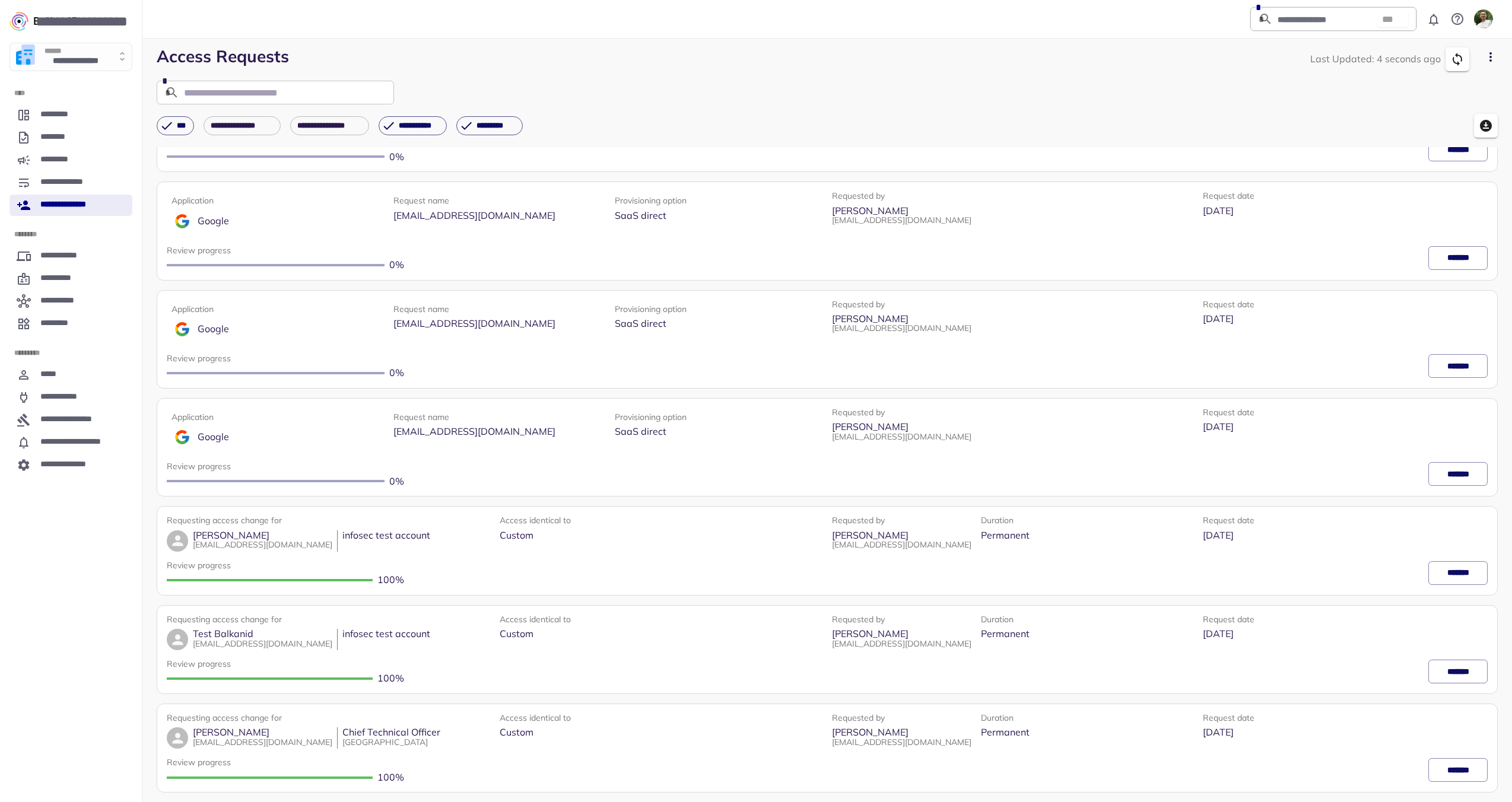 scroll, scrollTop: 0, scrollLeft: 0, axis: both 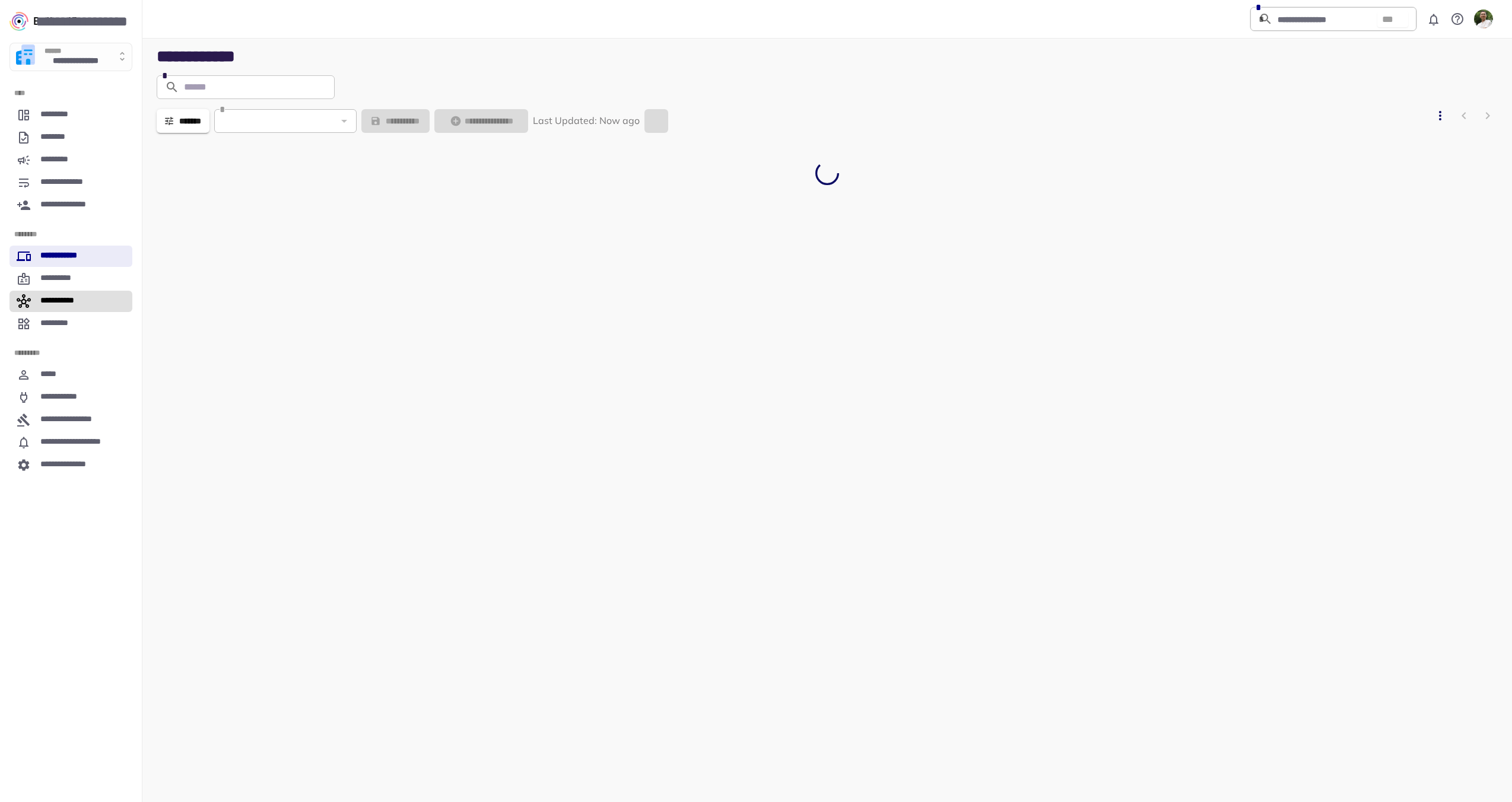 click on "**********" at bounding box center (71, 301) 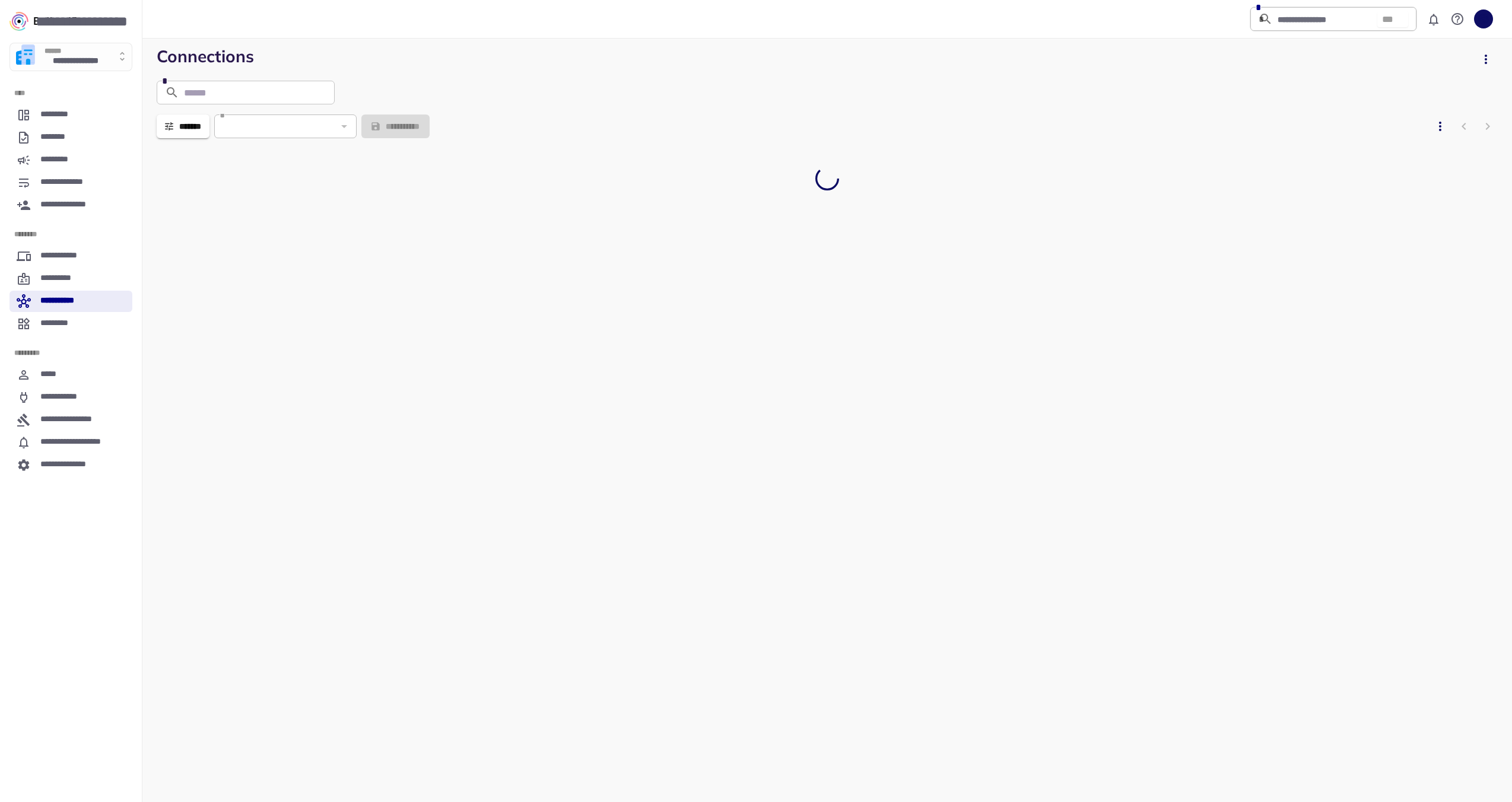 click at bounding box center (245, 93) 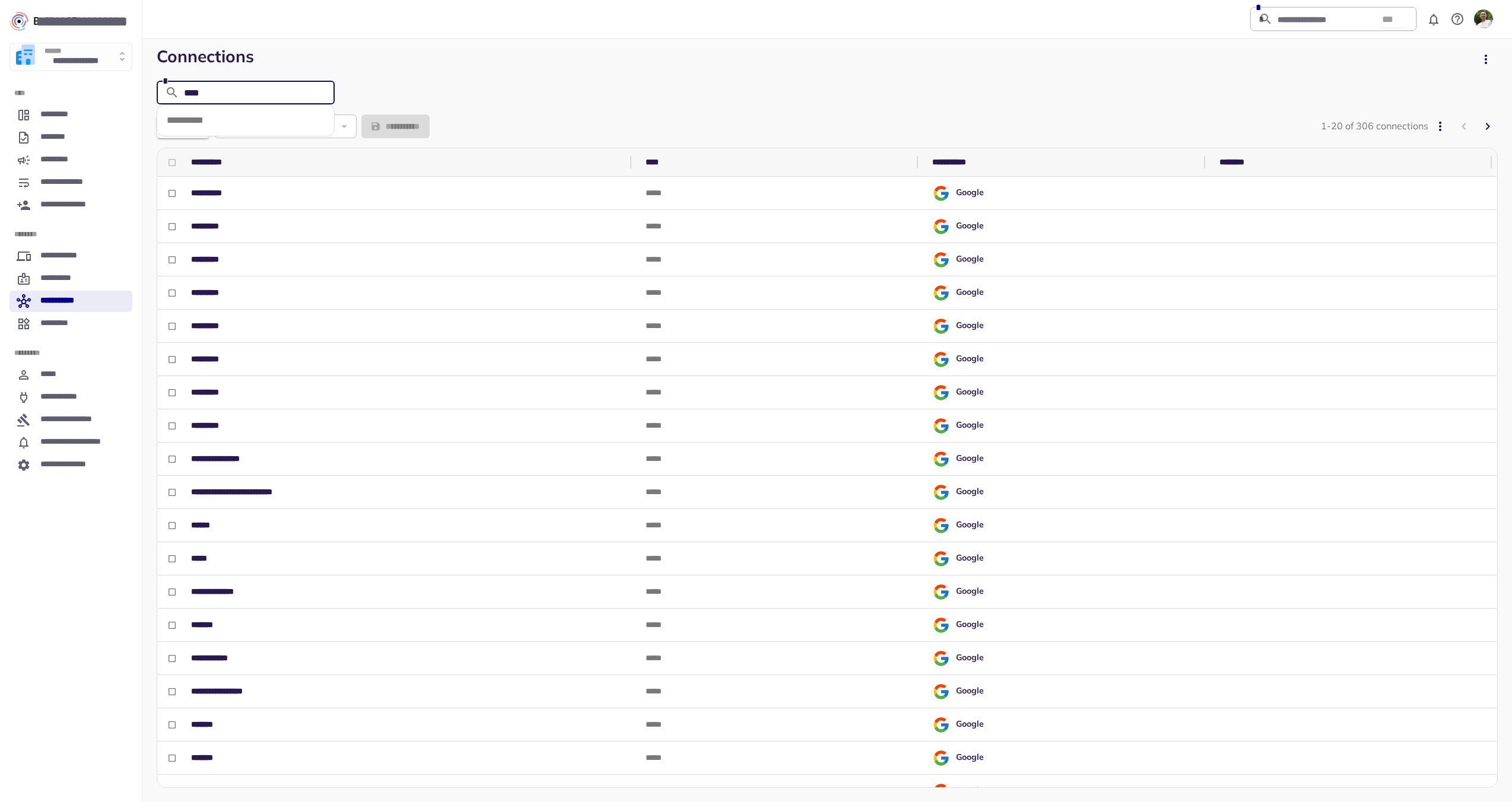 type on "*****" 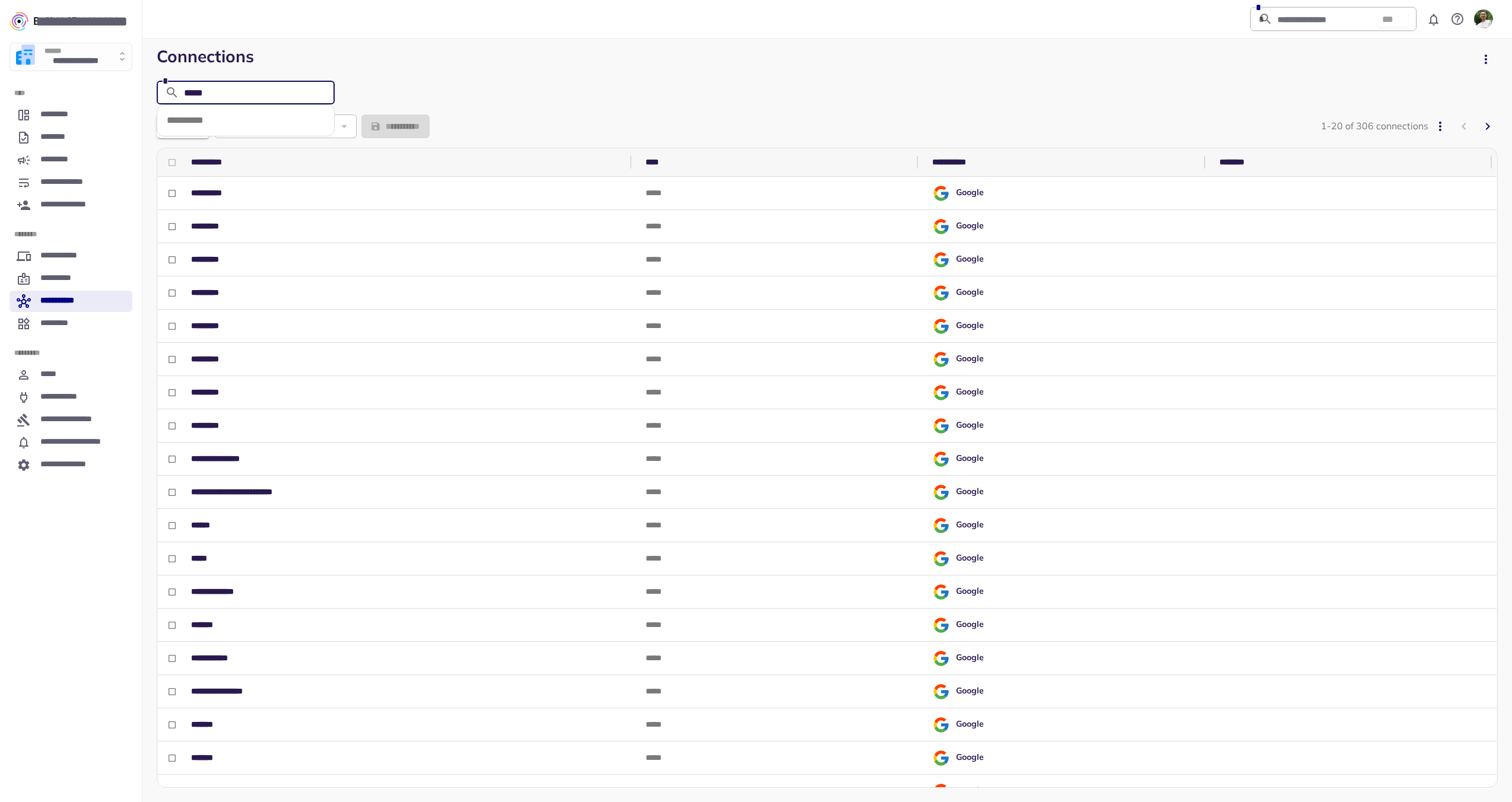 type 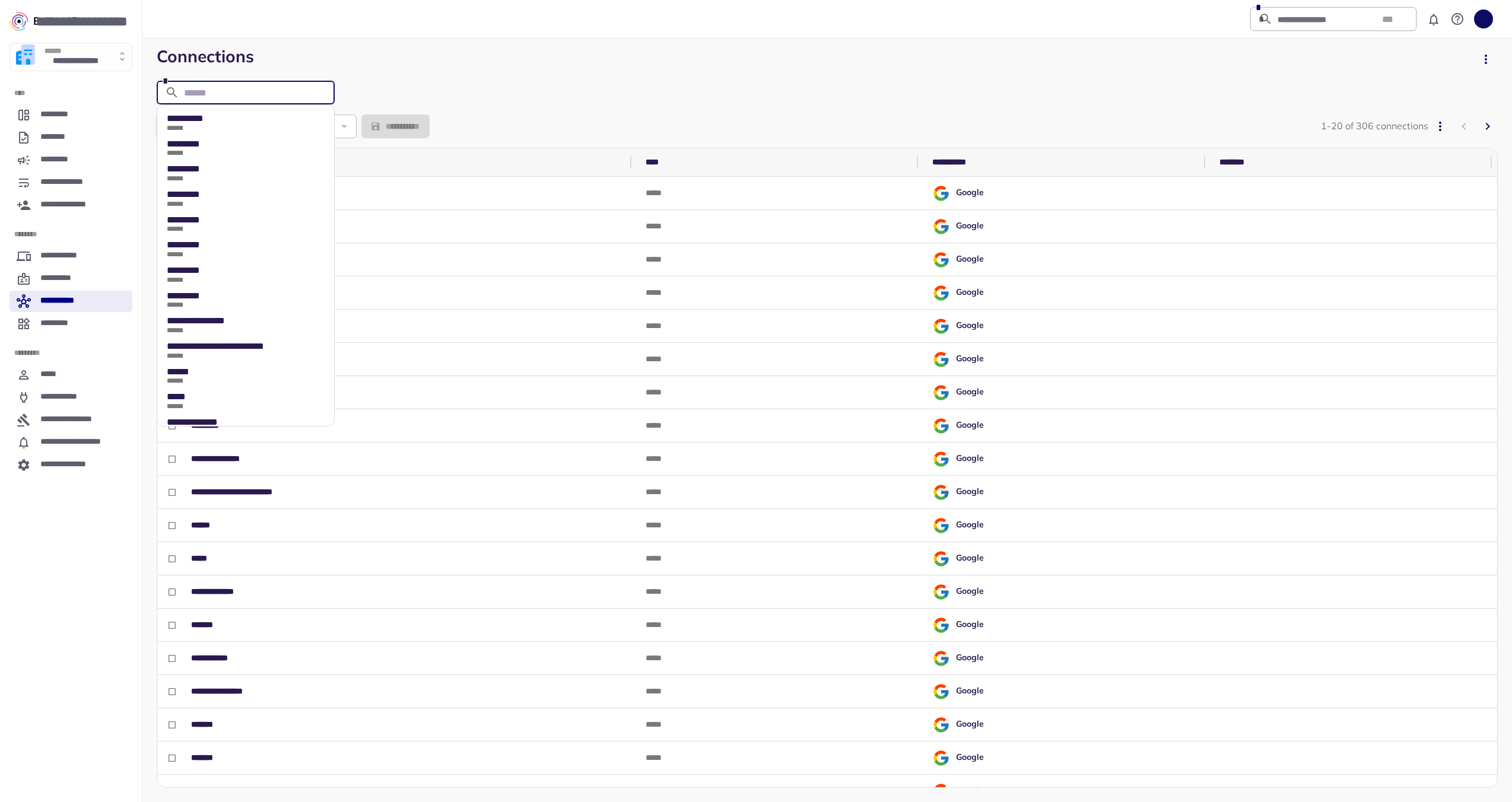 click on "**********" at bounding box center (71, 401) 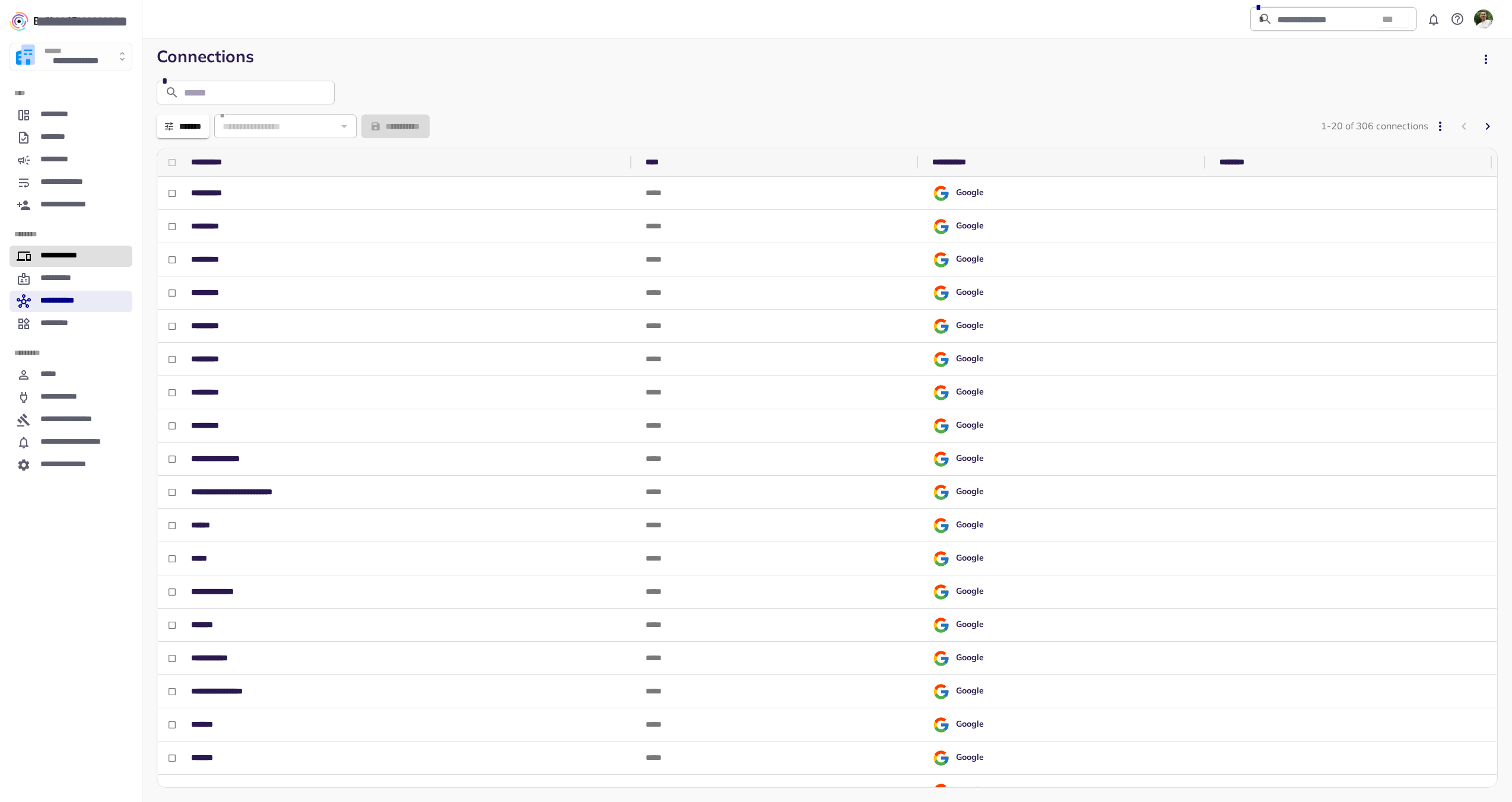 click on "**********" at bounding box center [63, 256] 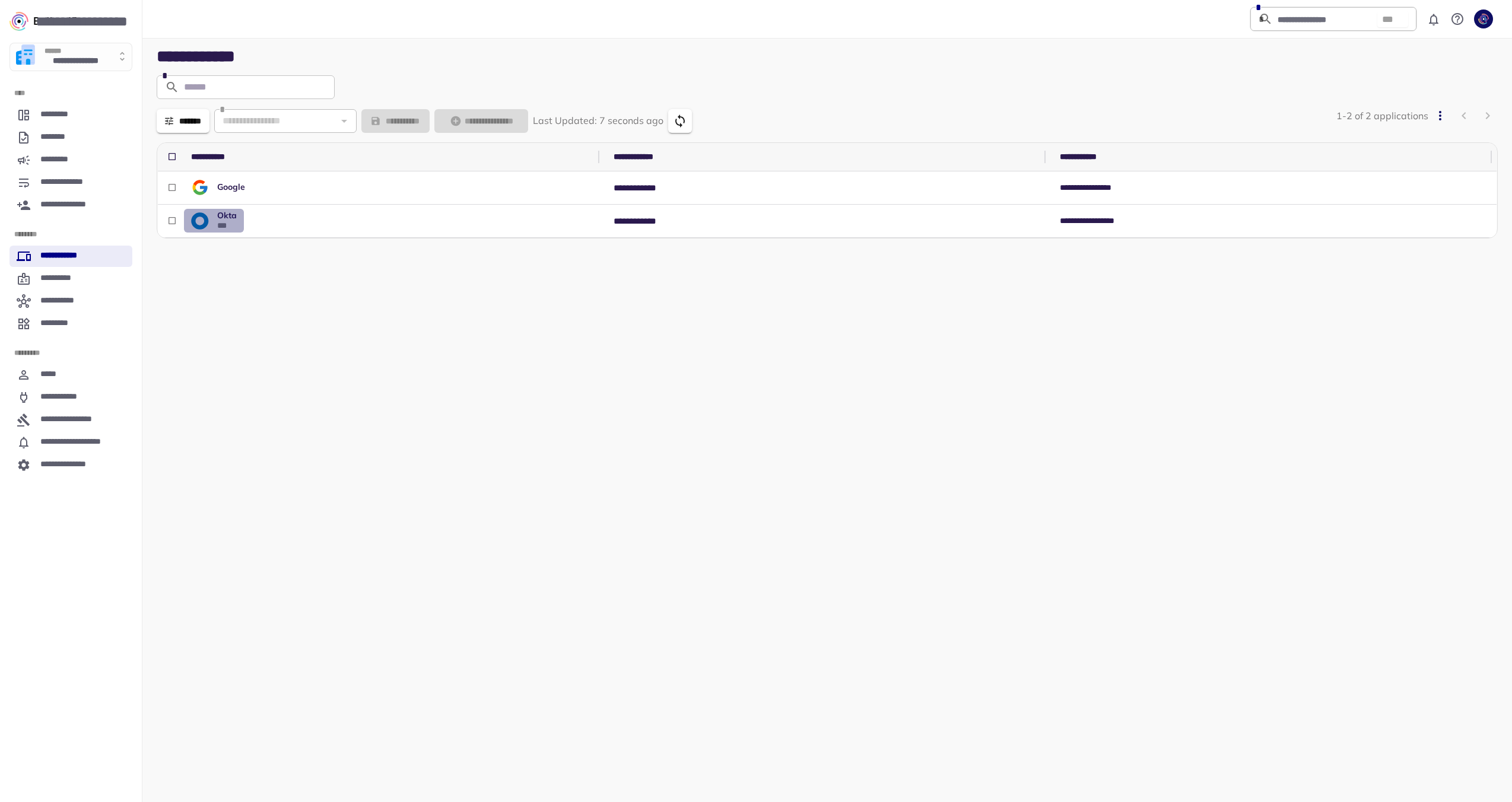 click on "***" at bounding box center [227, 225] 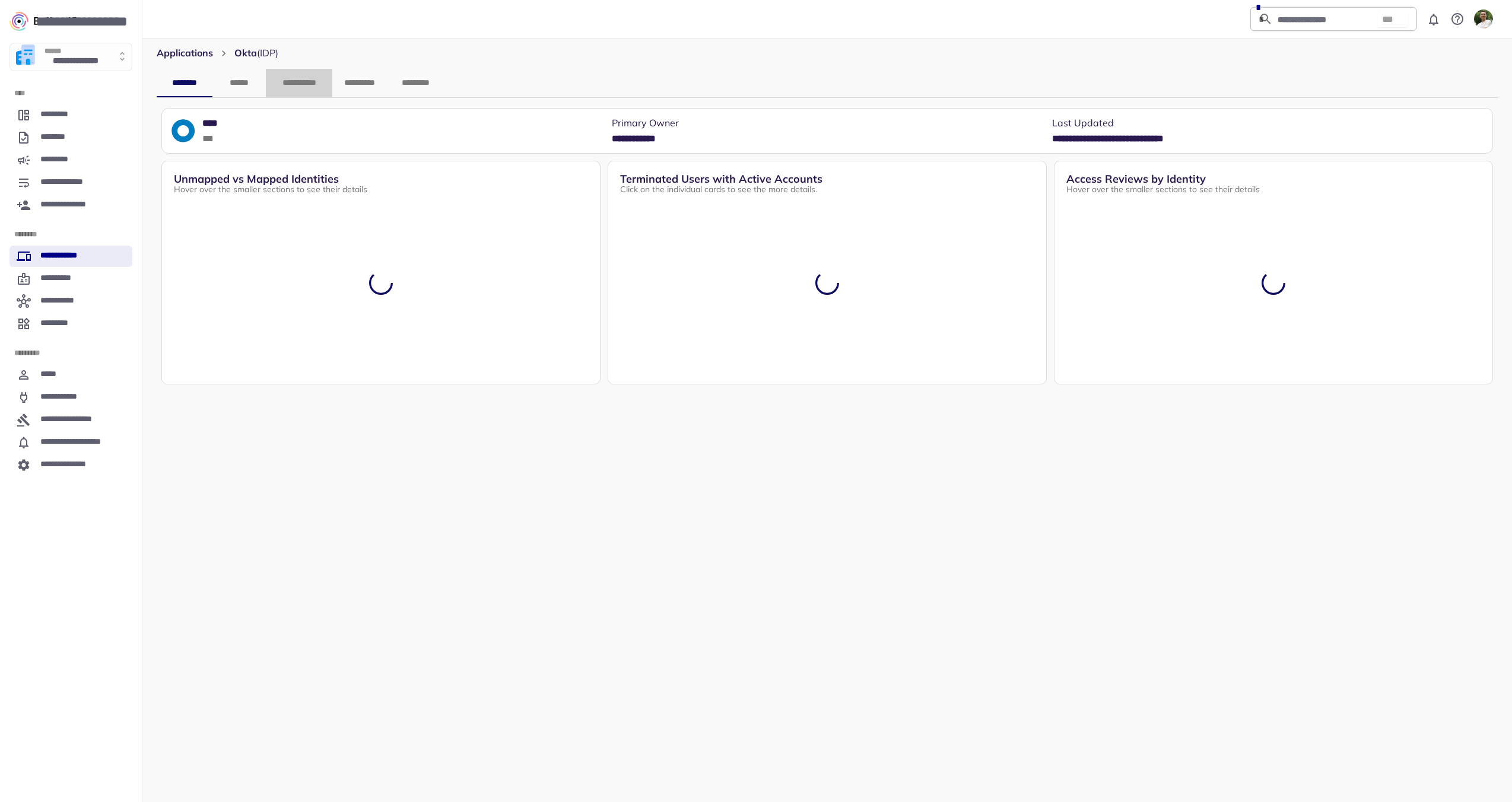 click on "**********" at bounding box center [299, 83] 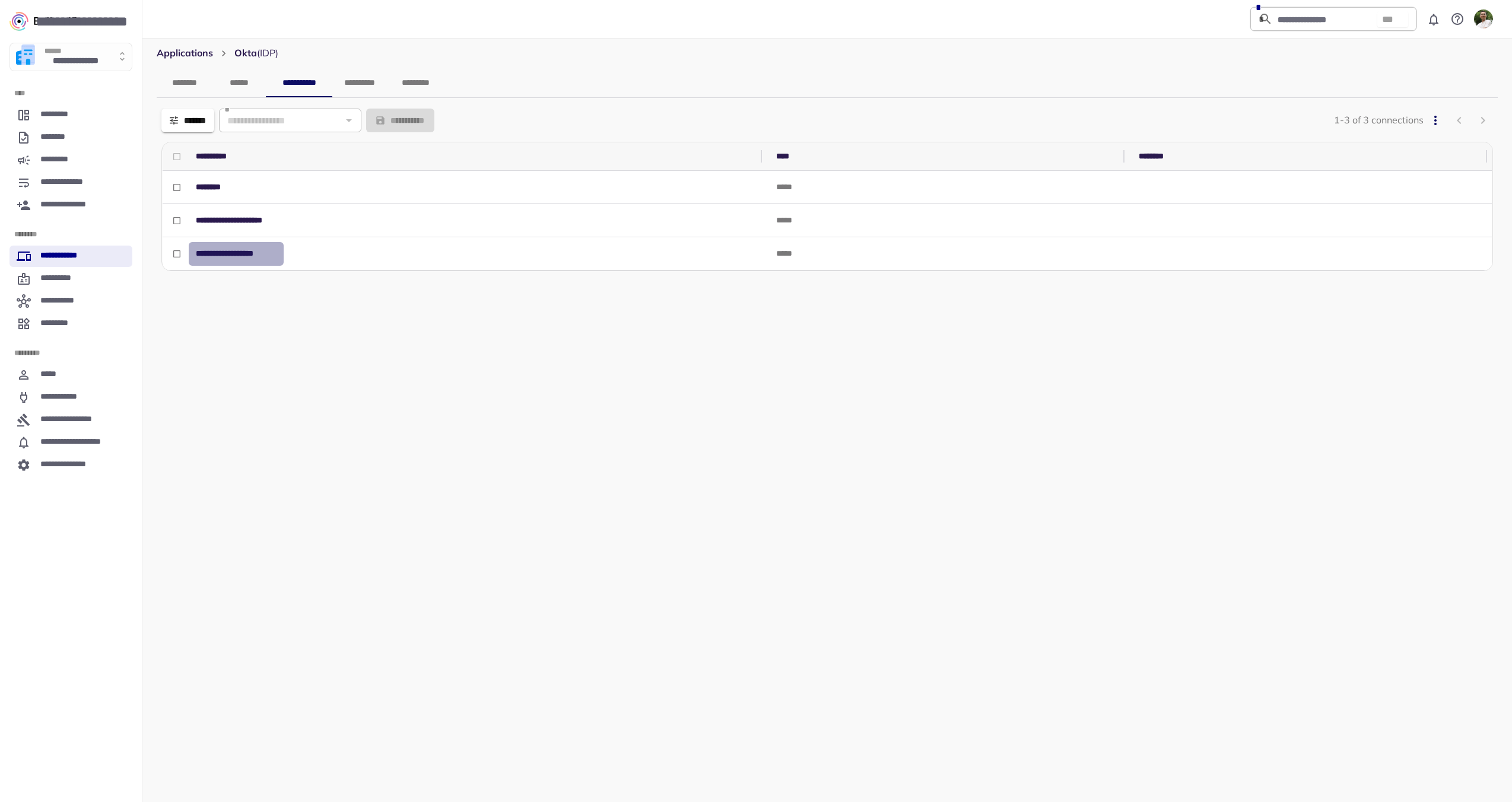 click on "**********" at bounding box center [236, 253] 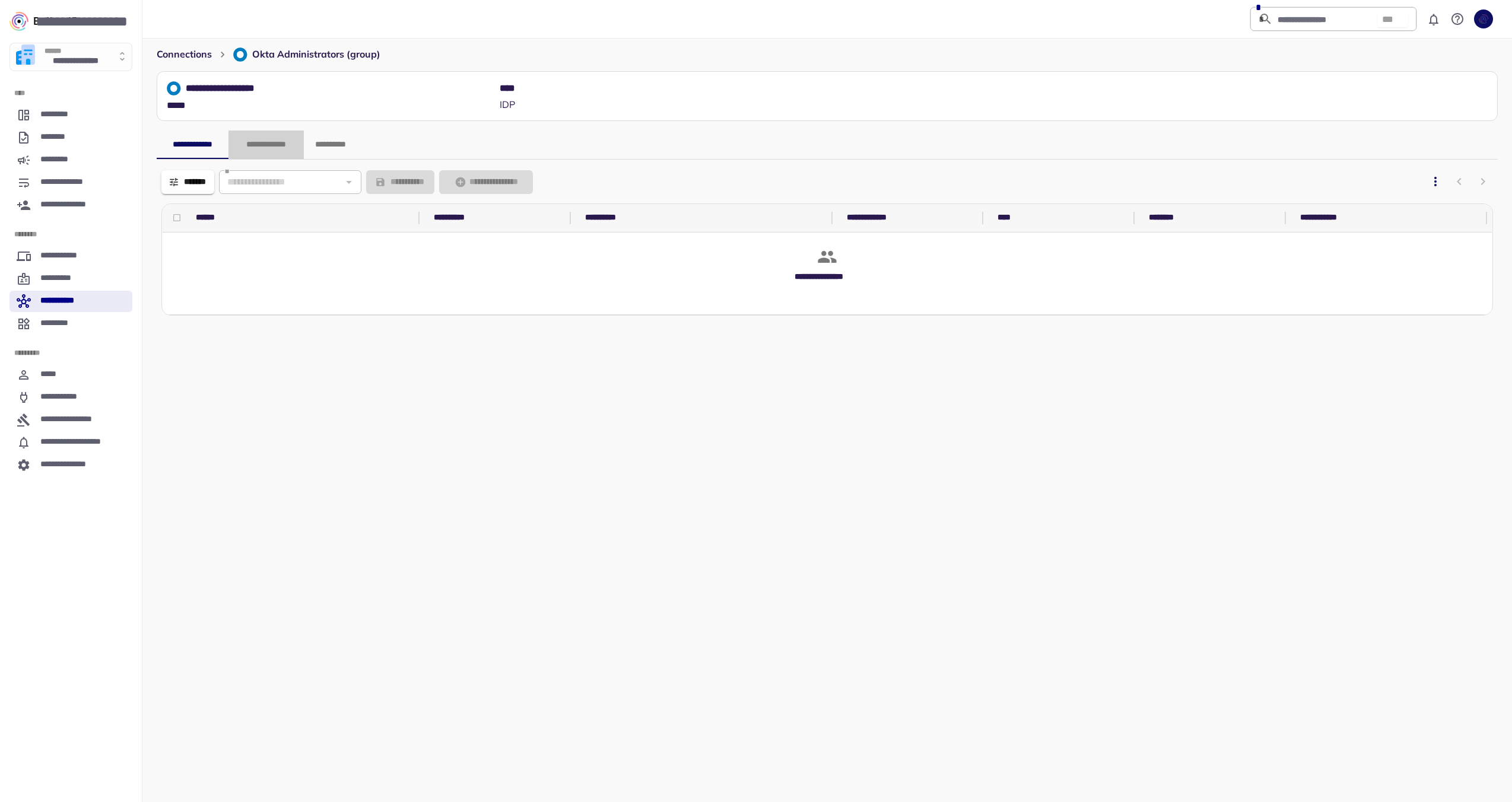 click on "**********" at bounding box center (266, 145) 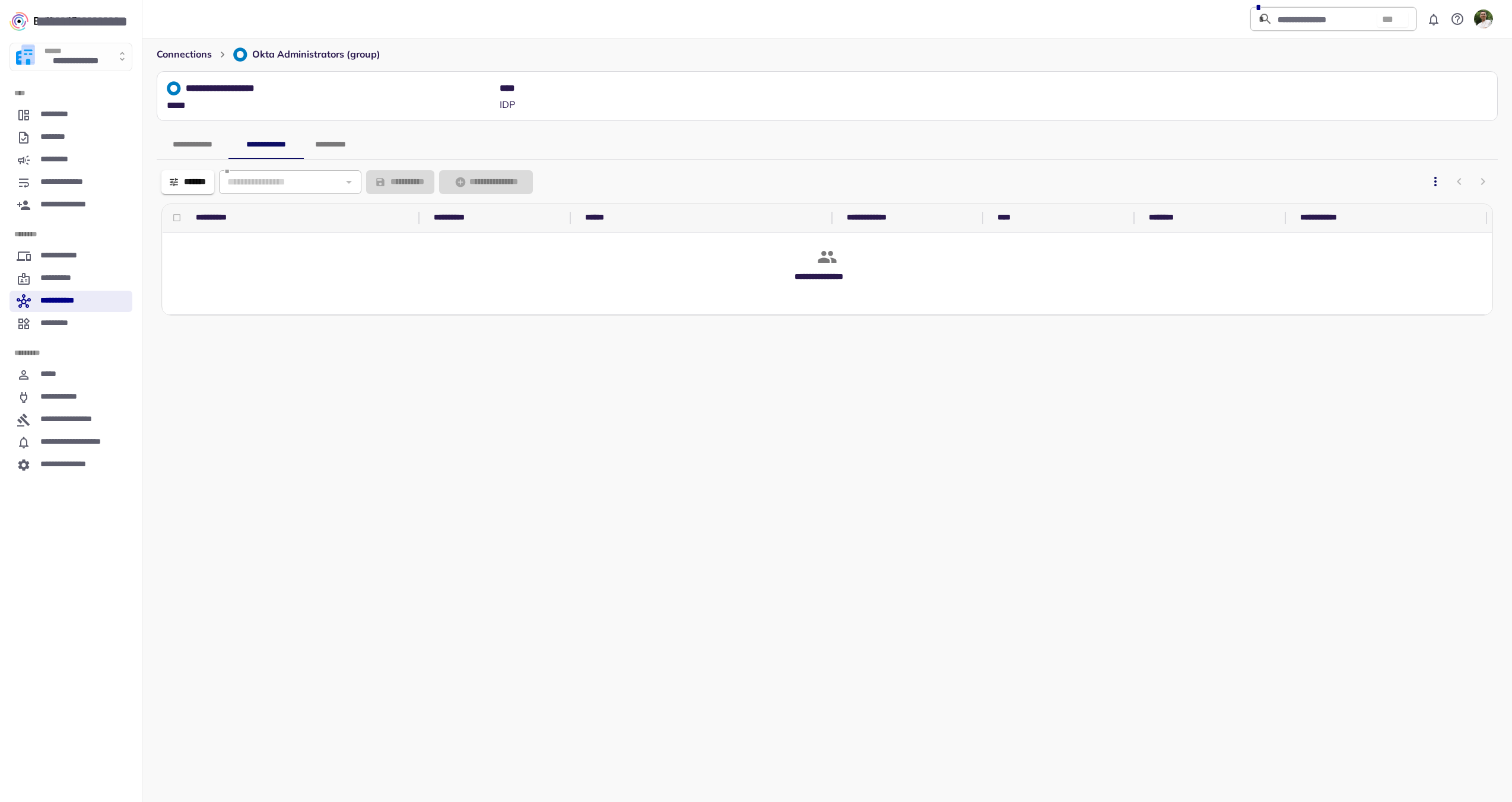 click on "**********" at bounding box center [331, 145] 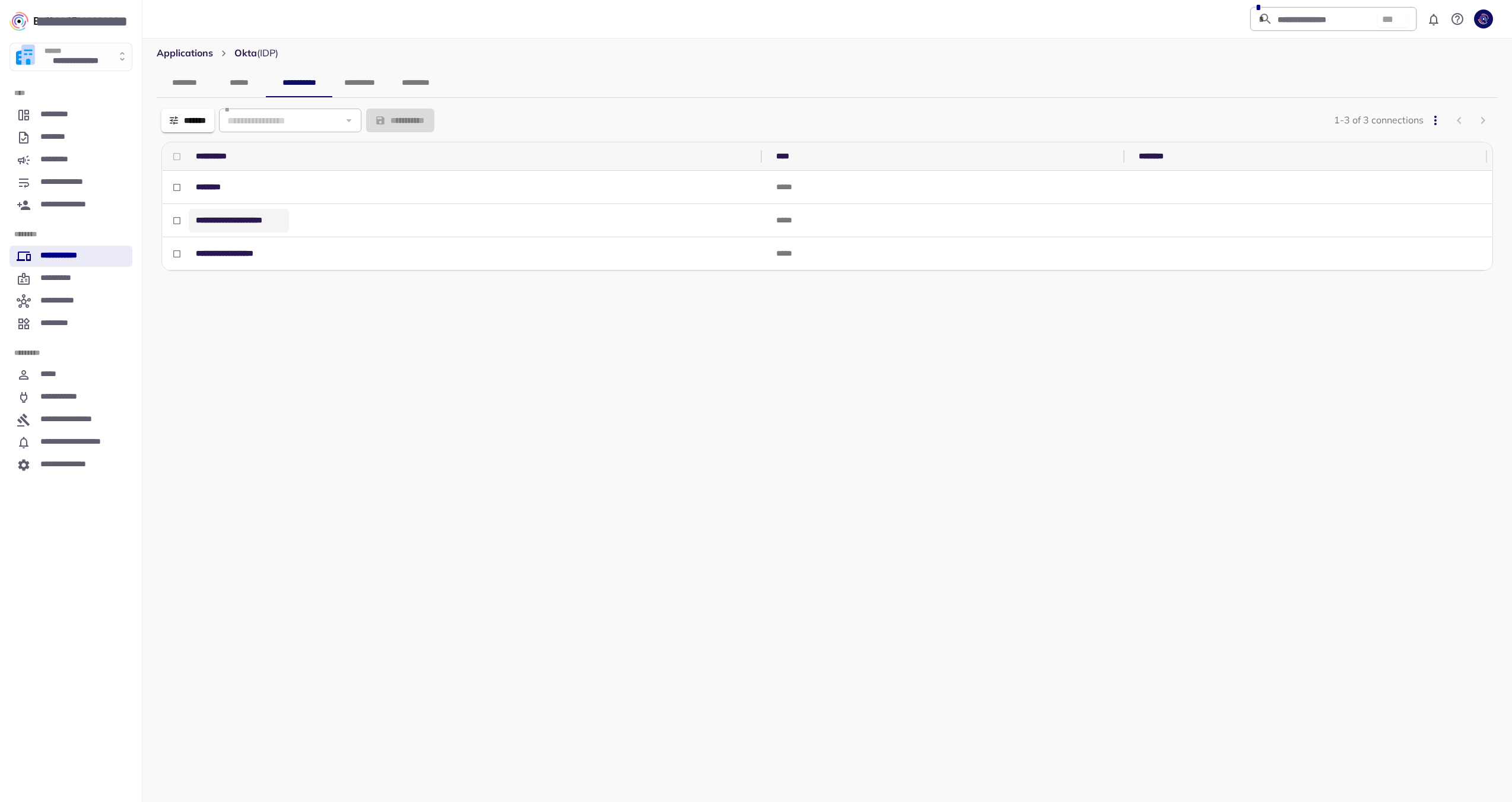 click on "**********" at bounding box center (239, 220) 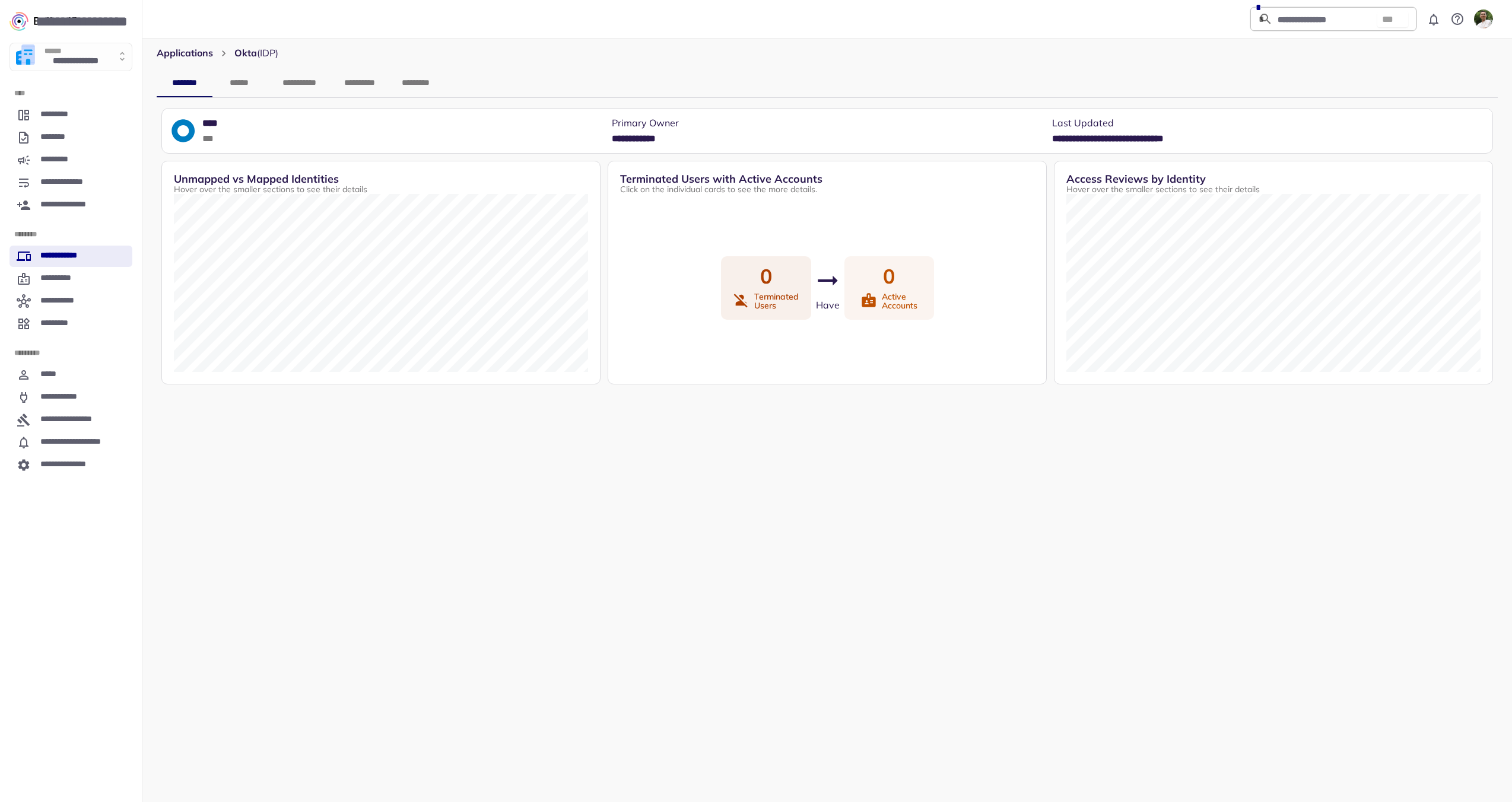 click on "*********" at bounding box center [415, 83] 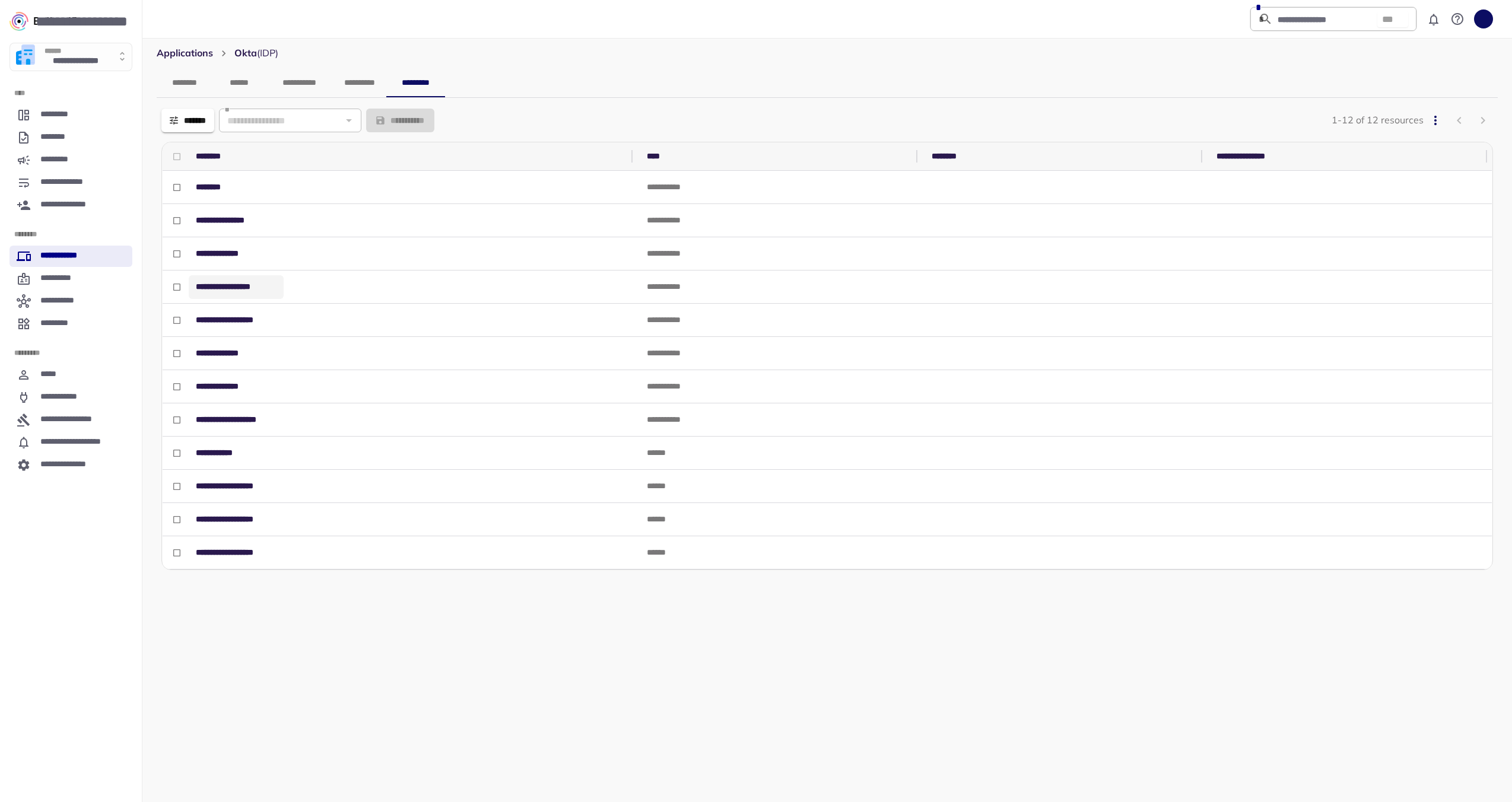 click on "**********" at bounding box center [236, 287] 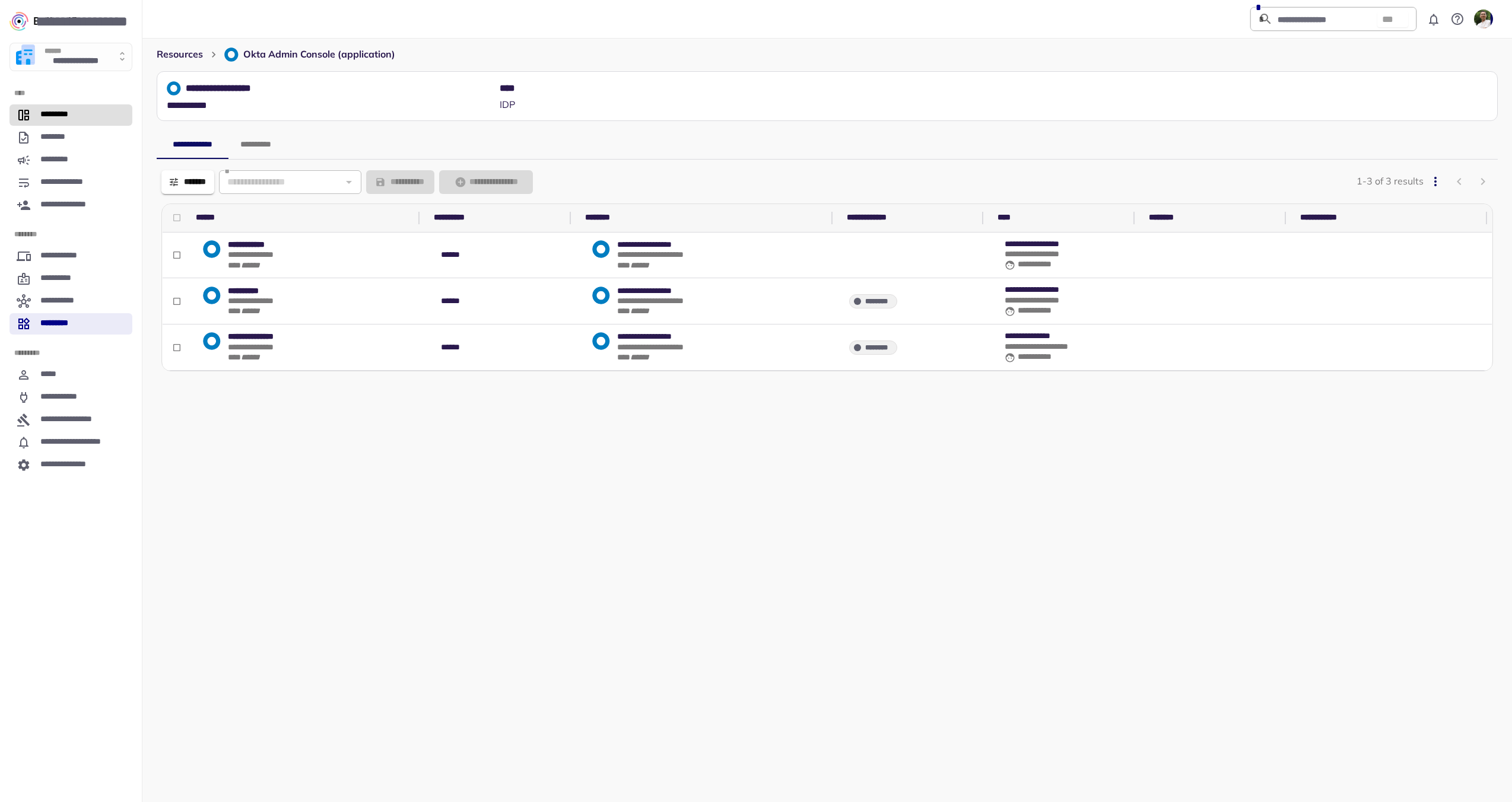 click on "*********" at bounding box center [71, 115] 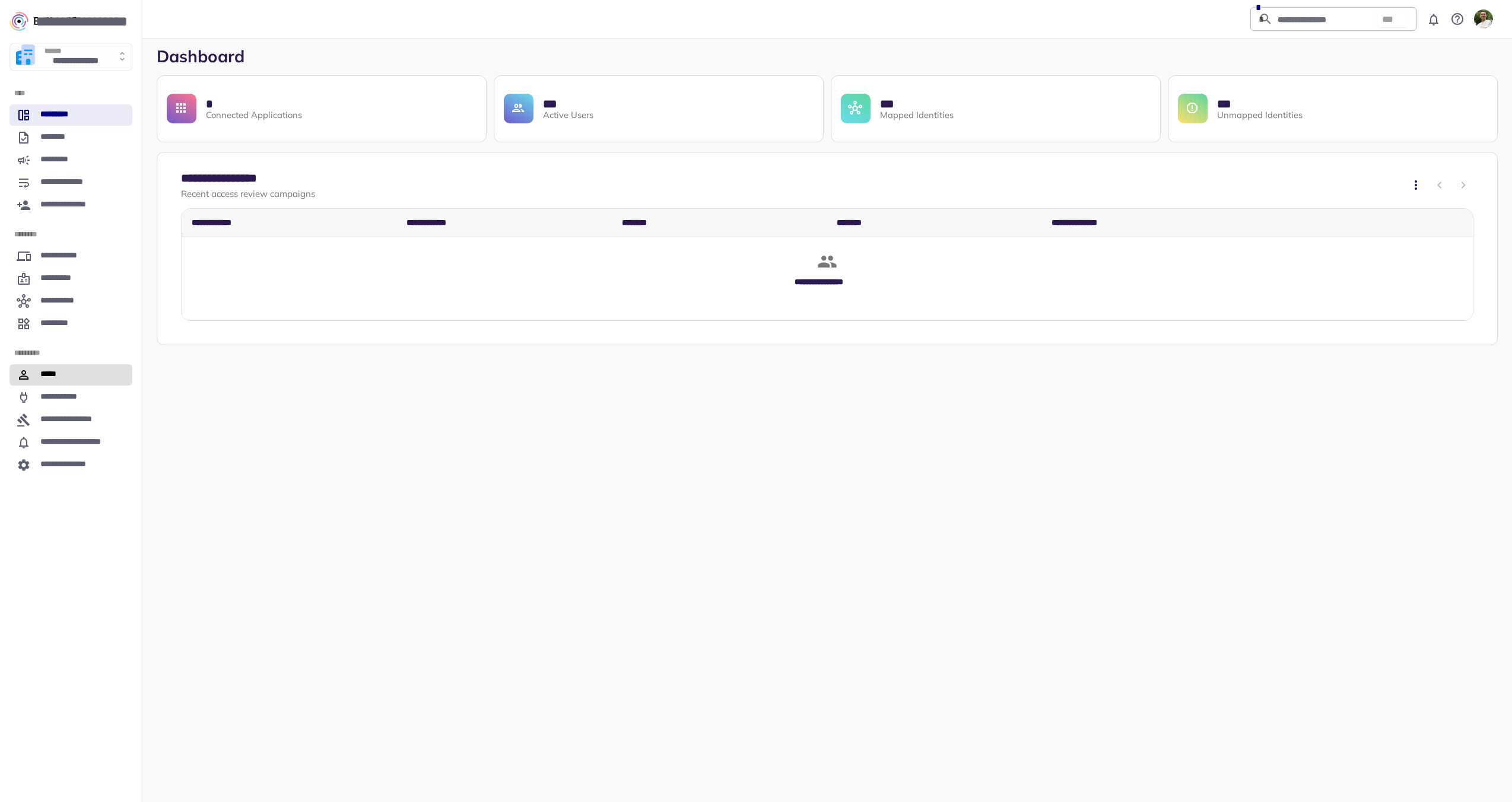 click on "*****" at bounding box center [71, 375] 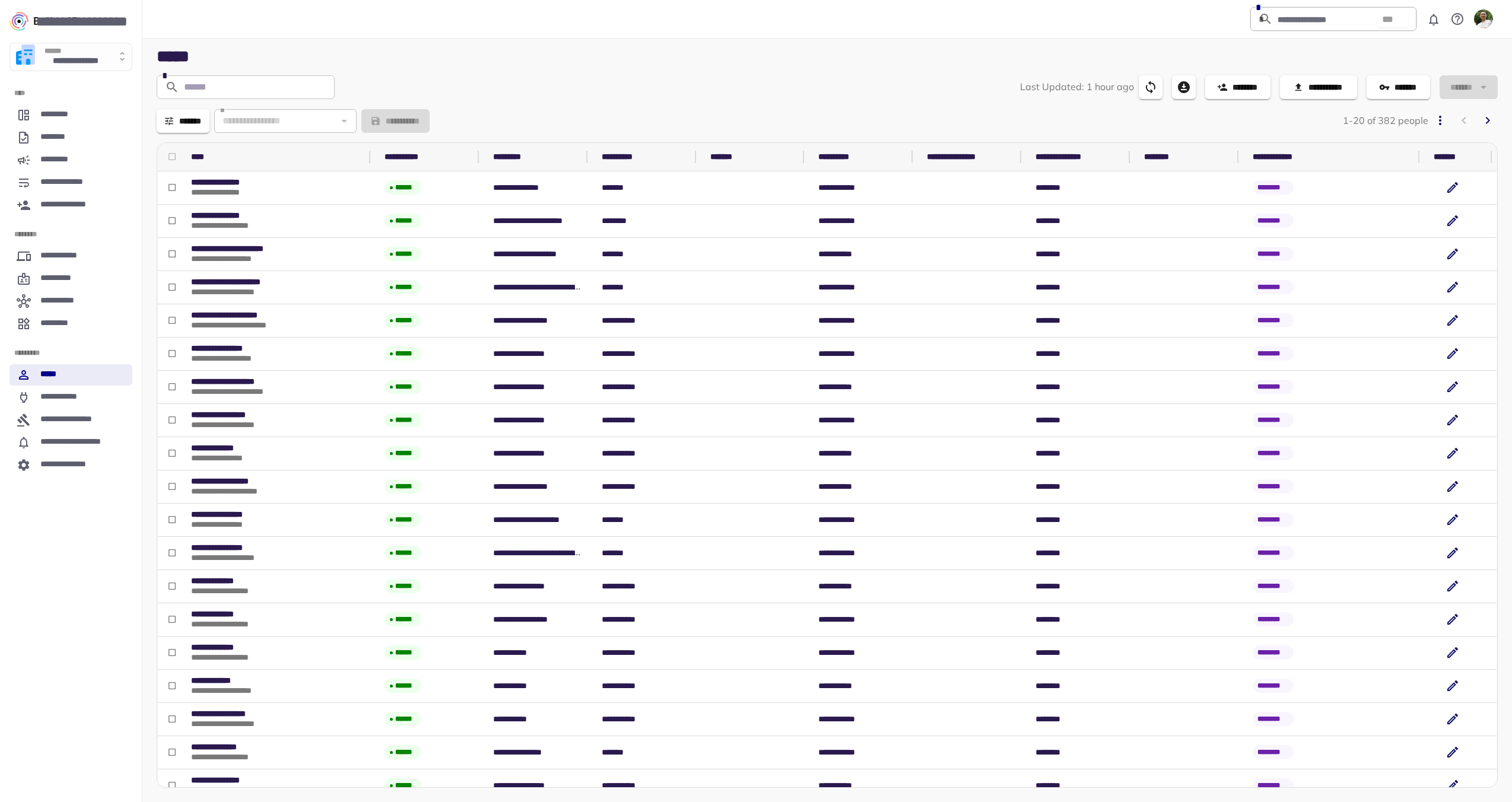 click on "**********" at bounding box center [75, 62] 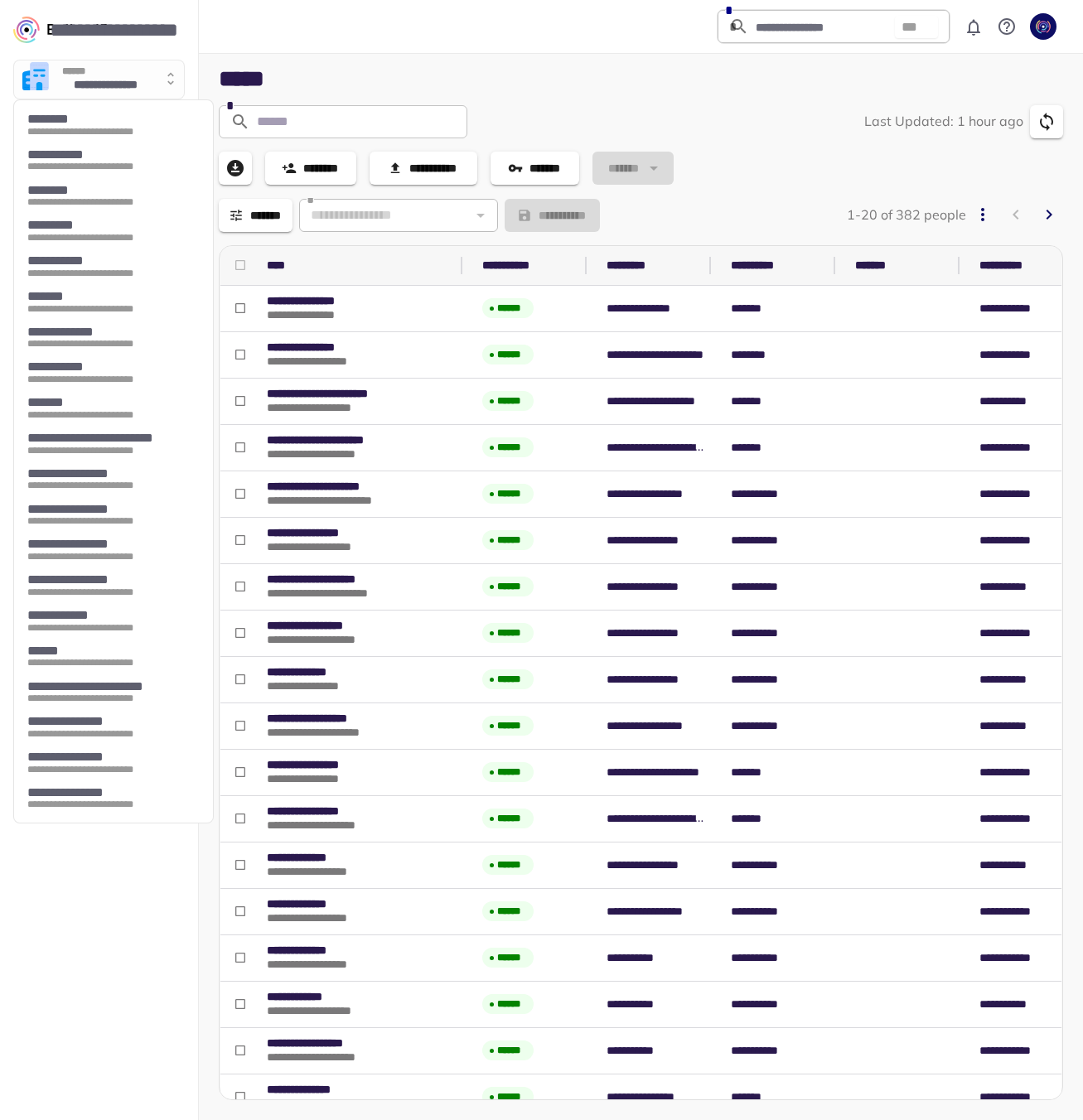 click at bounding box center [541, 560] 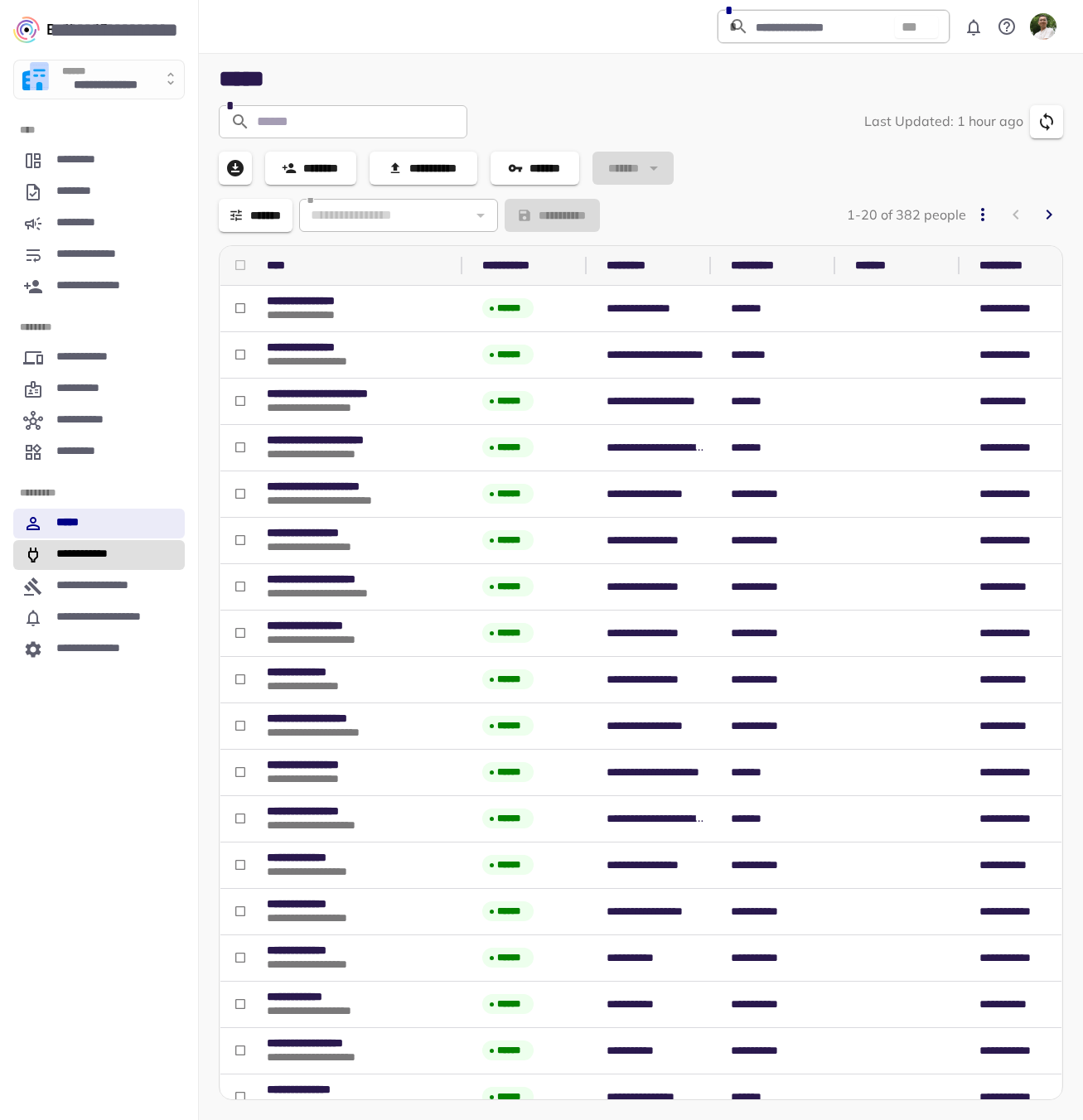 click on "**********" at bounding box center [87, 555] 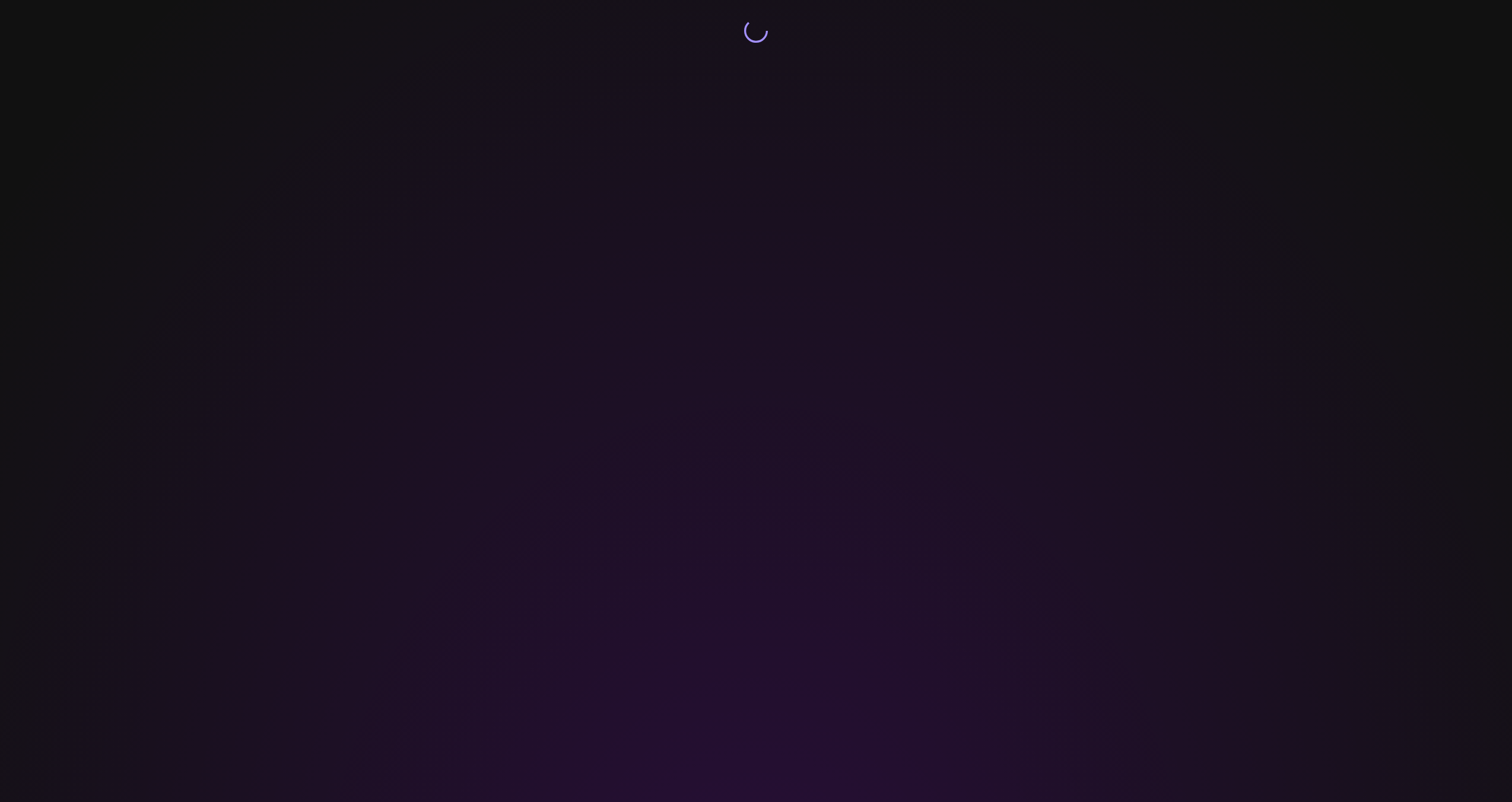 scroll, scrollTop: 0, scrollLeft: 0, axis: both 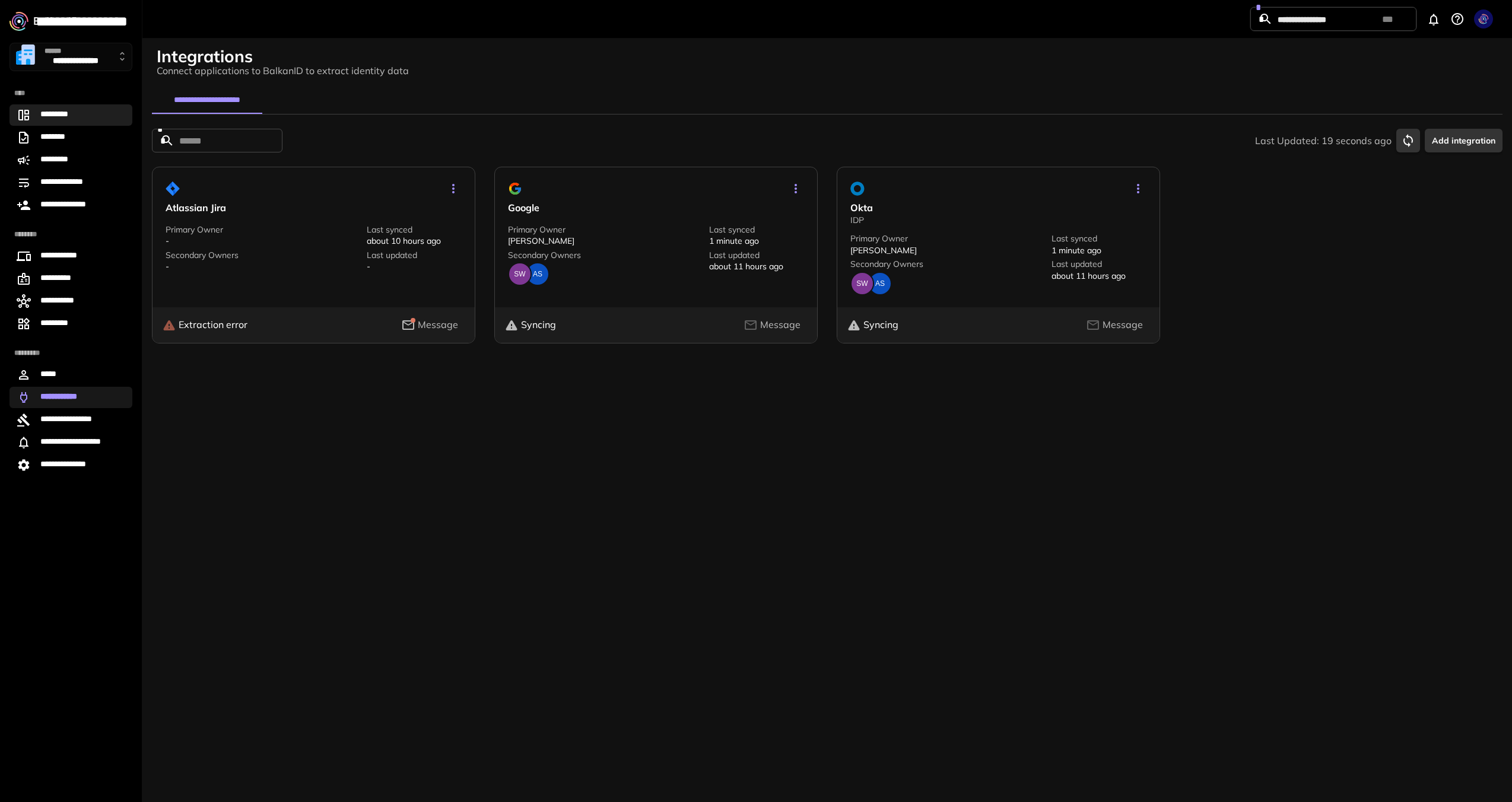 click on "*********" at bounding box center (71, 115) 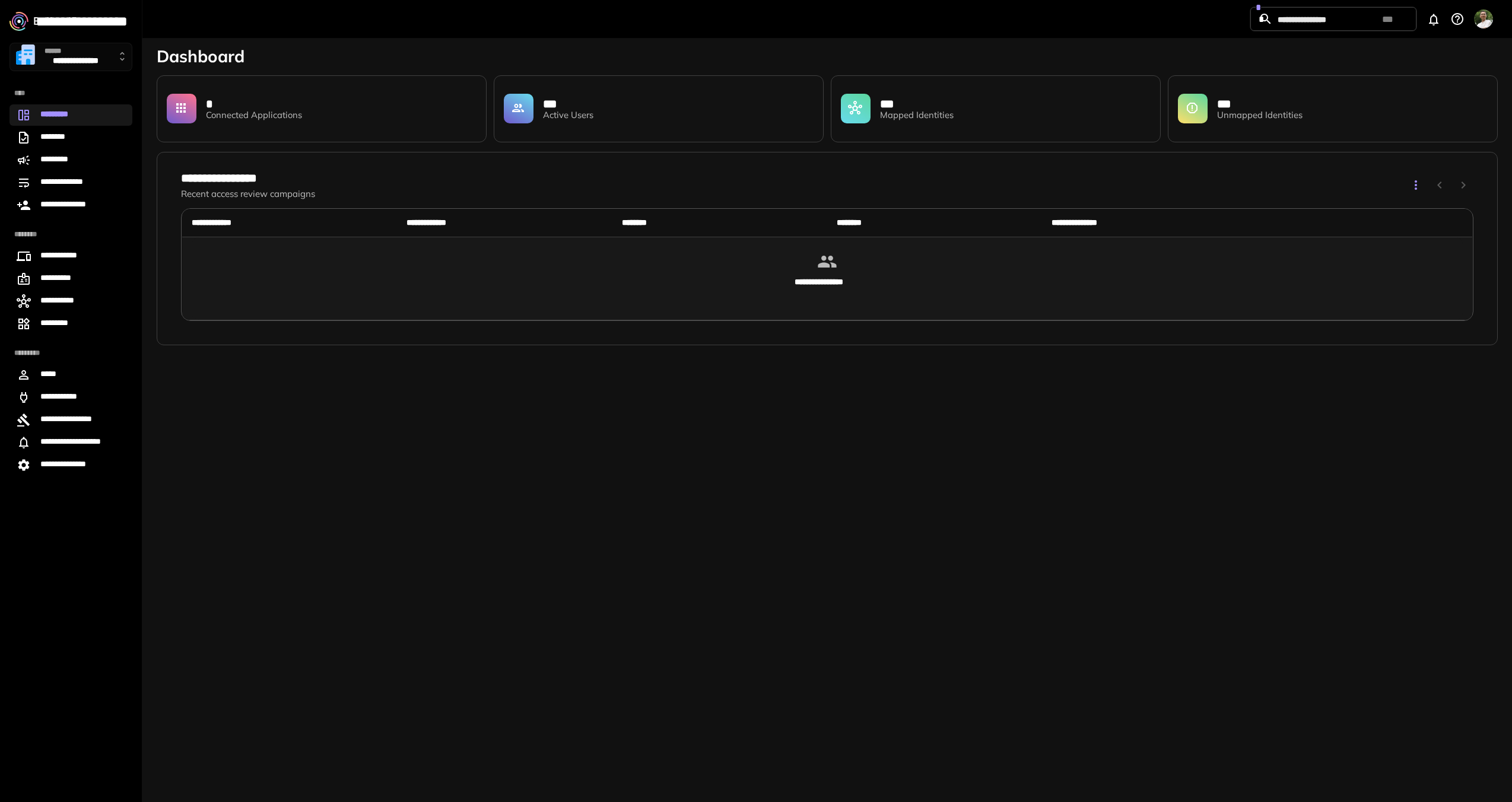 click on "**********" at bounding box center [71, 401] 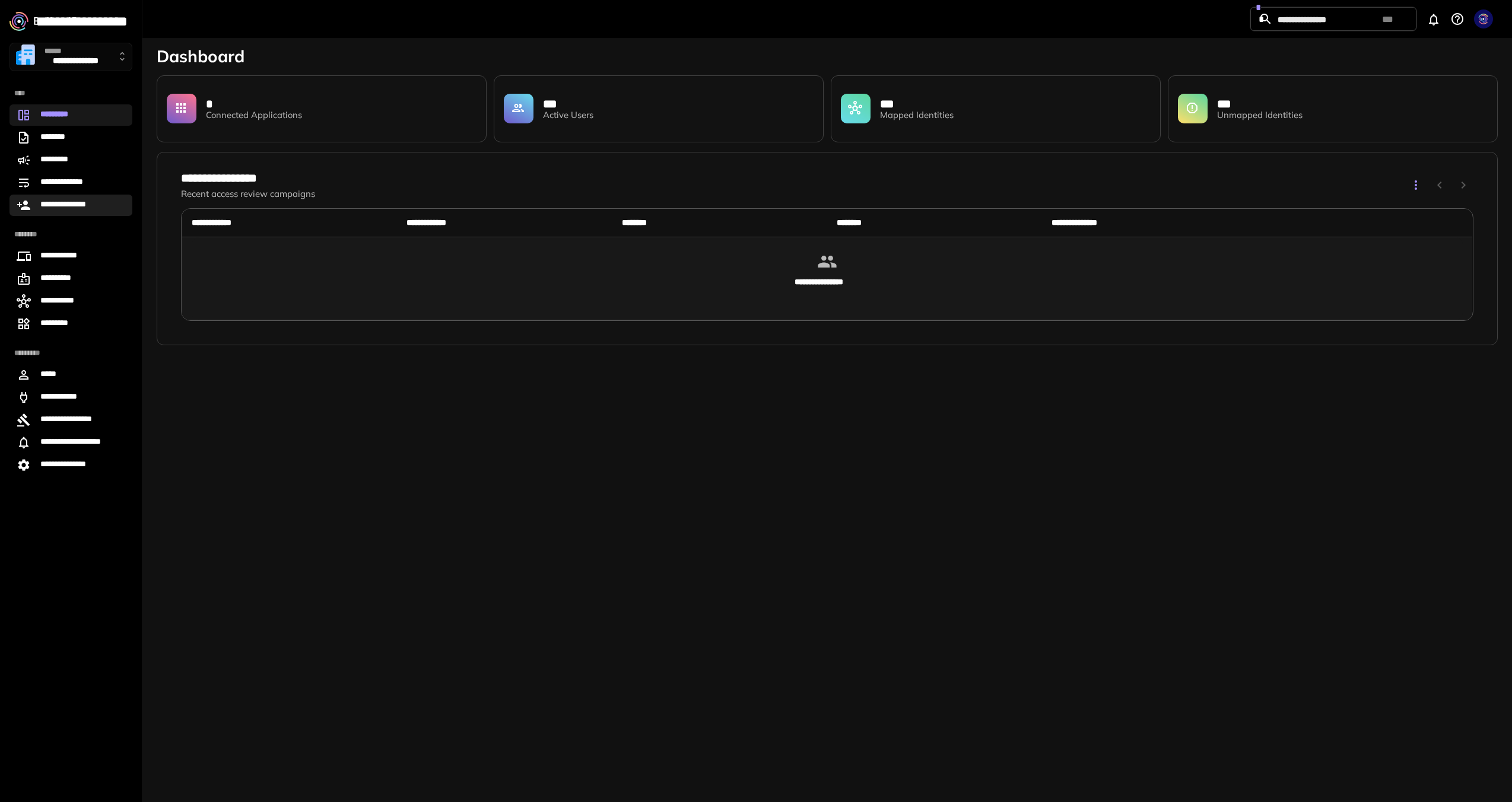 click on "**********" at bounding box center (71, 205) 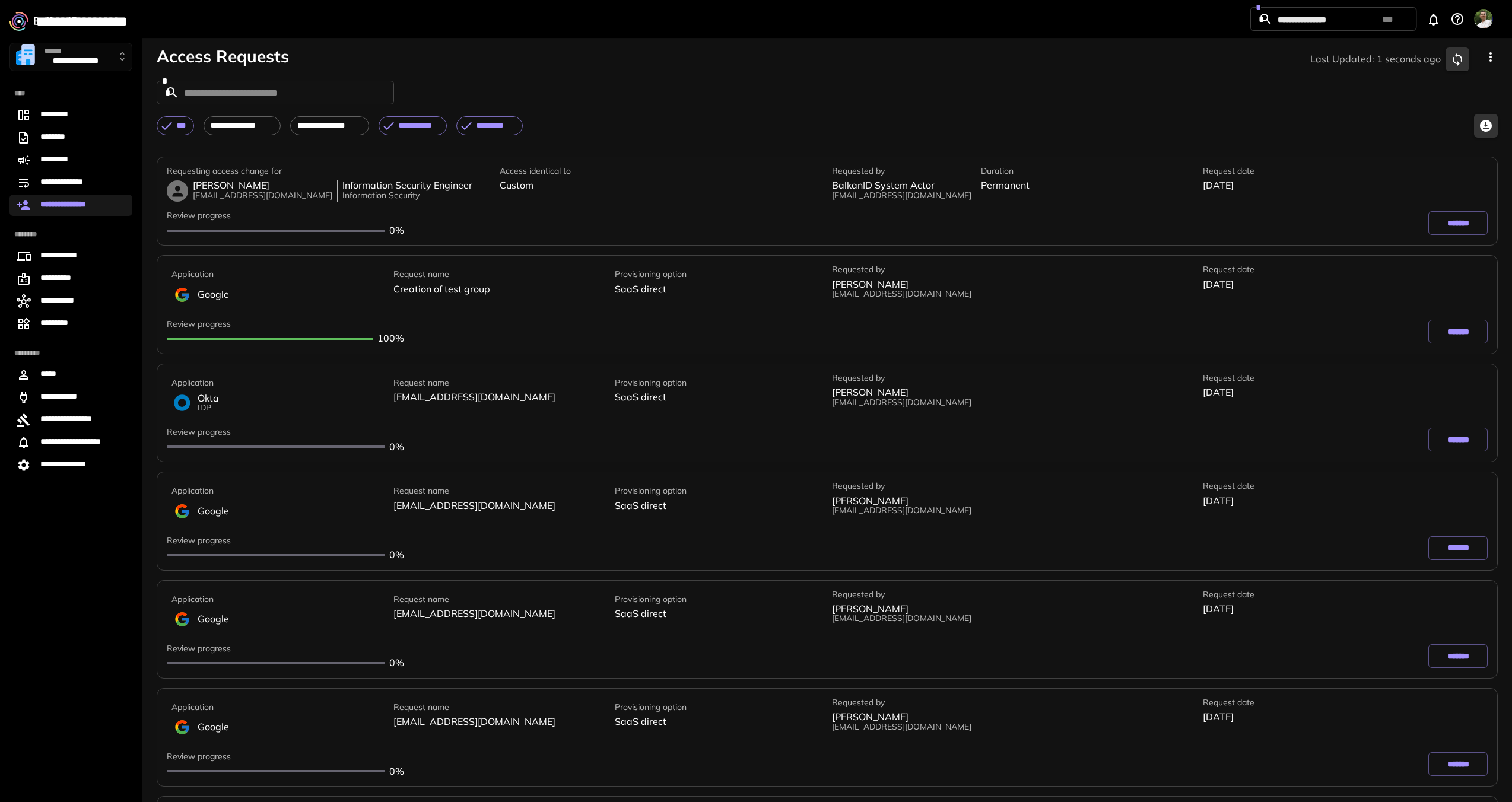 scroll, scrollTop: 290, scrollLeft: 0, axis: vertical 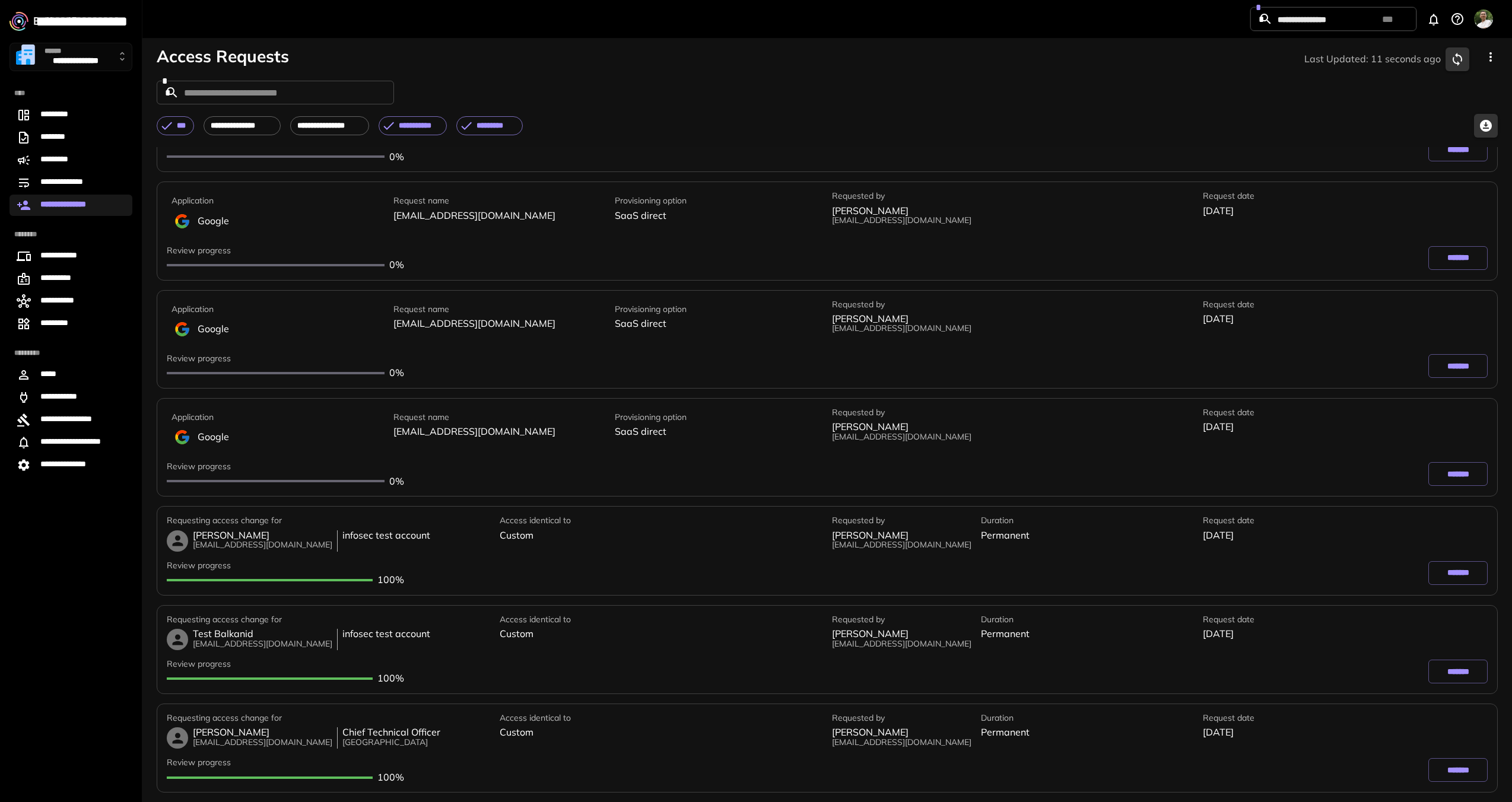 click on "[EMAIL_ADDRESS][DOMAIN_NAME]" at bounding box center [901, 437] 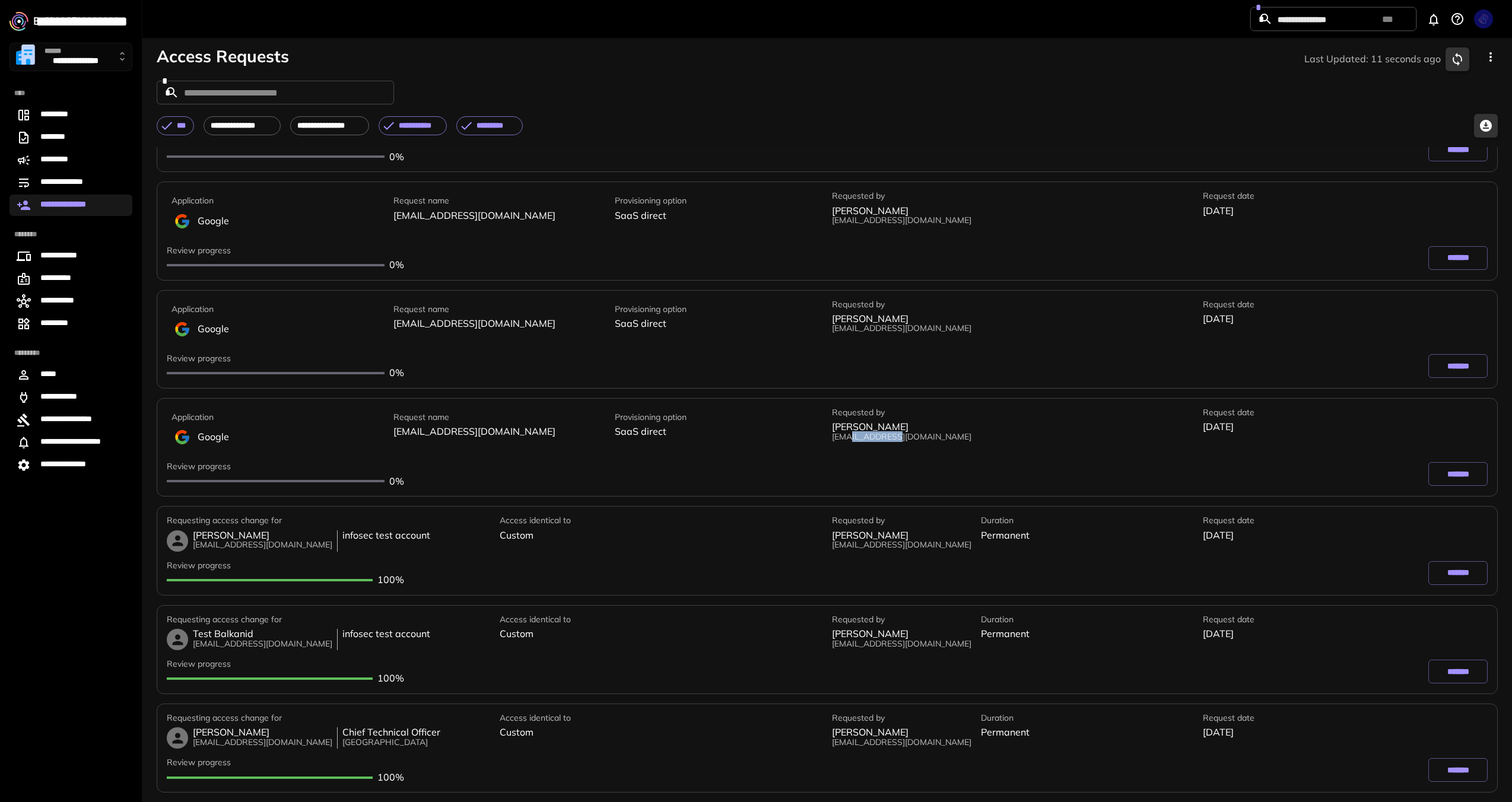 click on "[EMAIL_ADDRESS][DOMAIN_NAME]" at bounding box center [901, 437] 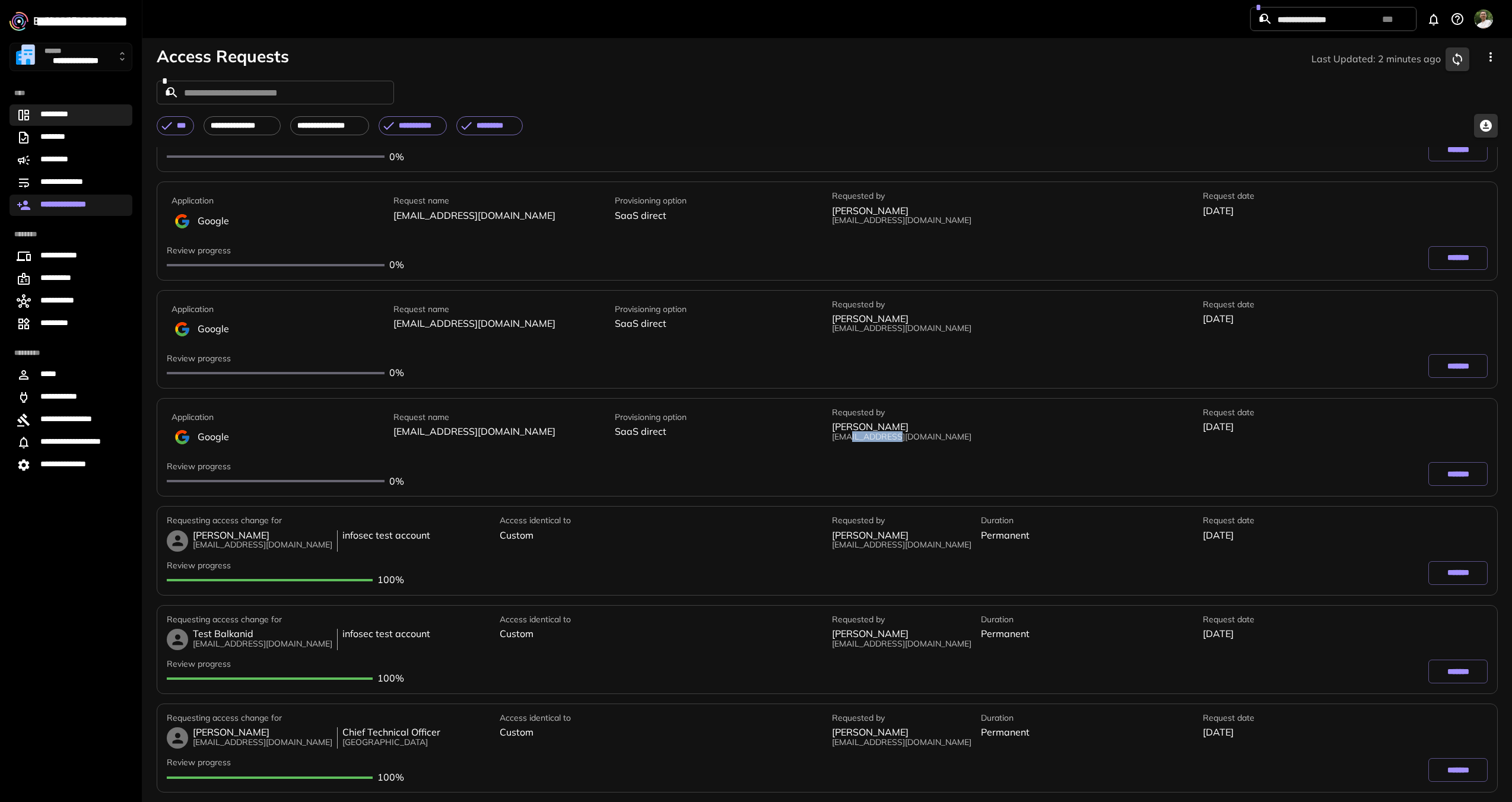 click on "*********" at bounding box center [61, 115] 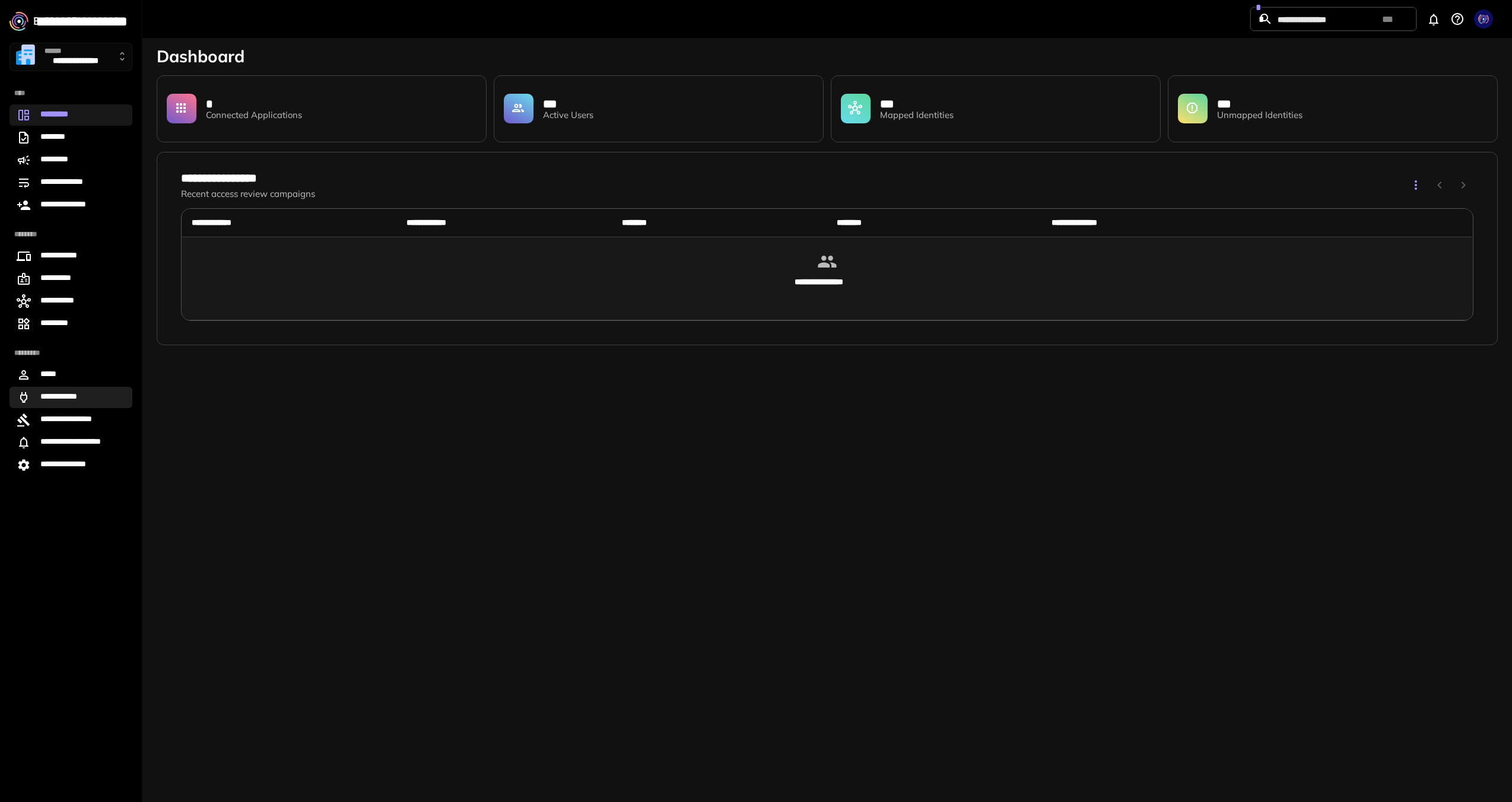 click on "**********" at bounding box center [71, 397] 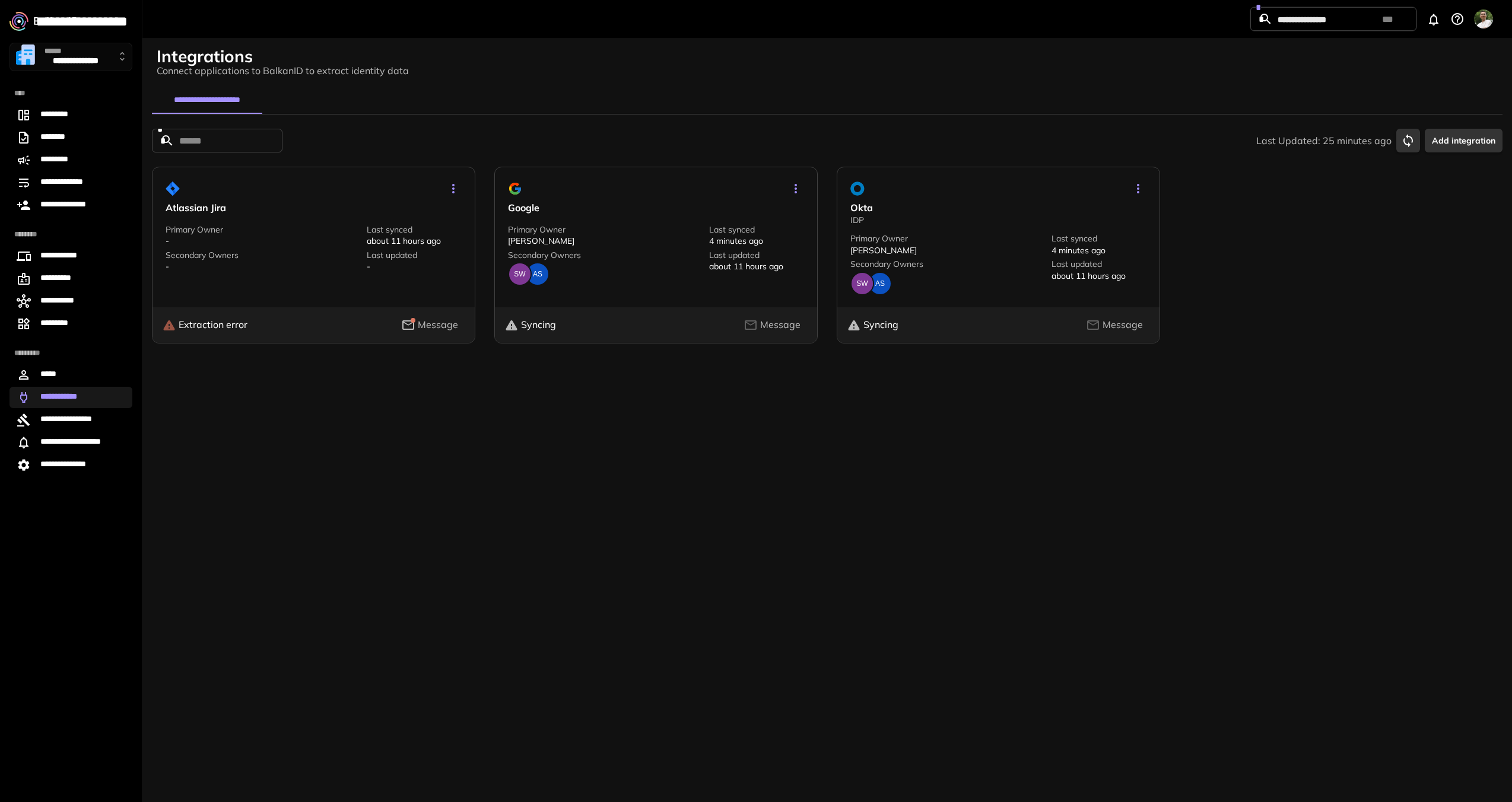 click on "**********" at bounding box center (71, 397) 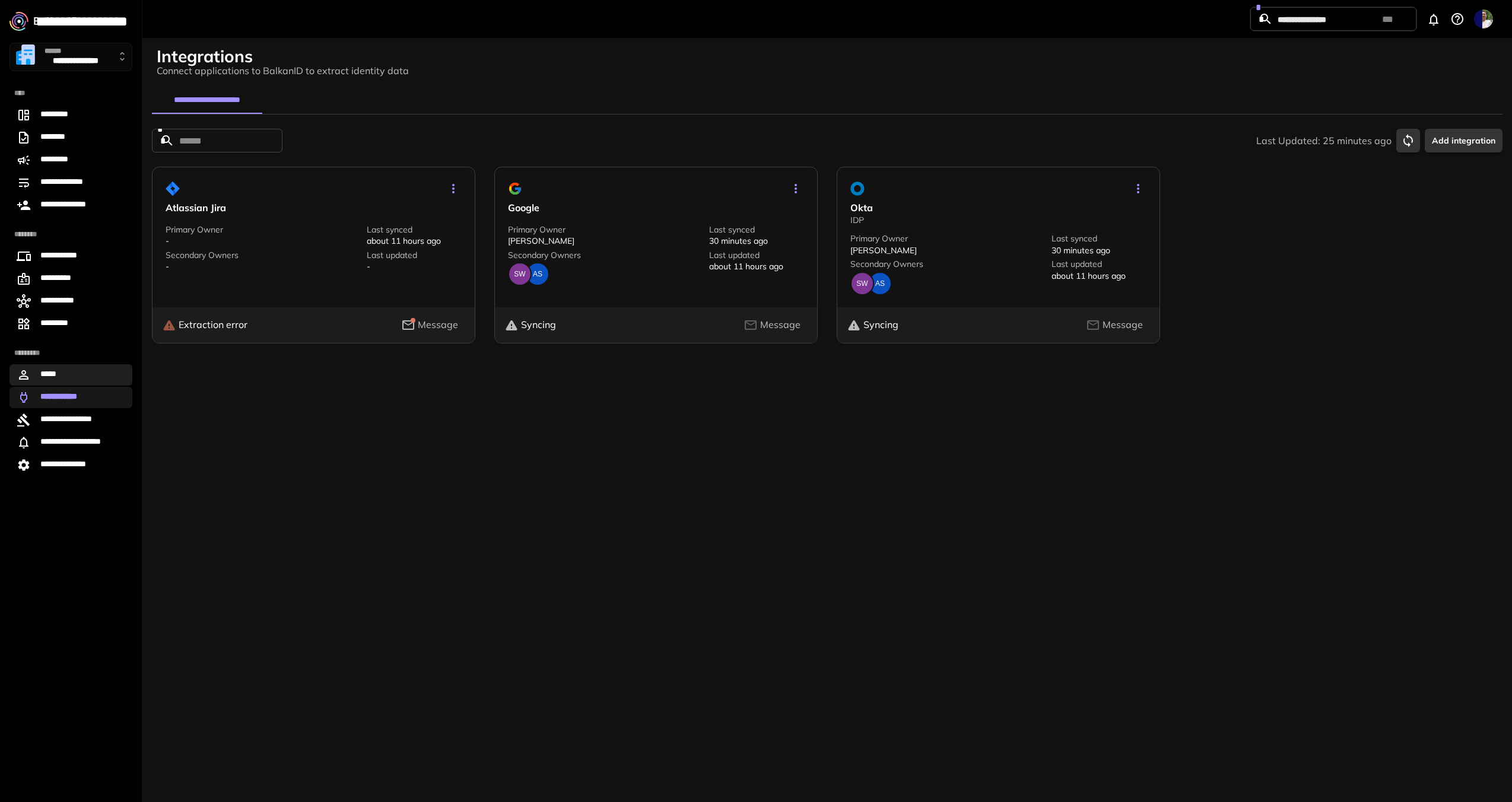 click on "*****" at bounding box center (71, 375) 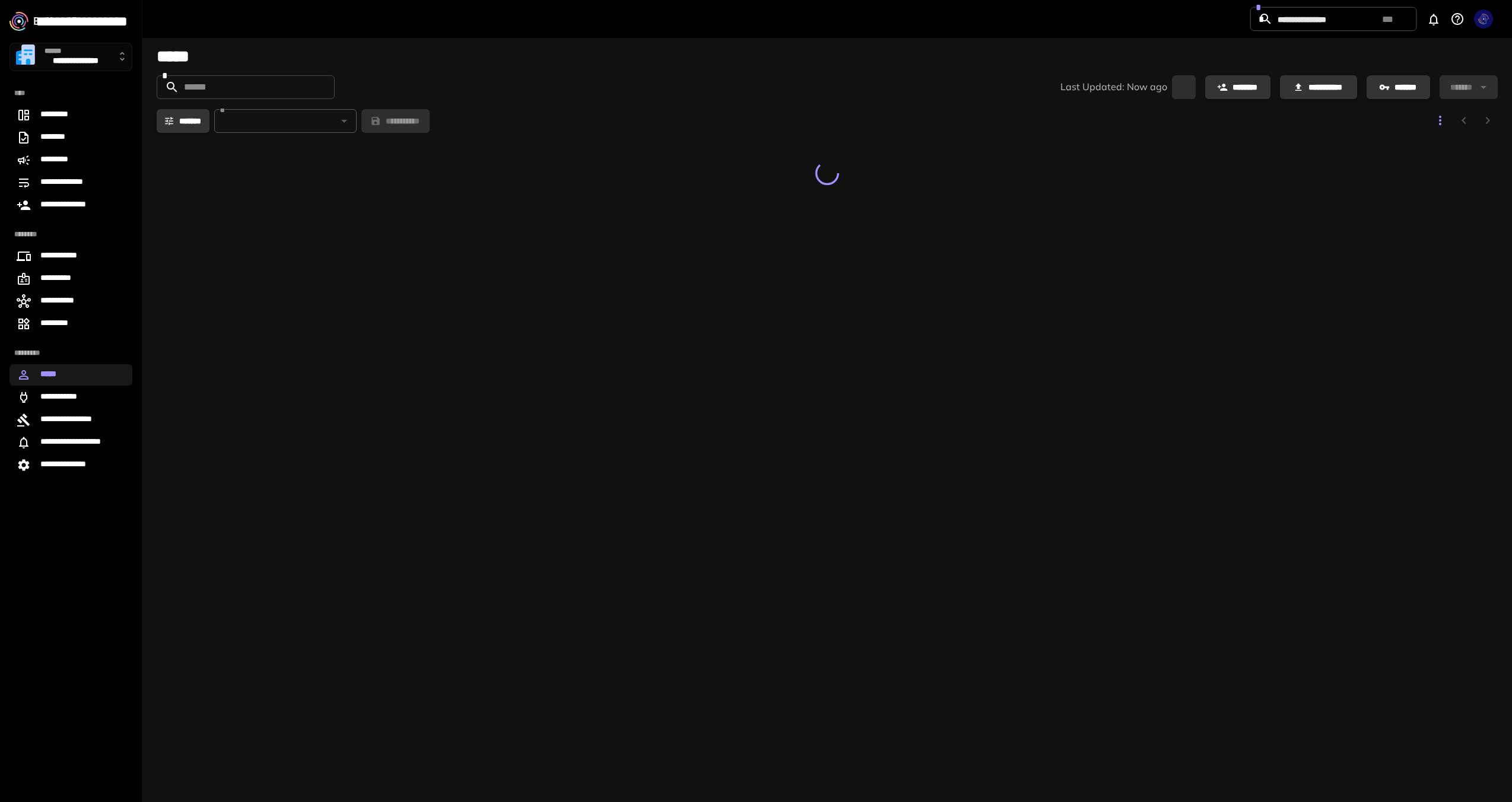 click on "**********" at bounding box center [71, 401] 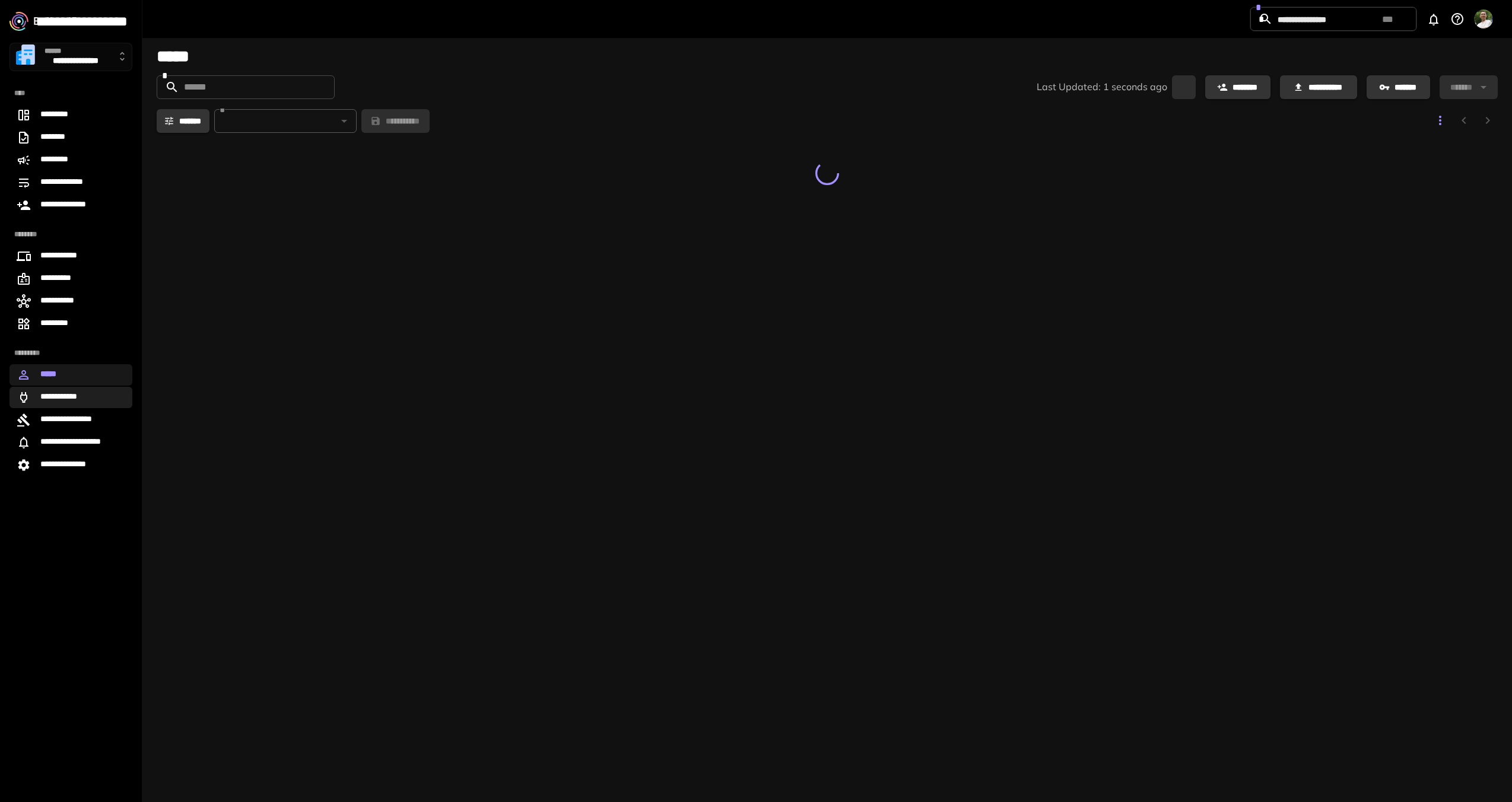 click on "**********" at bounding box center (71, 397) 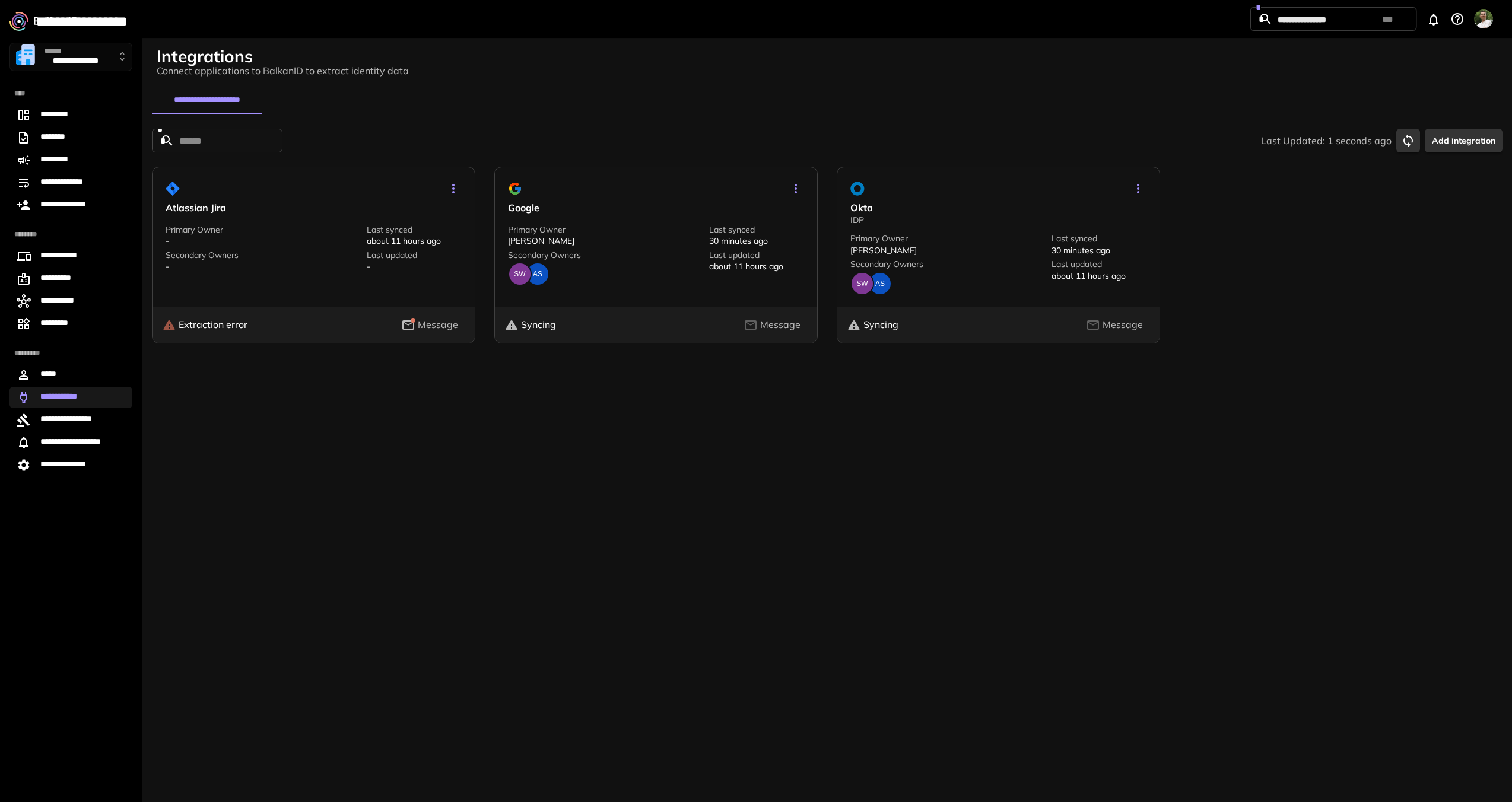 click on "**********" at bounding box center [71, 401] 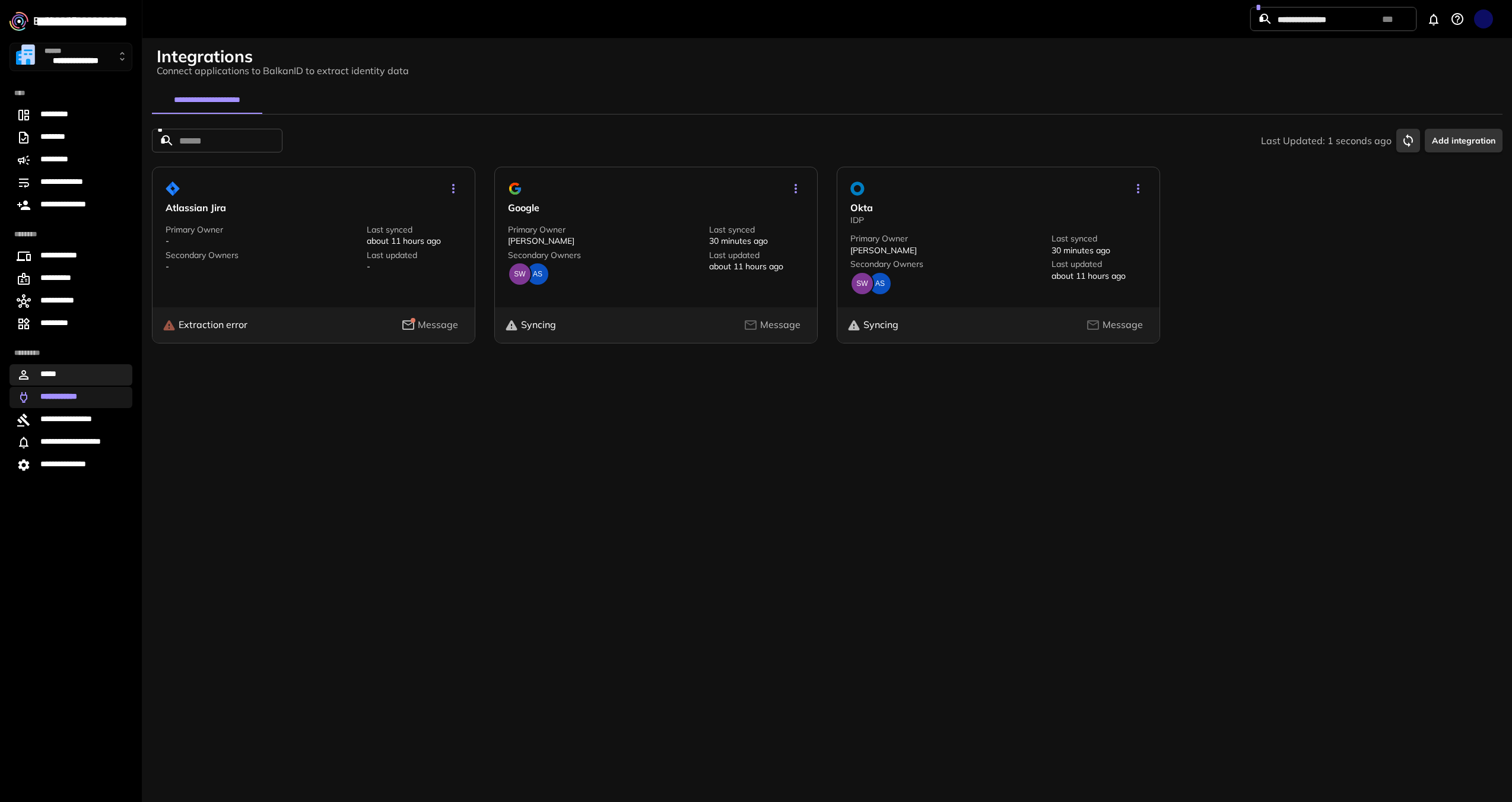 click on "*****" at bounding box center [71, 375] 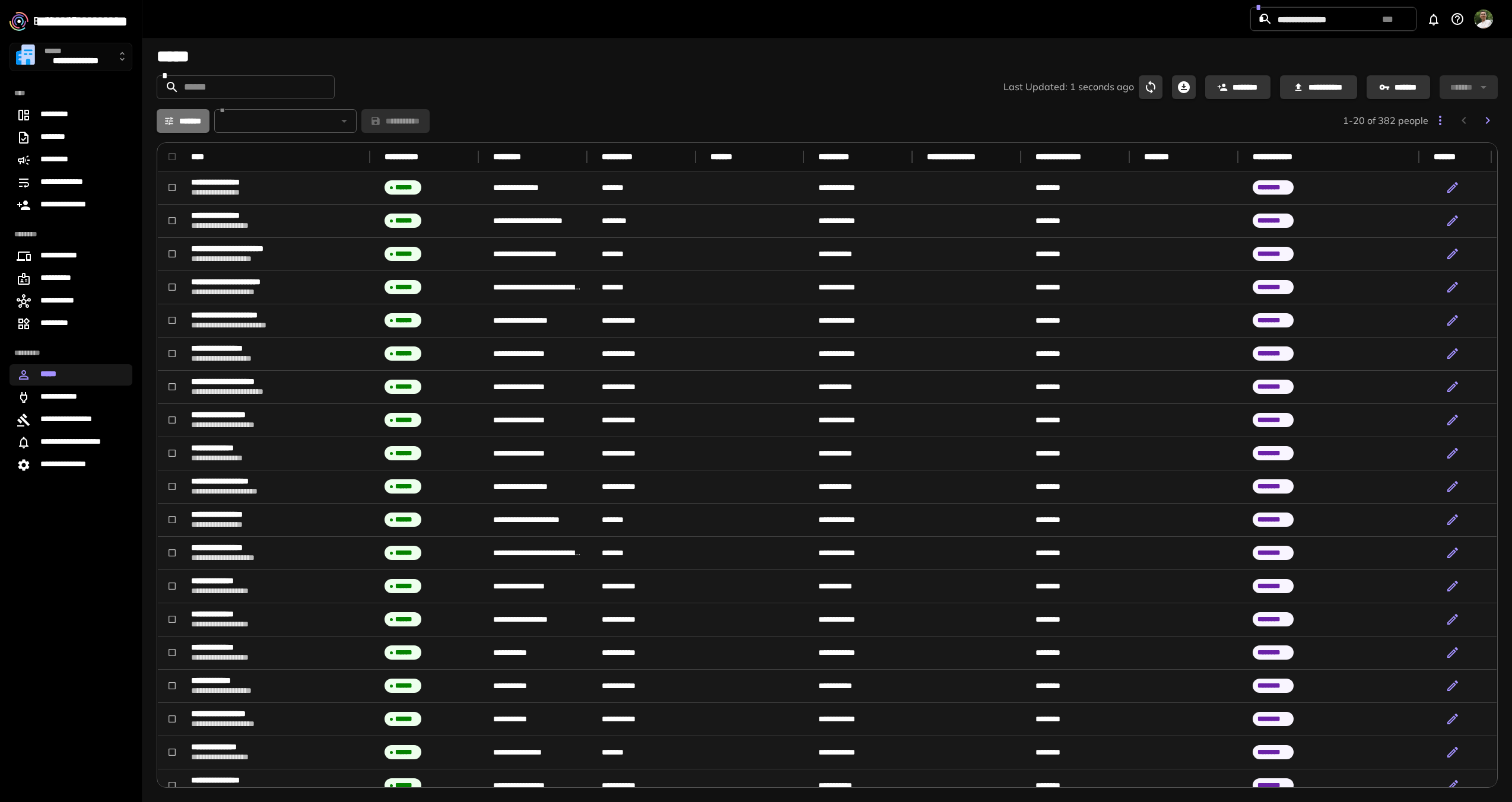 click on "*******" at bounding box center [183, 121] 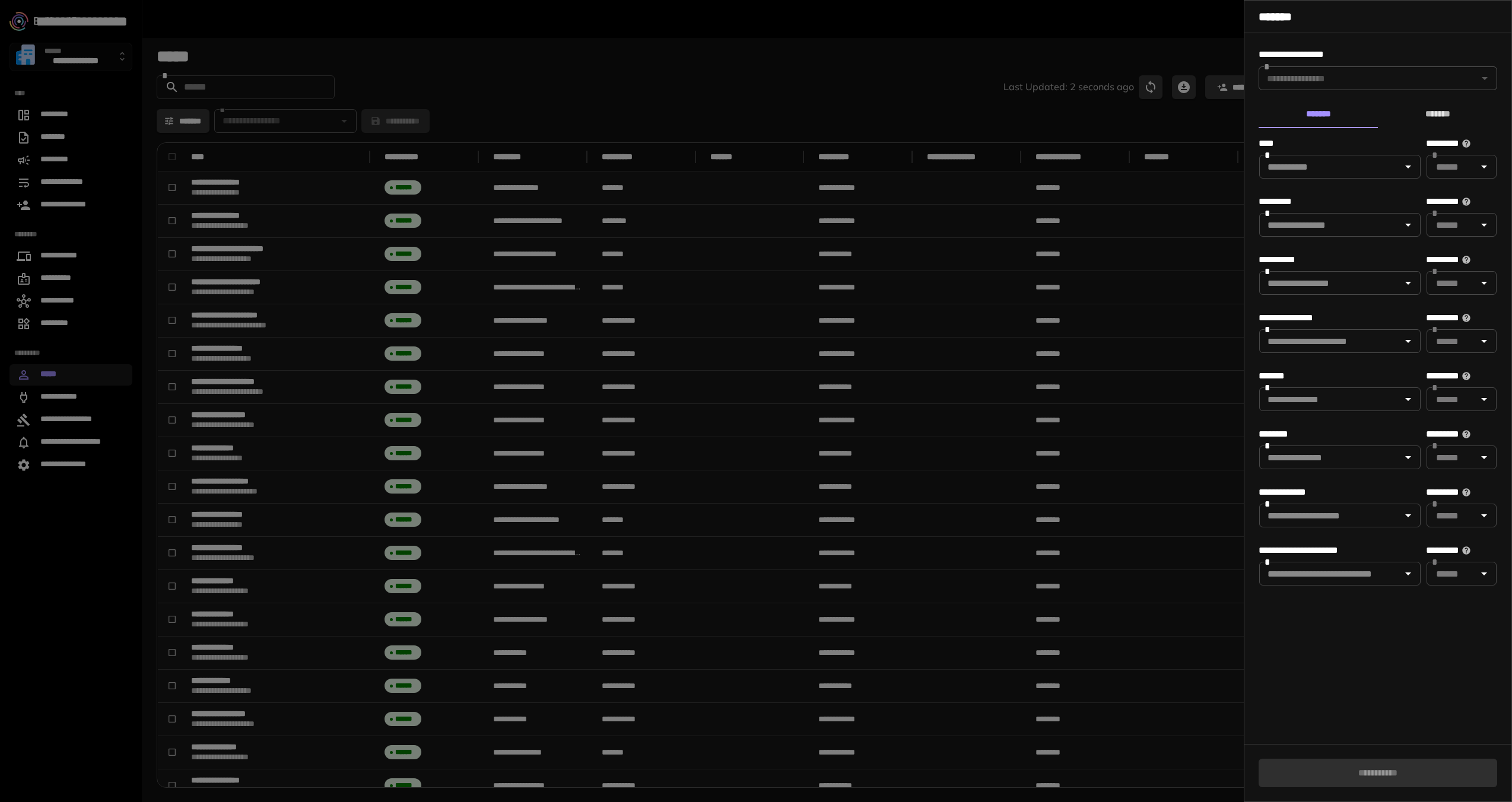 click at bounding box center [1330, 167] 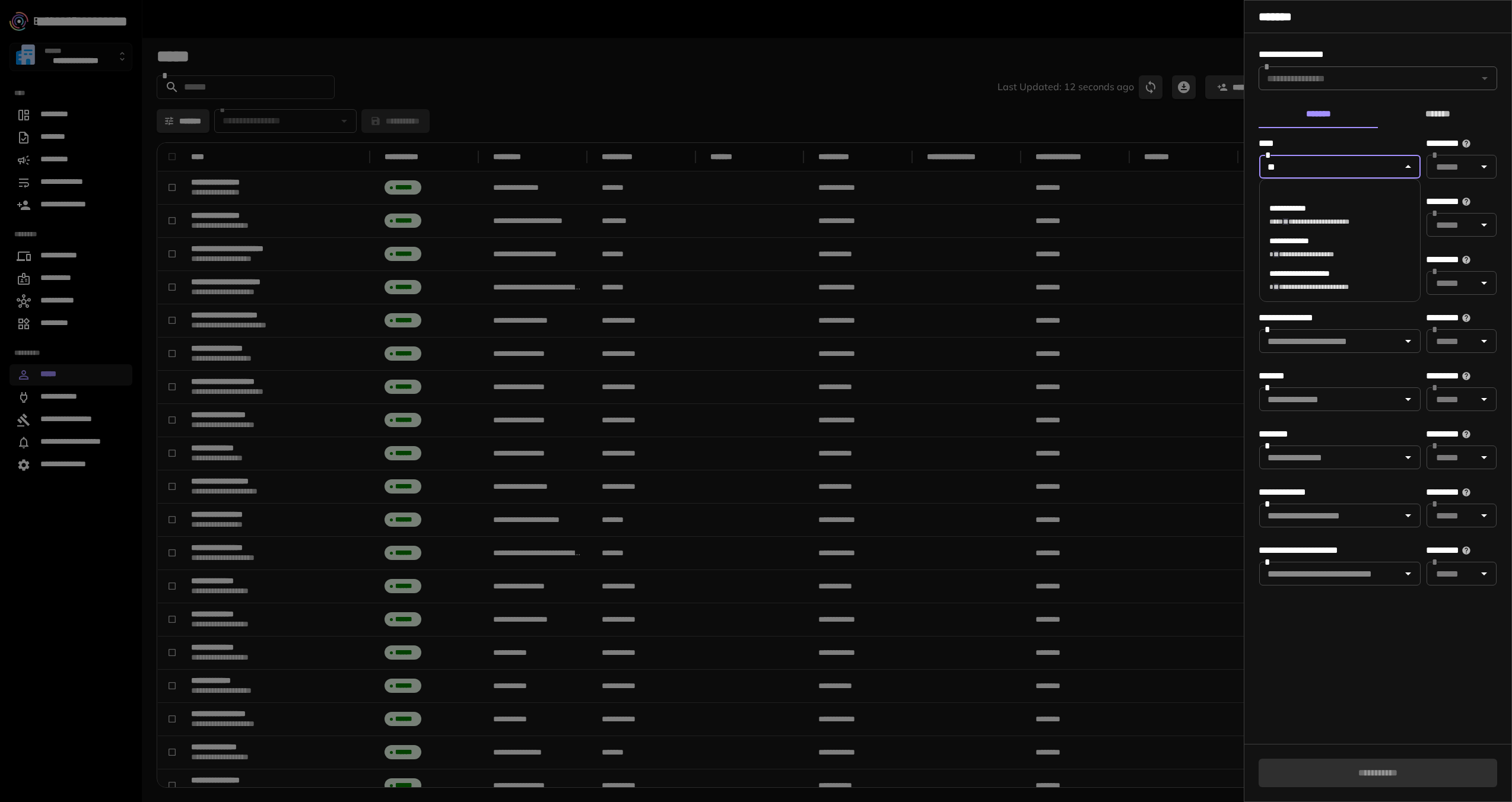 type on "*" 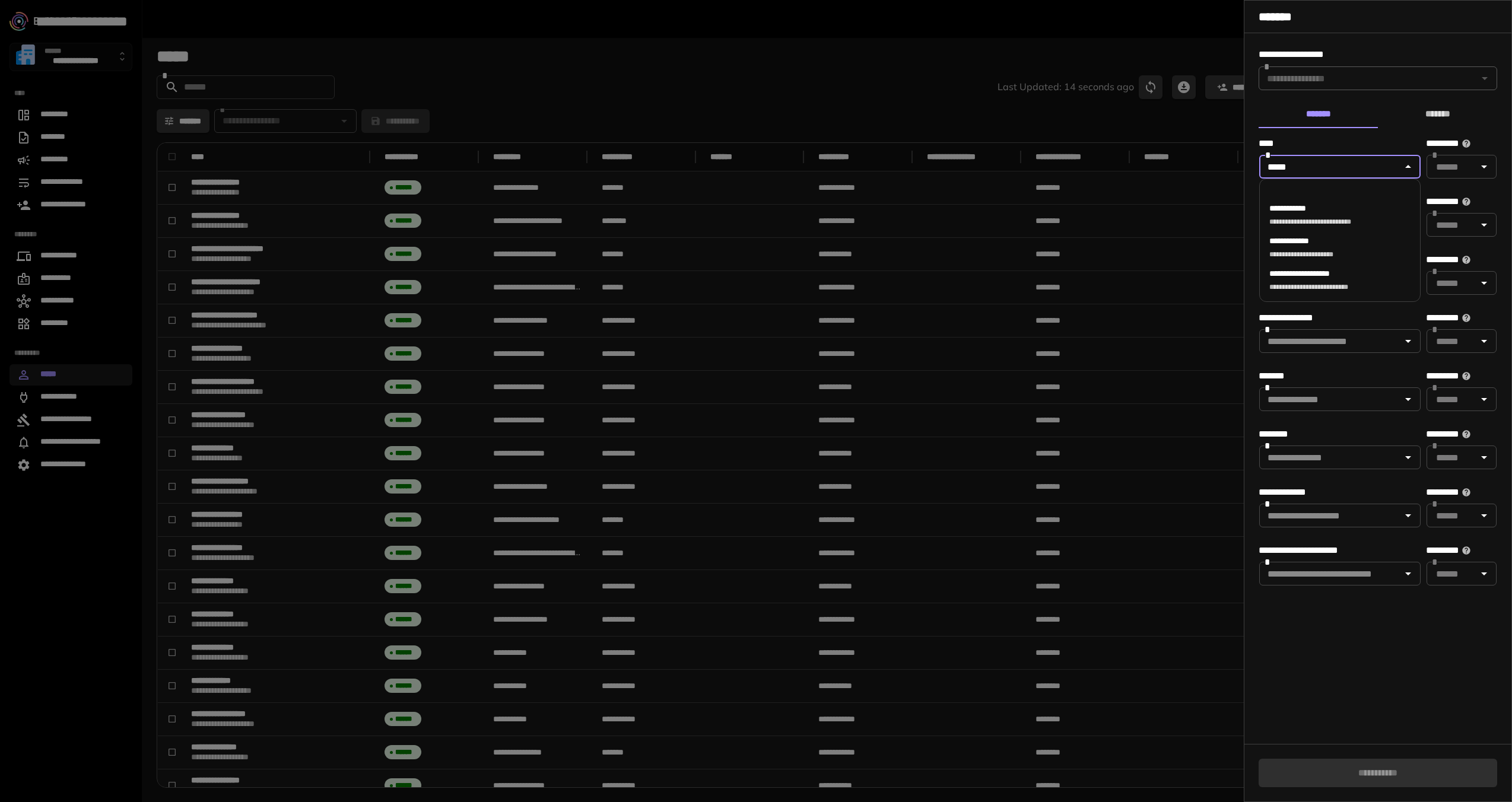 type on "******" 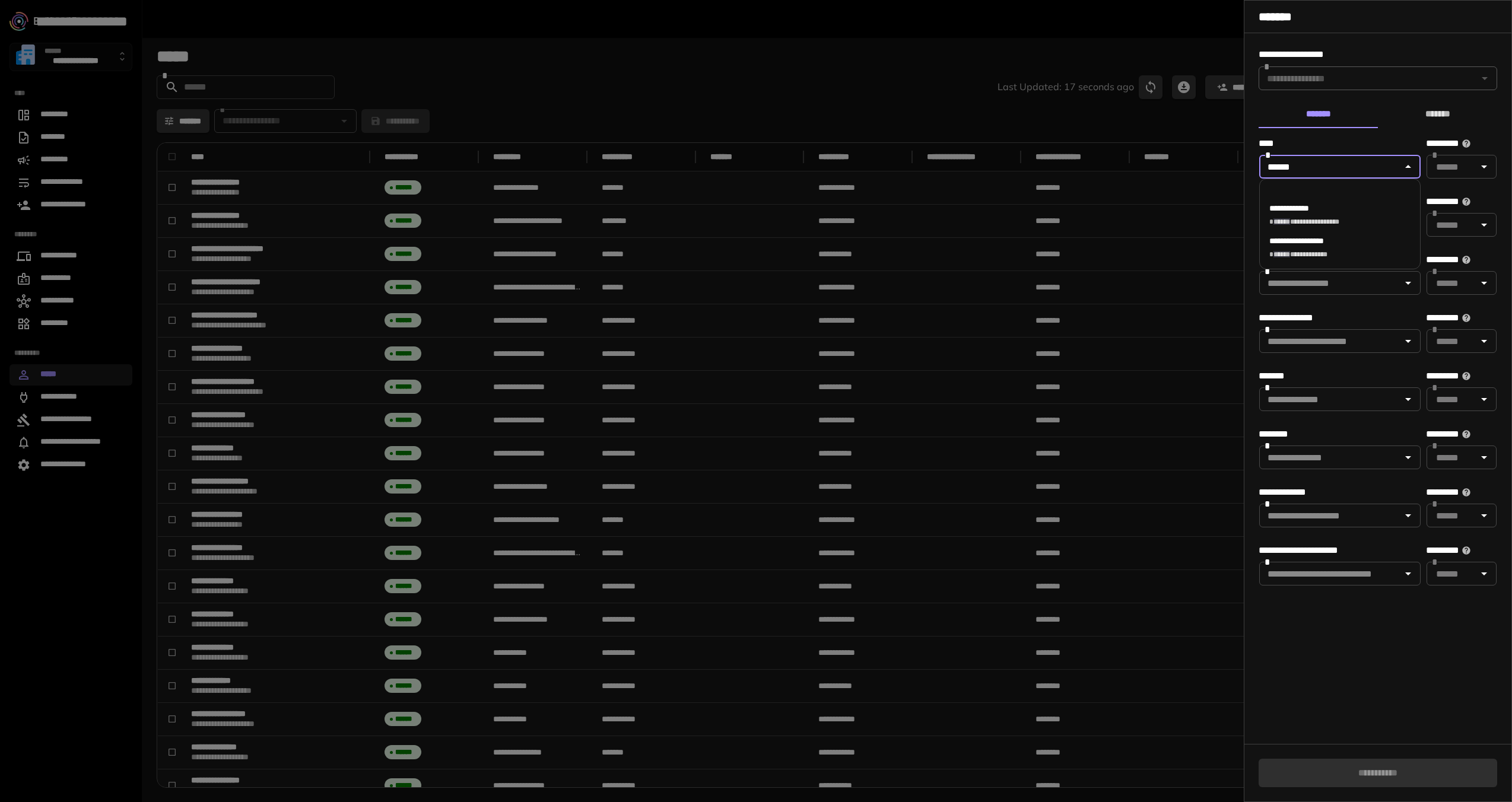 click on "**********" at bounding box center (1340, 247) 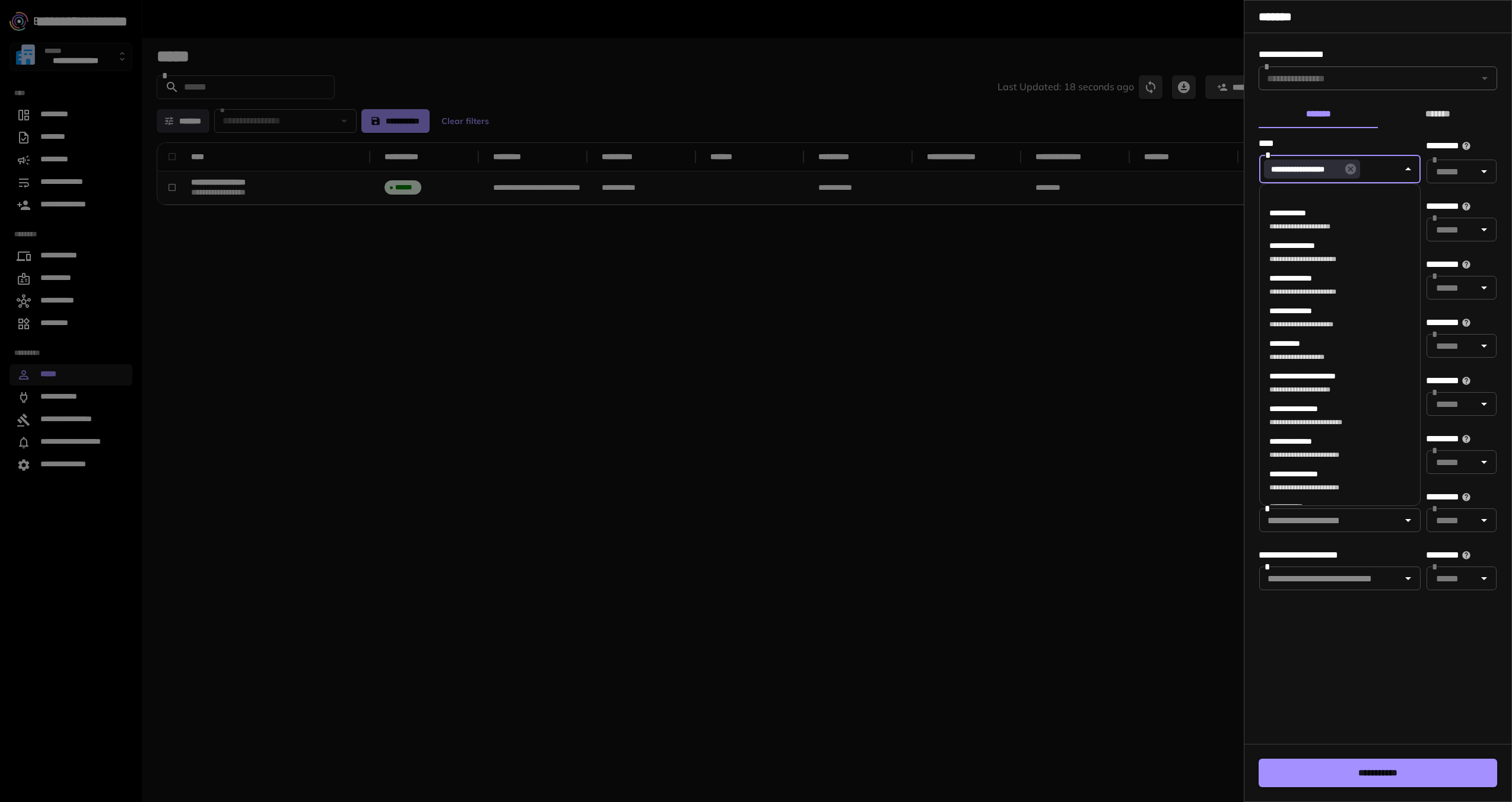 click at bounding box center (756, 401) 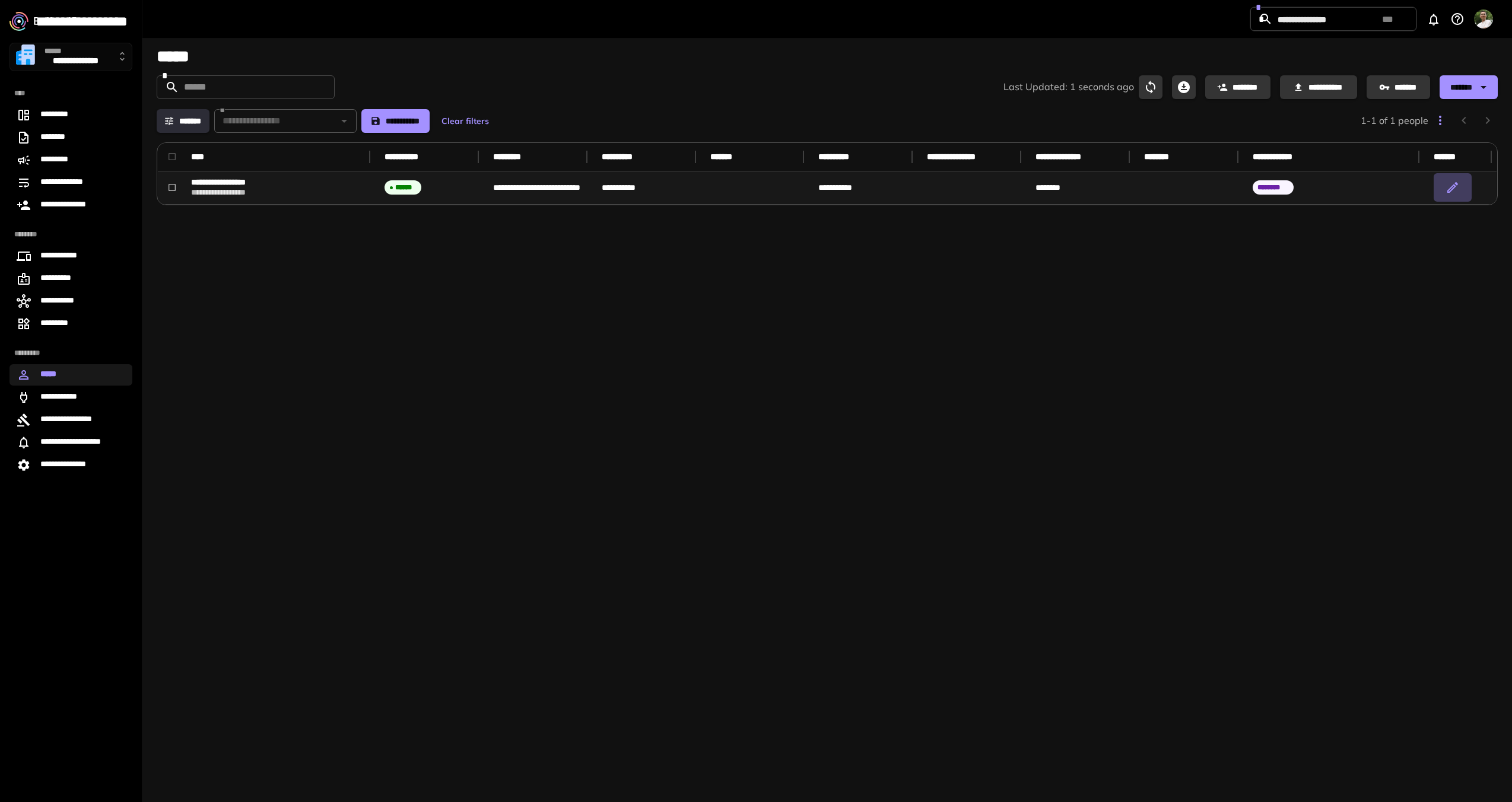click 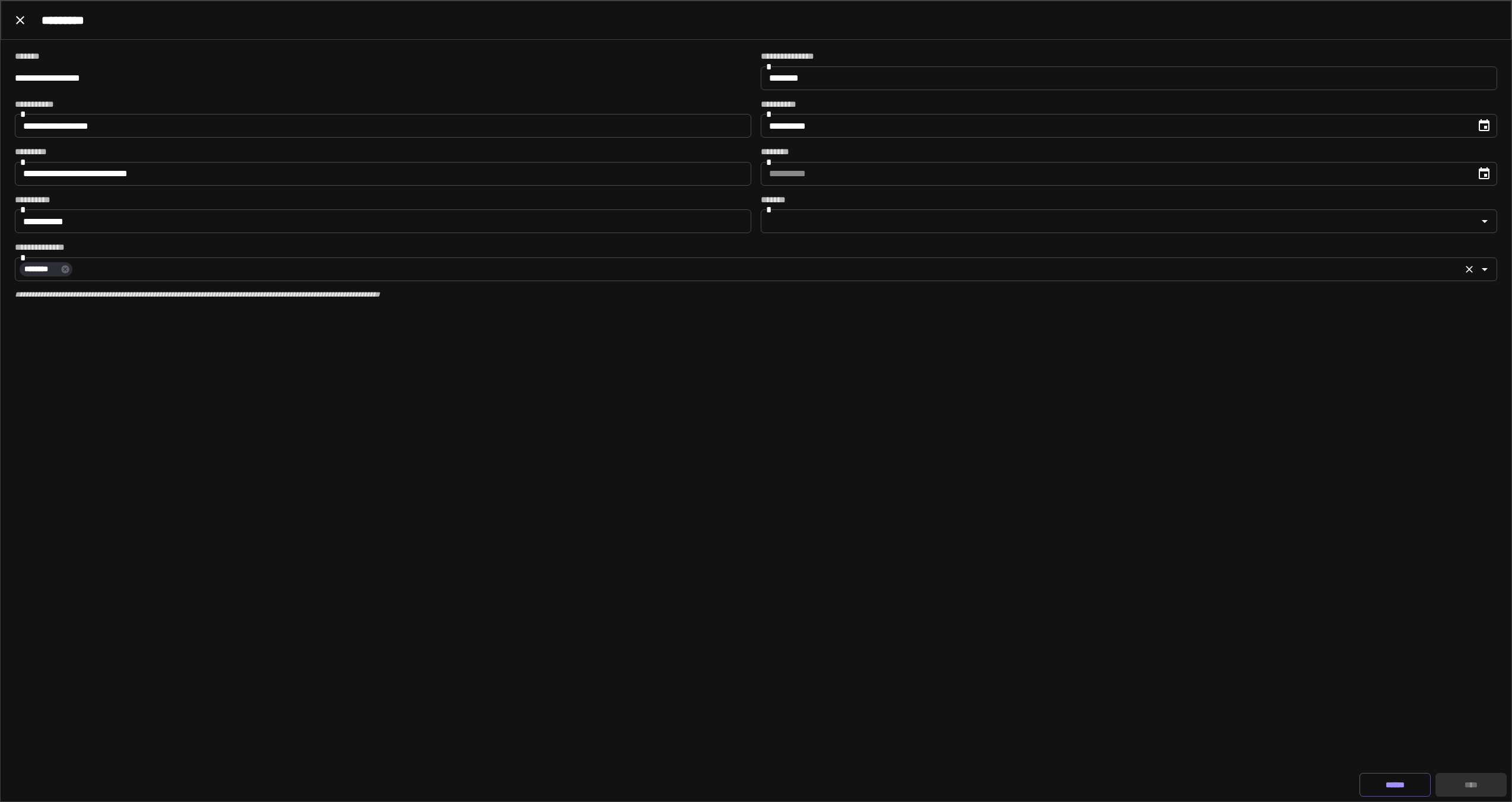 click at bounding box center [766, 269] 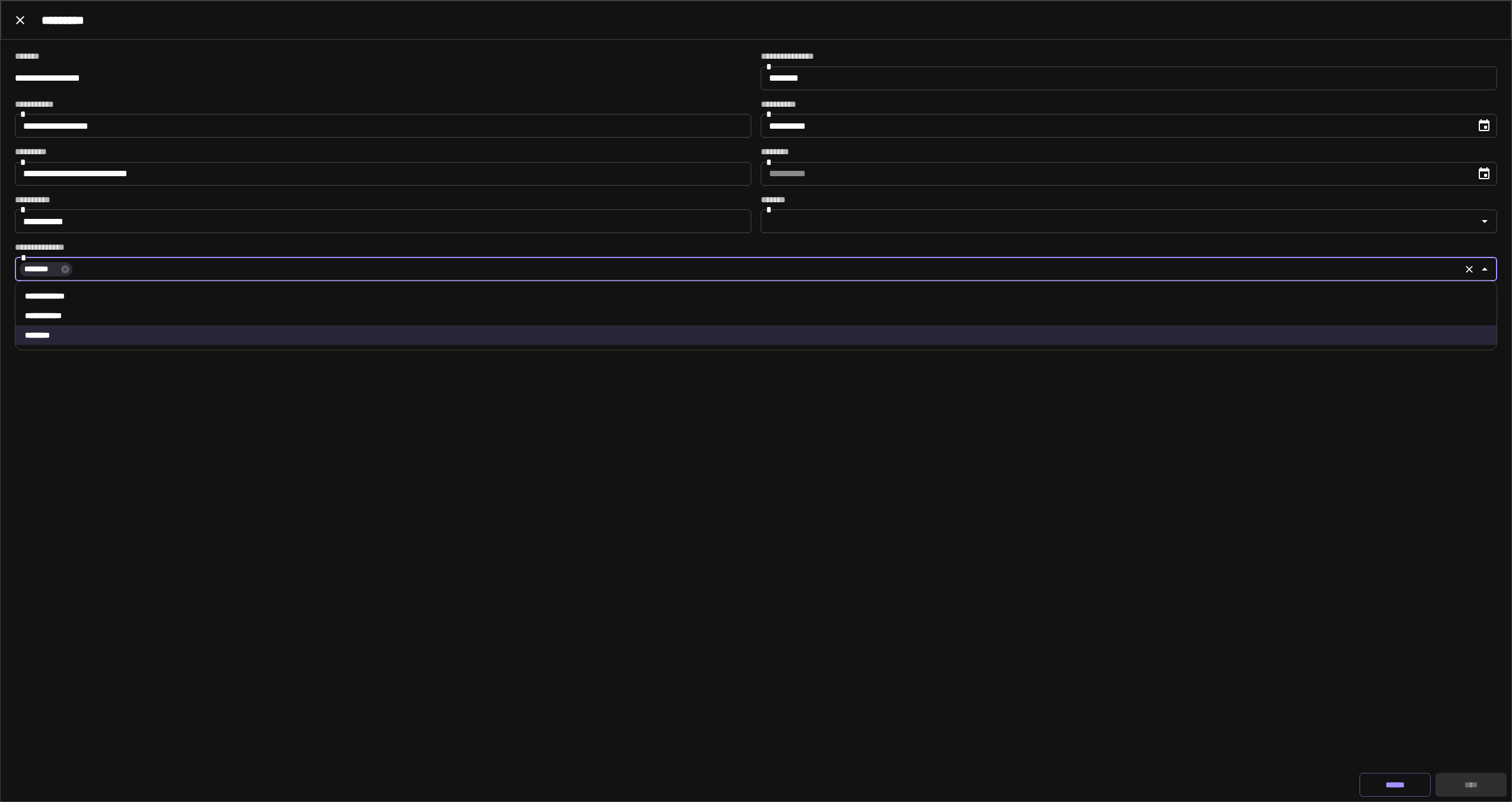 click on "**********" at bounding box center [756, 296] 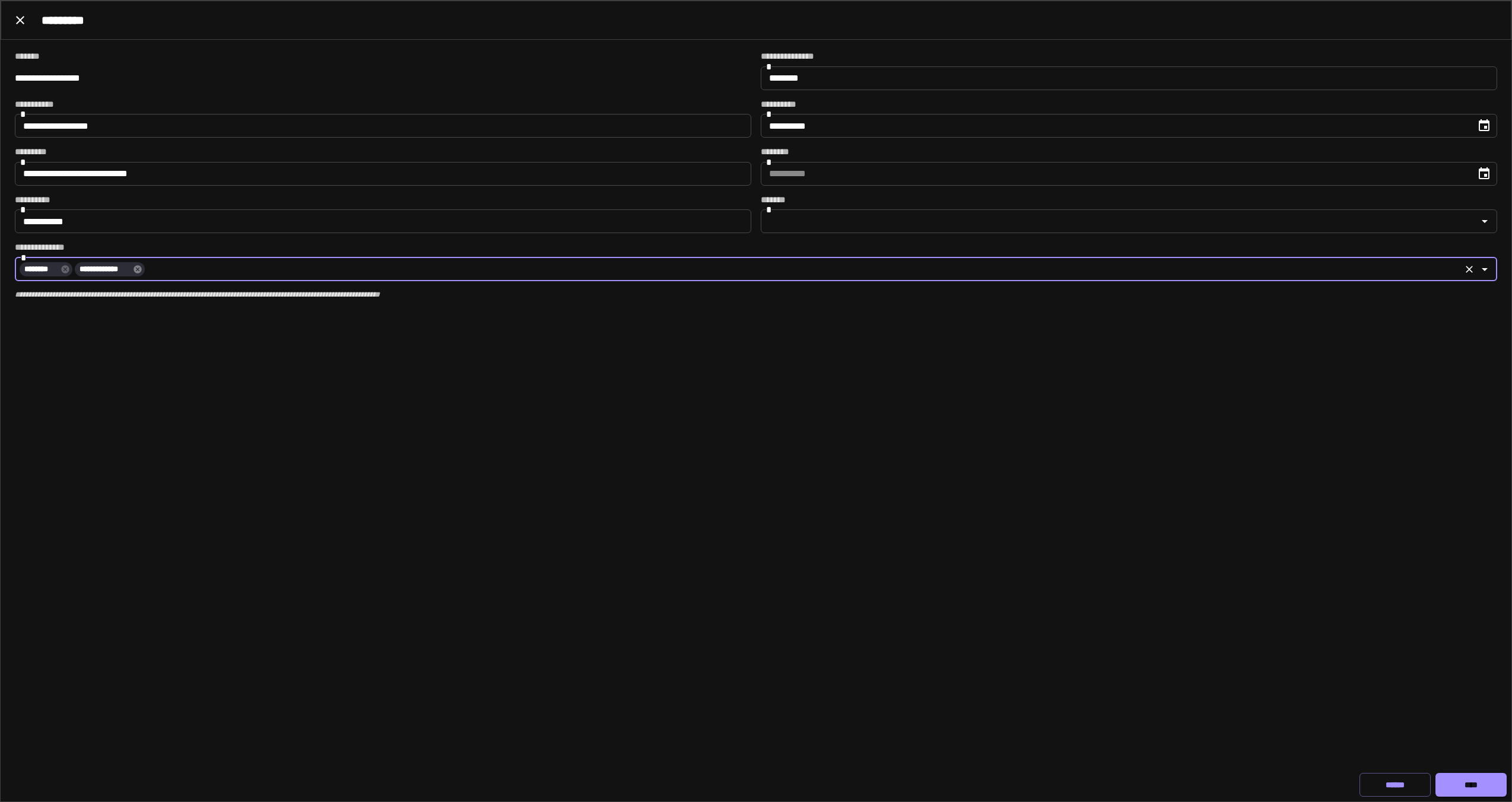 click 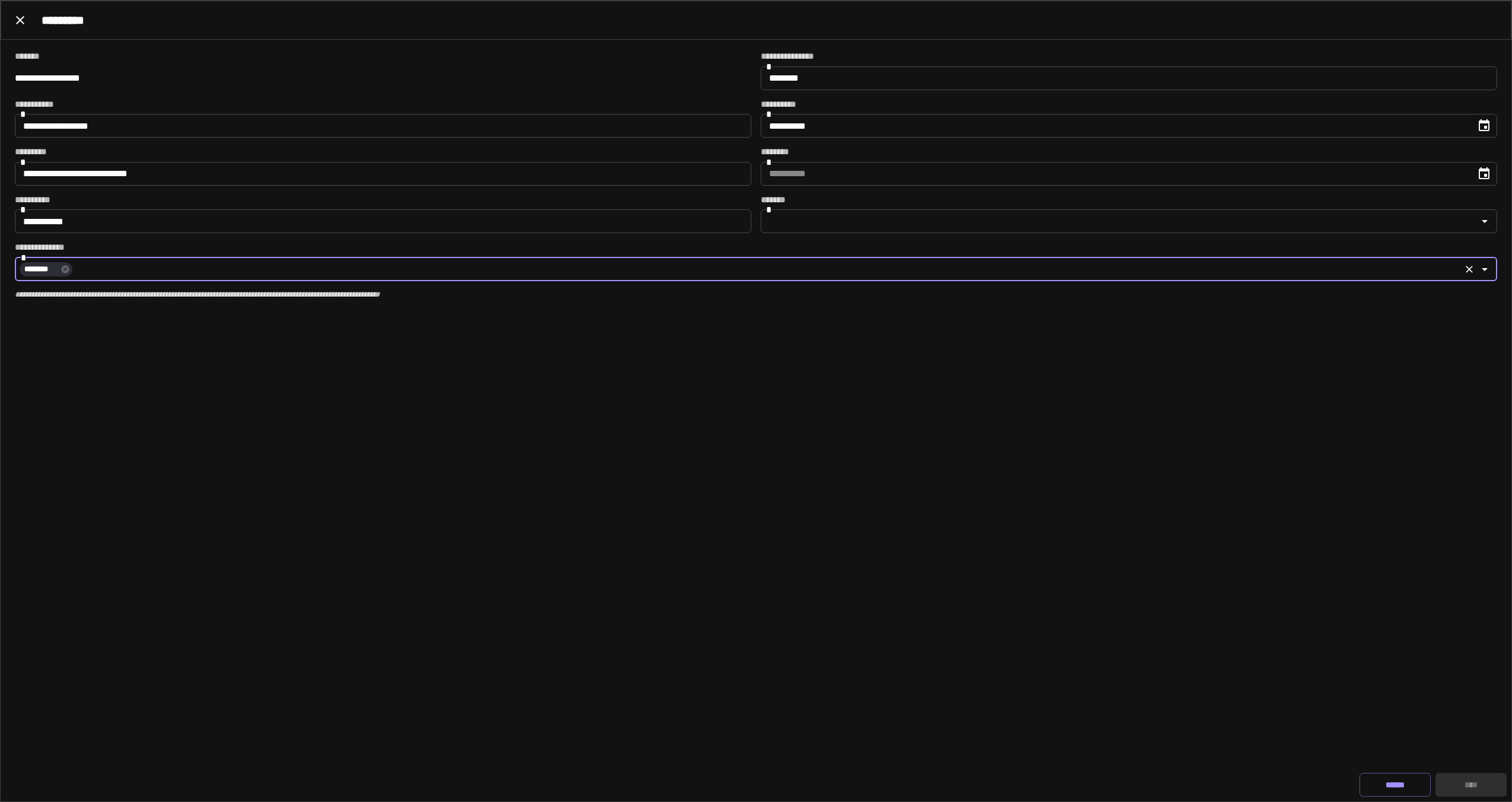 click on "*********" at bounding box center (756, 20) 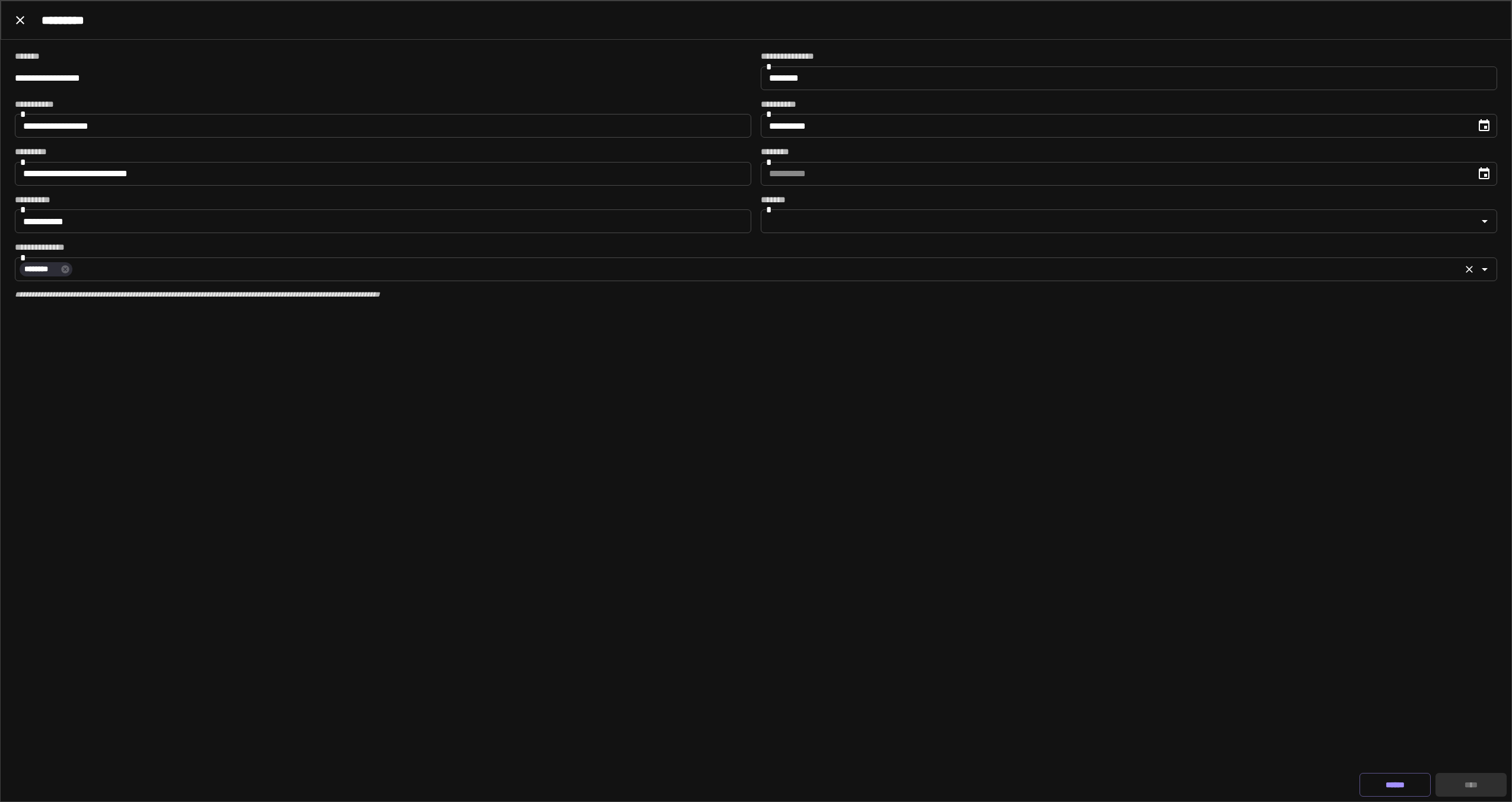 click 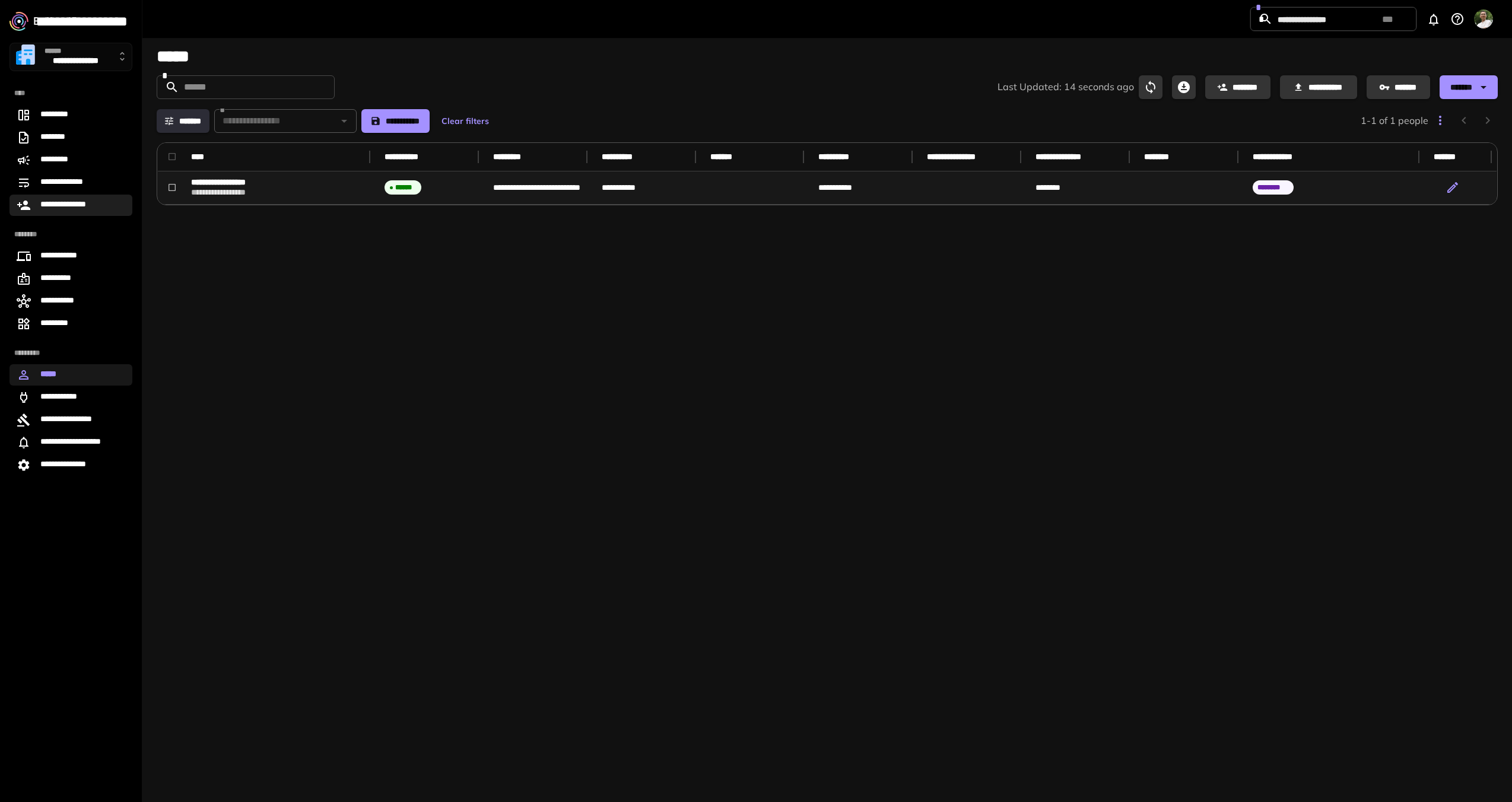 click on "**********" at bounding box center (70, 205) 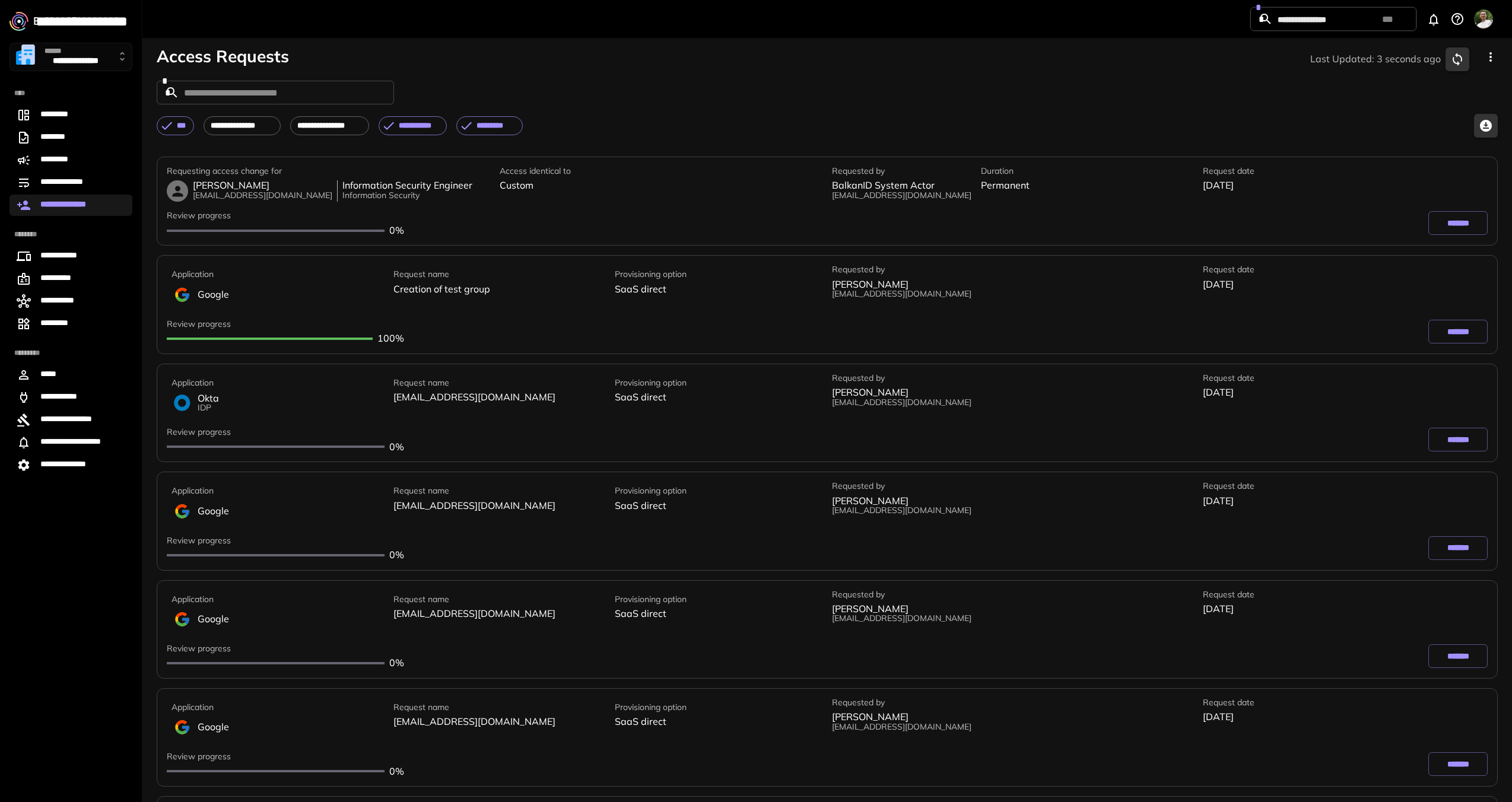 scroll, scrollTop: 290, scrollLeft: 0, axis: vertical 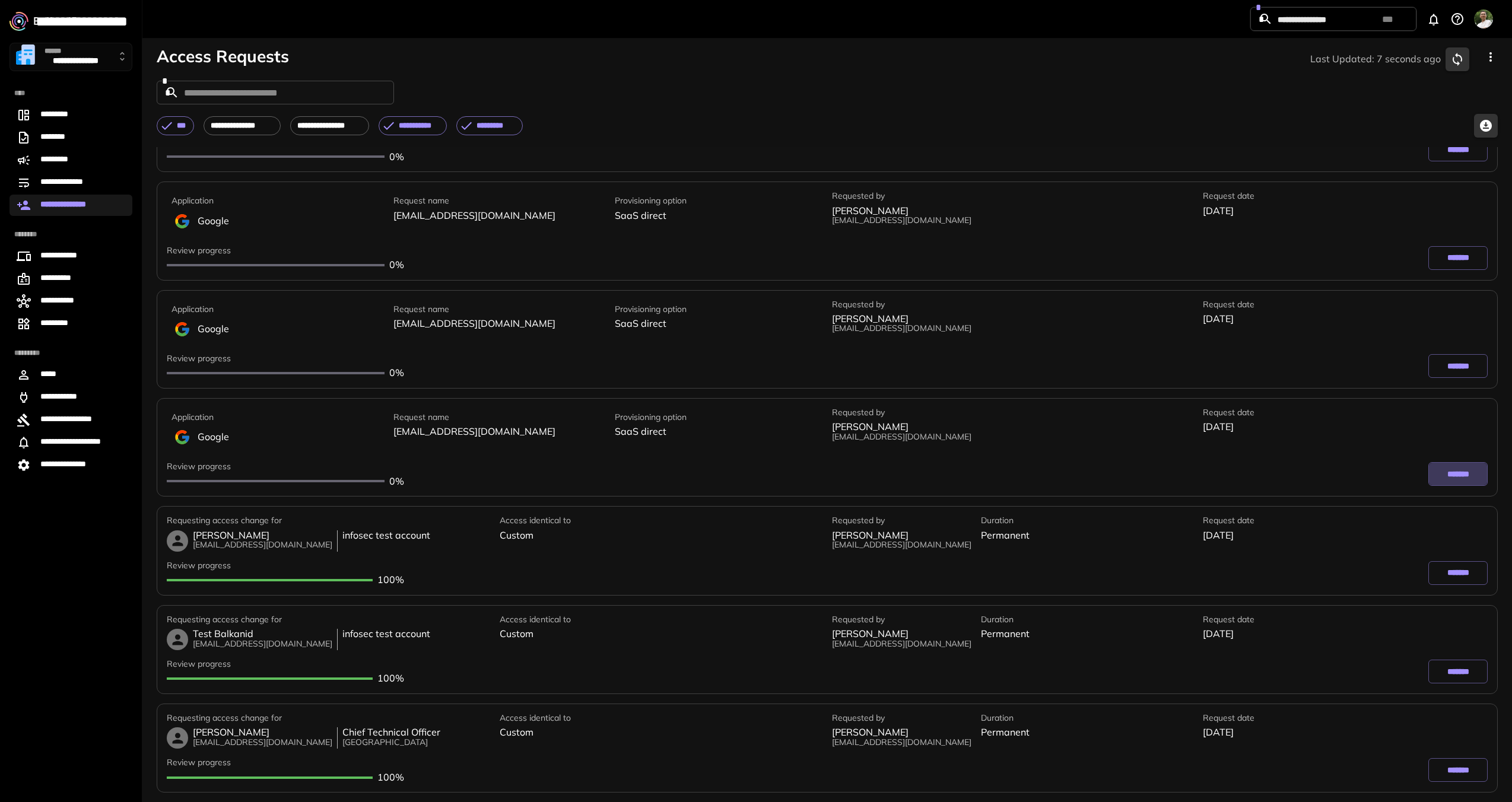 click on "*******" at bounding box center (1458, 474) 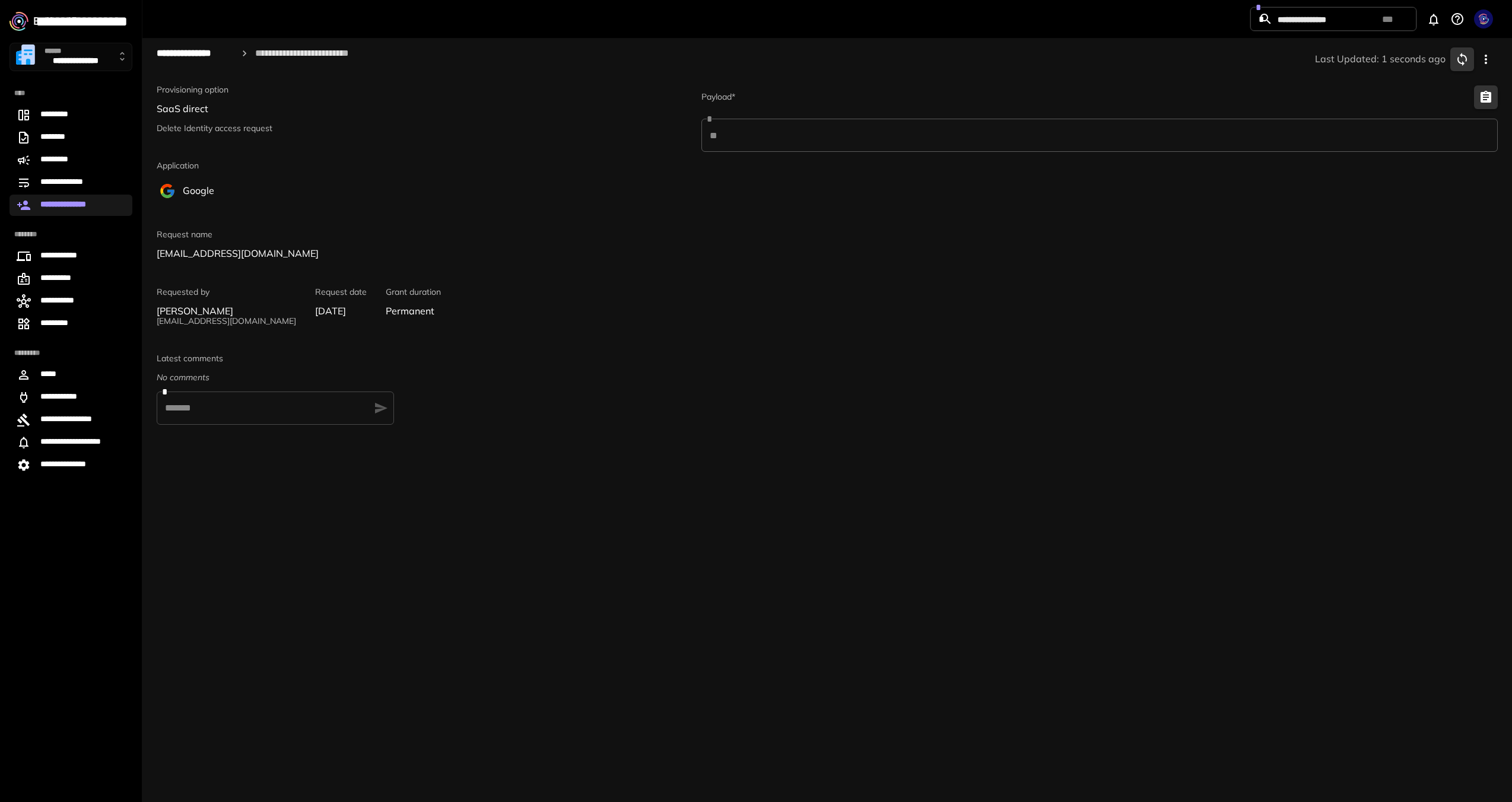 click on "**********" at bounding box center (71, 205) 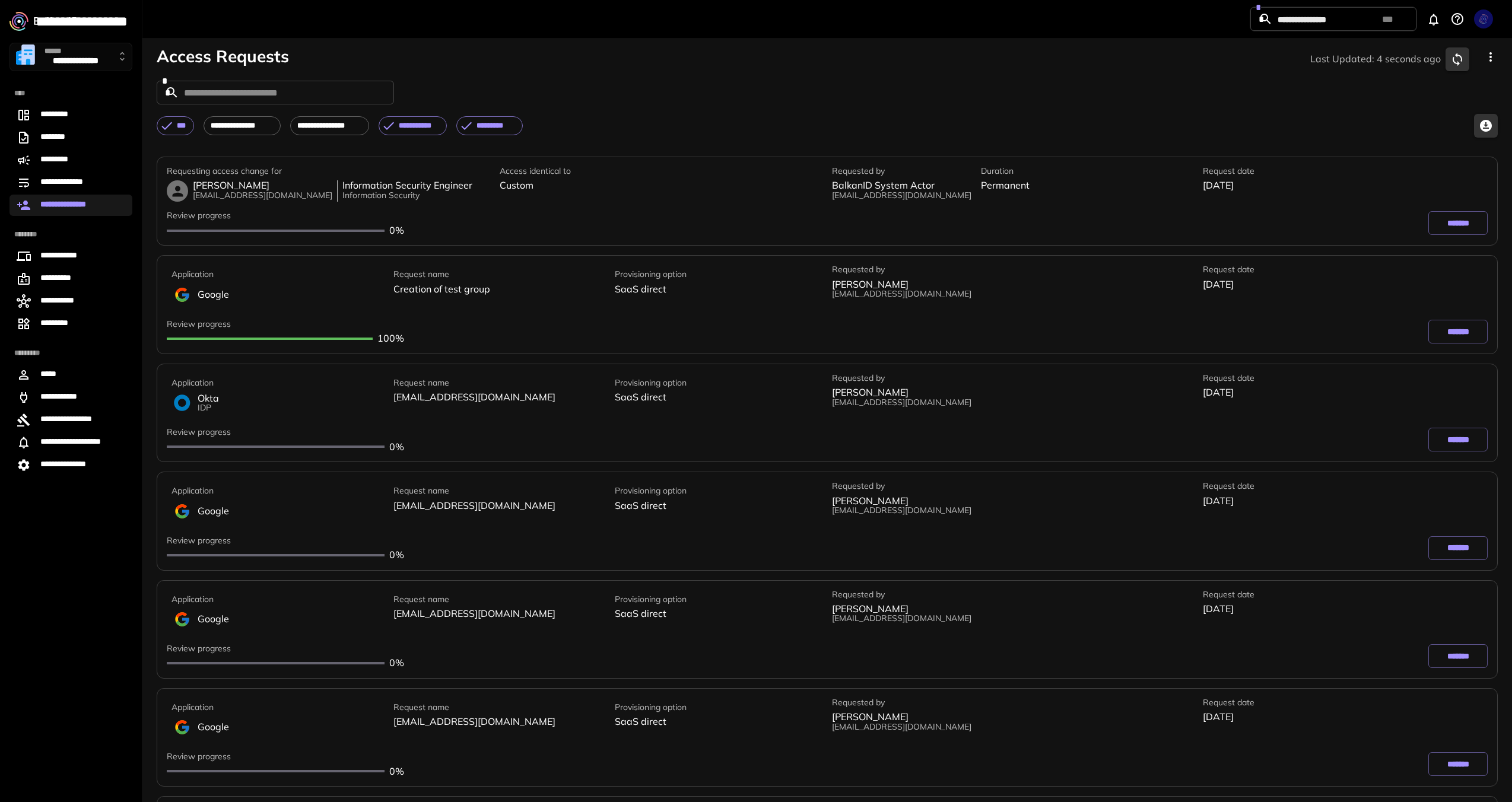 scroll, scrollTop: 290, scrollLeft: 0, axis: vertical 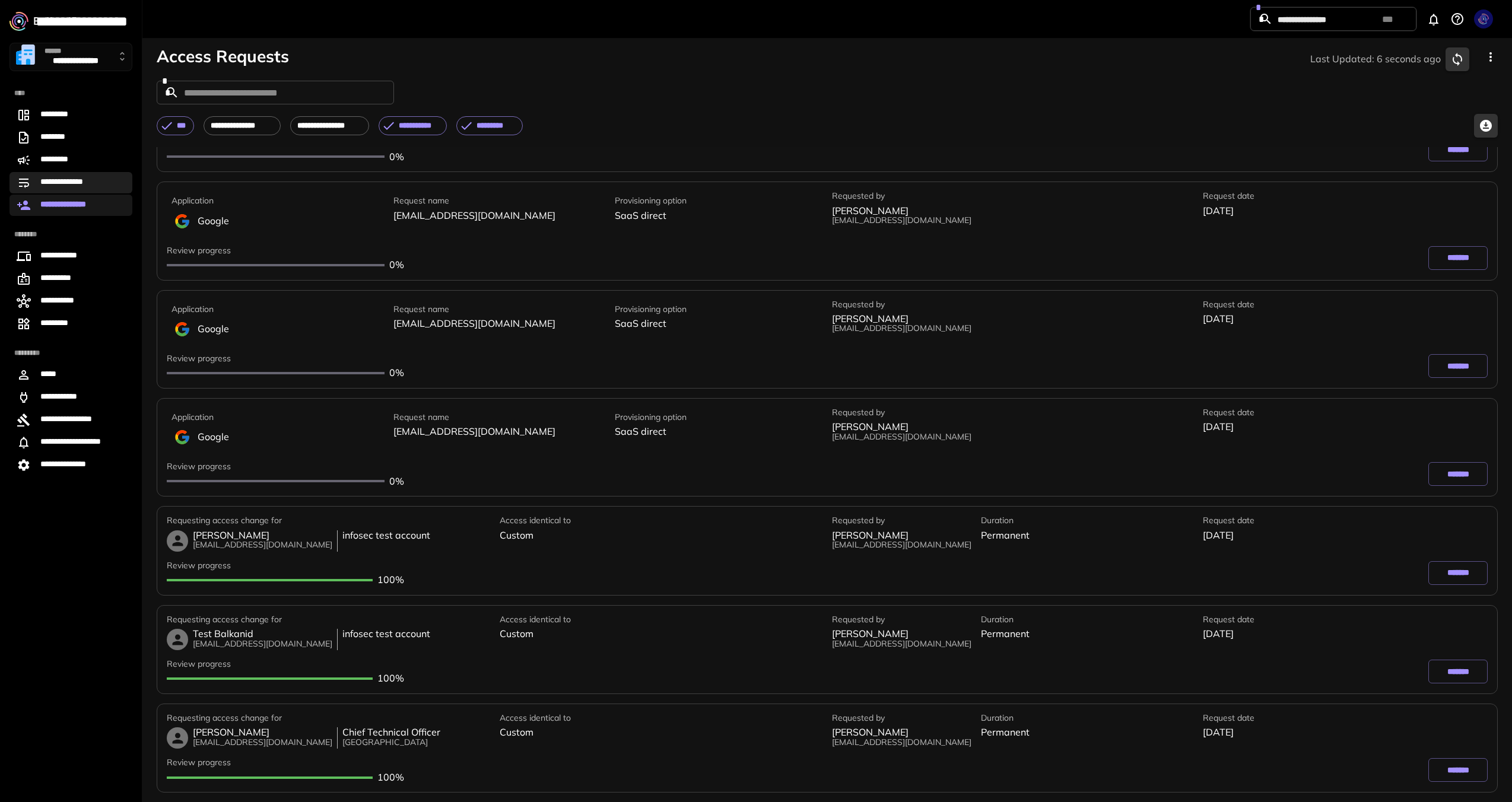 click on "**********" at bounding box center (71, 183) 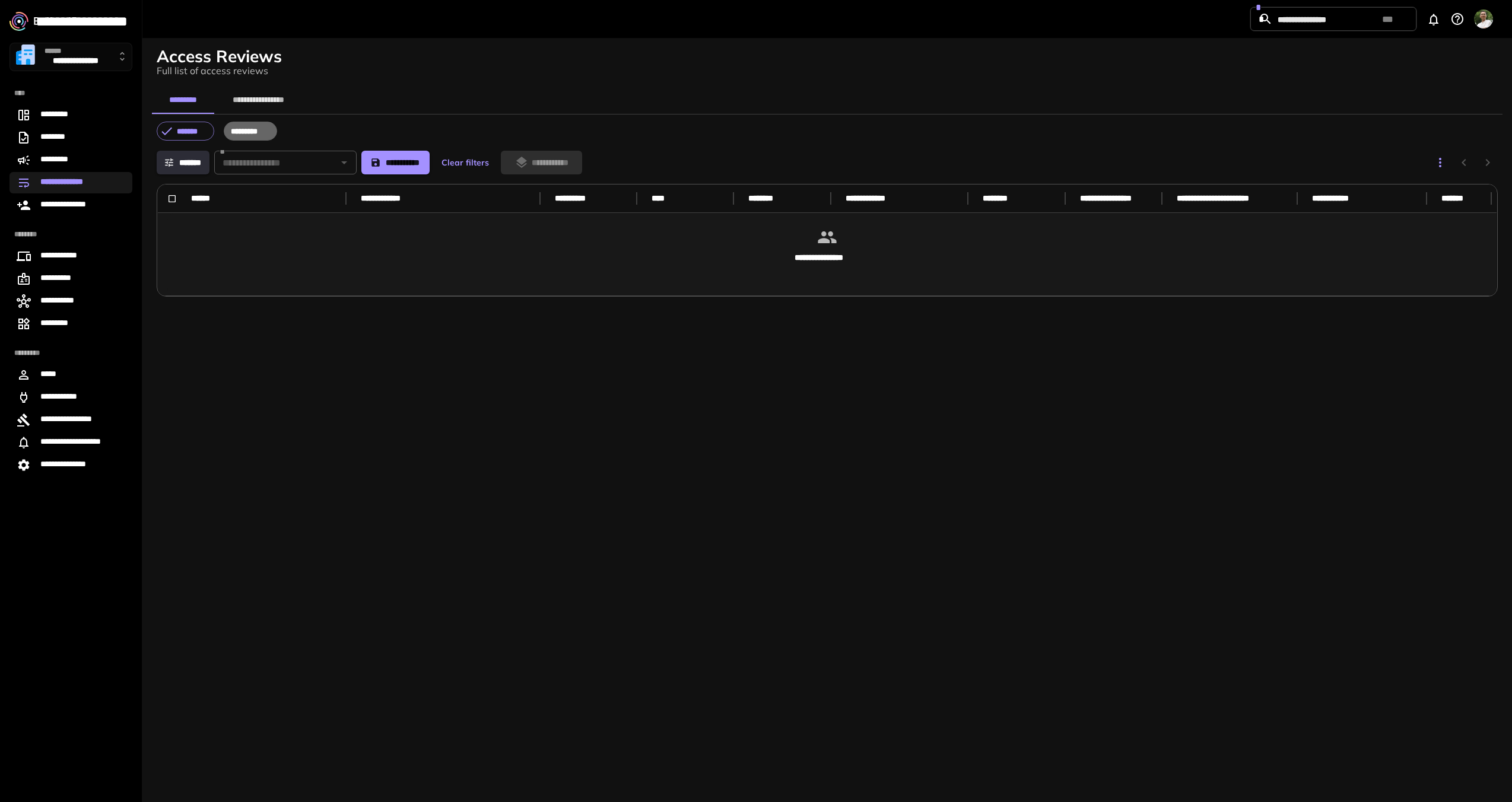 click on "*********" at bounding box center (250, 131) 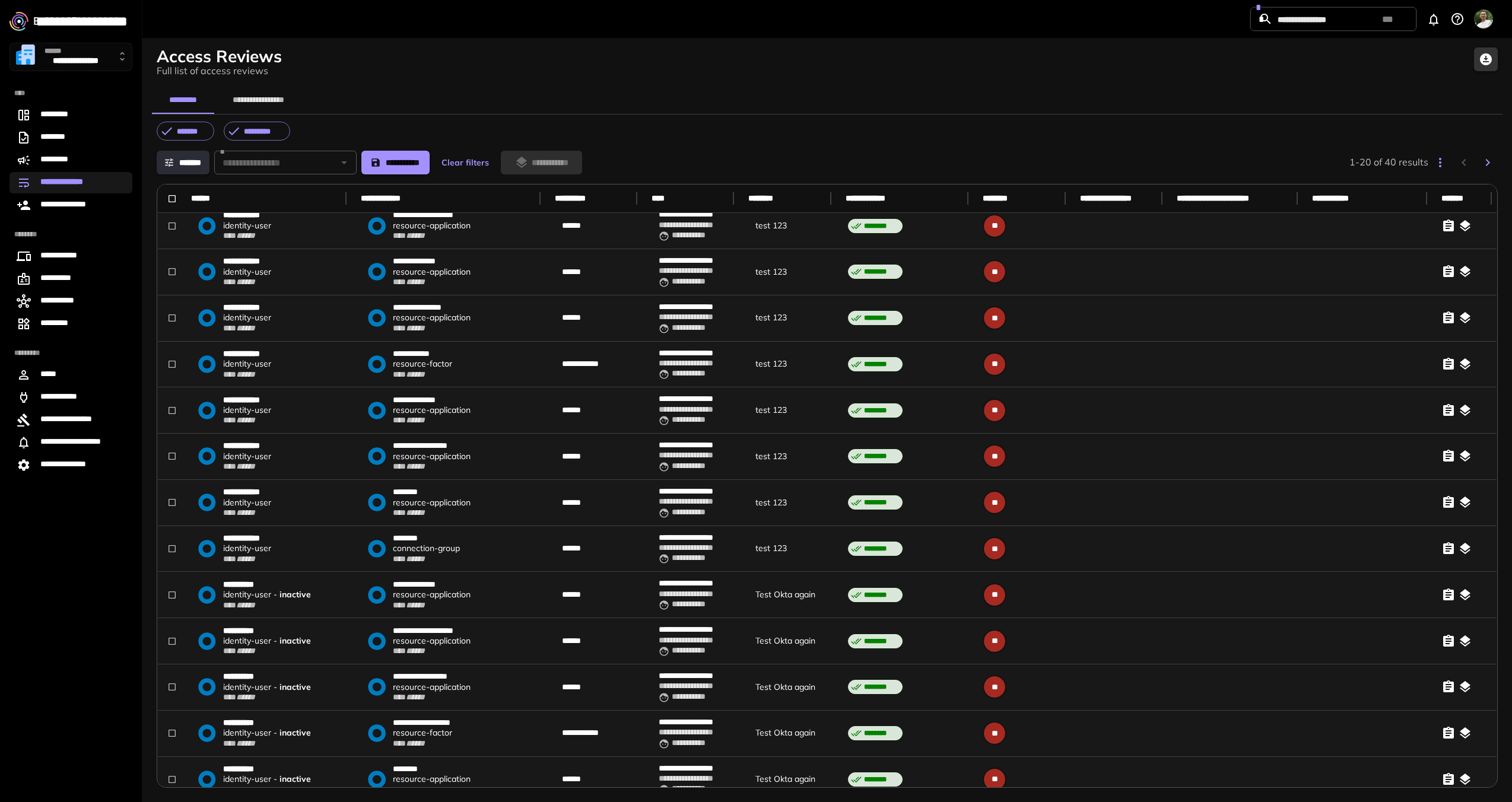 scroll, scrollTop: 0, scrollLeft: 0, axis: both 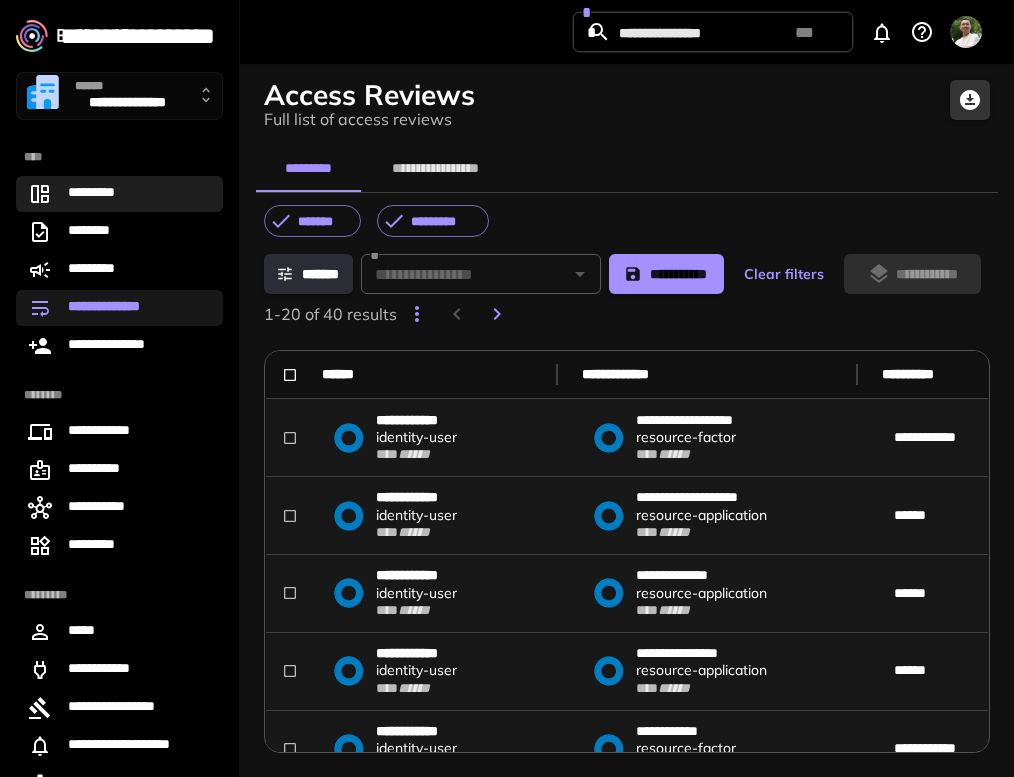 click on "*********" at bounding box center [119, 194] 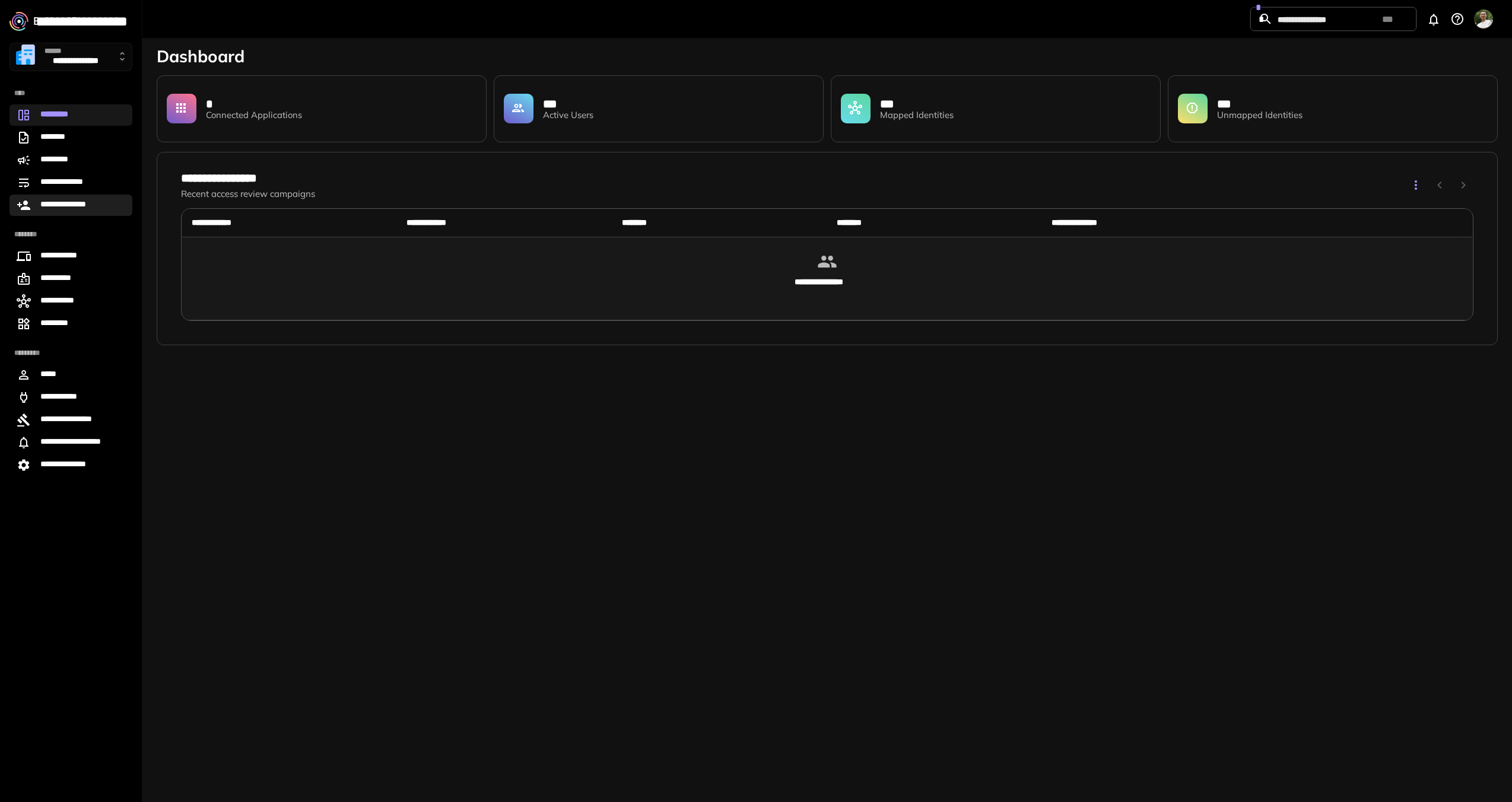 click on "**********" at bounding box center [71, 205] 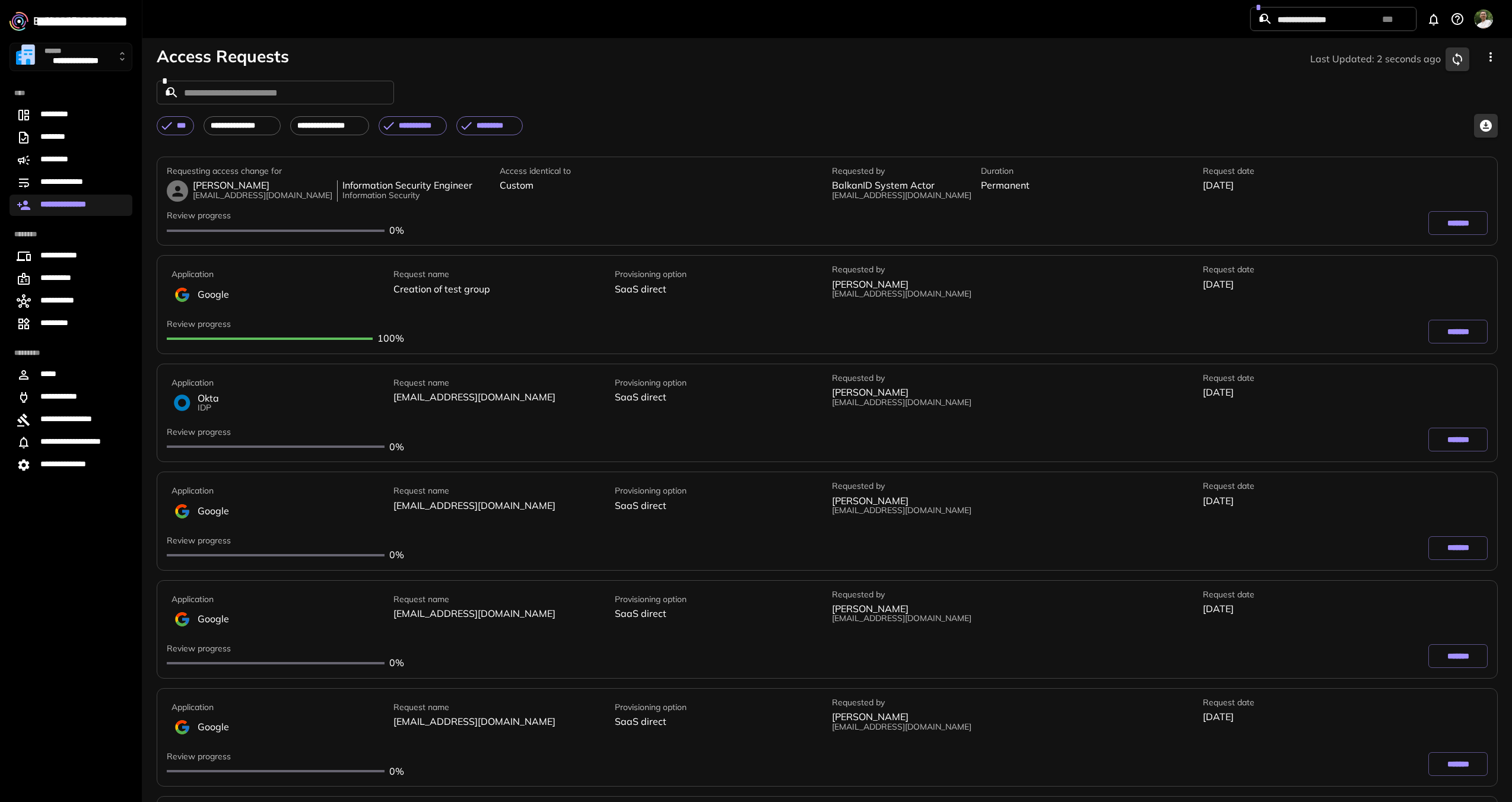 click 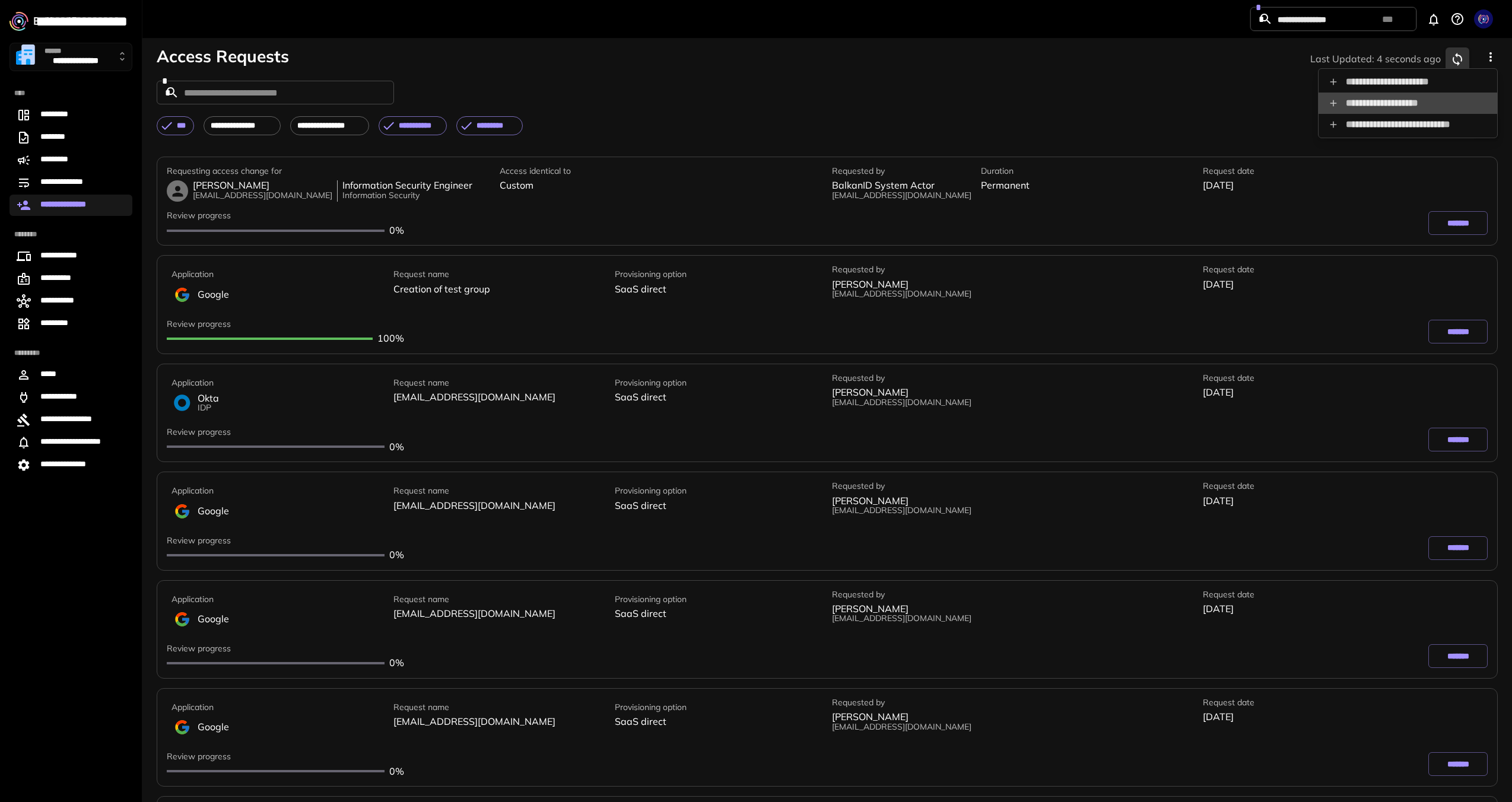 click on "**********" at bounding box center [1408, 103] 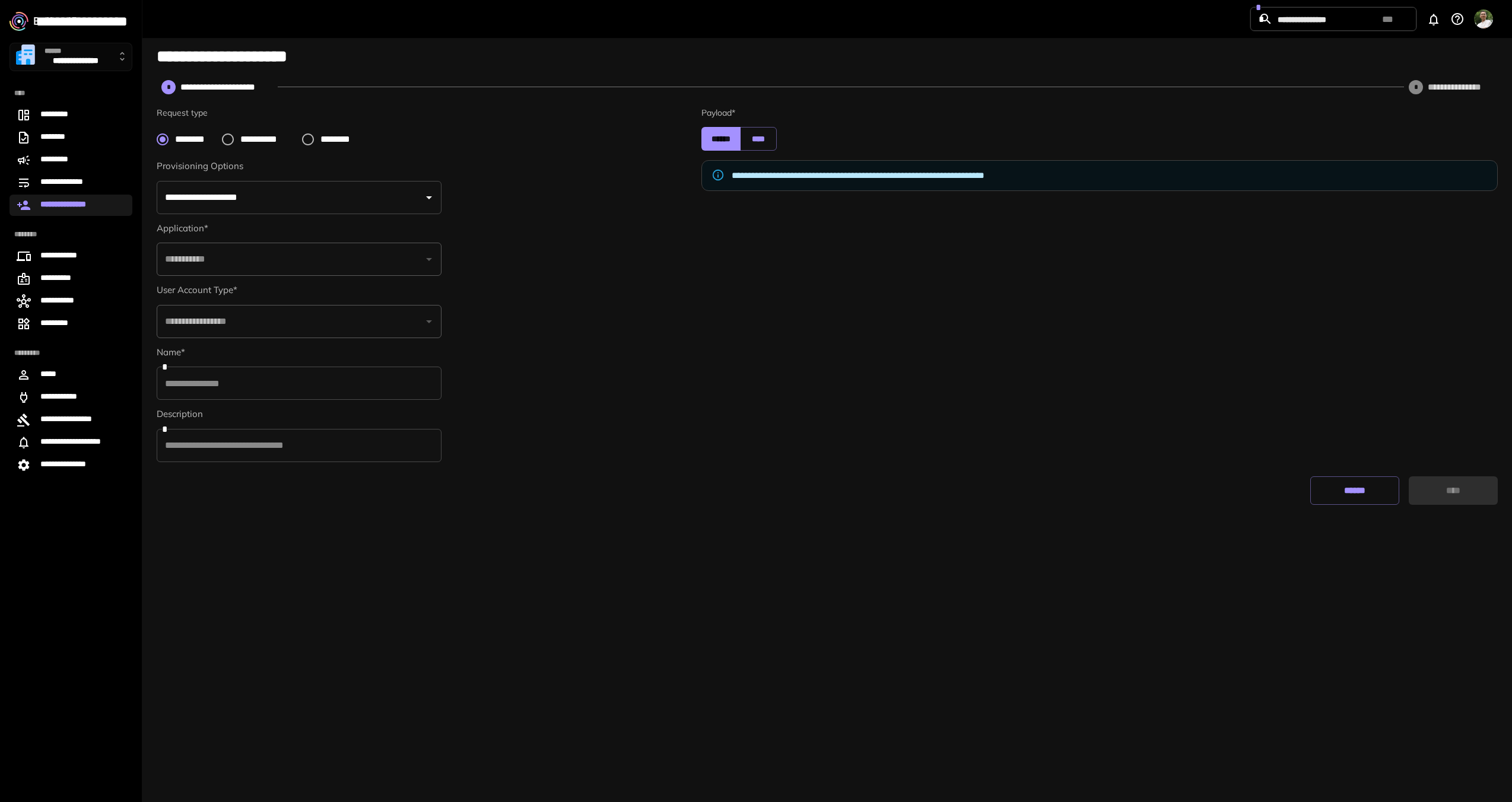 click on "**********" at bounding box center [266, 139] 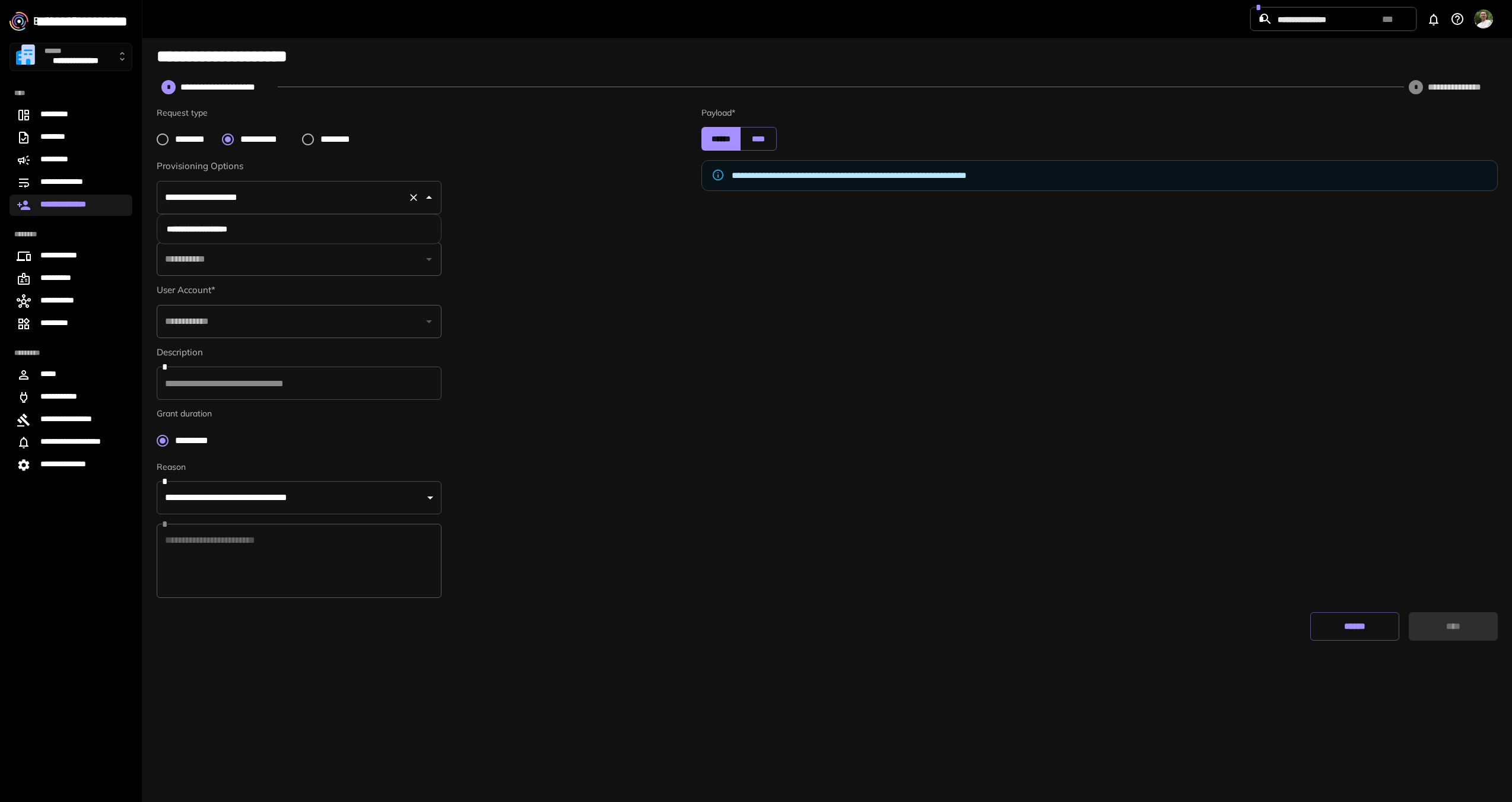 click on "**********" at bounding box center [299, 198] 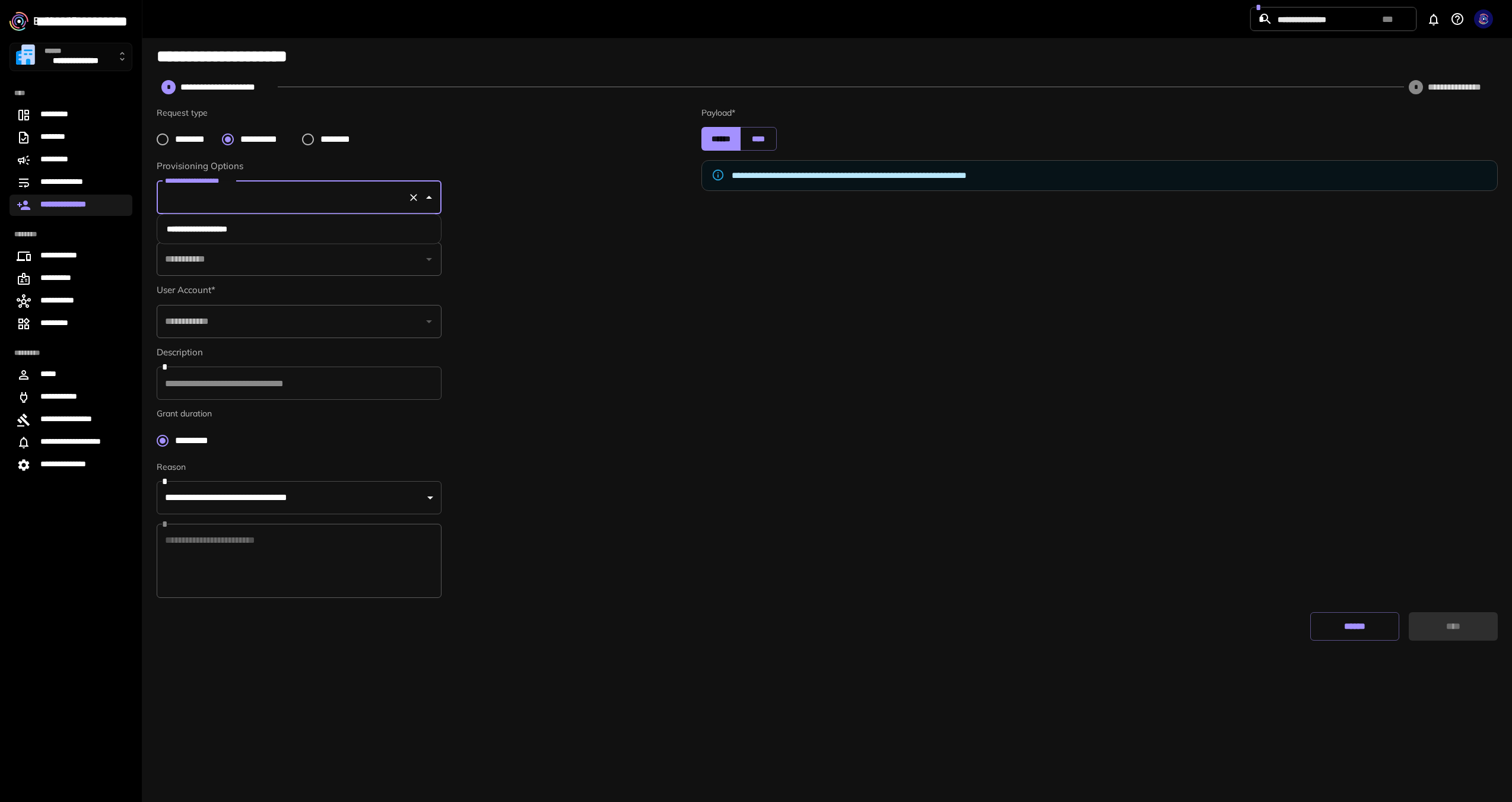 click on "**********" at bounding box center (299, 229) 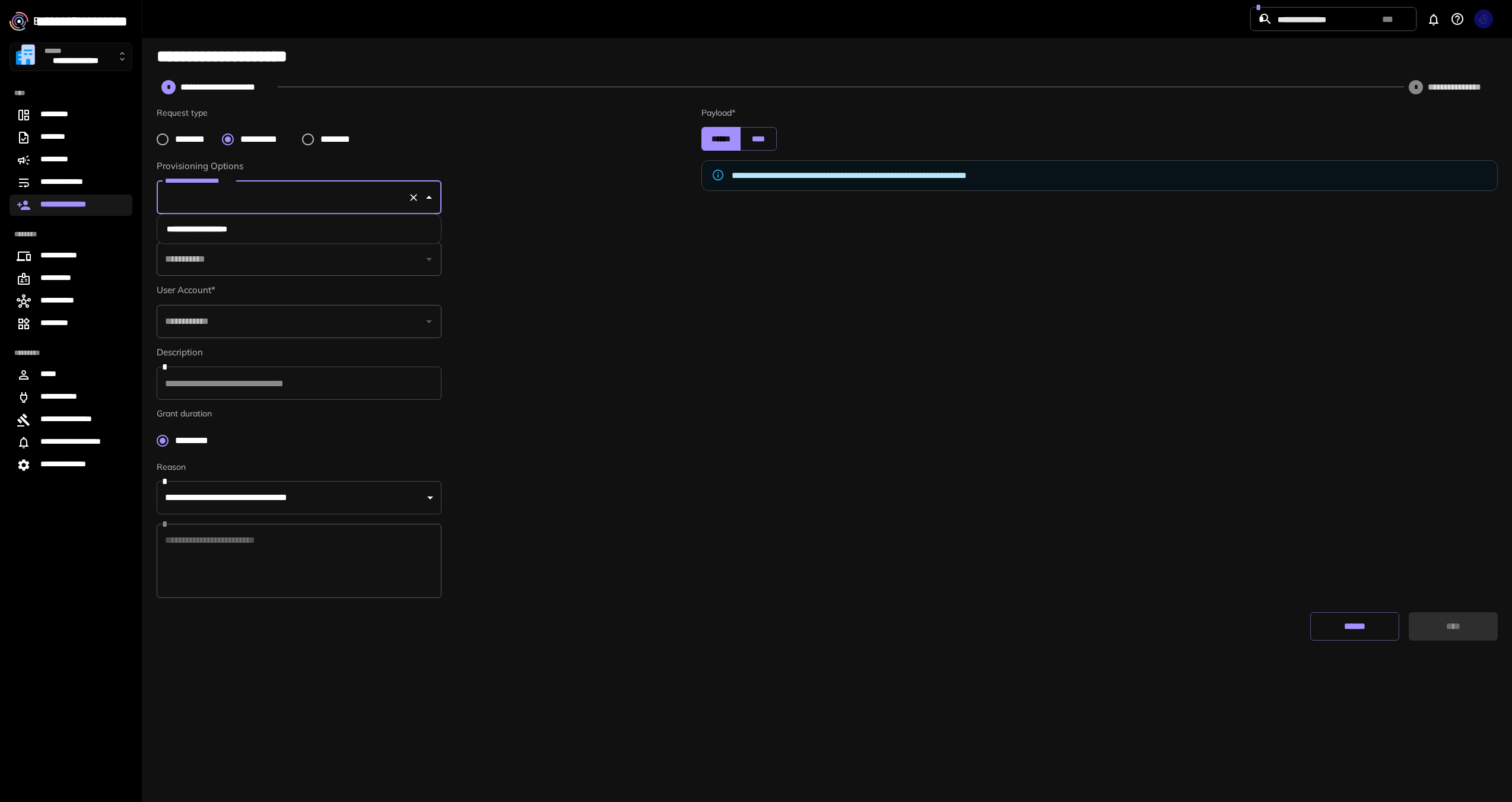 drag, startPoint x: 306, startPoint y: 224, endPoint x: 317, endPoint y: 250, distance: 28.231188 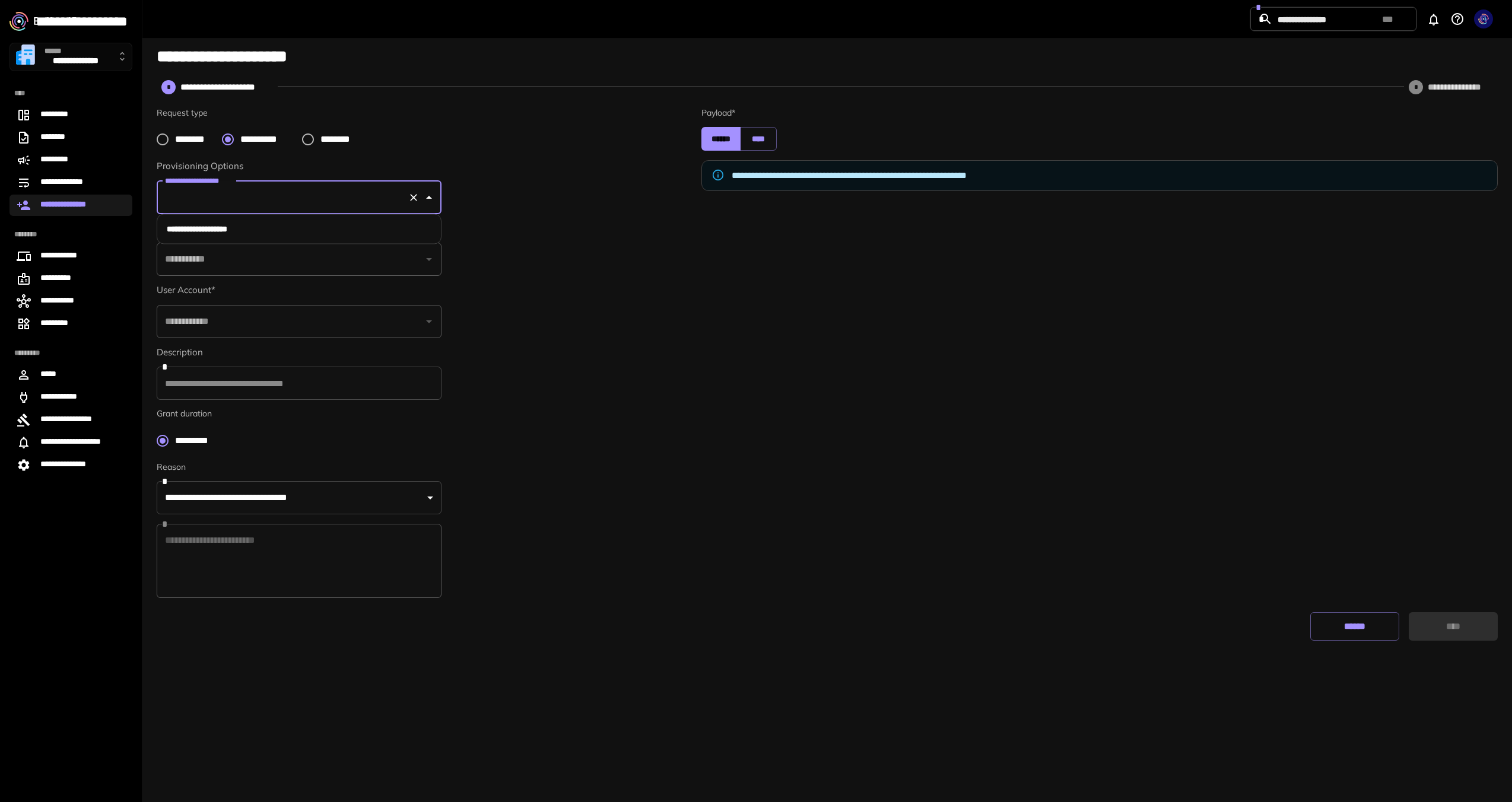 click on "**********" at bounding box center (299, 229) 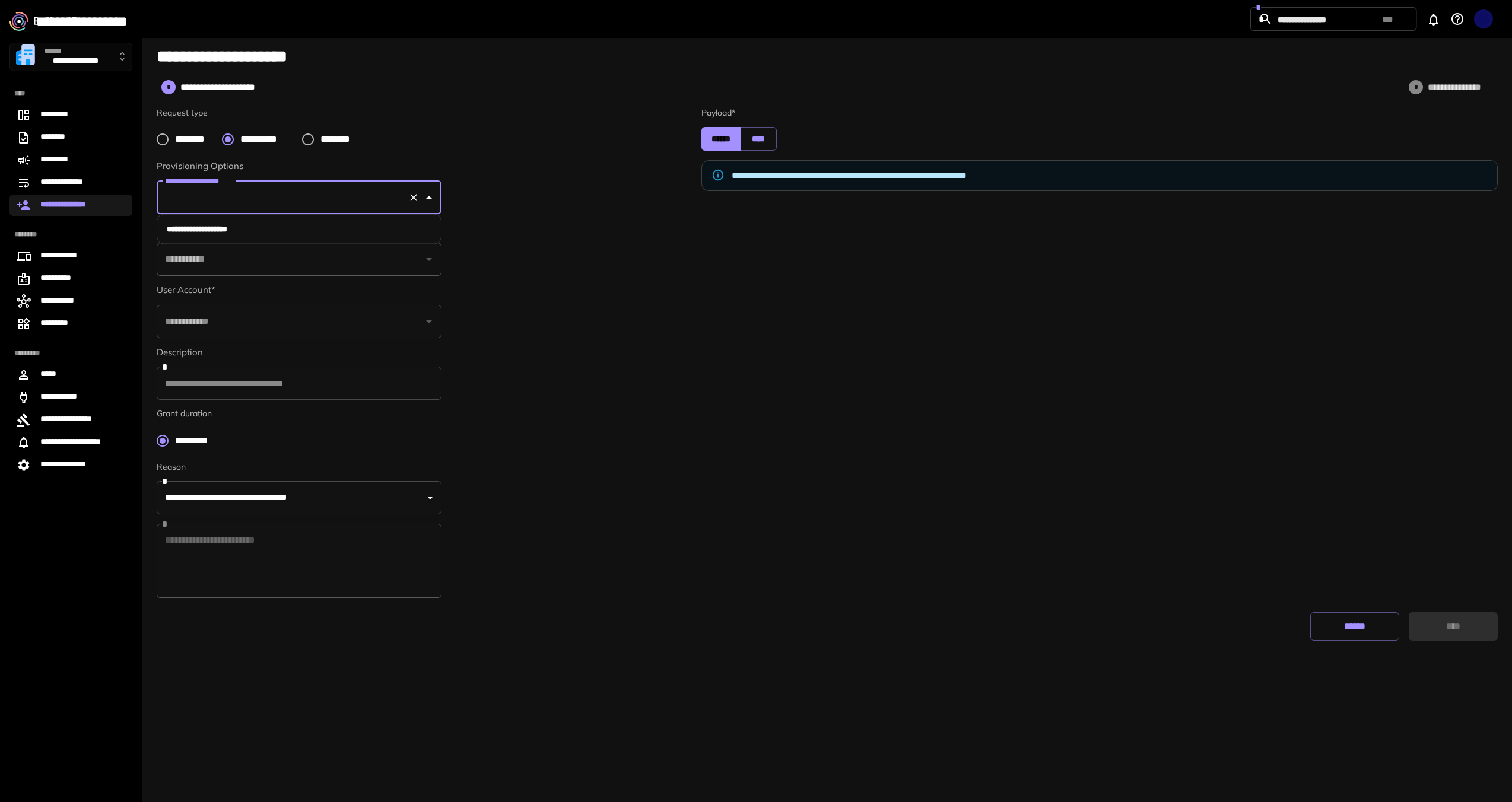 type on "**********" 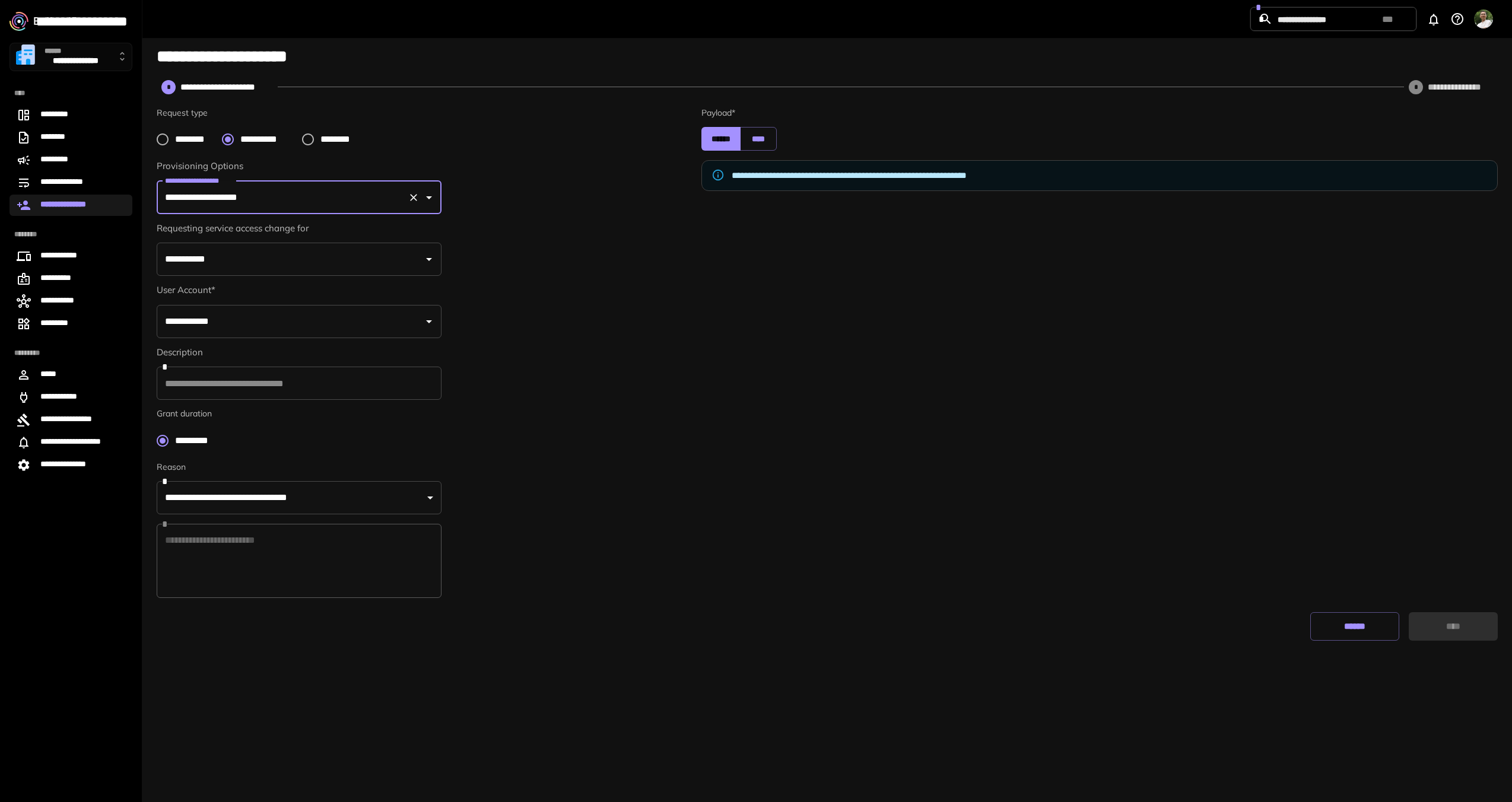 click on "**********" at bounding box center [290, 259] 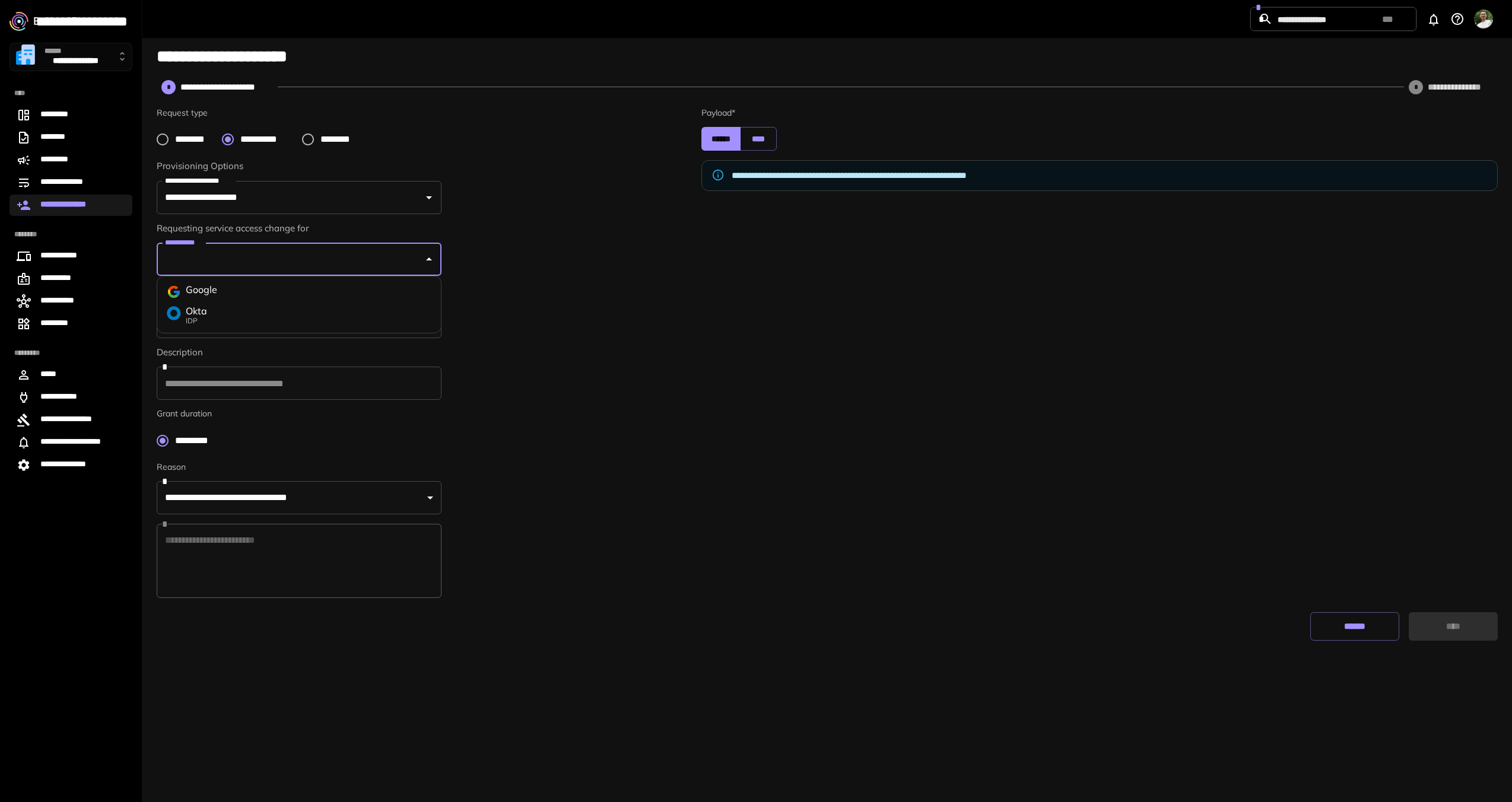 click on "Google" at bounding box center (299, 292) 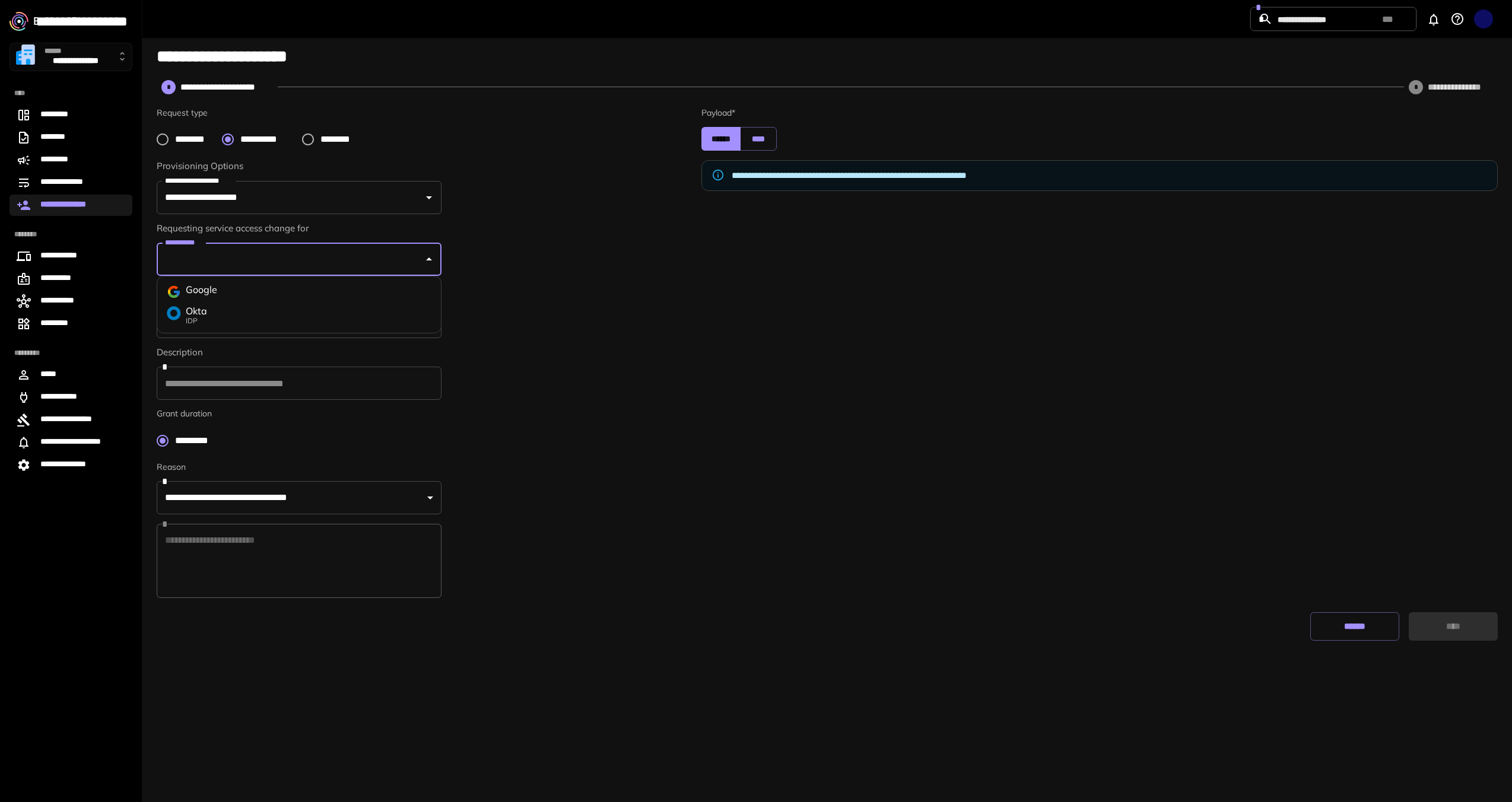 type on "******" 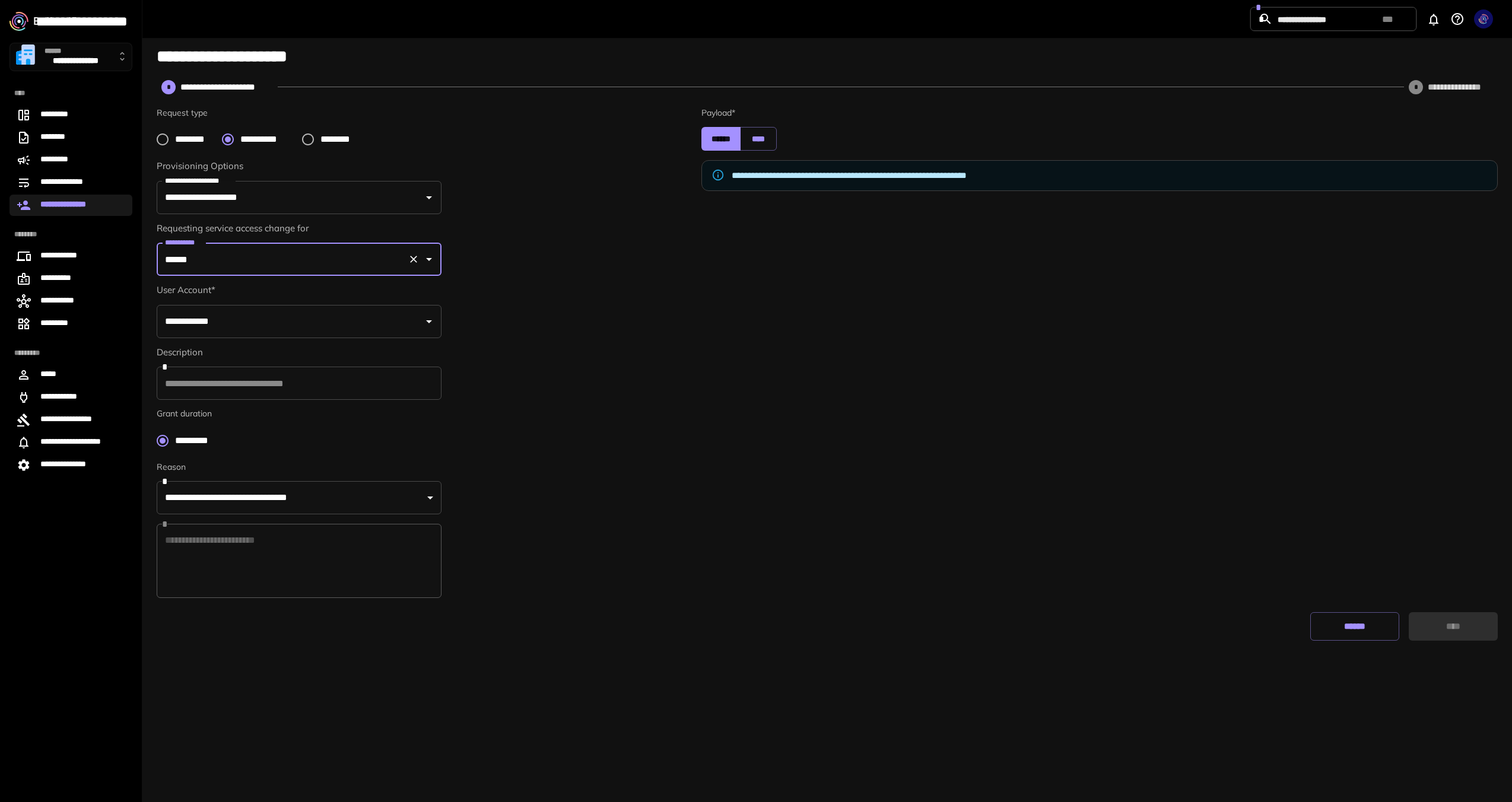 click on "**********" at bounding box center (290, 322) 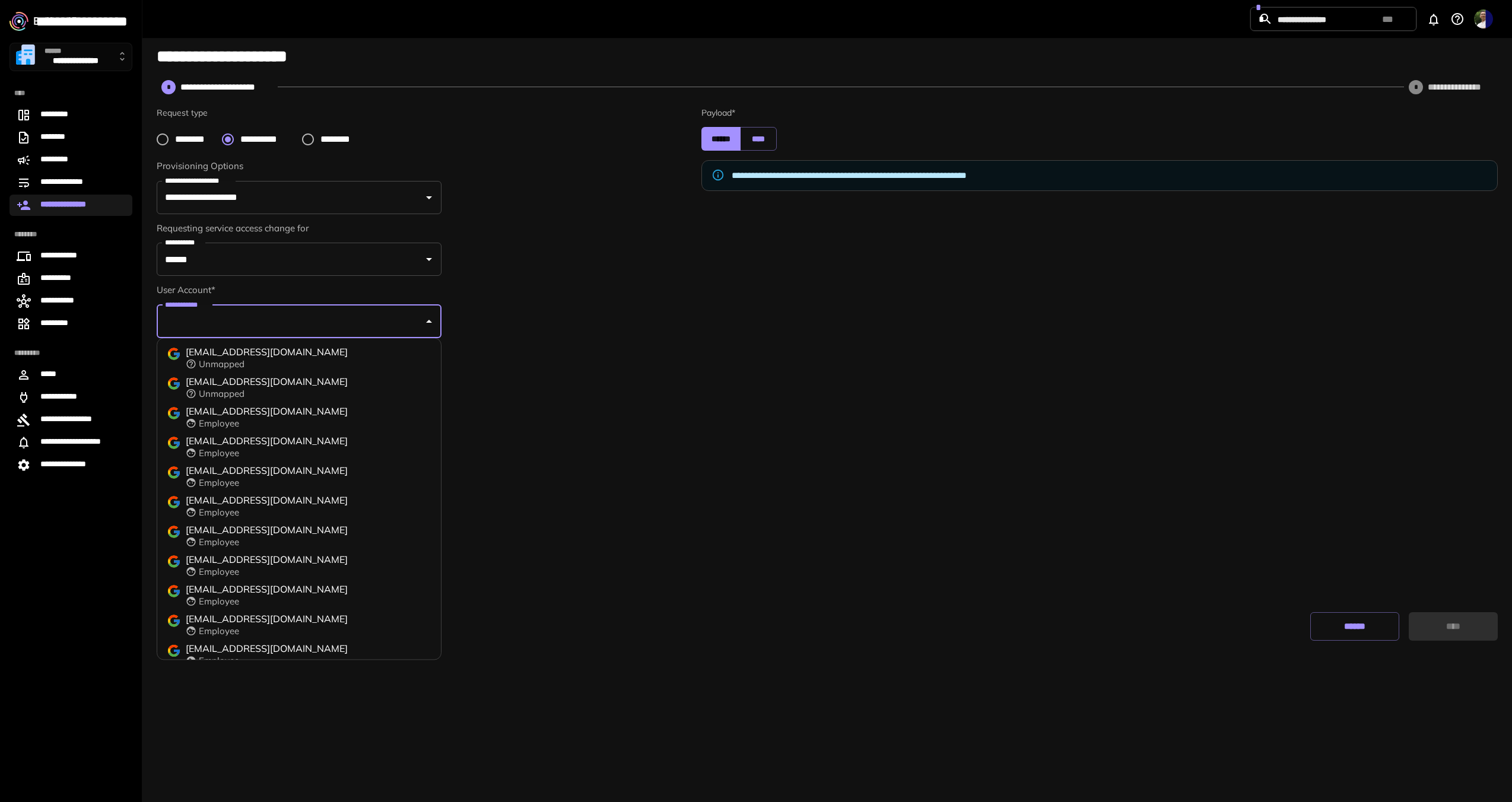 click on "amorden@taxdome.com Unmapped" at bounding box center [299, 358] 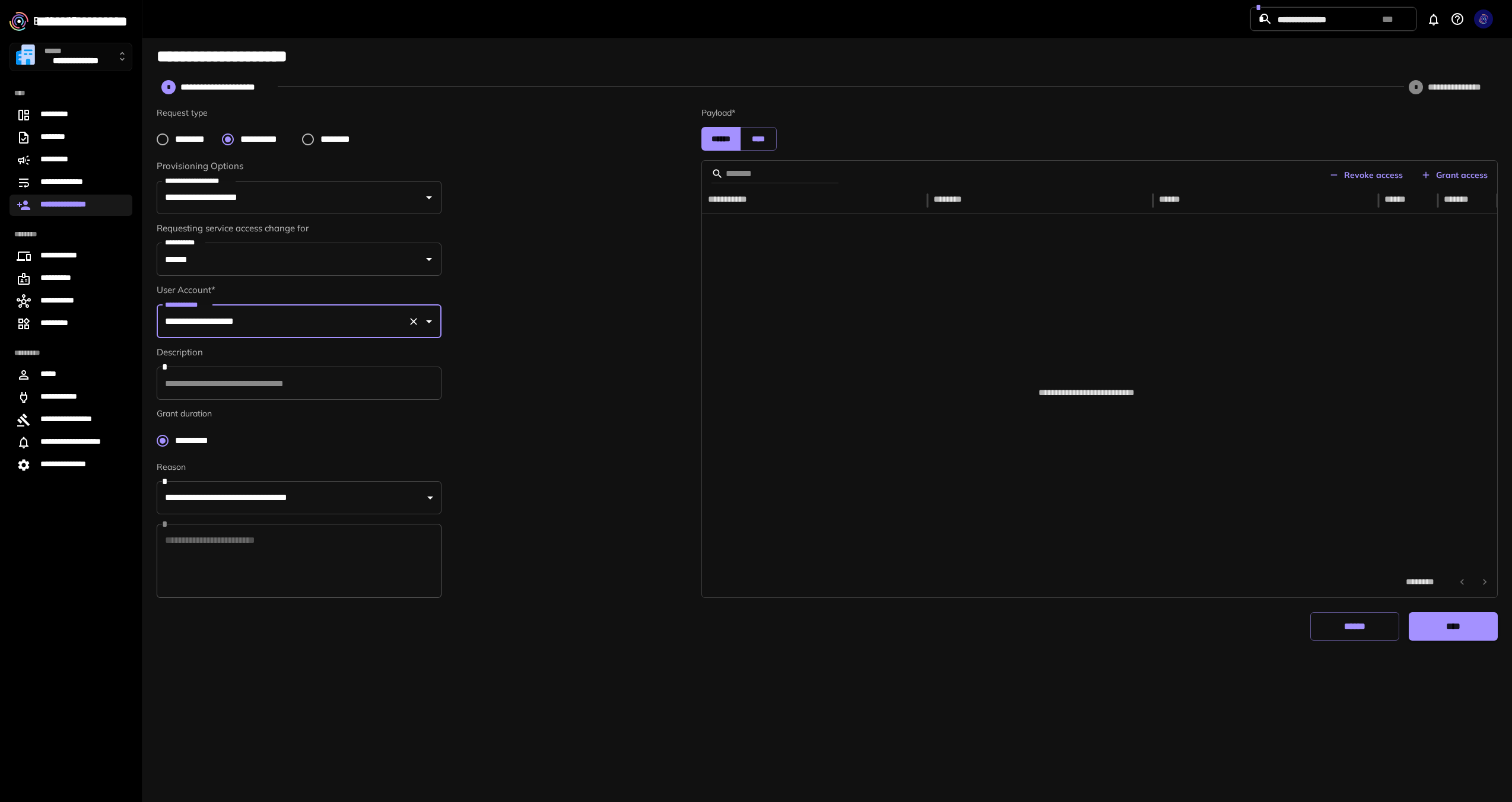 click on "Revoke access" at bounding box center [1366, 175] 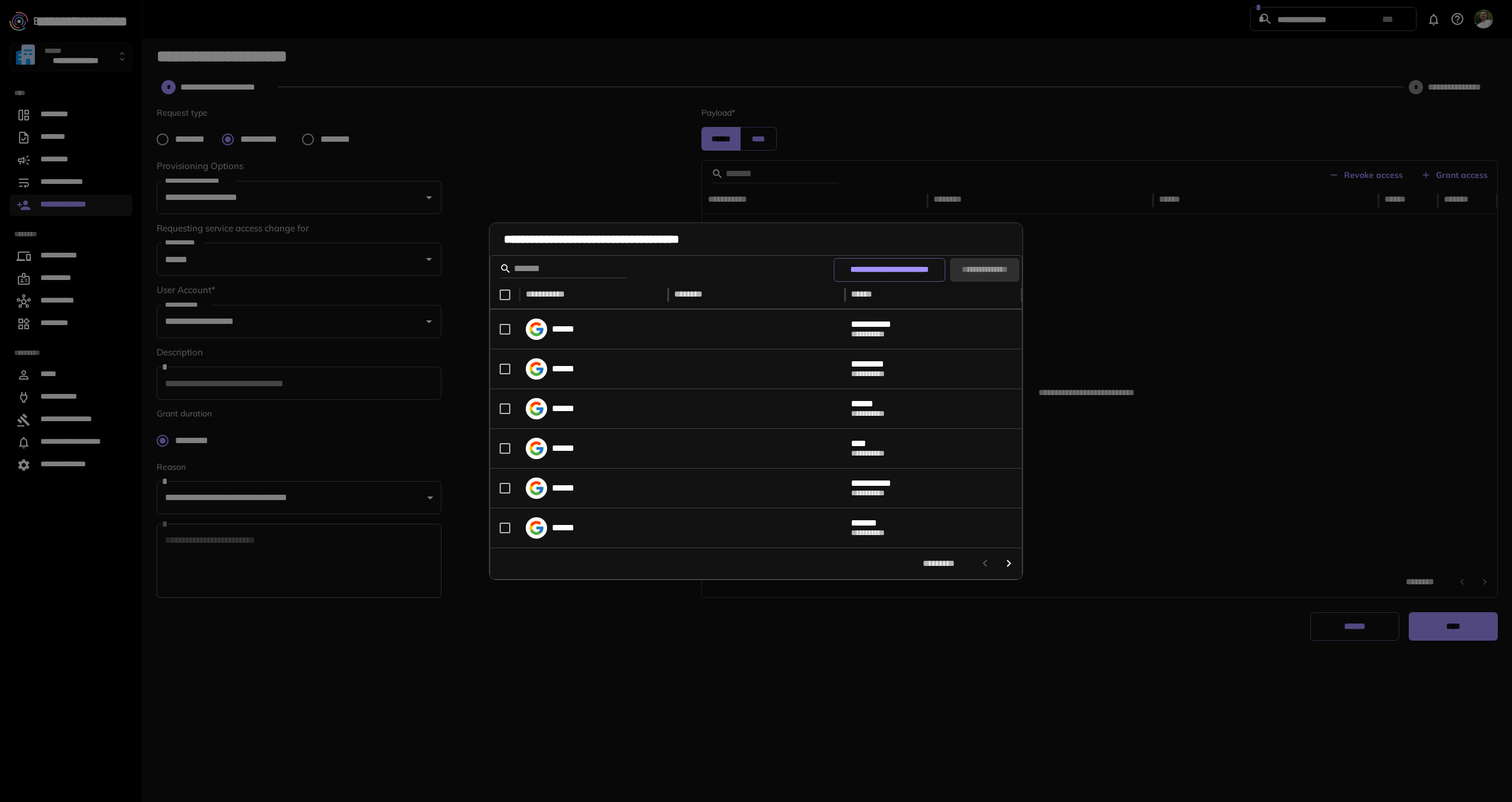 click on "**********" at bounding box center [756, 401] 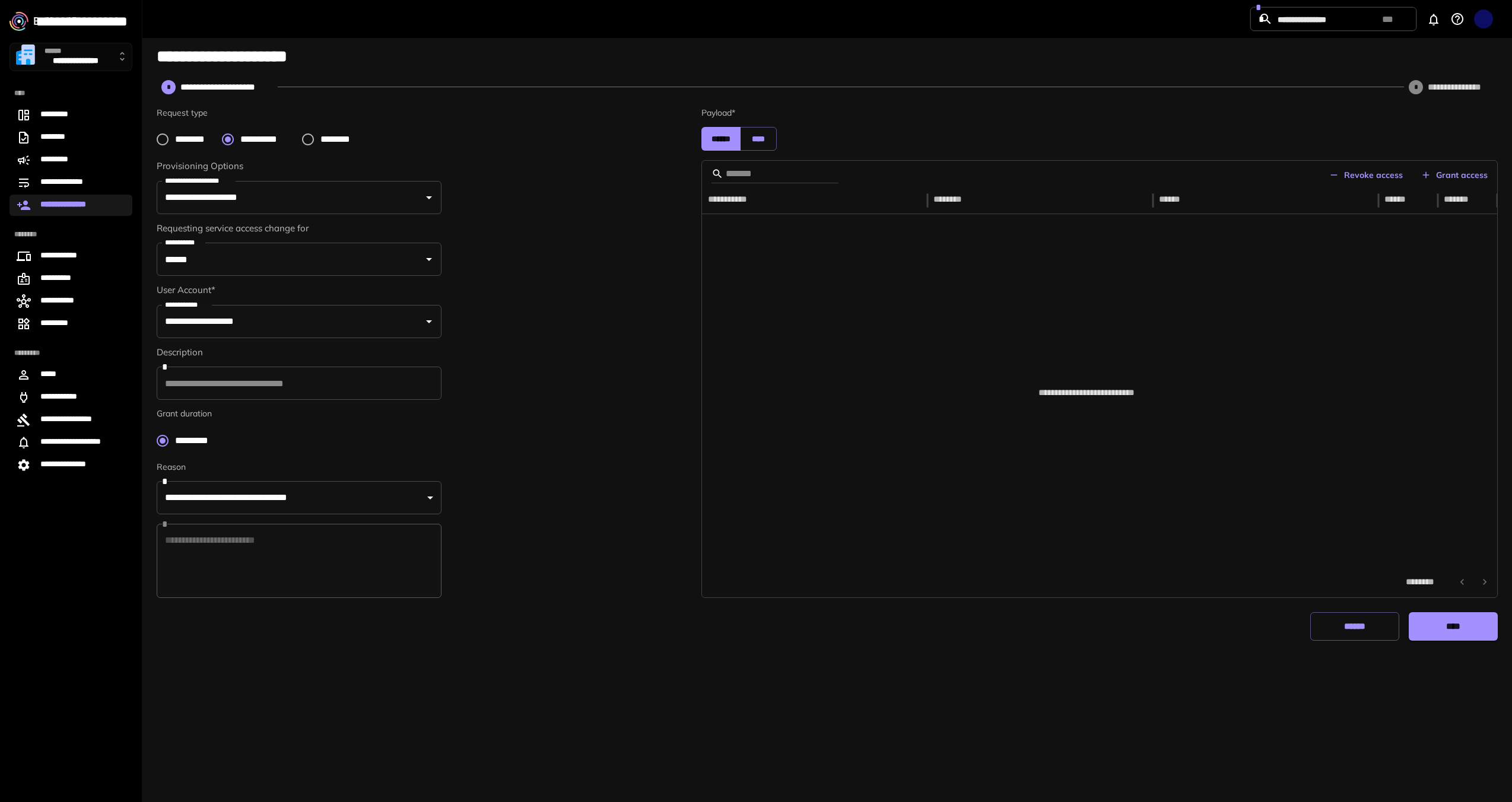 click 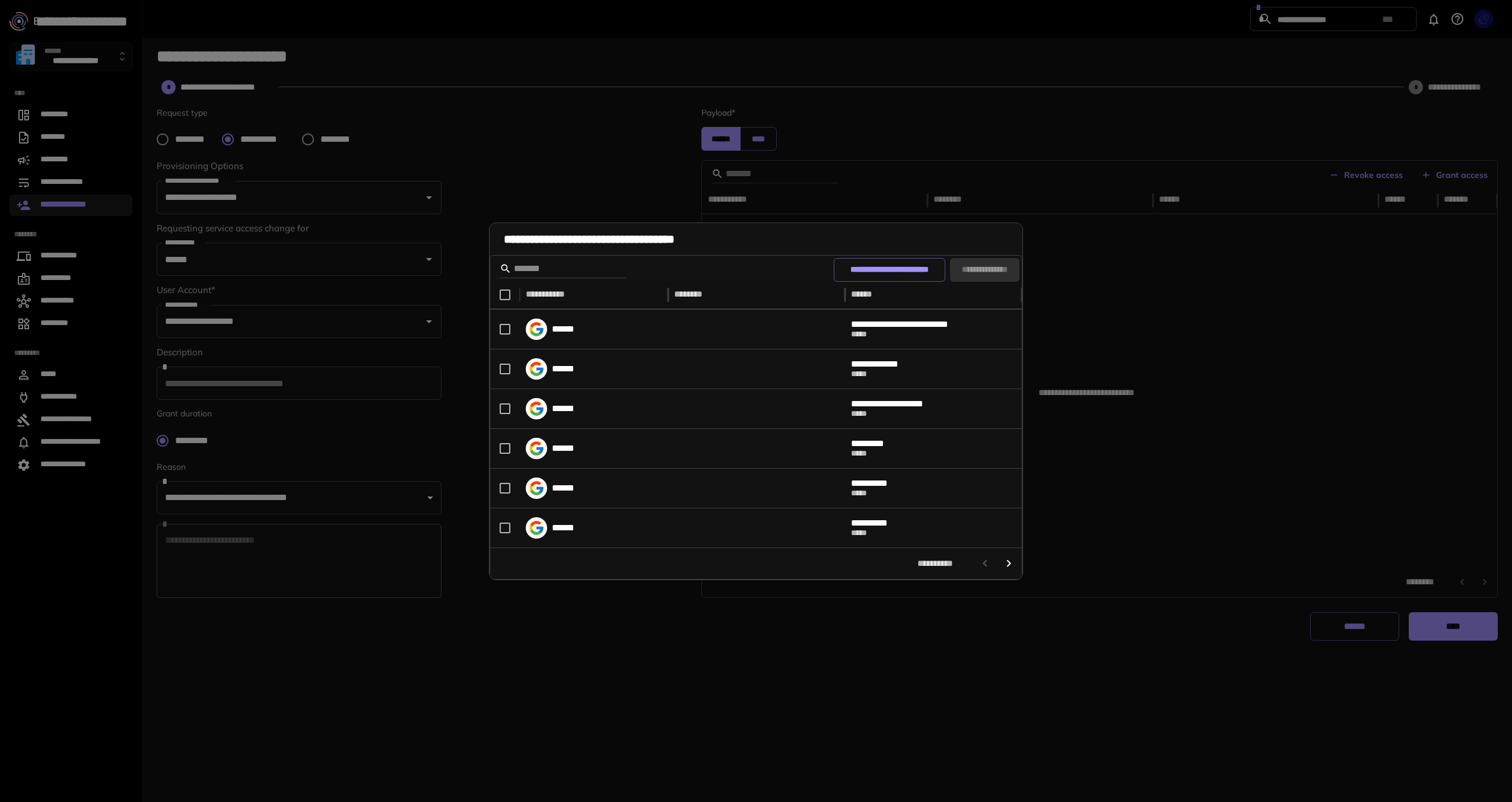 click on "**********" at bounding box center (756, 401) 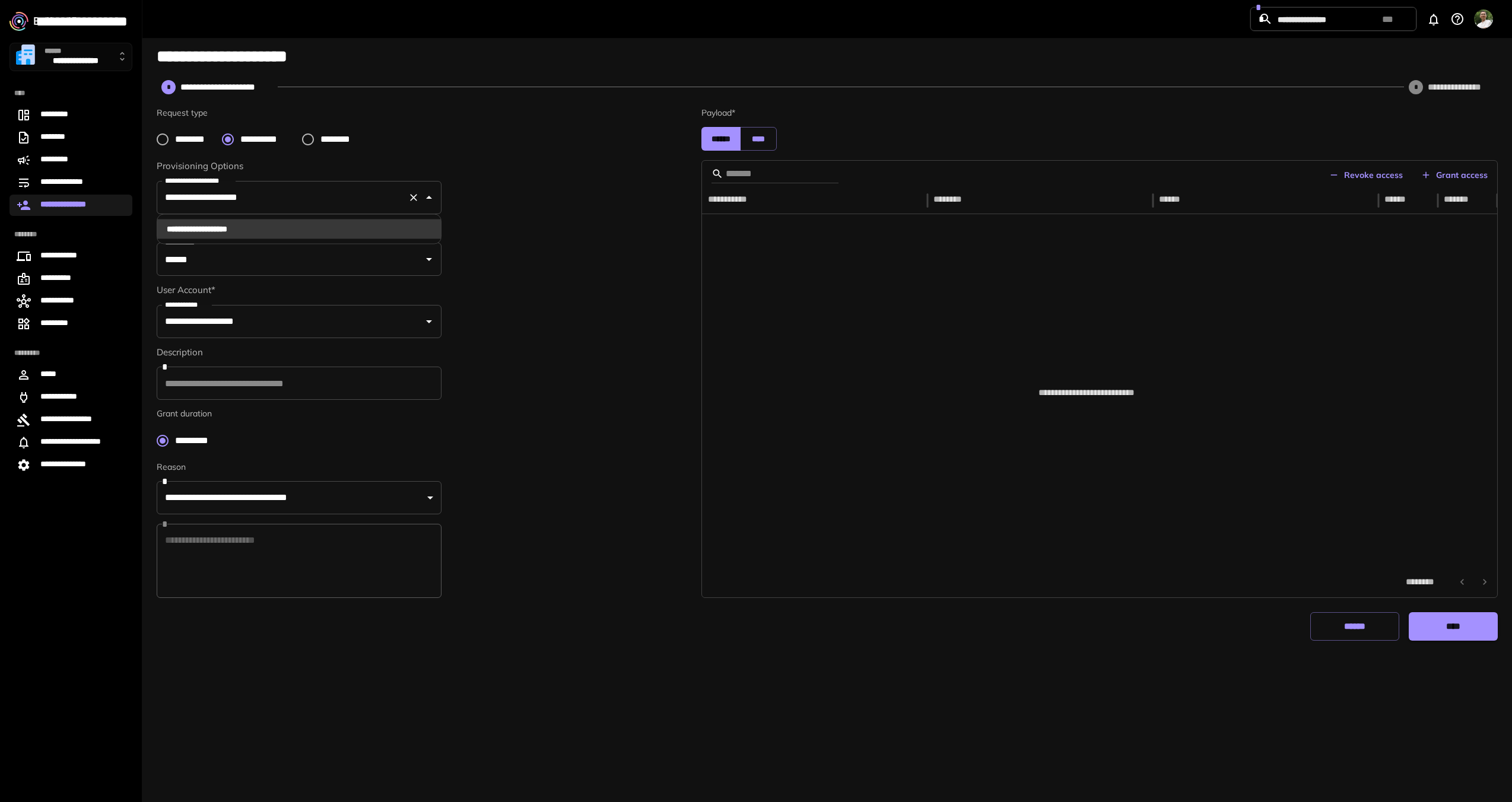 click on "**********" at bounding box center [299, 198] 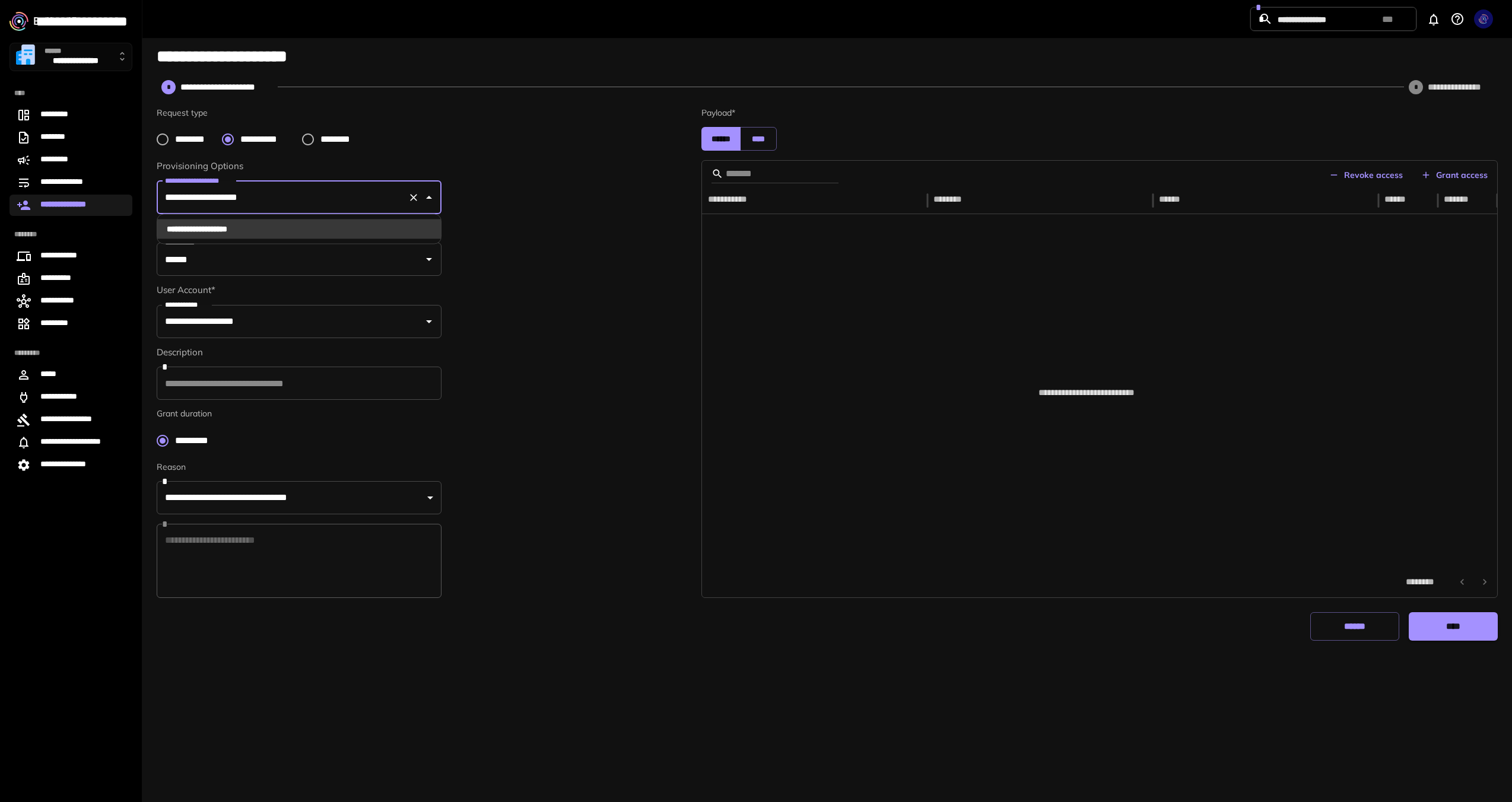 click on "**********" at bounding box center [299, 229] 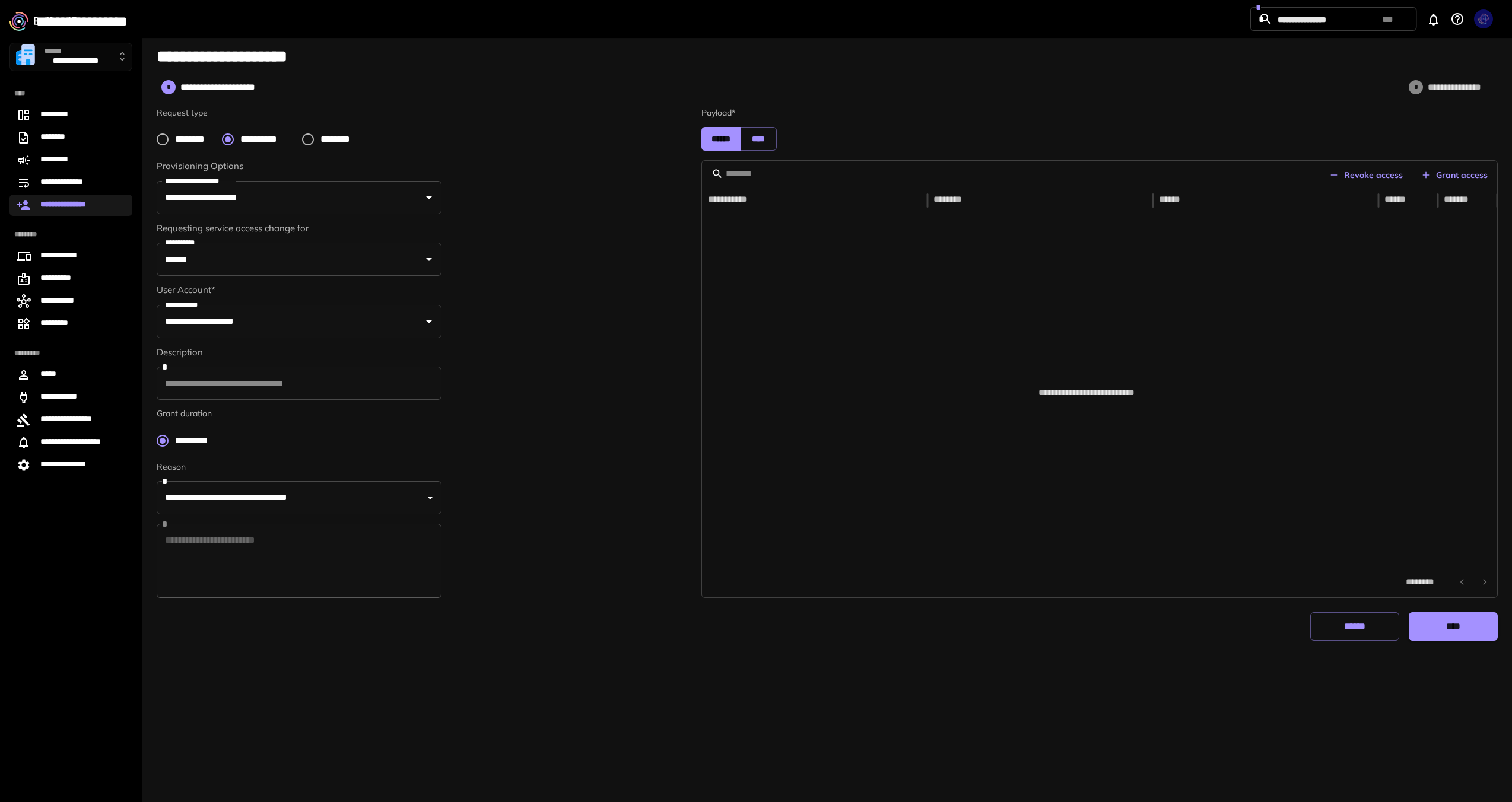 drag, startPoint x: 280, startPoint y: 279, endPoint x: 287, endPoint y: 300, distance: 22.135944 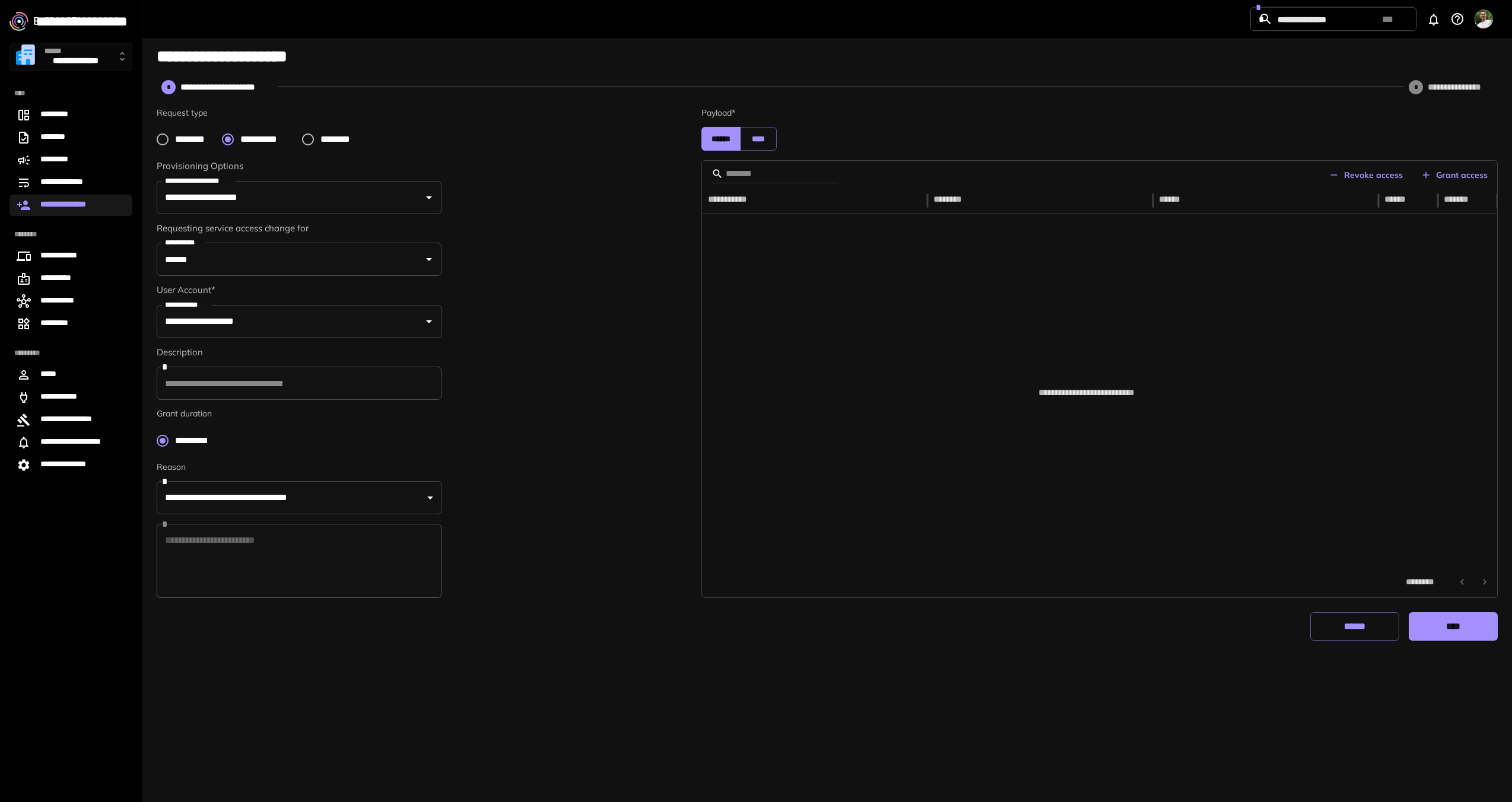 click on "**********" at bounding box center (422, 353) 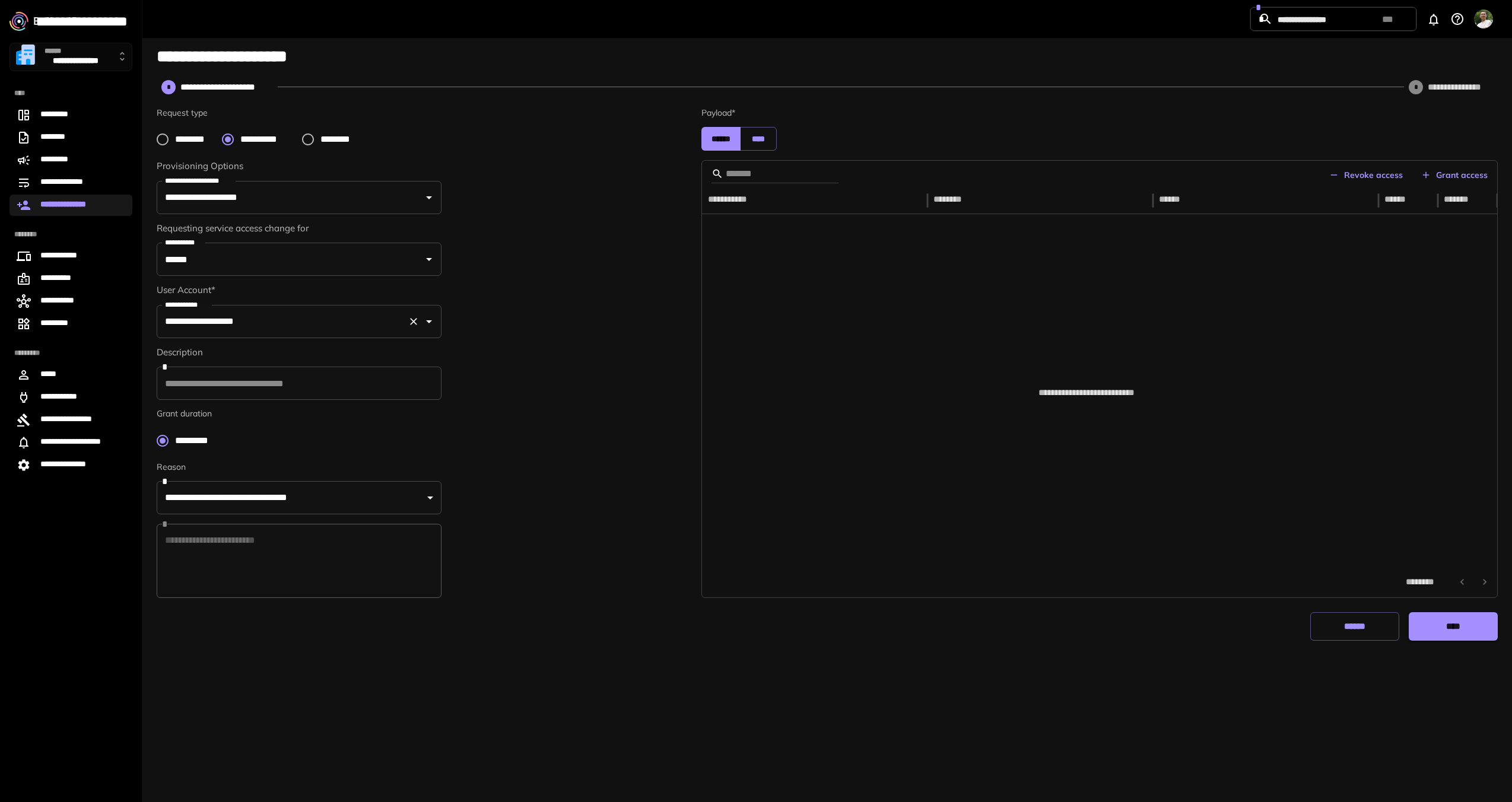 click on "**********" at bounding box center [282, 322] 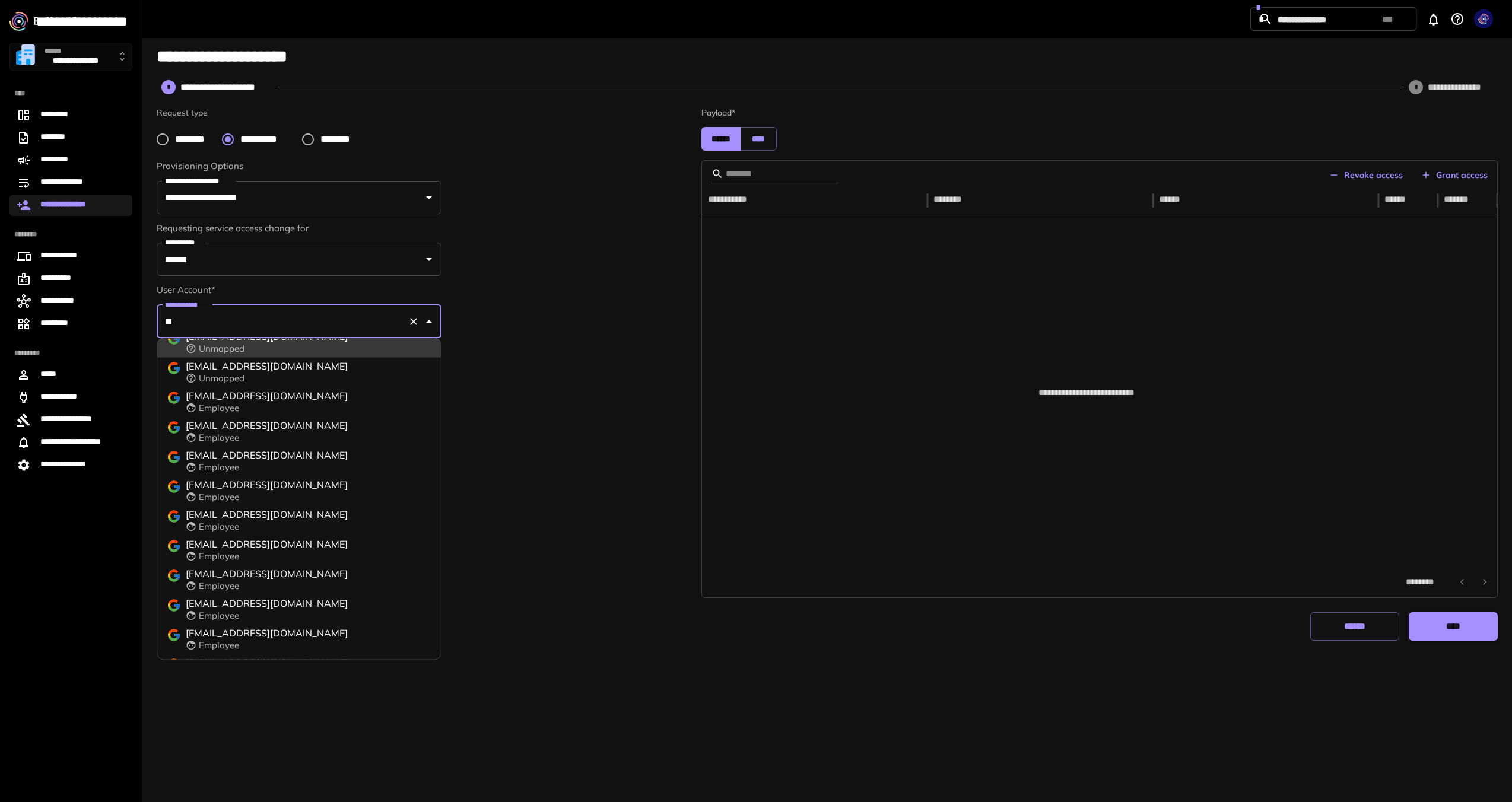 scroll, scrollTop: 5, scrollLeft: 0, axis: vertical 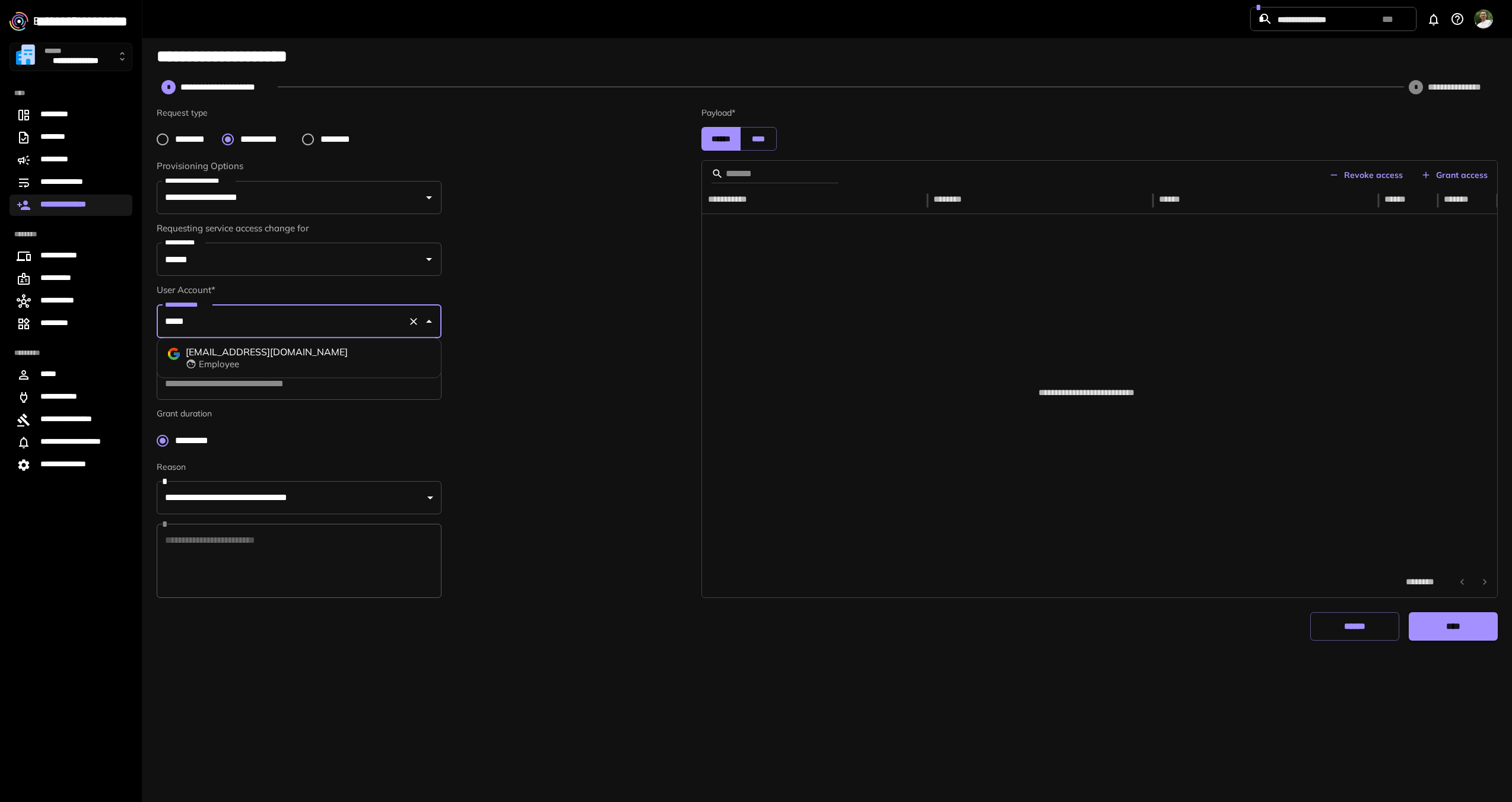 click on "Employee" at bounding box center (273, 364) 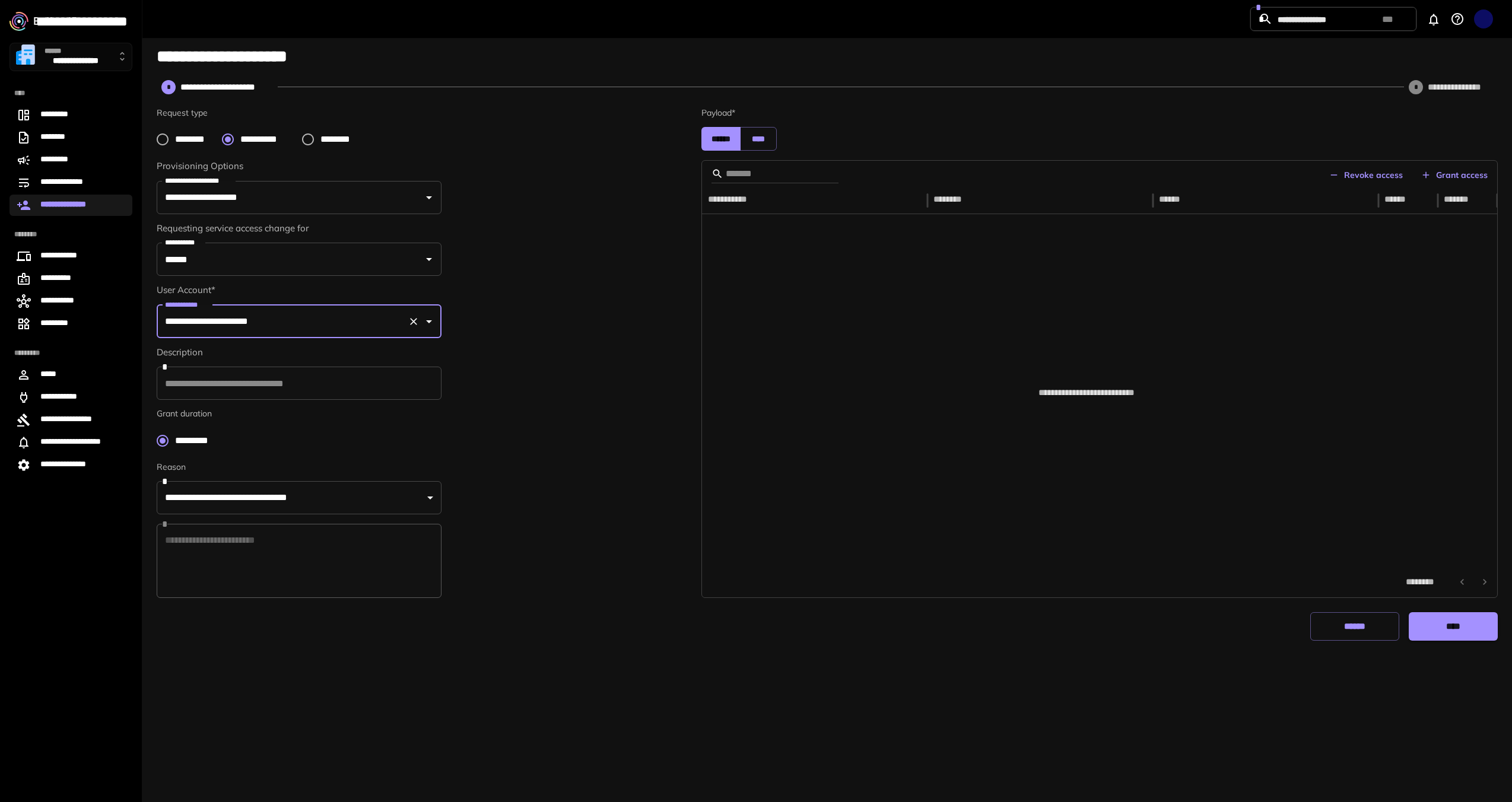 type on "**********" 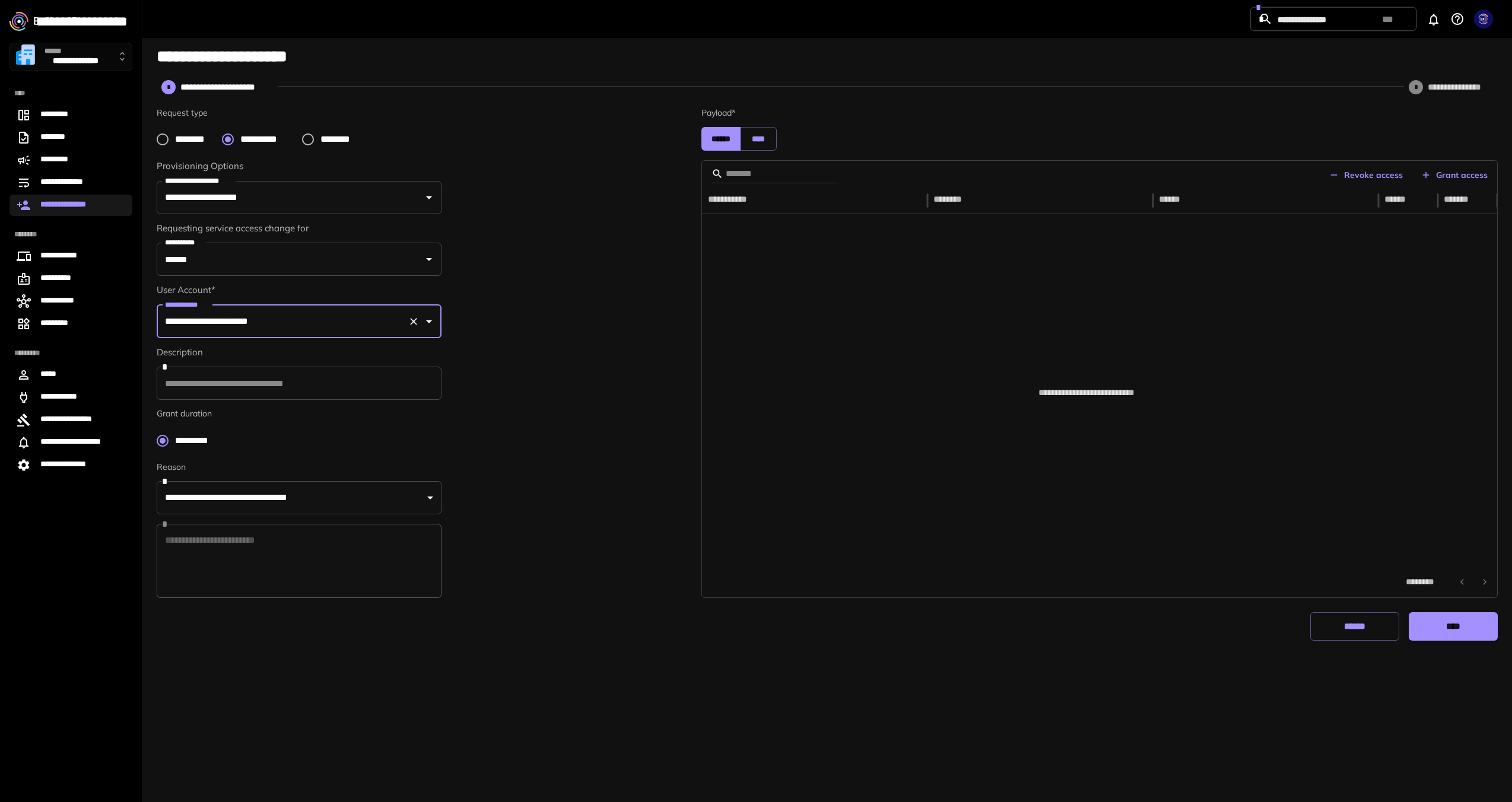 click on "**********" at bounding box center [422, 311] 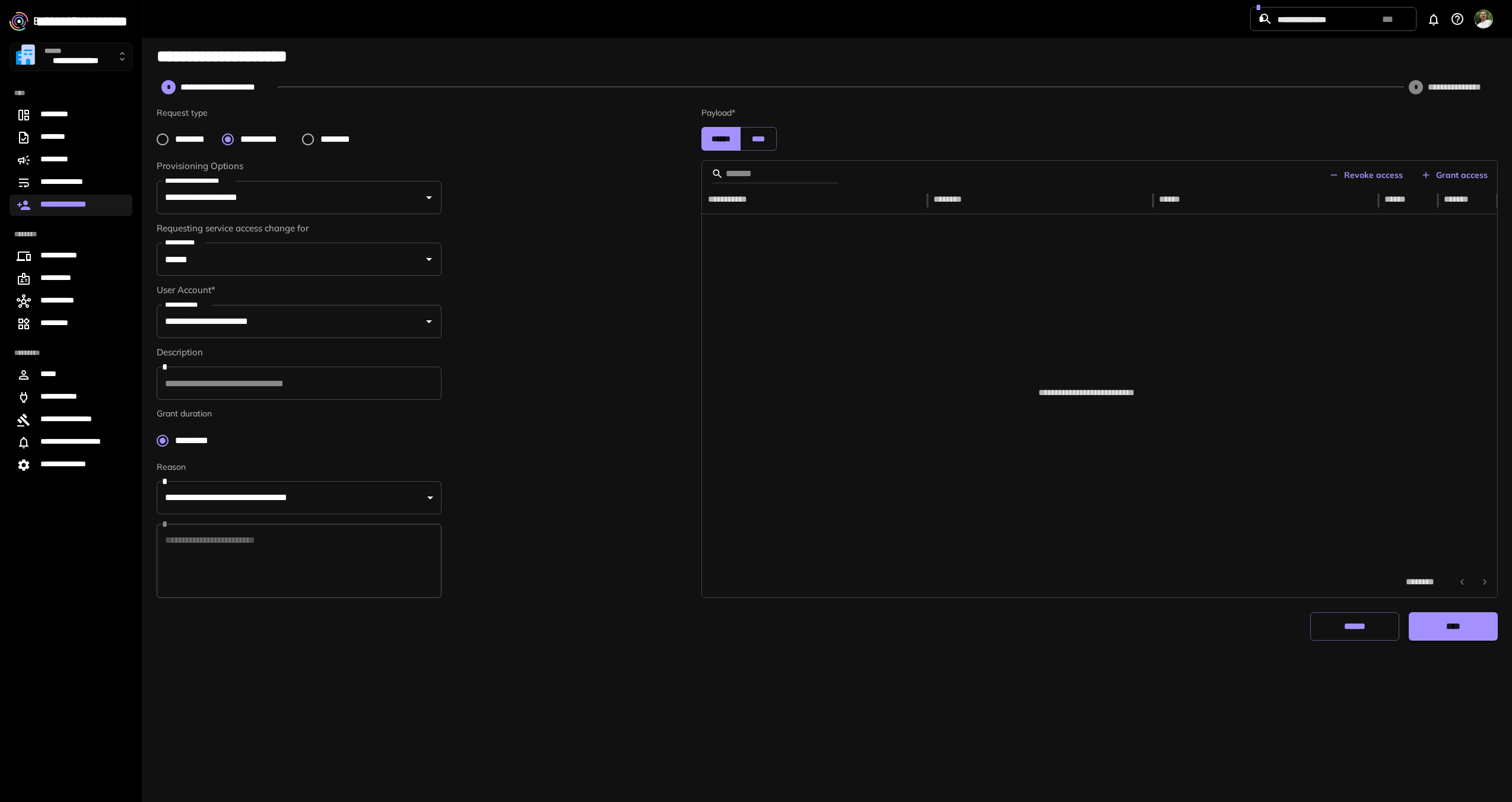 click on "Revoke access" at bounding box center (1366, 175) 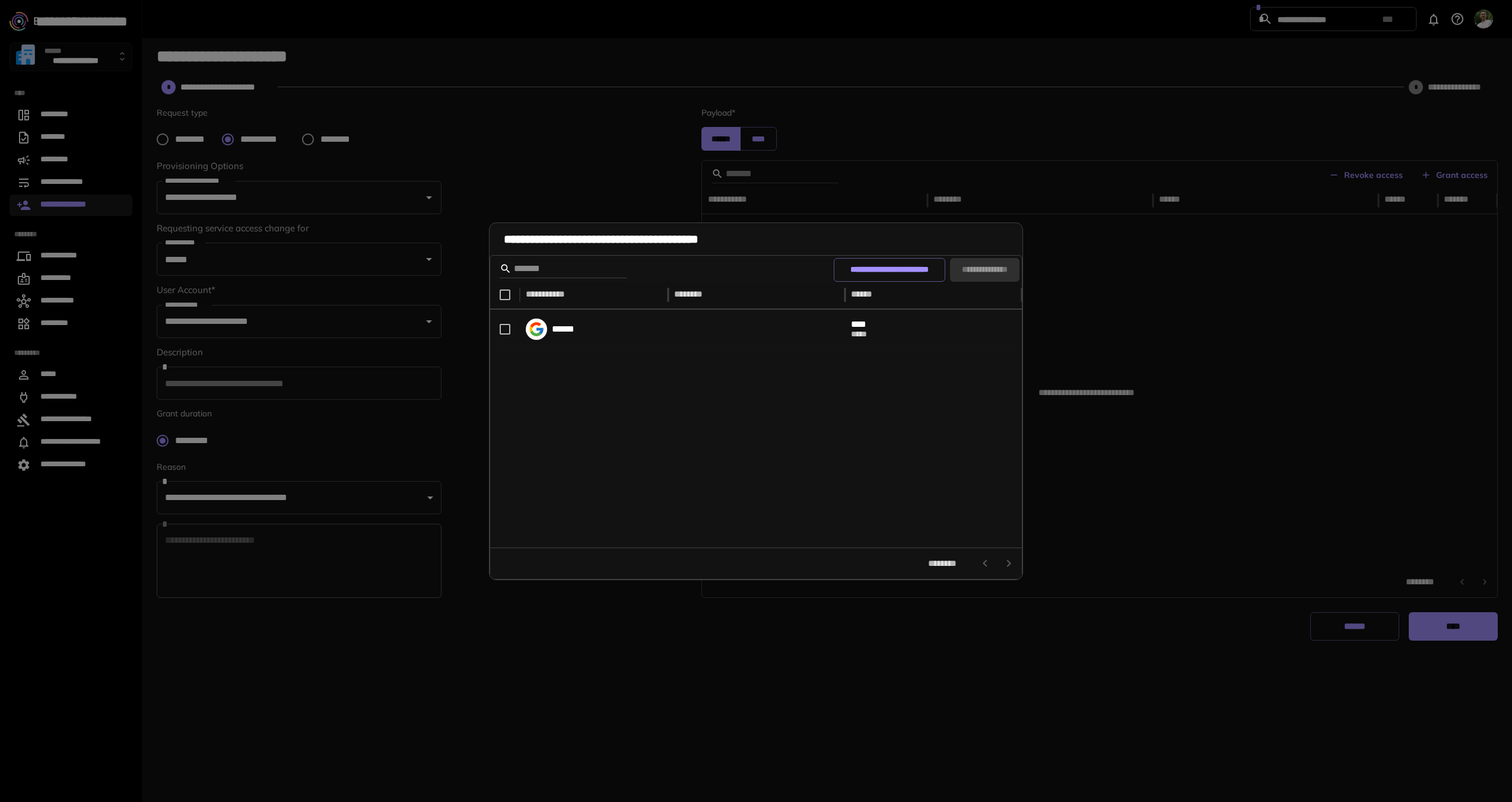 click on "**********" at bounding box center [756, 401] 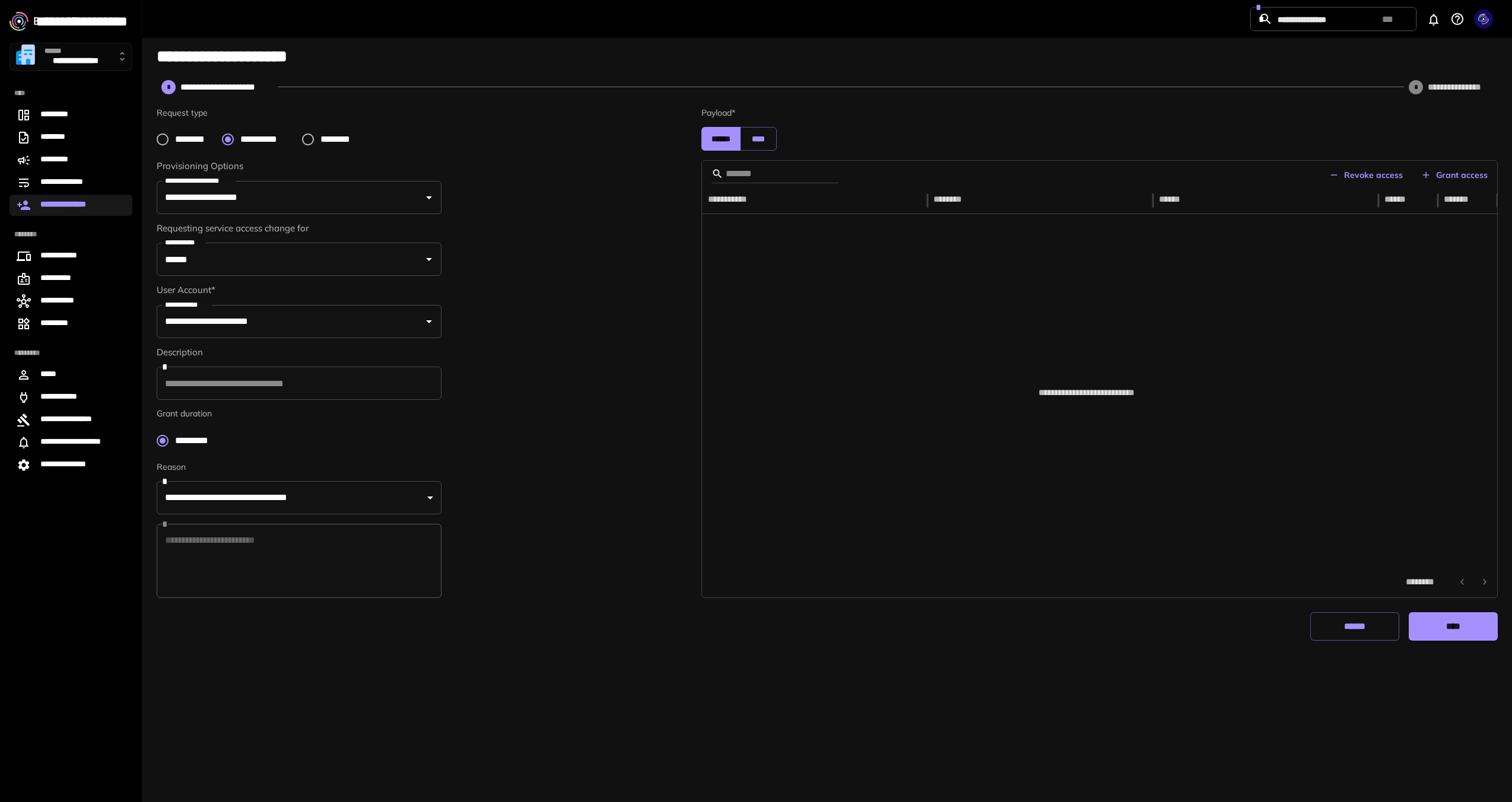 click on "Grant access" at bounding box center [1454, 175] 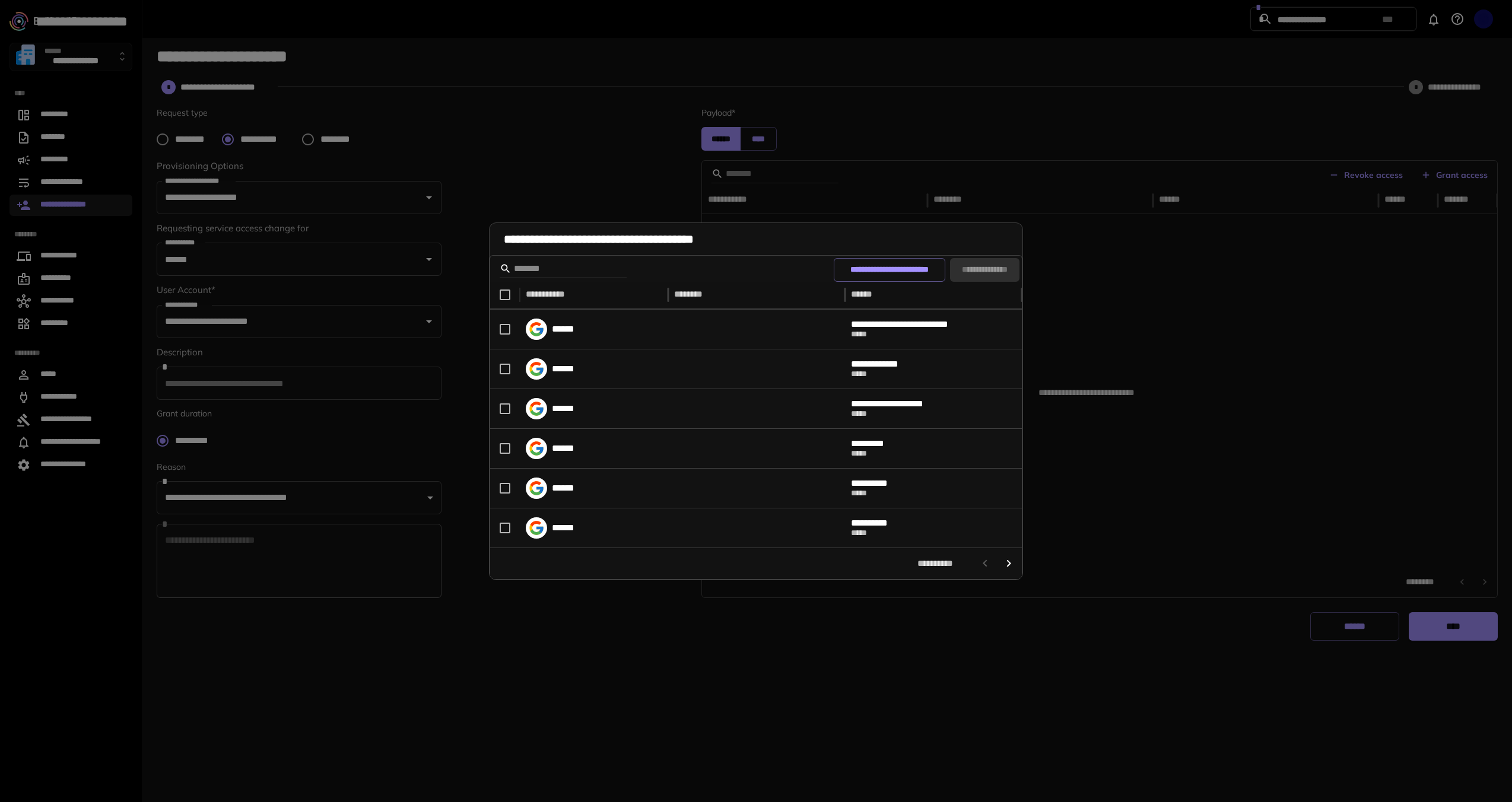 click on "**********" at bounding box center [756, 401] 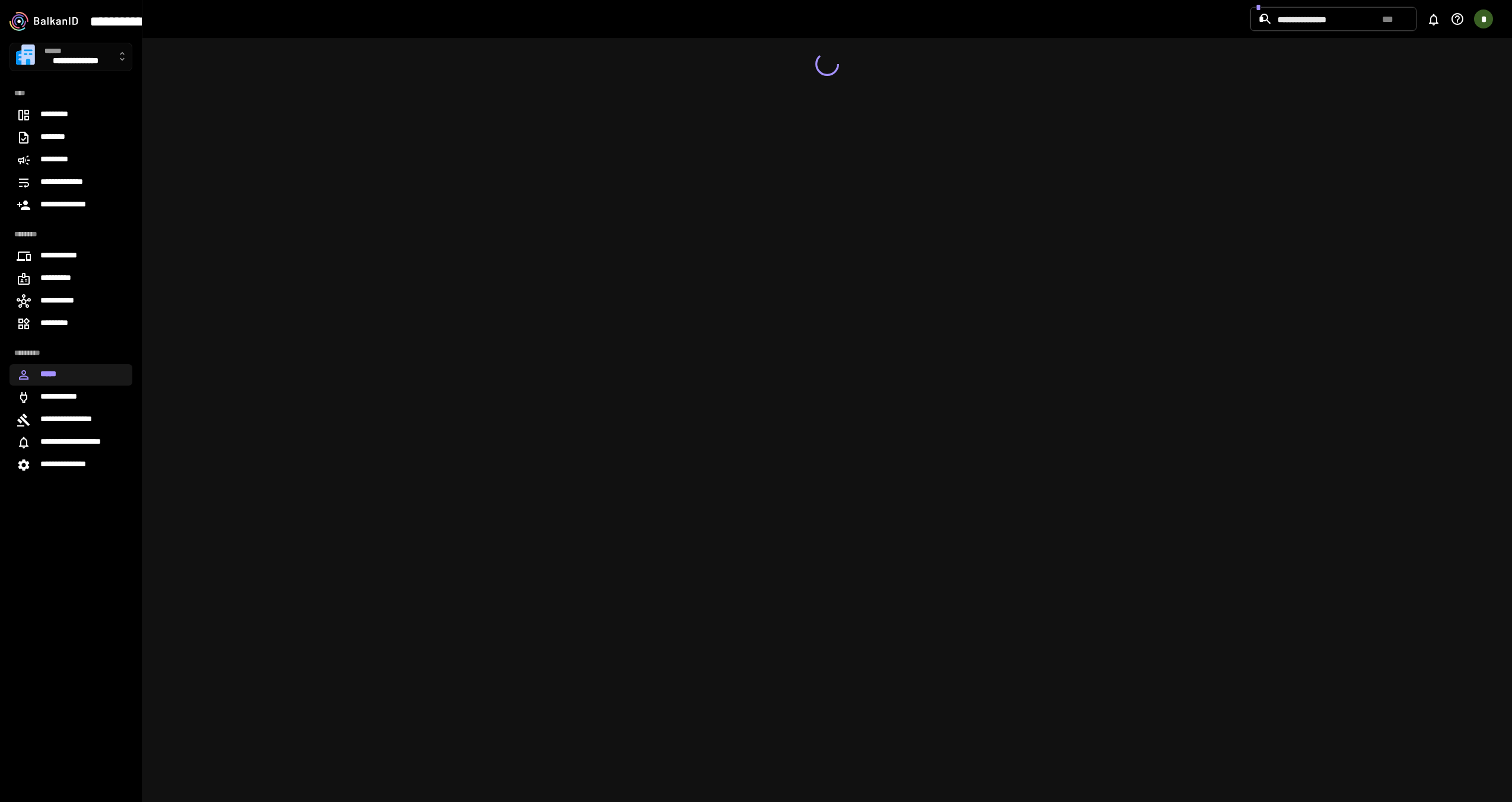 scroll, scrollTop: 0, scrollLeft: 0, axis: both 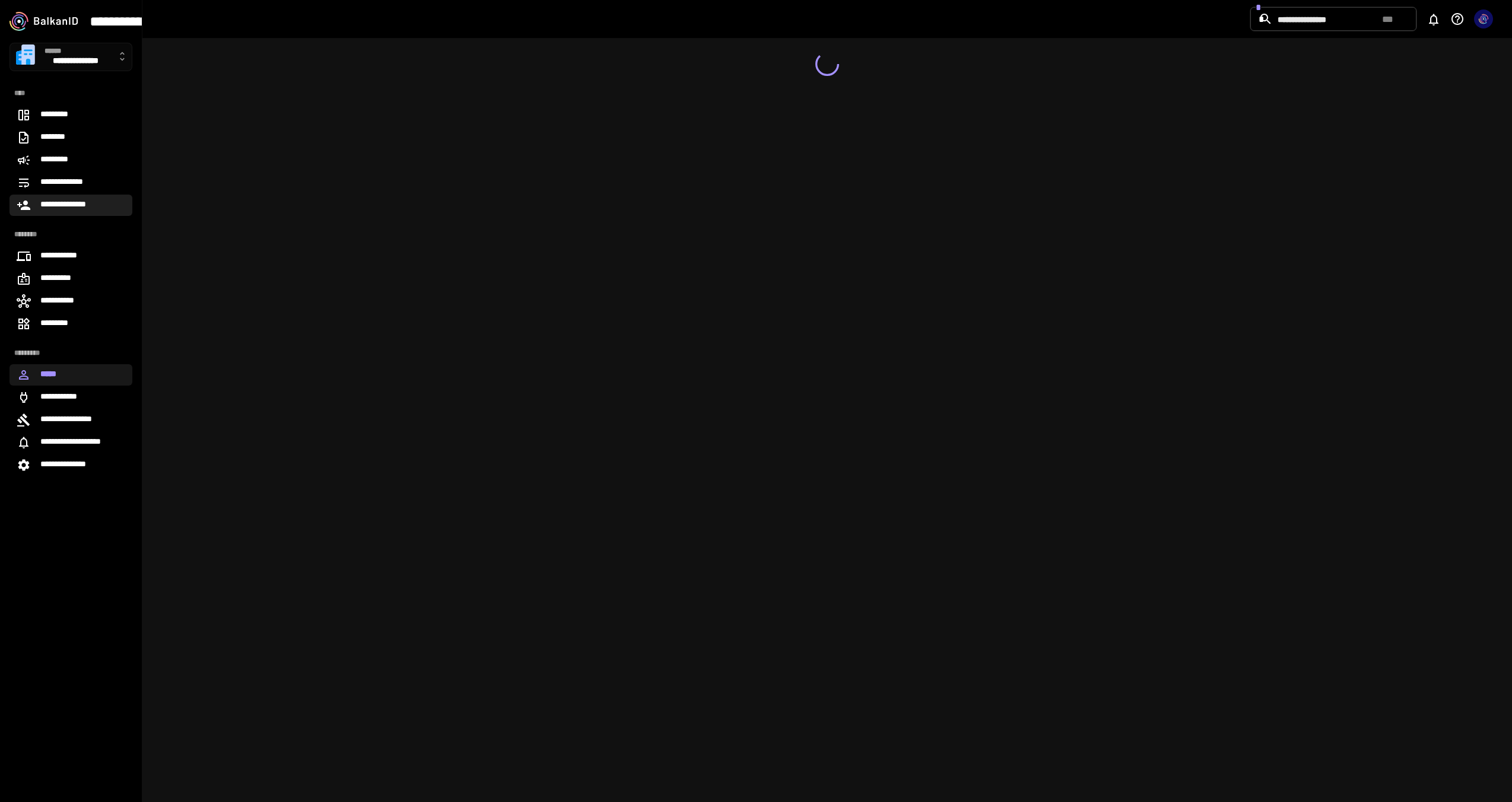 click on "**********" at bounding box center [71, 205] 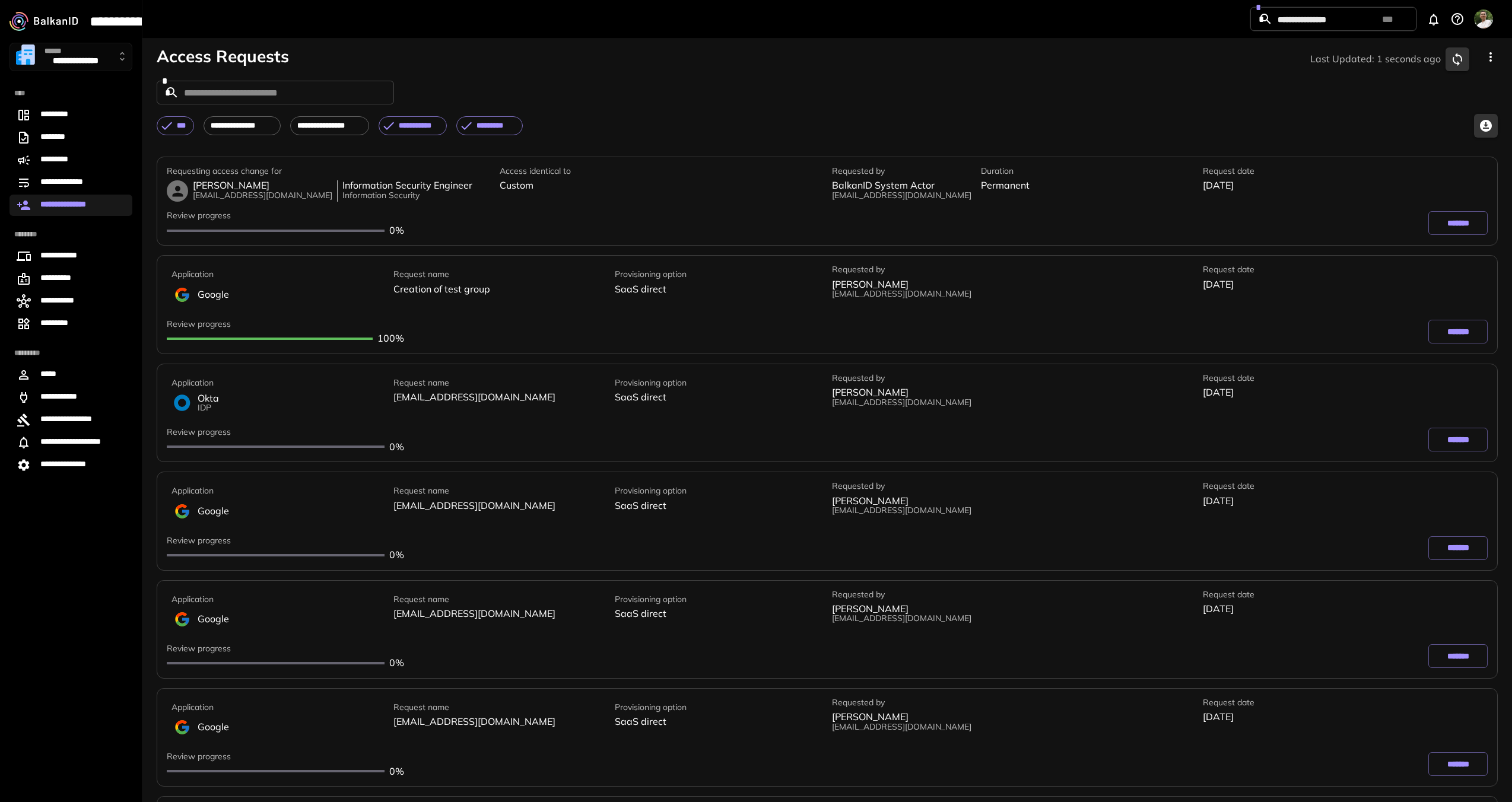 click 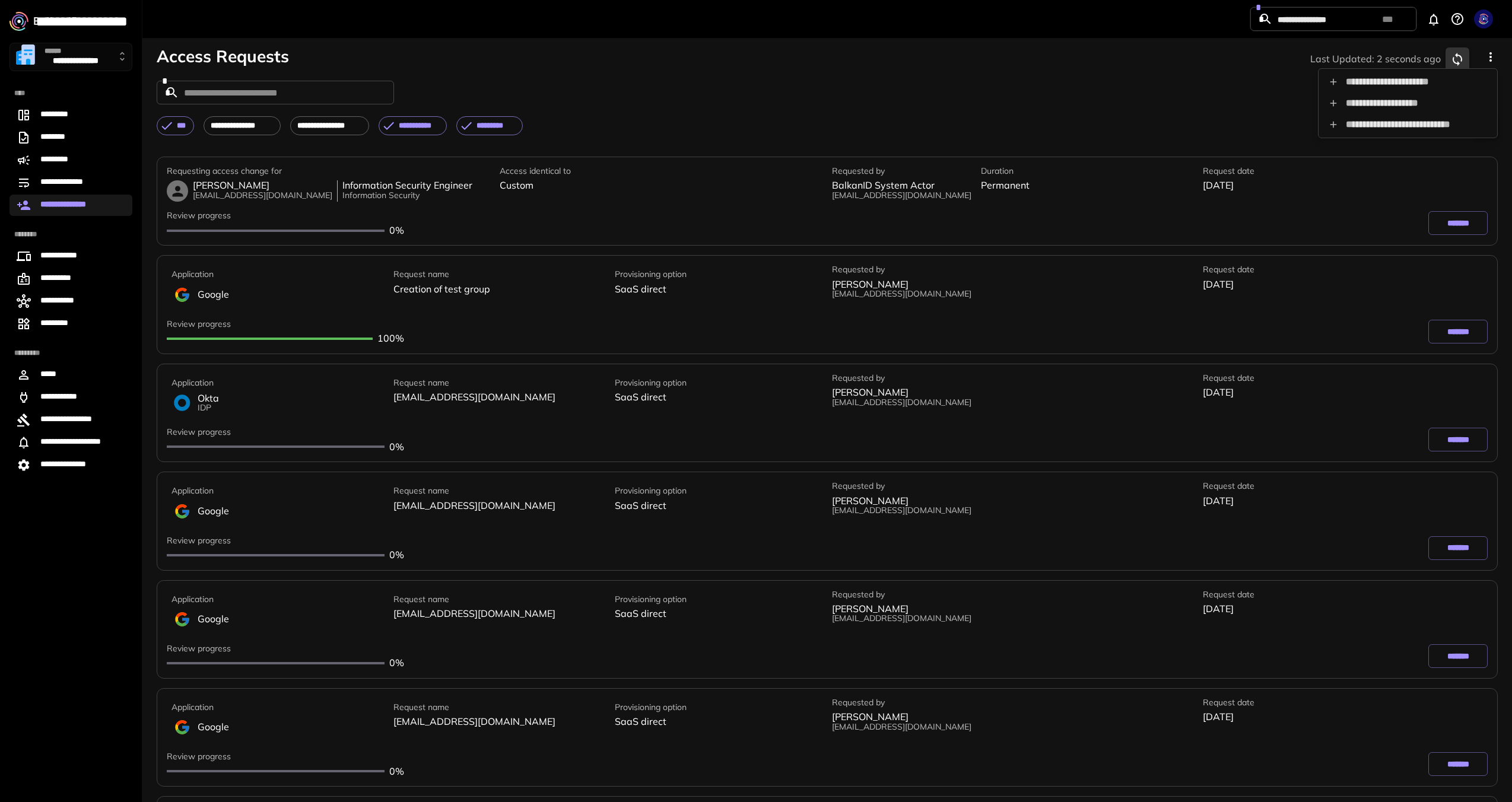 click on "**********" at bounding box center [1408, 103] 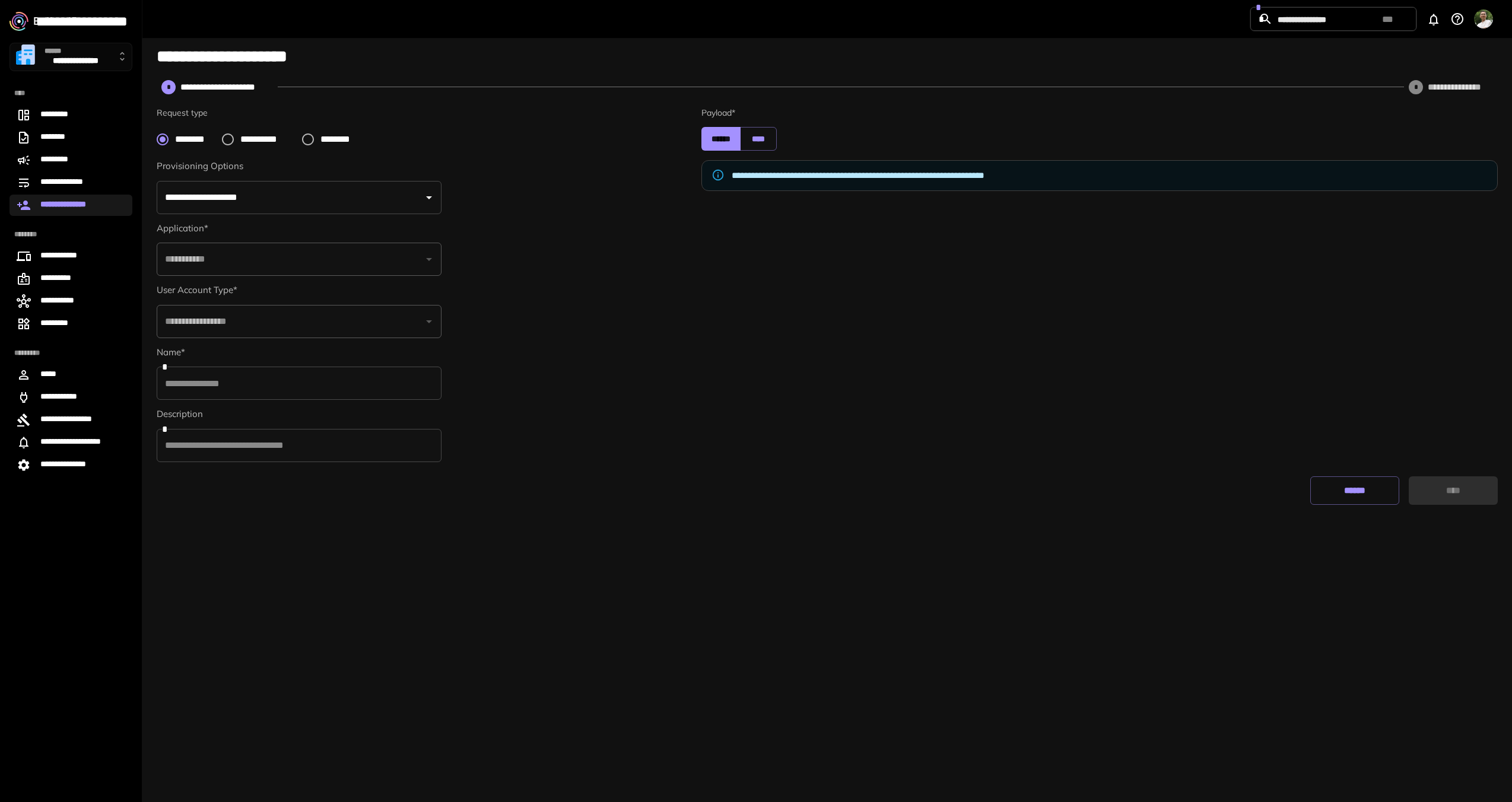 click on "**********" at bounding box center (266, 139) 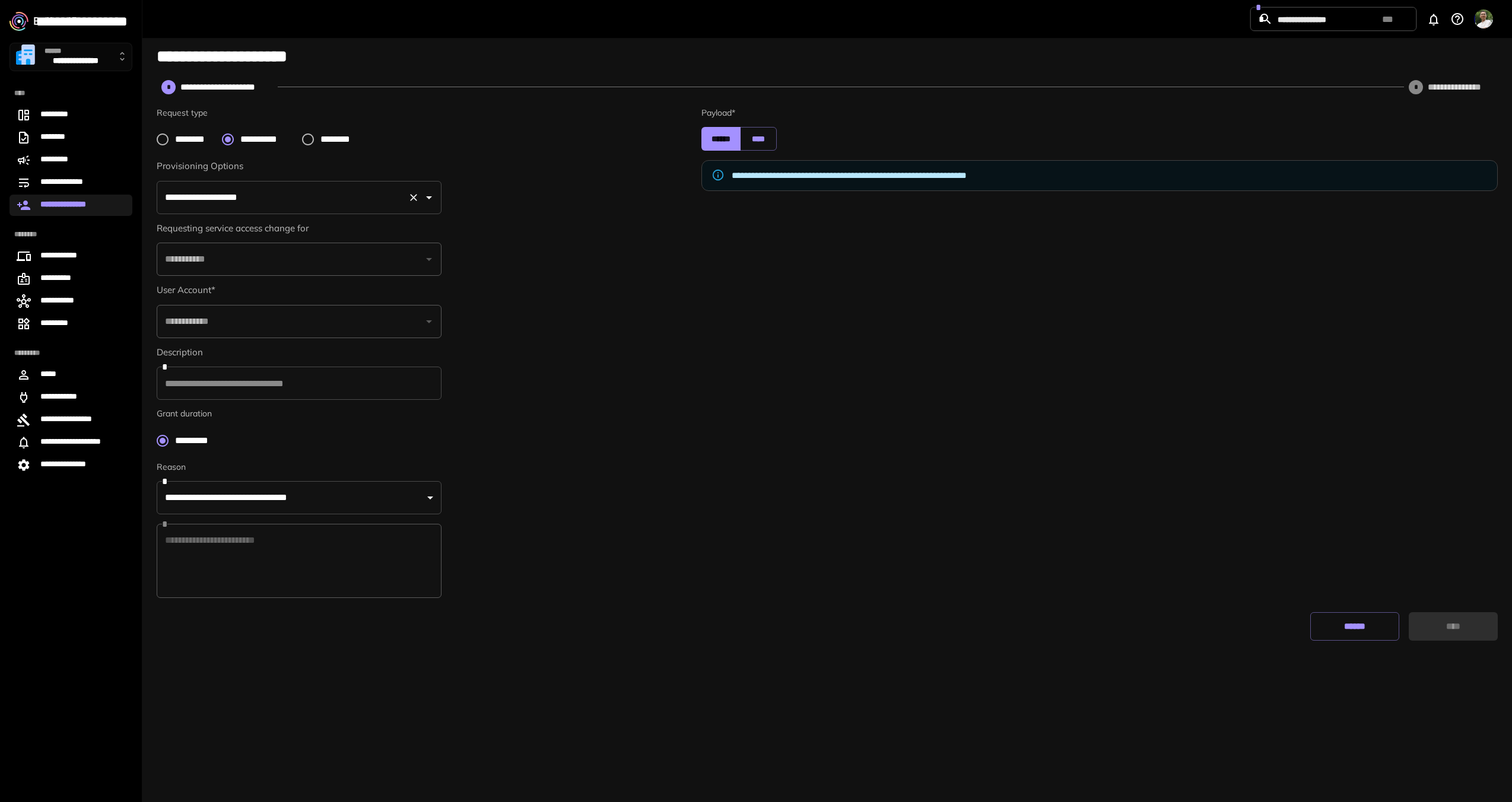 click on "**********" at bounding box center [299, 198] 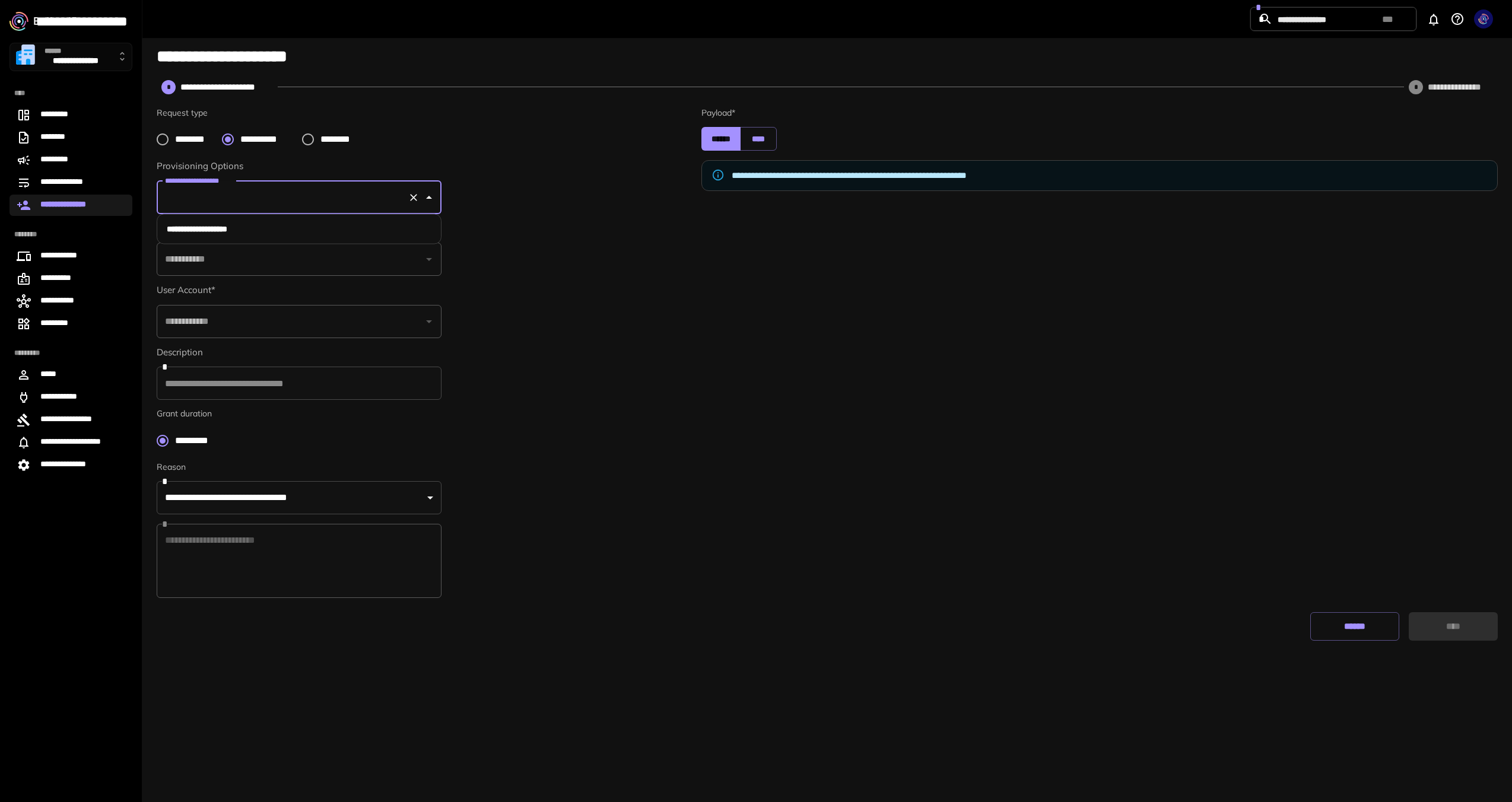 click on "**********" at bounding box center [299, 229] 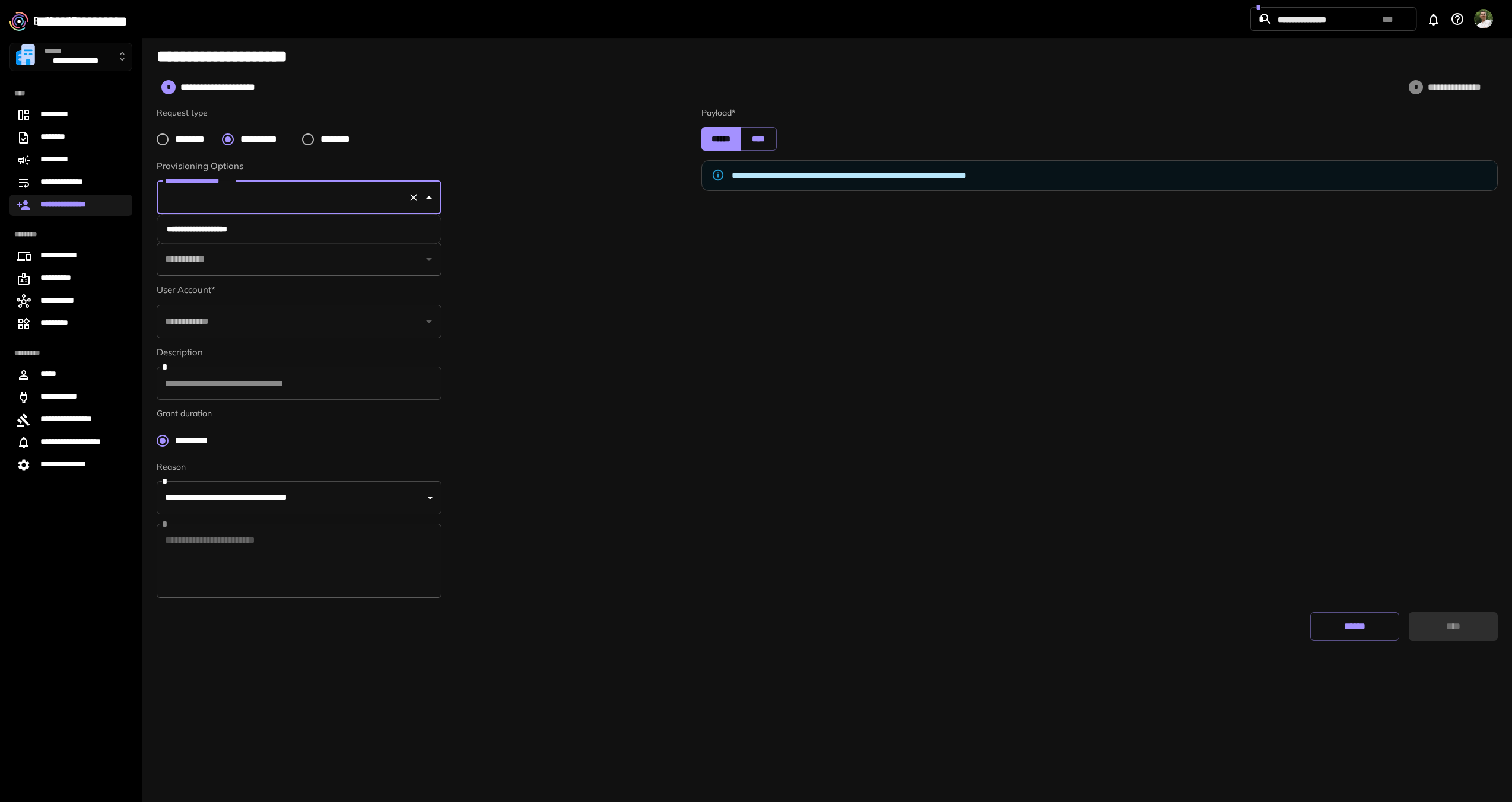 click on "**********" at bounding box center (299, 229) 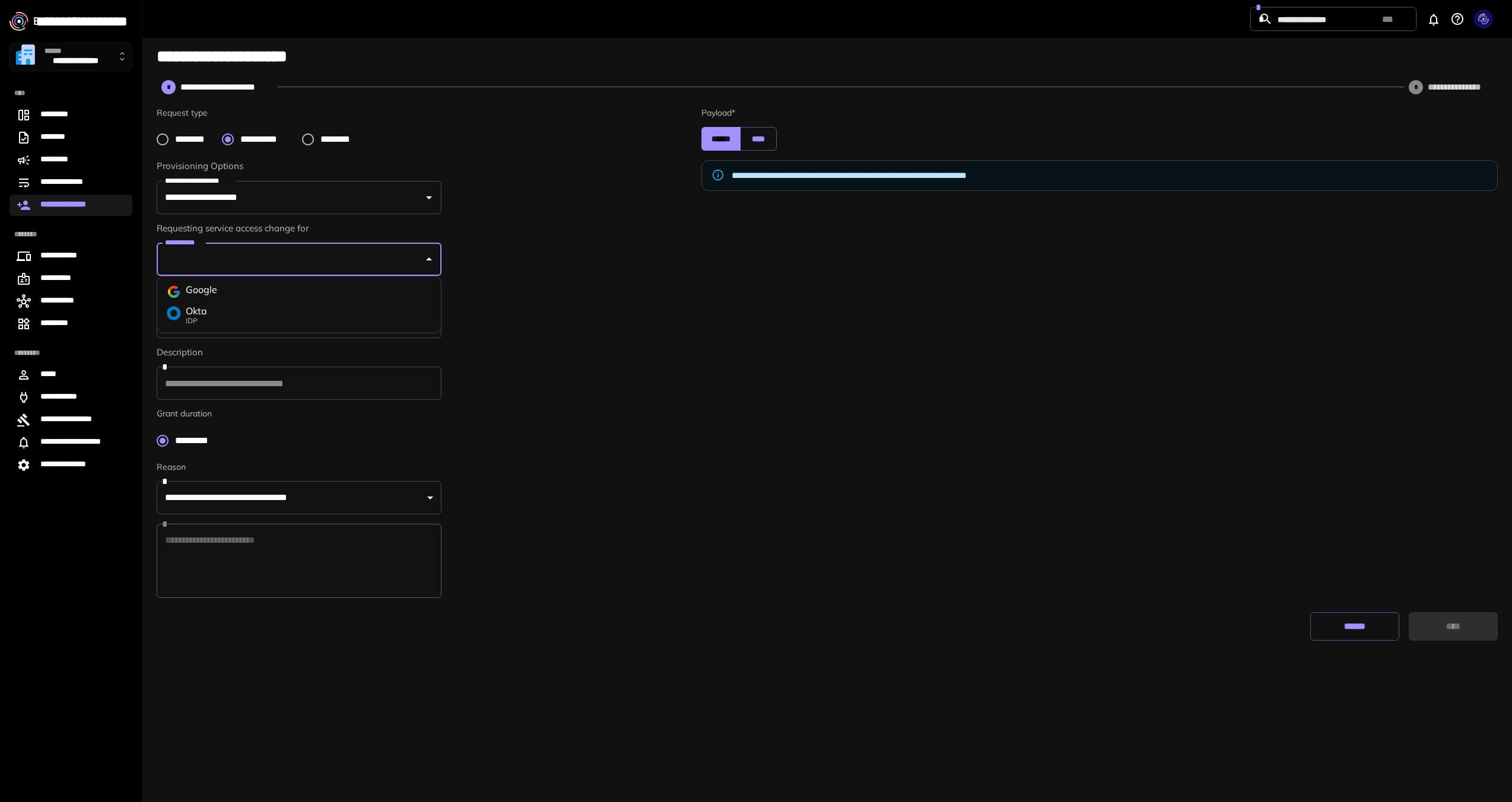 click on "**********" at bounding box center [290, 259] 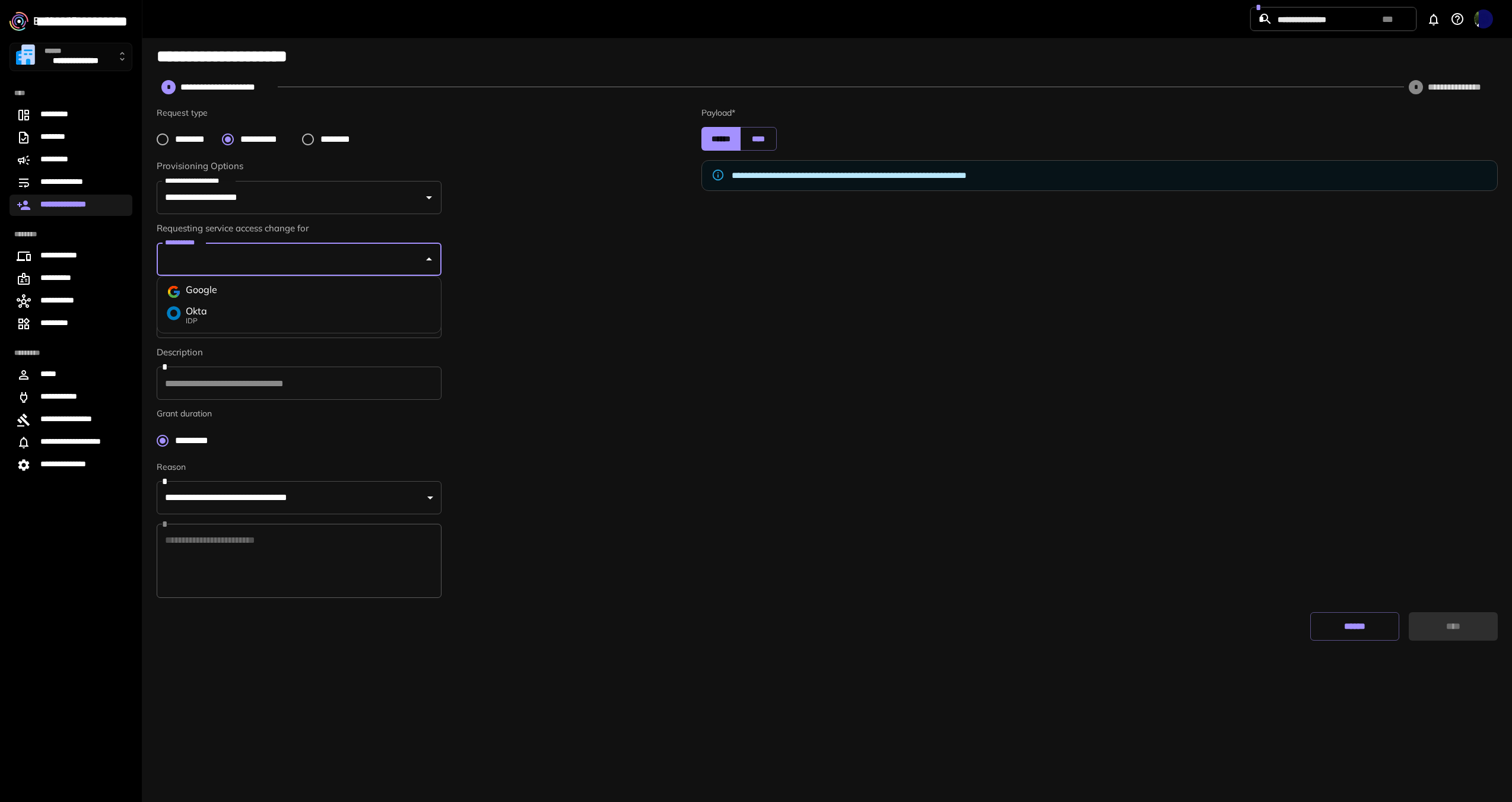 click on "Google" at bounding box center (299, 292) 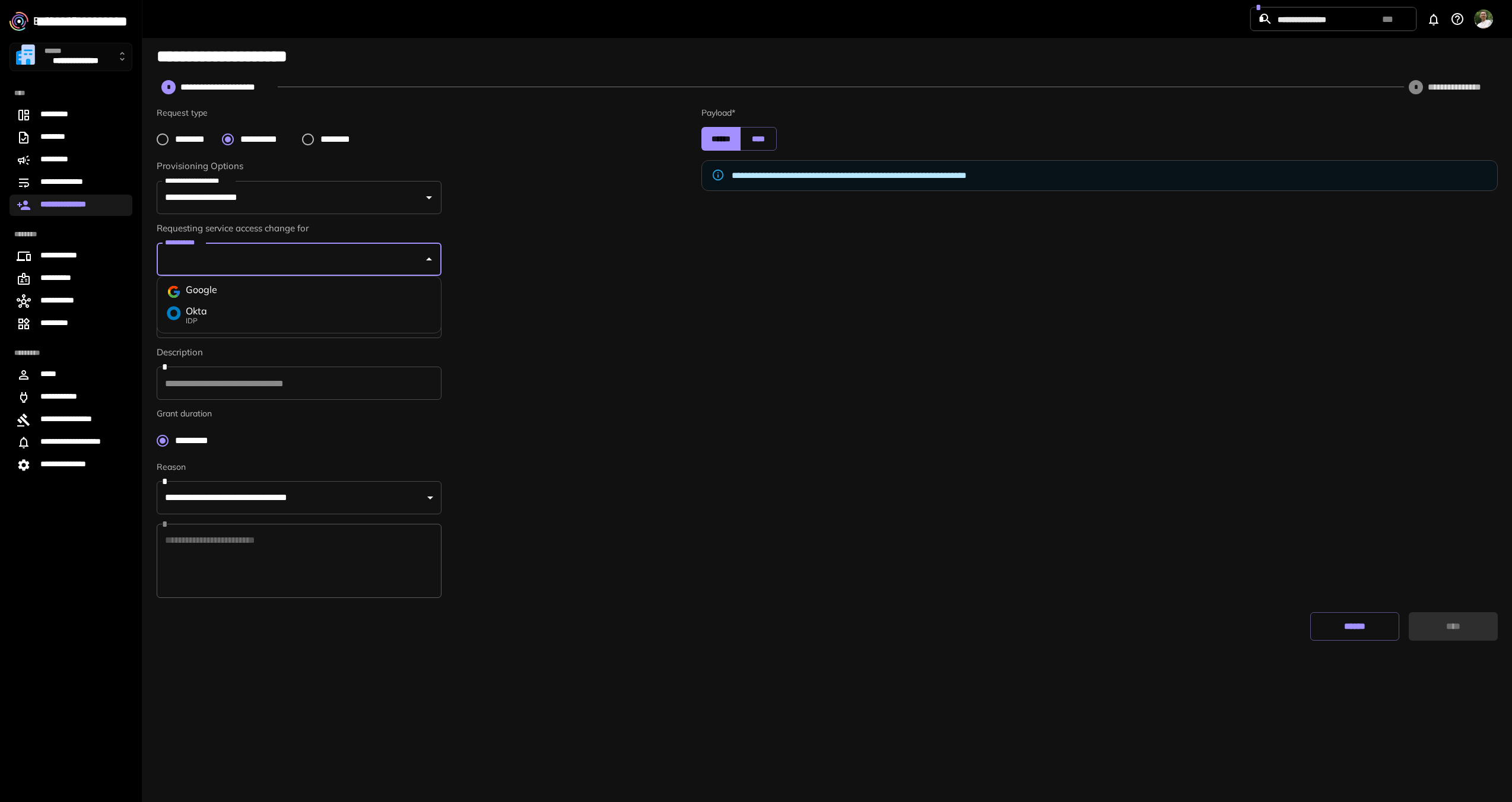 type on "******" 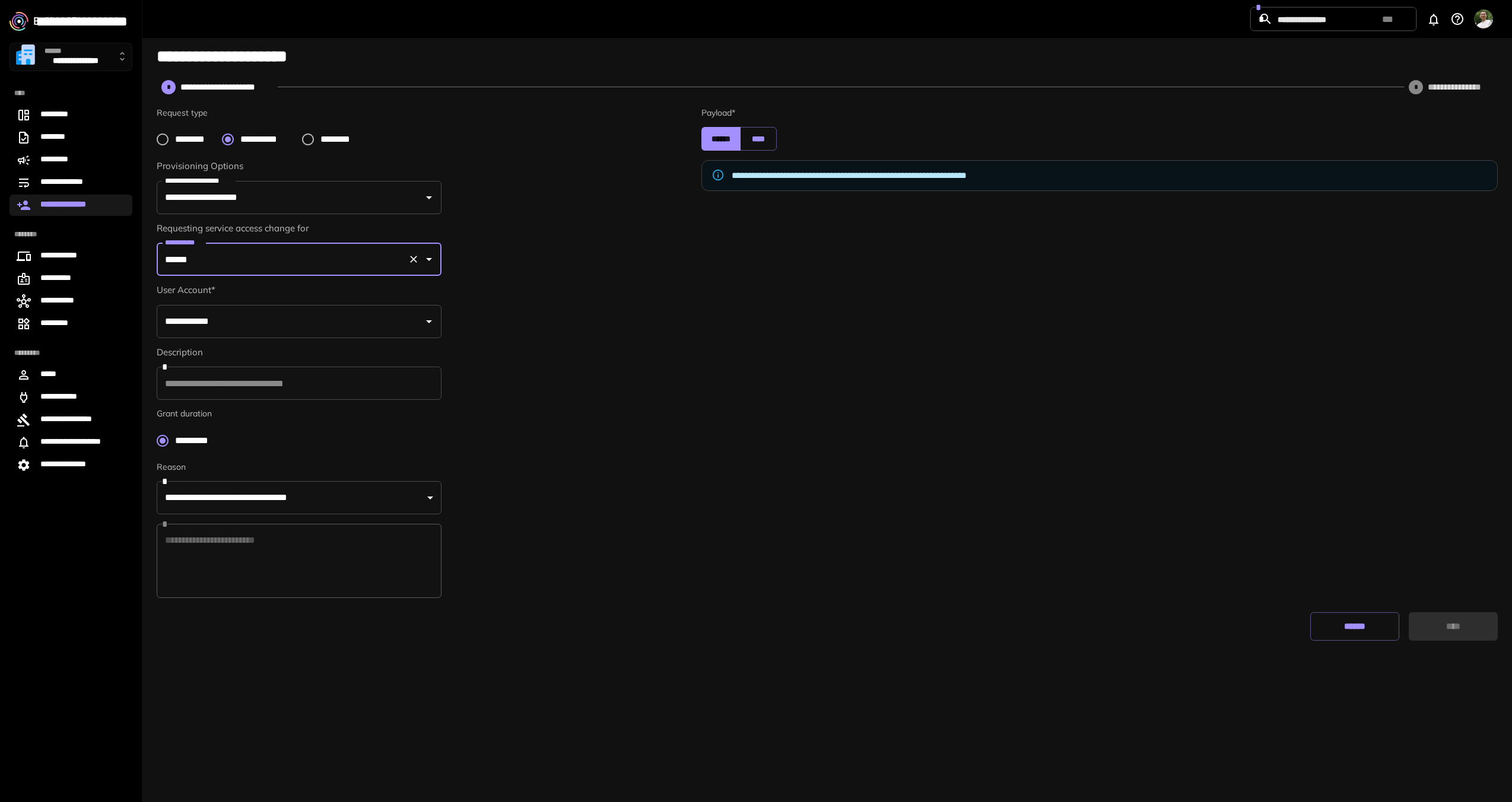 drag, startPoint x: 270, startPoint y: 317, endPoint x: 269, endPoint y: 327, distance: 10.049876 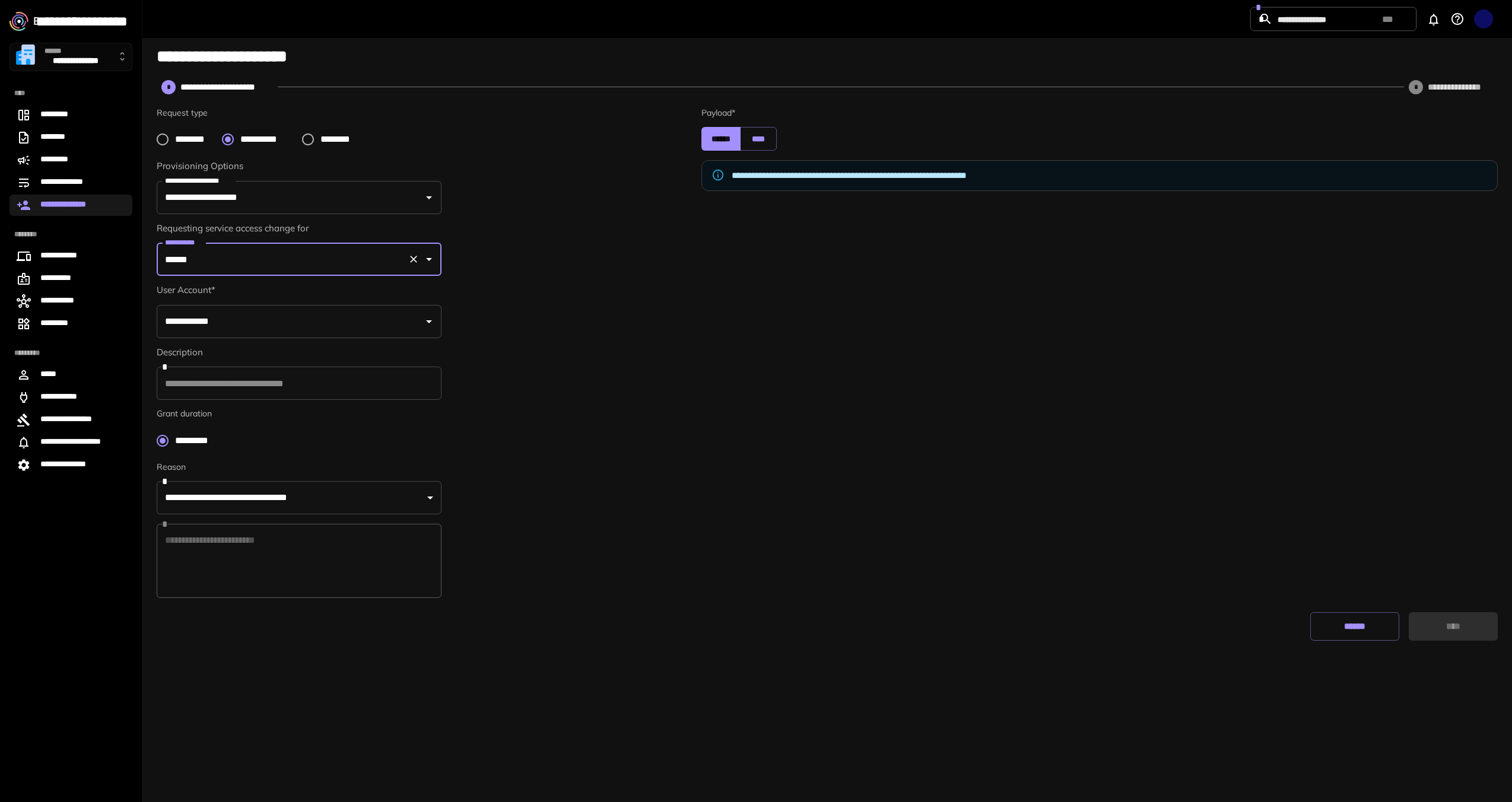 click on "**********" at bounding box center [290, 322] 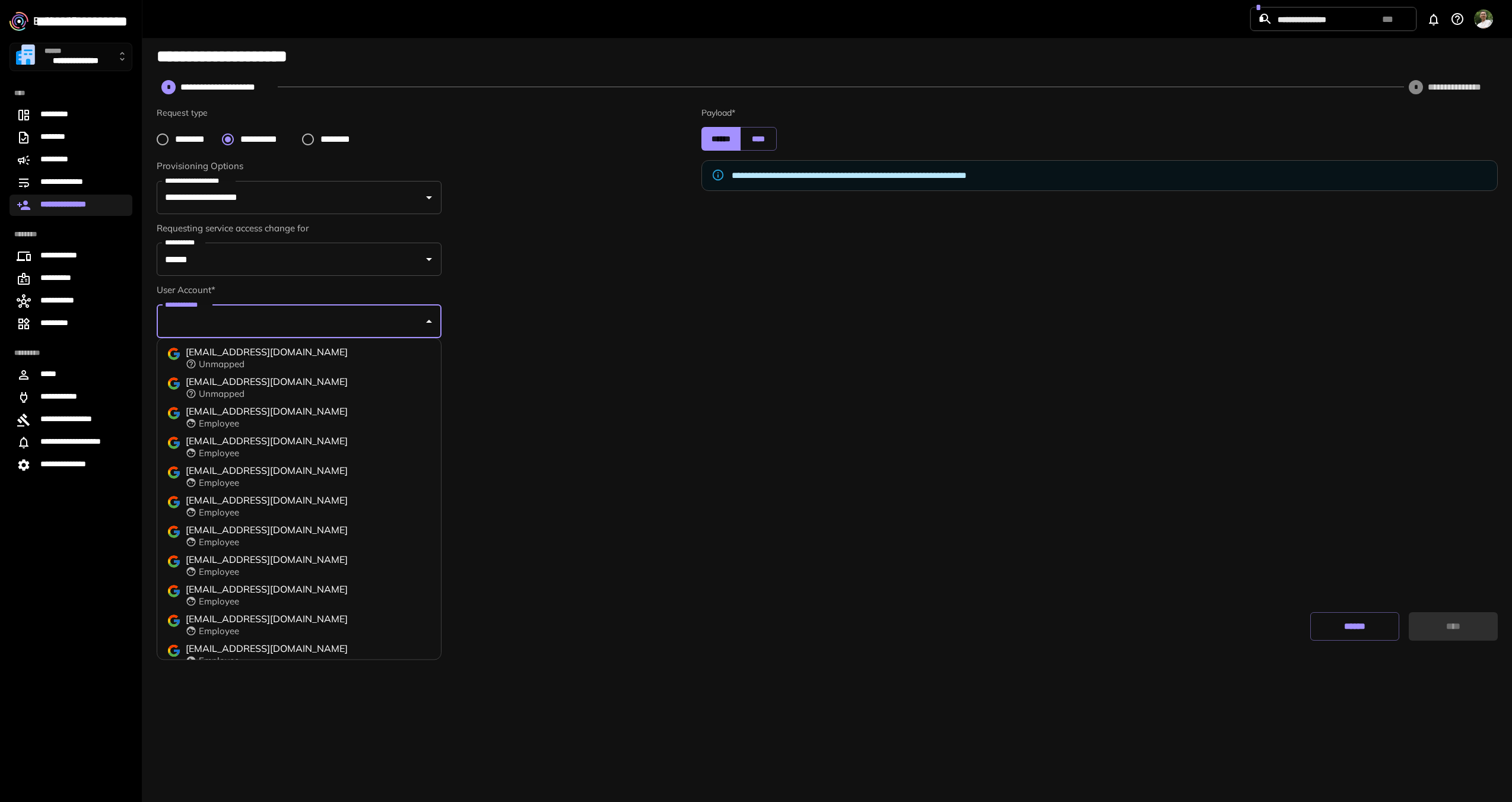 click on "**********" at bounding box center (422, 311) 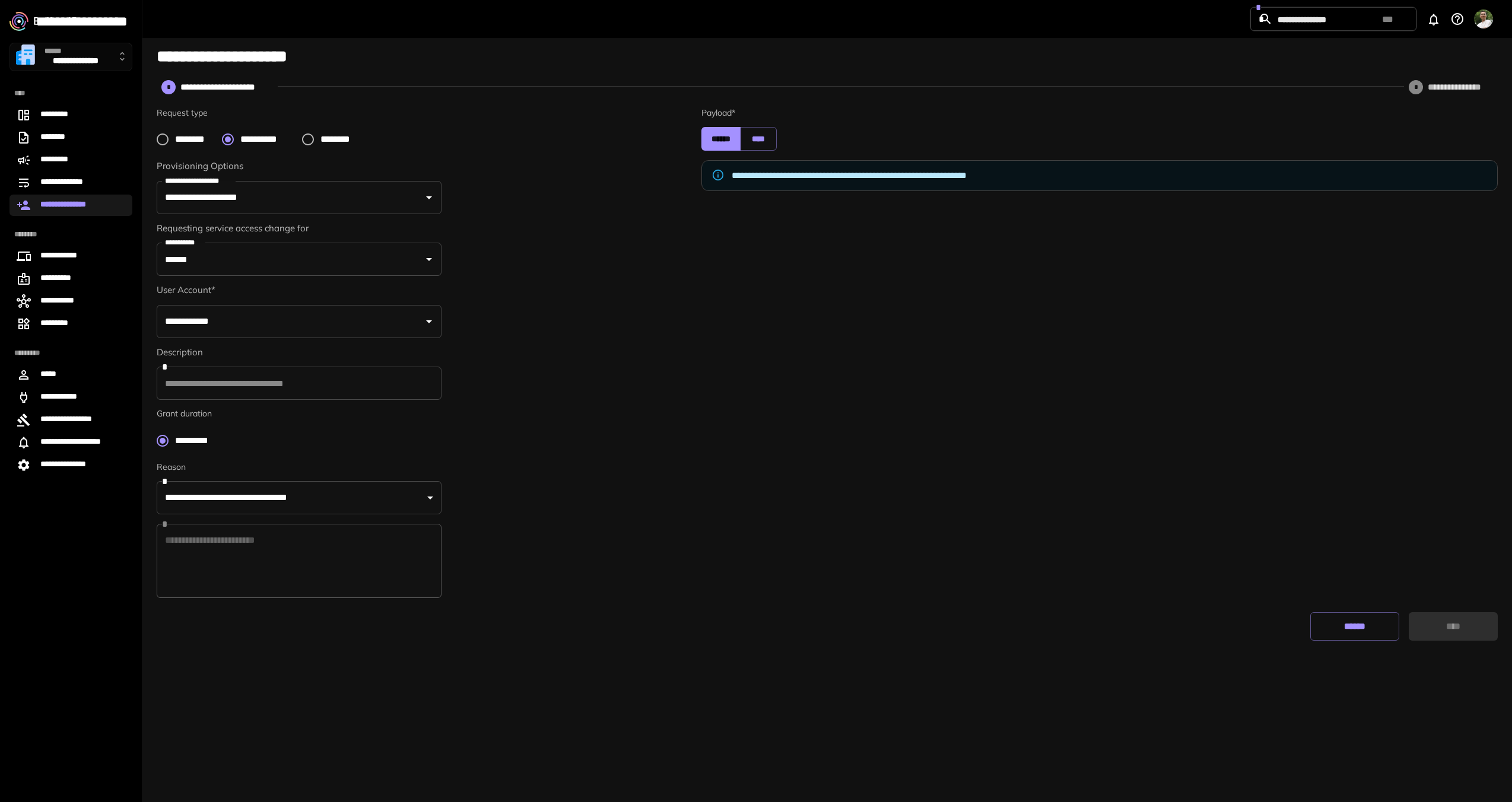 click on "**********" at bounding box center (290, 322) 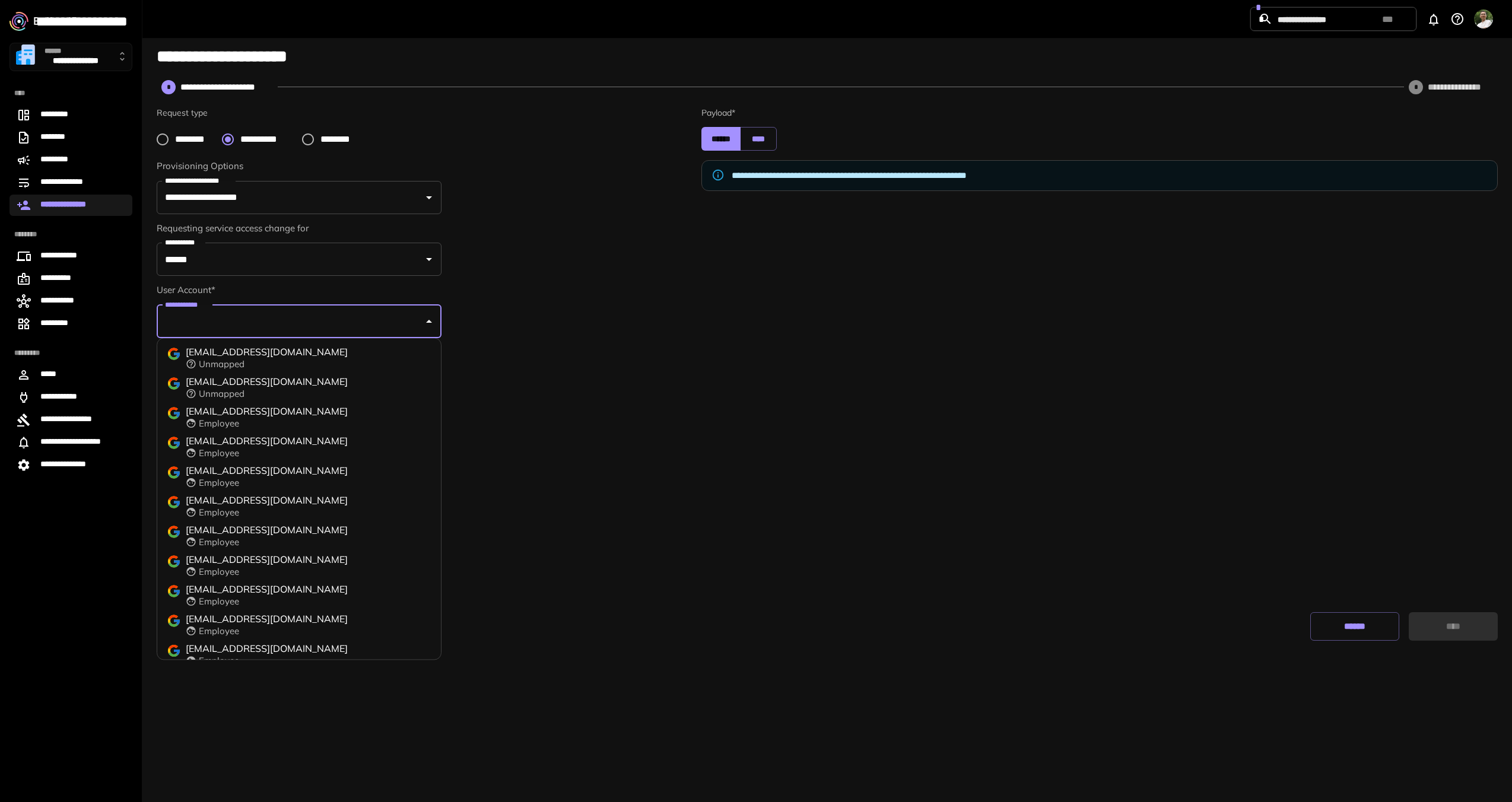 click on "aandrade@taxdome.com Unmapped" at bounding box center [299, 387] 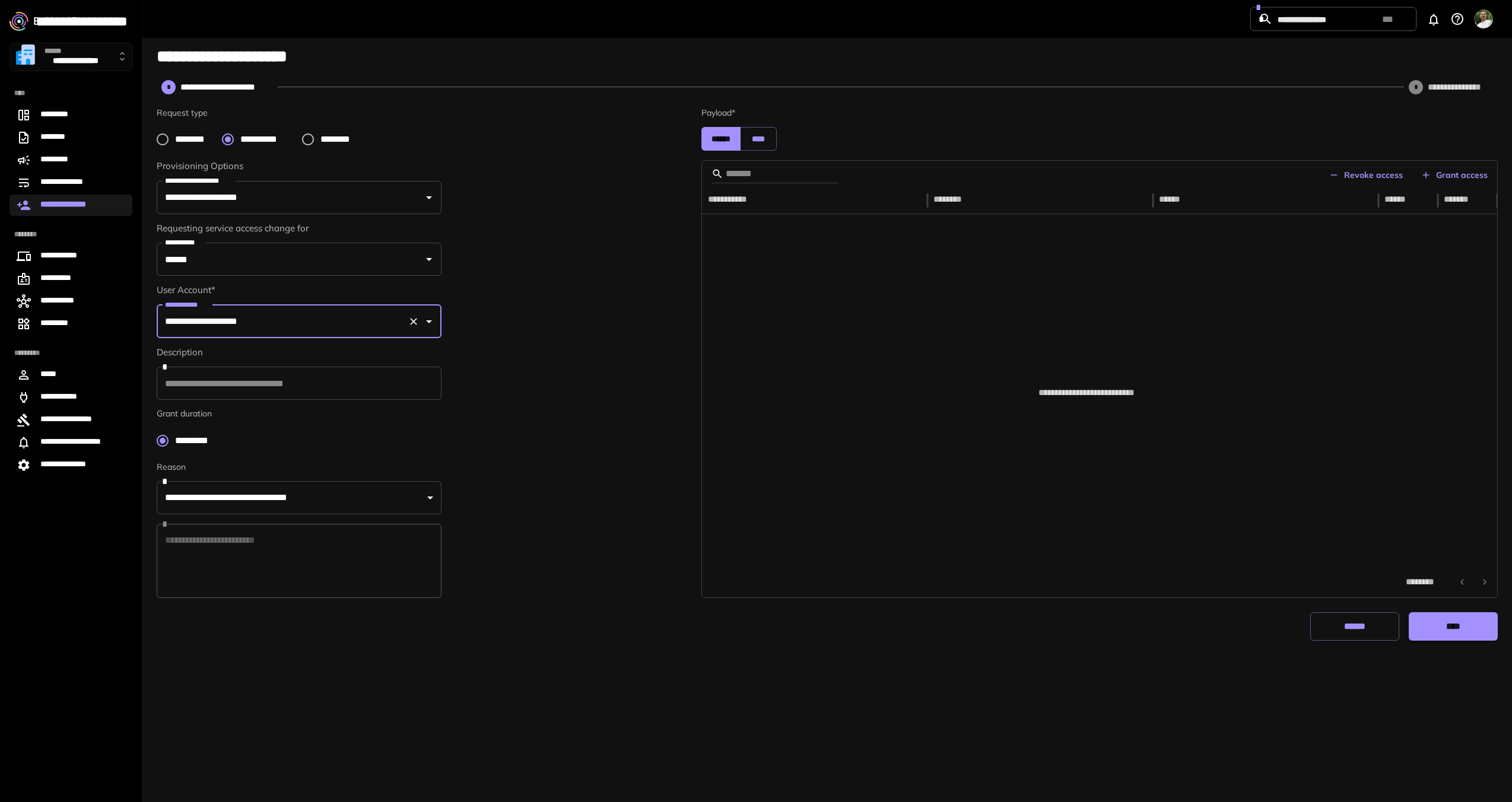 click on "Grant access" at bounding box center [1454, 175] 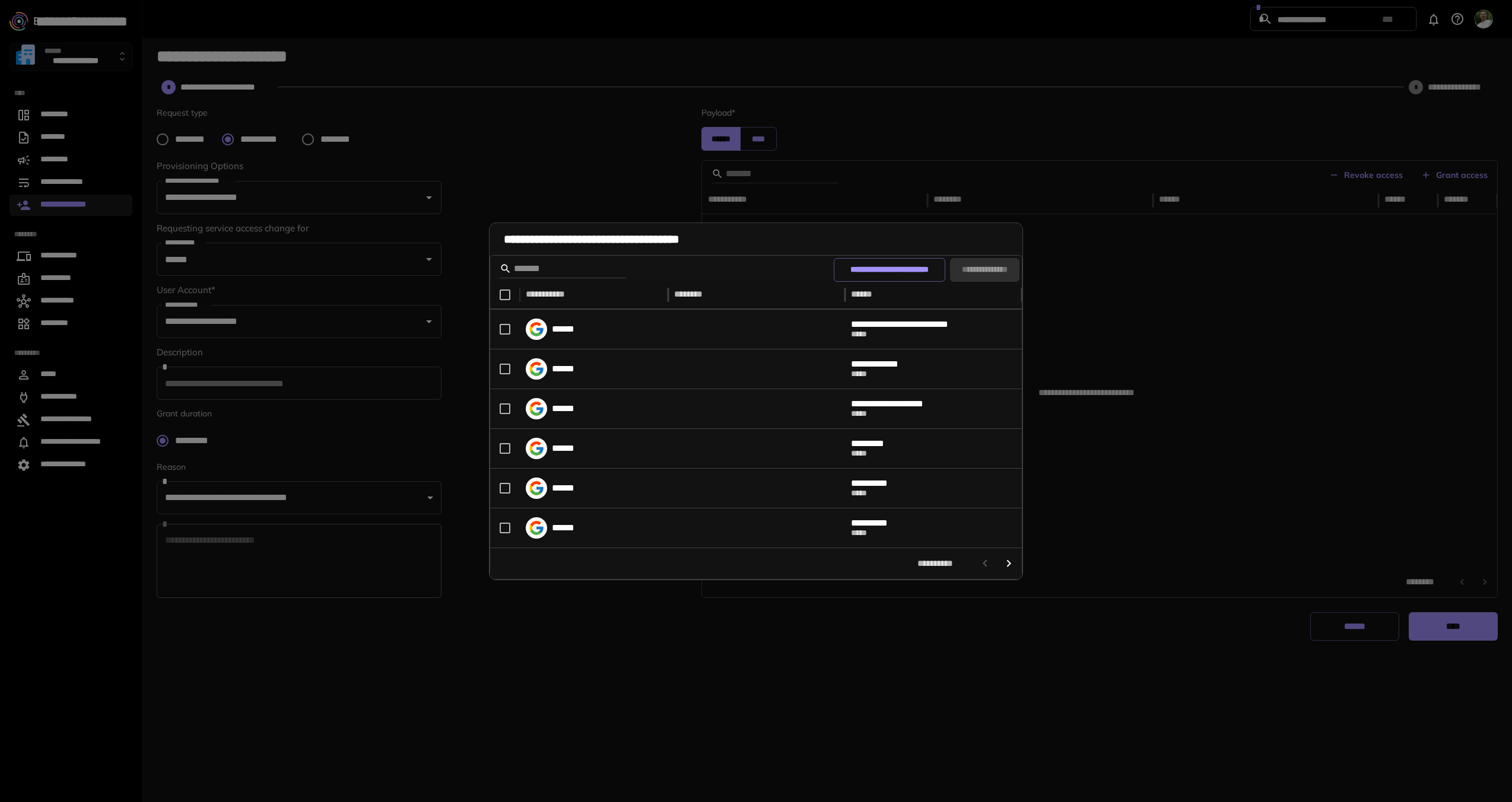 click on "**********" at bounding box center (756, 401) 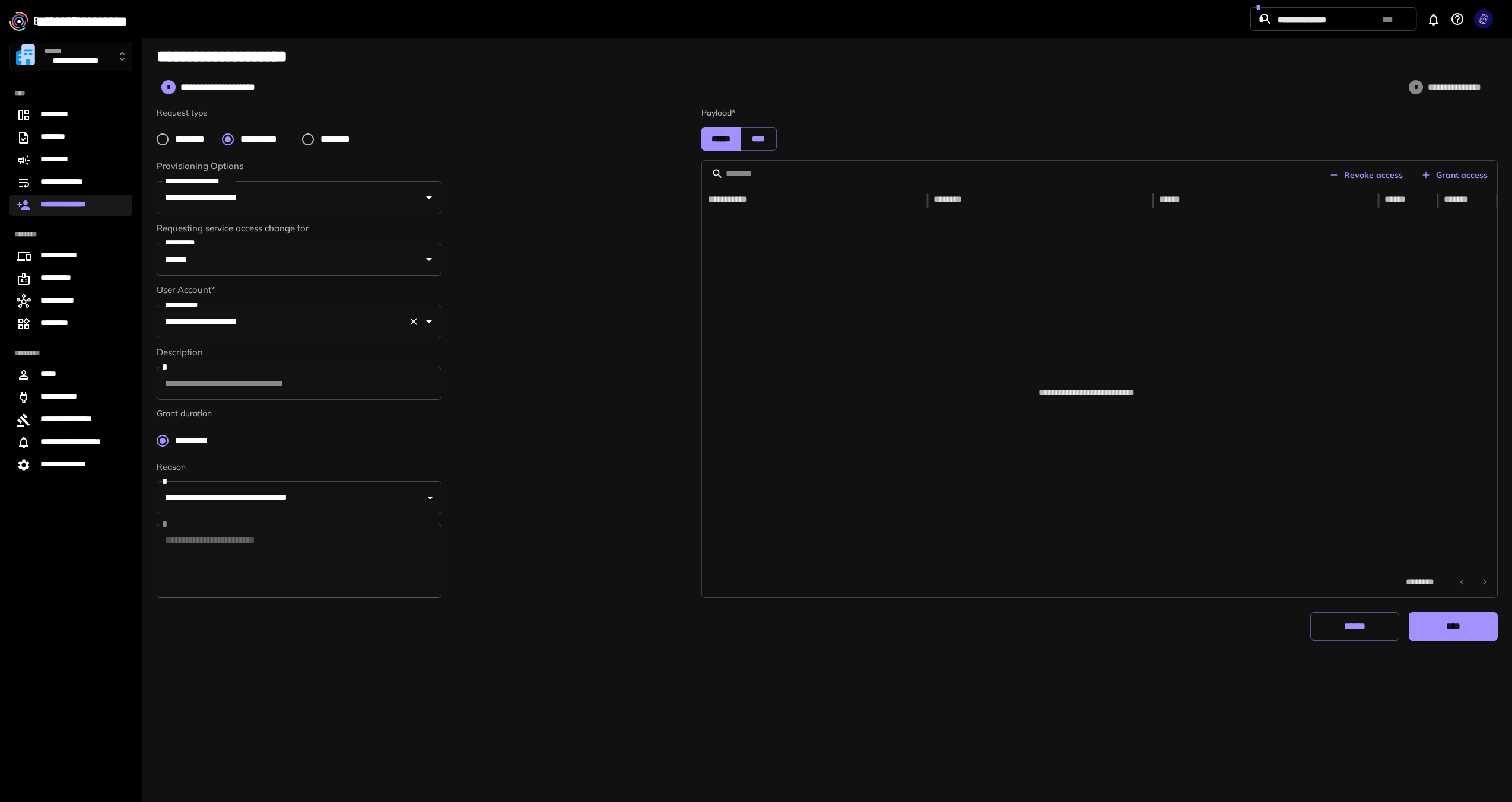 click on "**********" at bounding box center (282, 322) 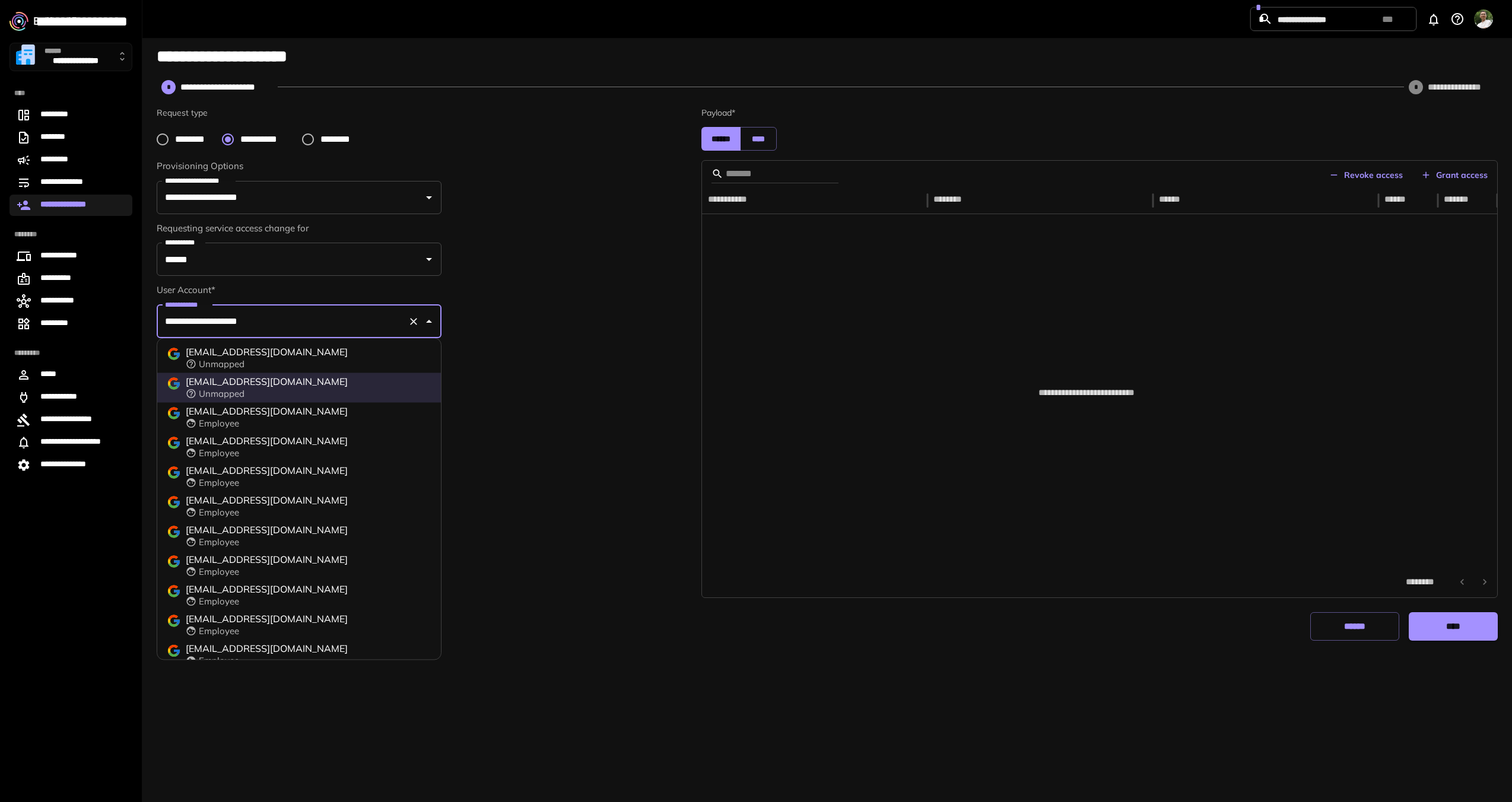 click on "amorden@taxdome.com Unmapped" at bounding box center [299, 358] 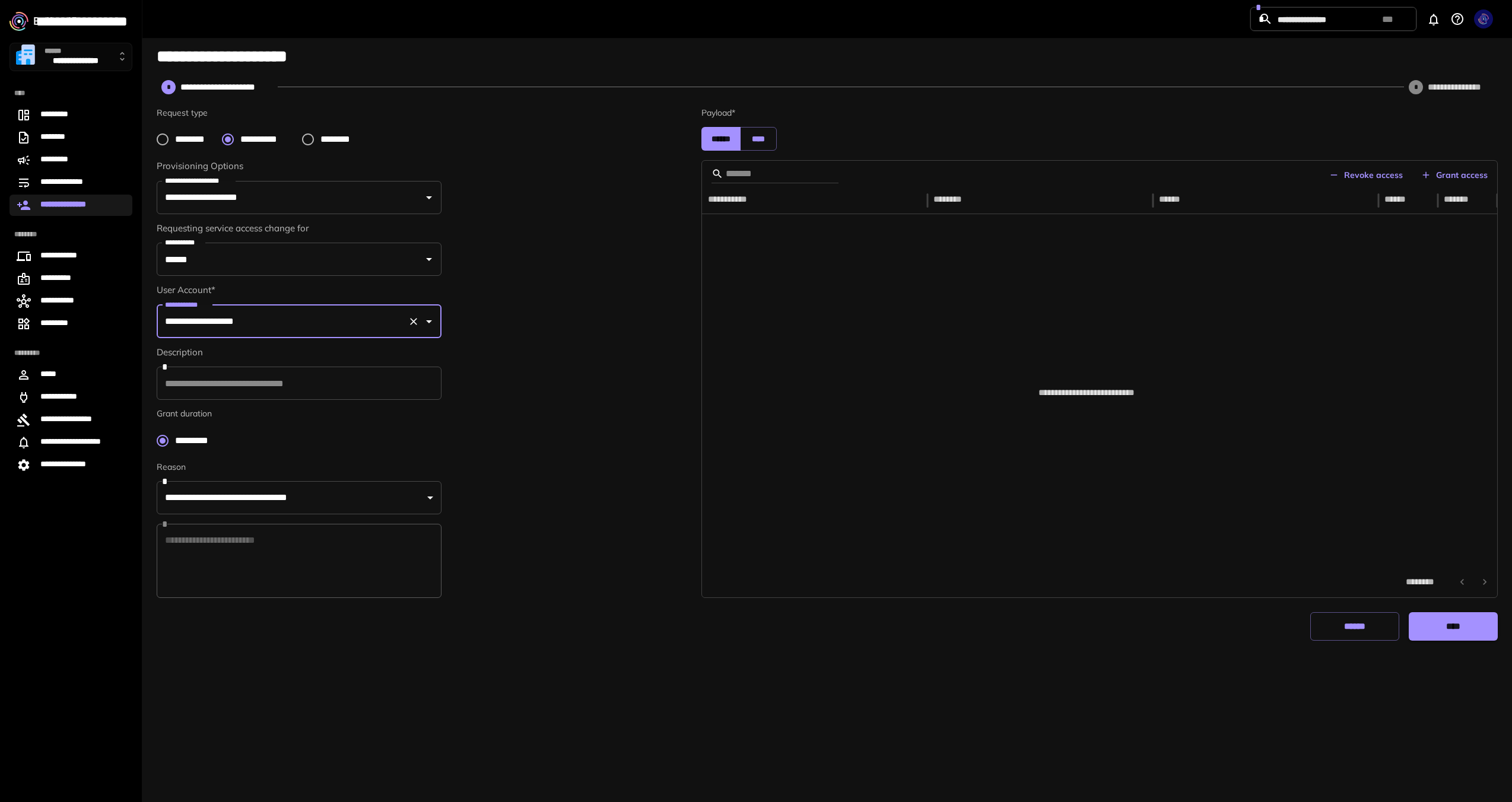 click on "Grant access" at bounding box center (1454, 175) 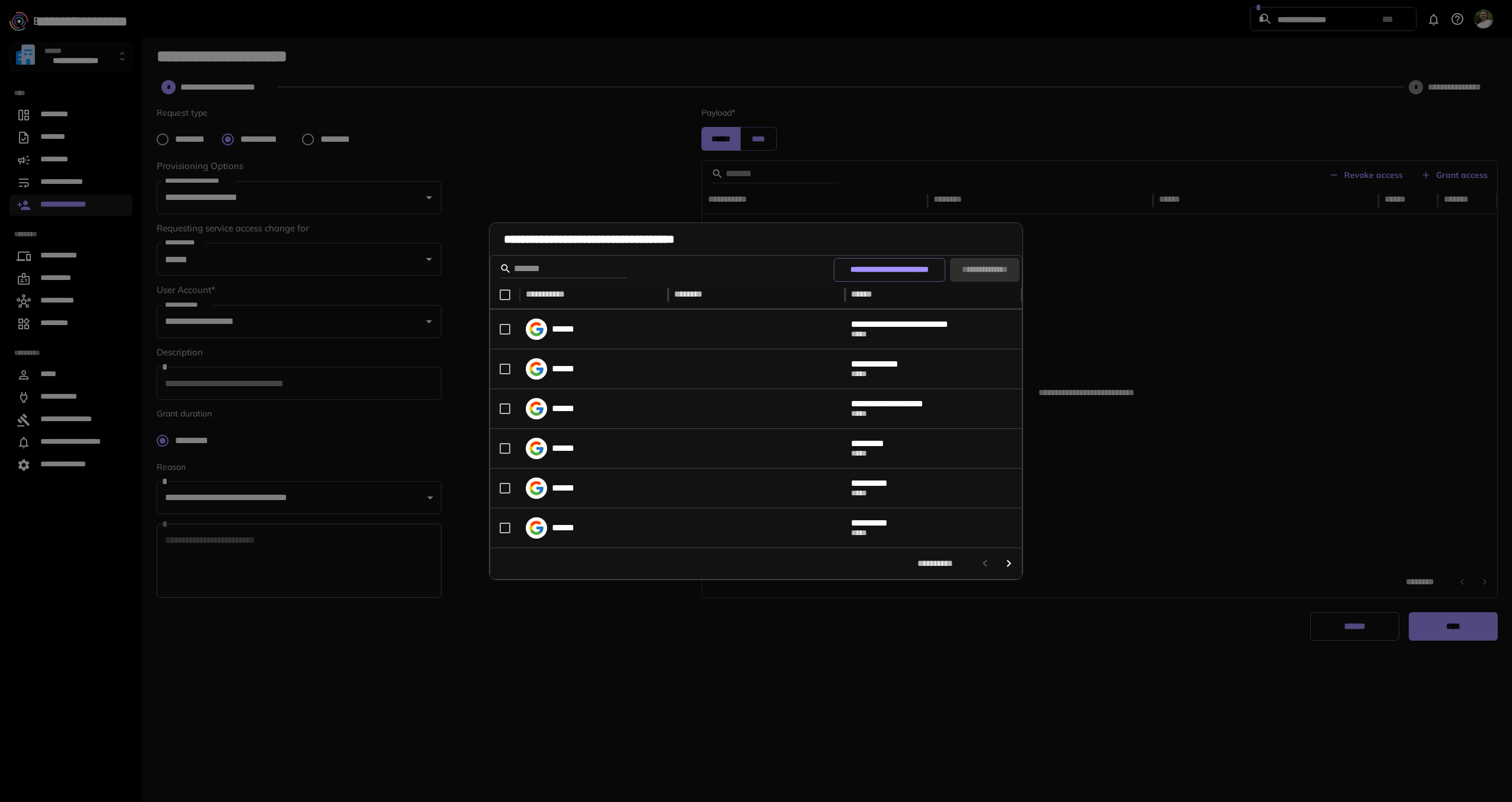 click on "**********" at bounding box center [756, 401] 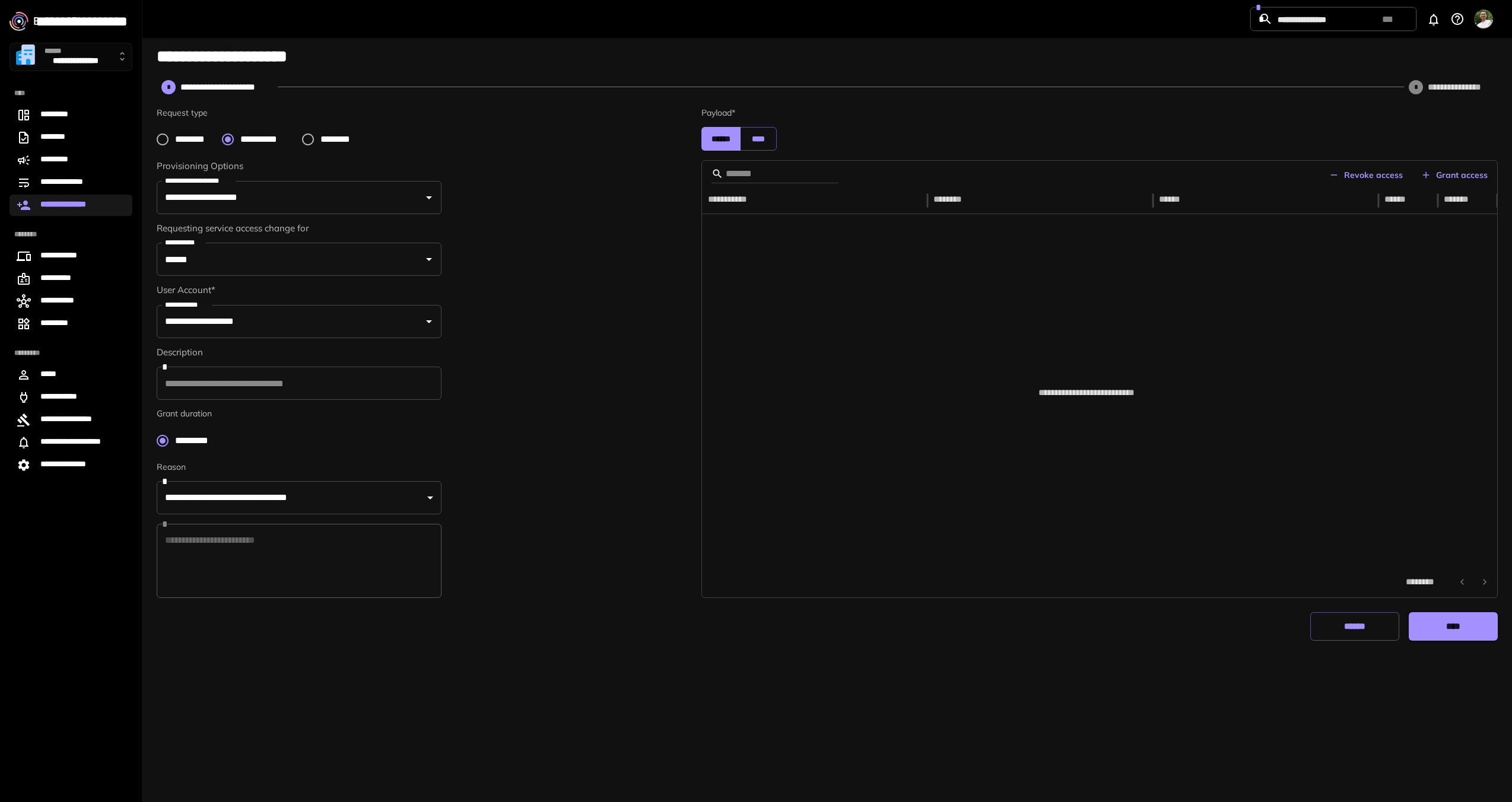 click on "Revoke access" at bounding box center [1366, 175] 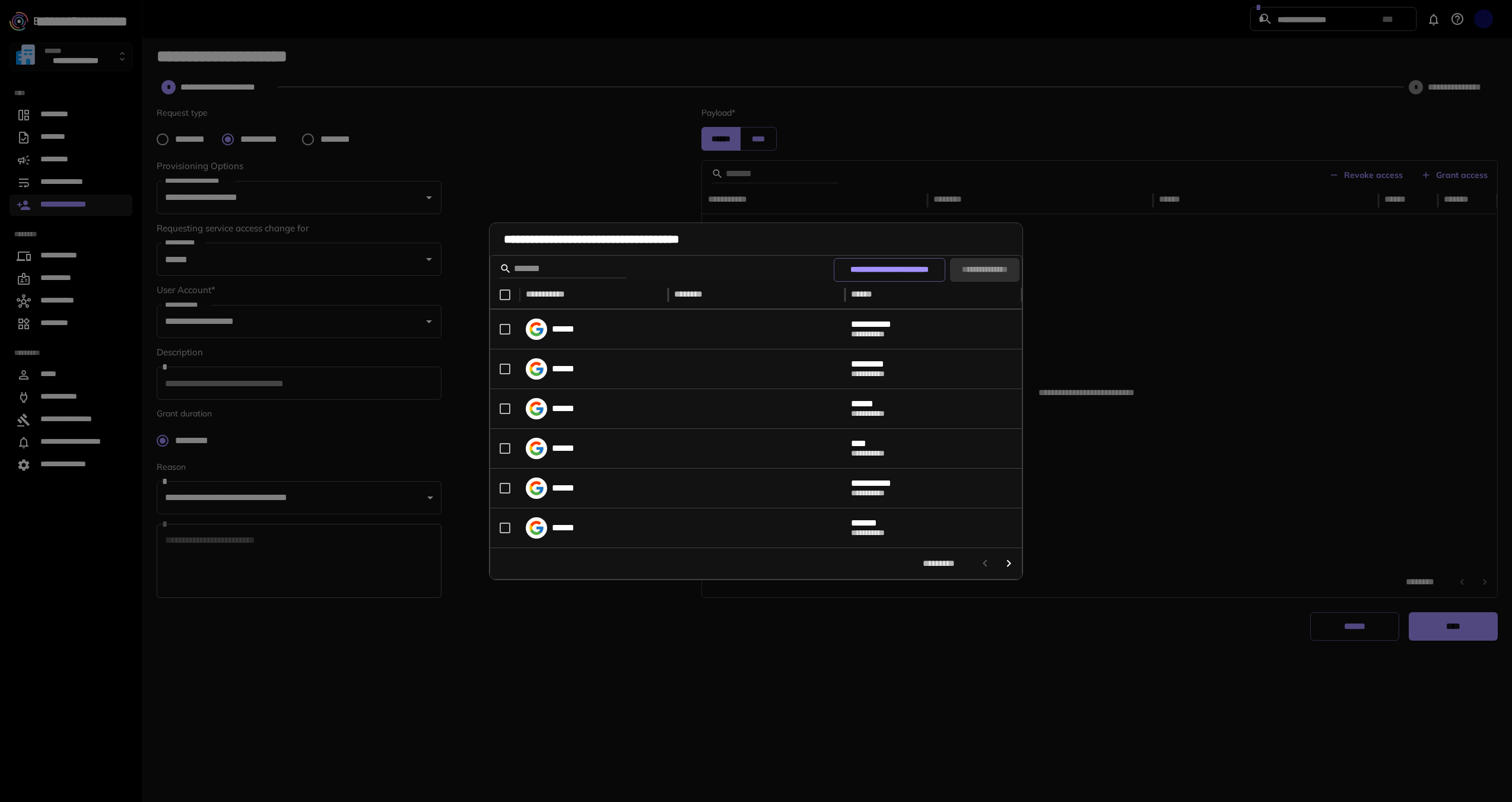 click on "**********" at bounding box center [756, 401] 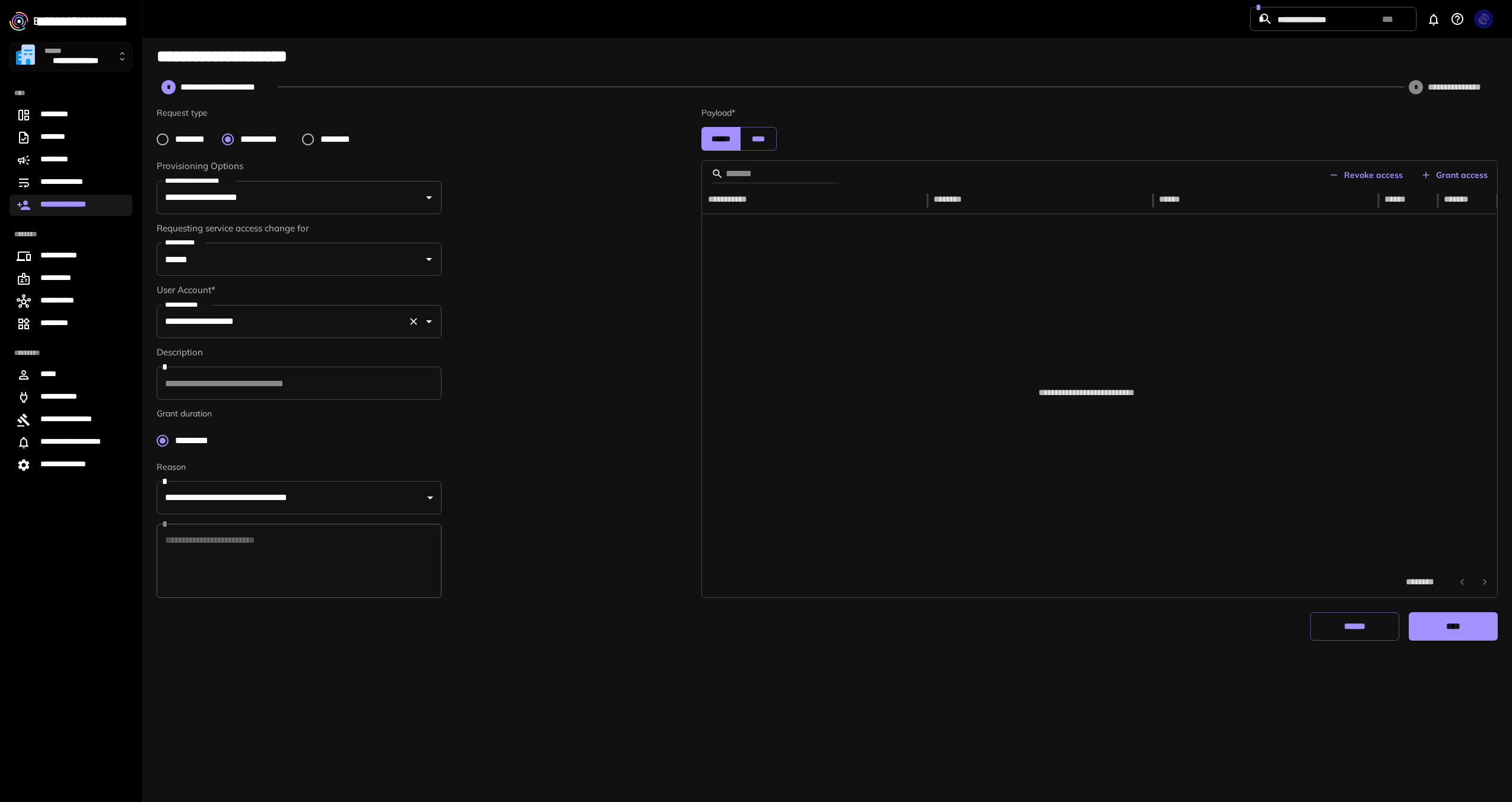click on "**********" at bounding box center (282, 322) 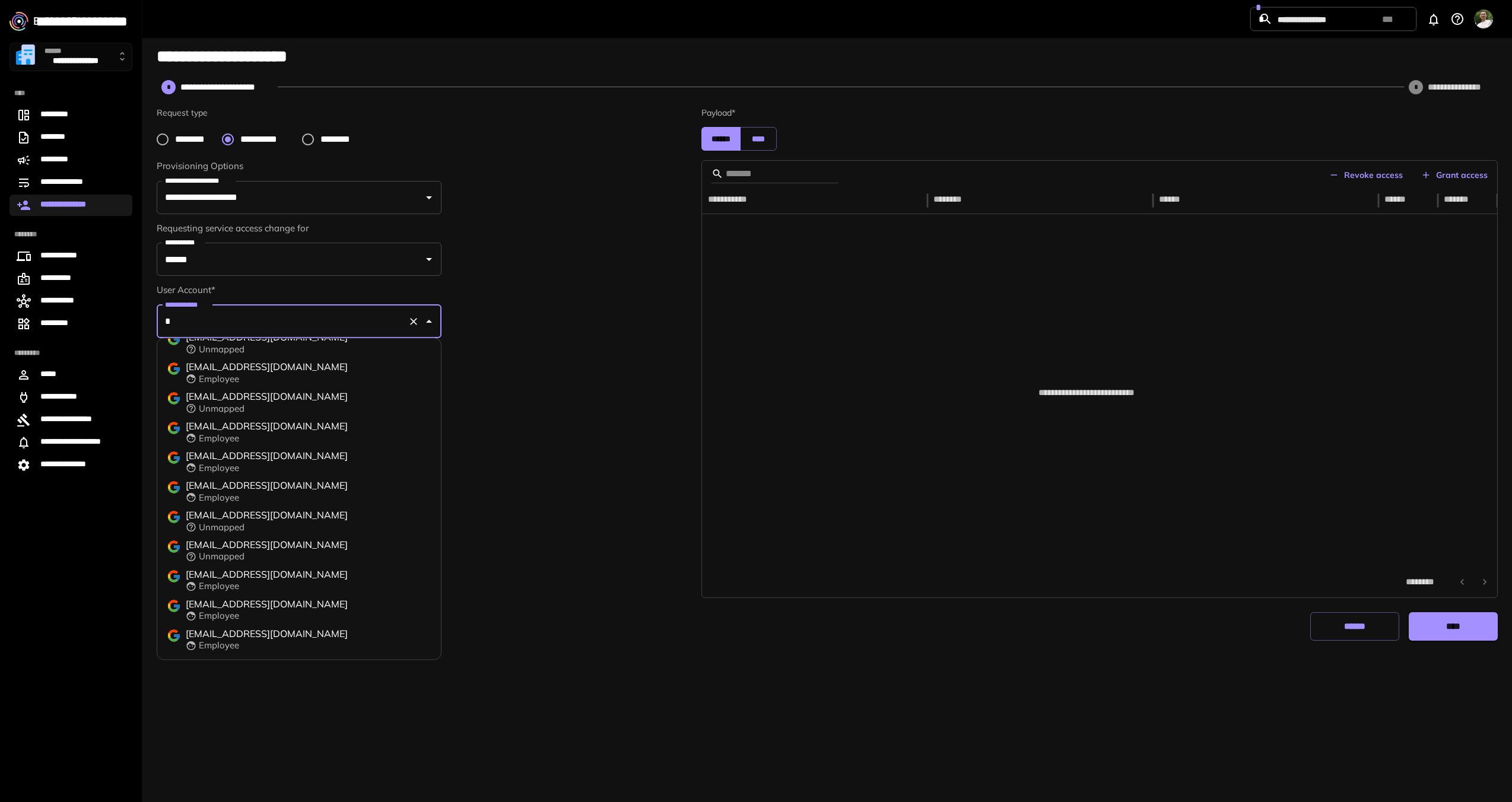 scroll, scrollTop: 0, scrollLeft: 0, axis: both 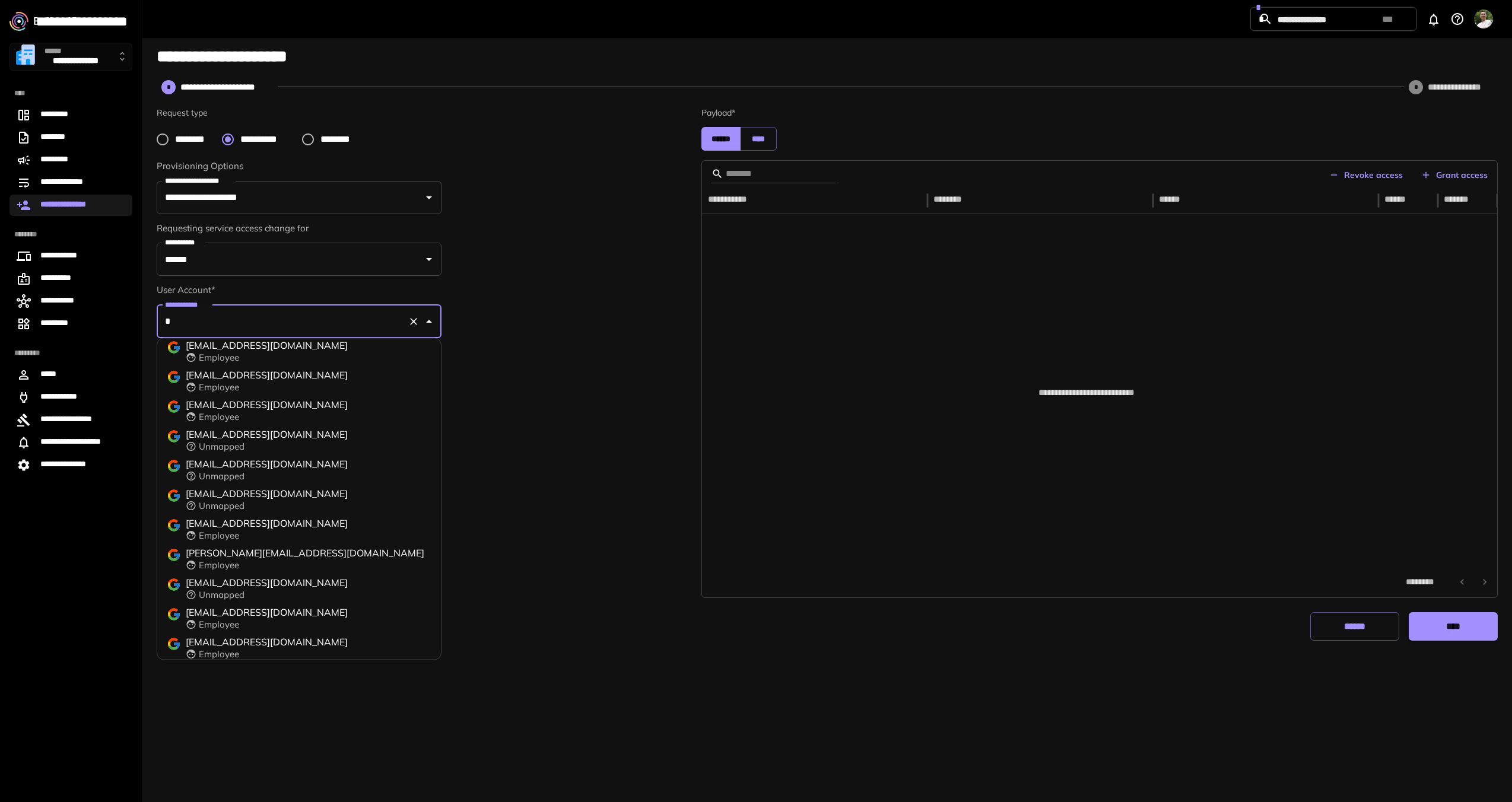 type on "**********" 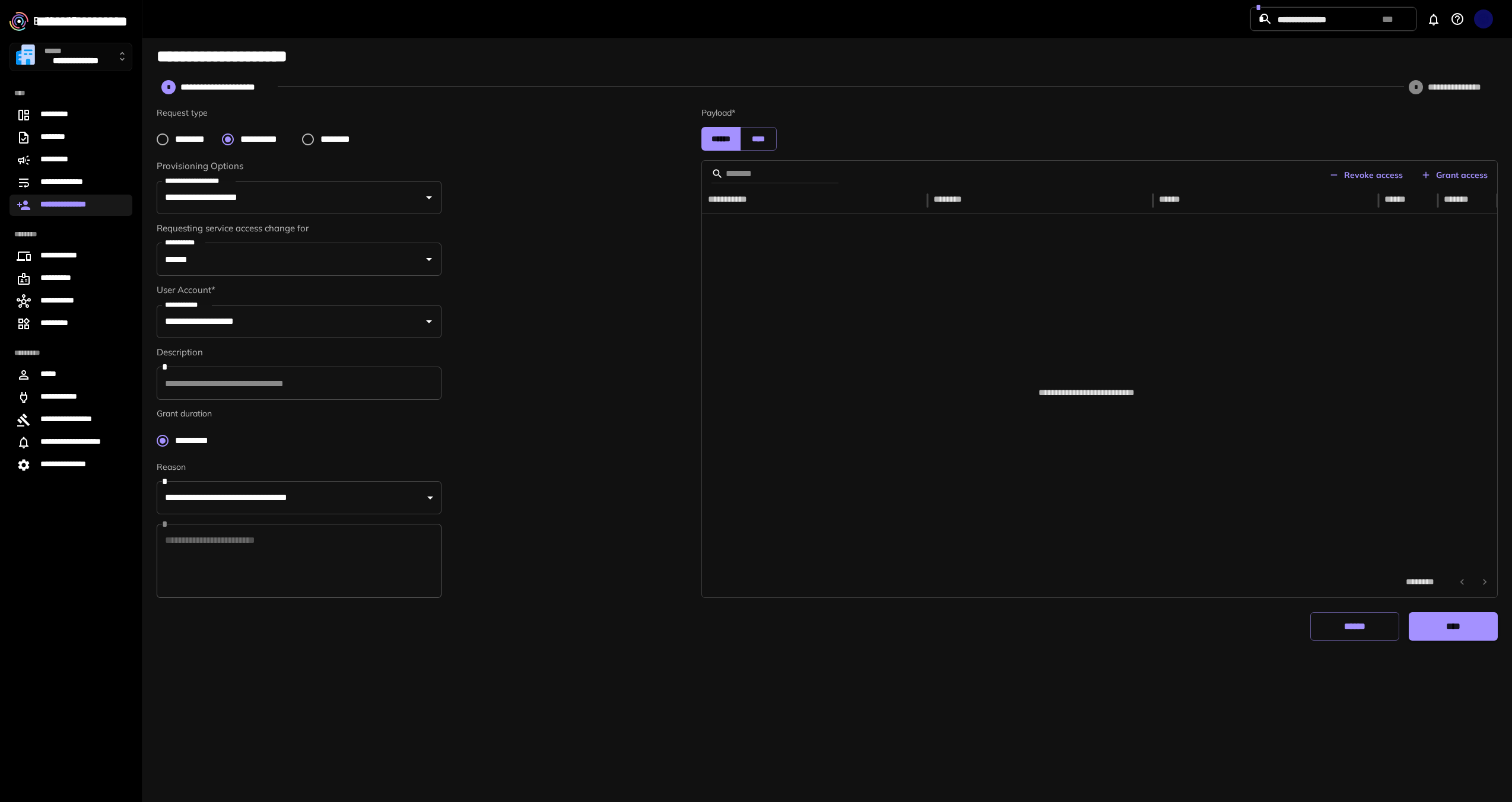 click on "**********" at bounding box center (71, 401) 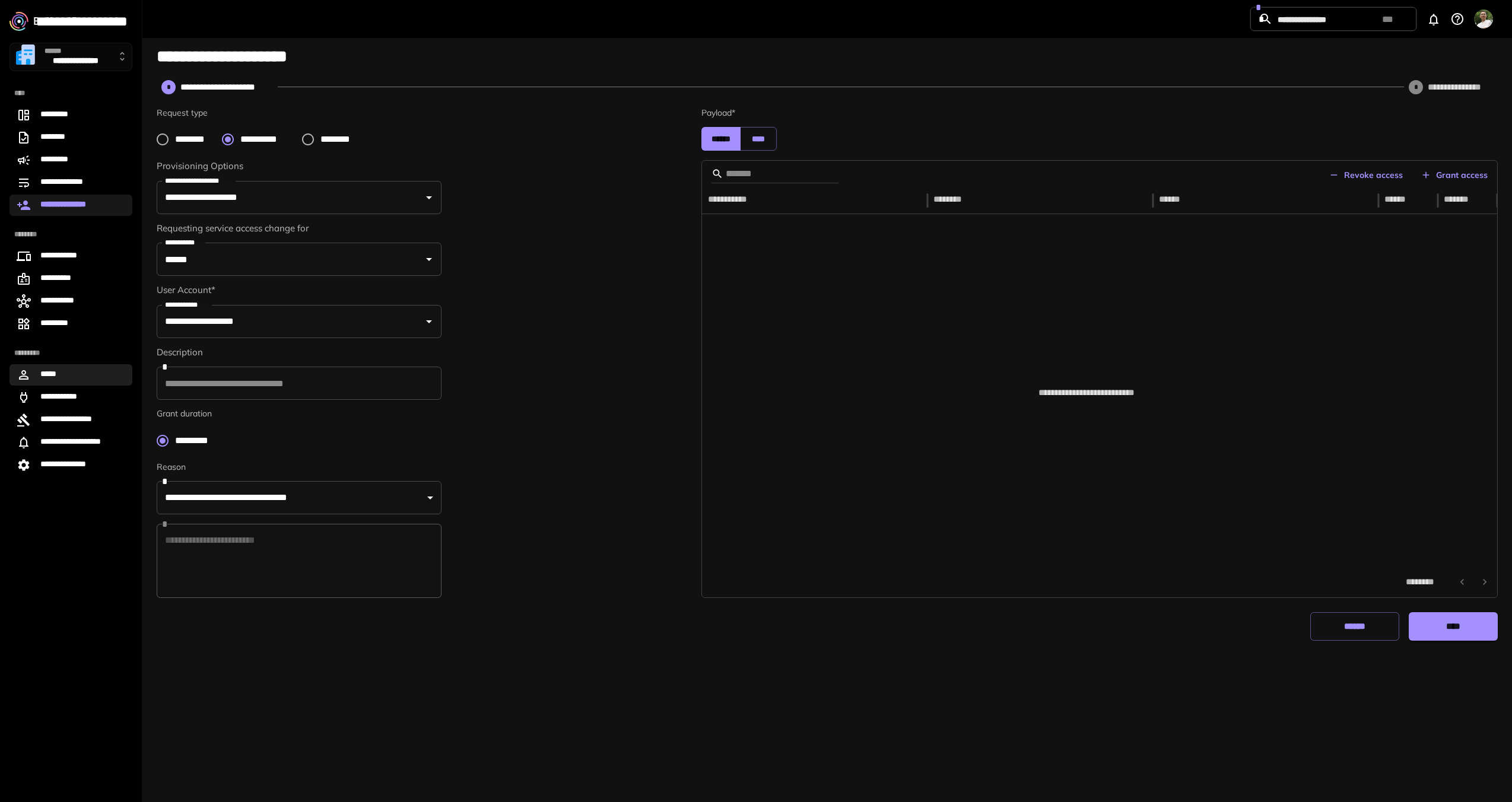 click on "*****" at bounding box center (71, 375) 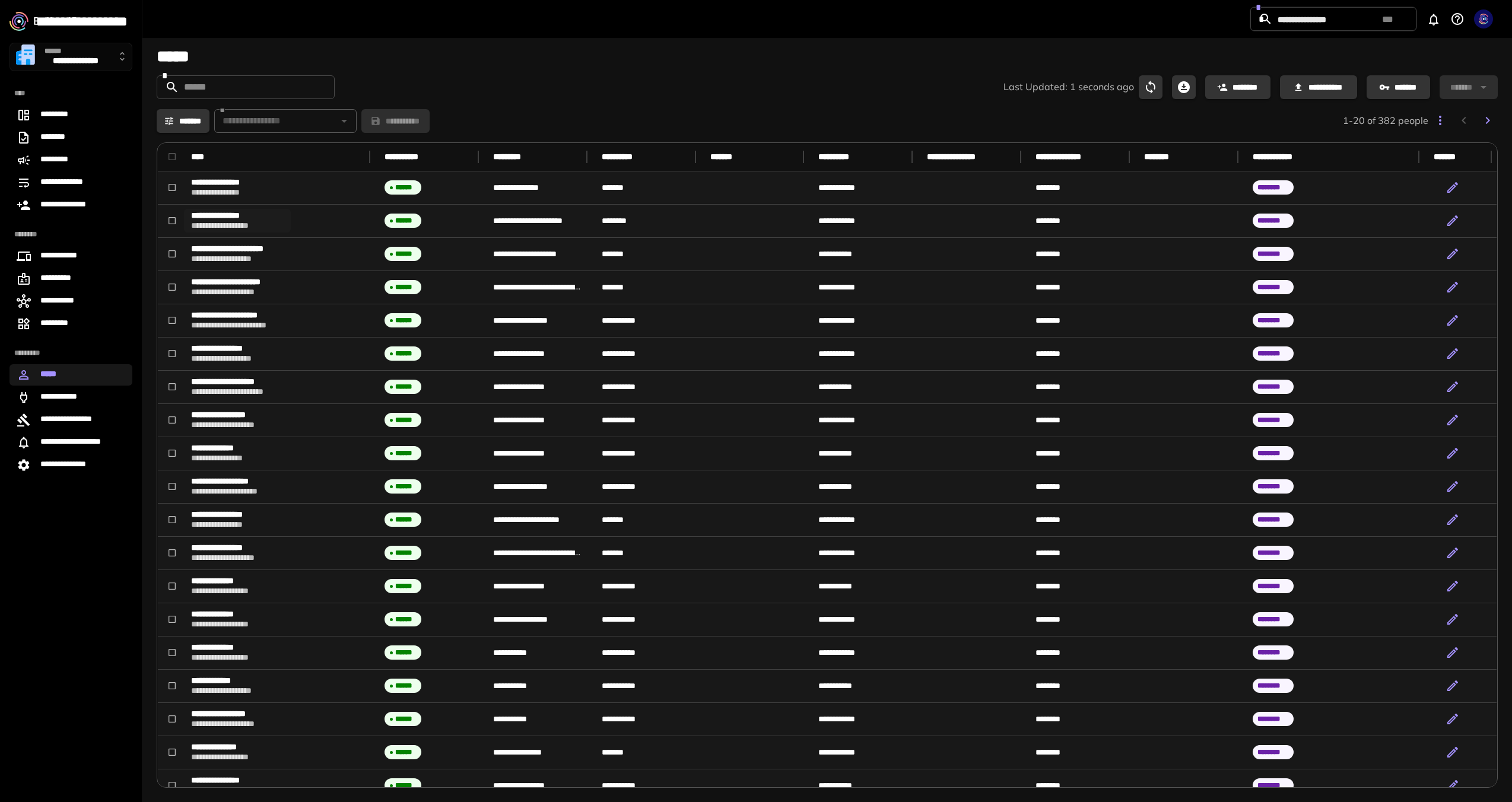 click on "**********" at bounding box center [237, 225] 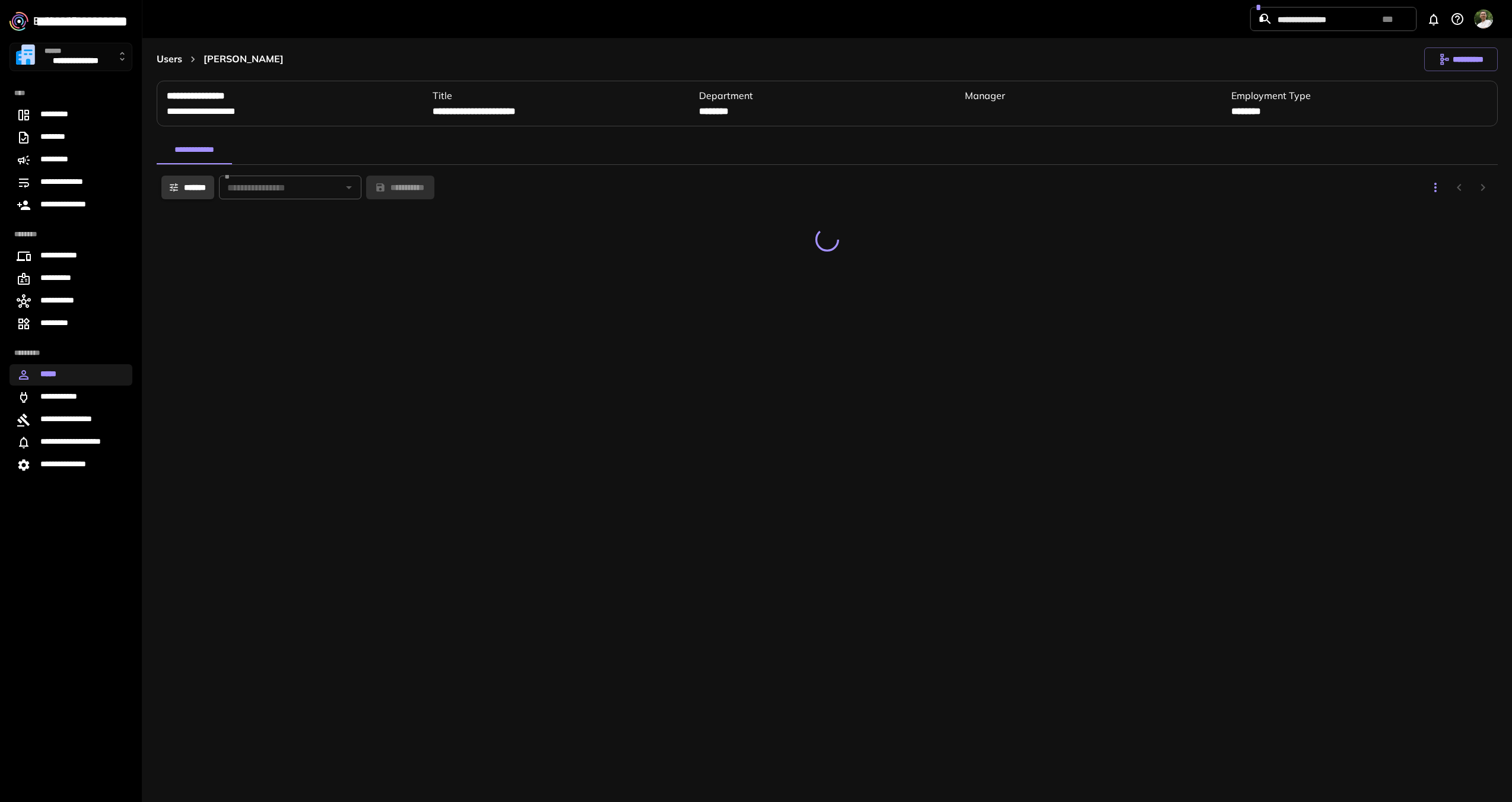 click on "**********" at bounding box center [295, 112] 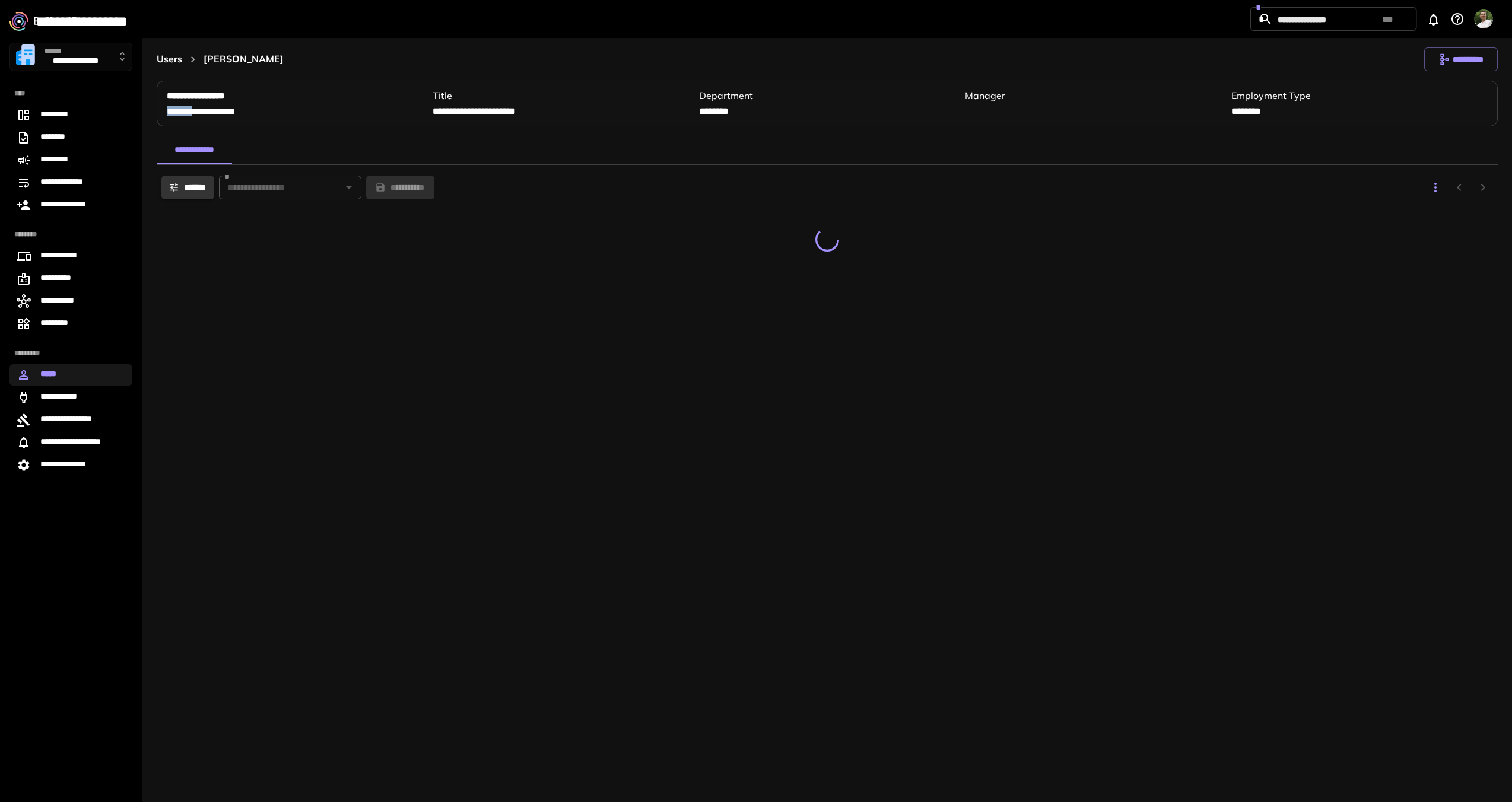 click on "**********" at bounding box center (295, 112) 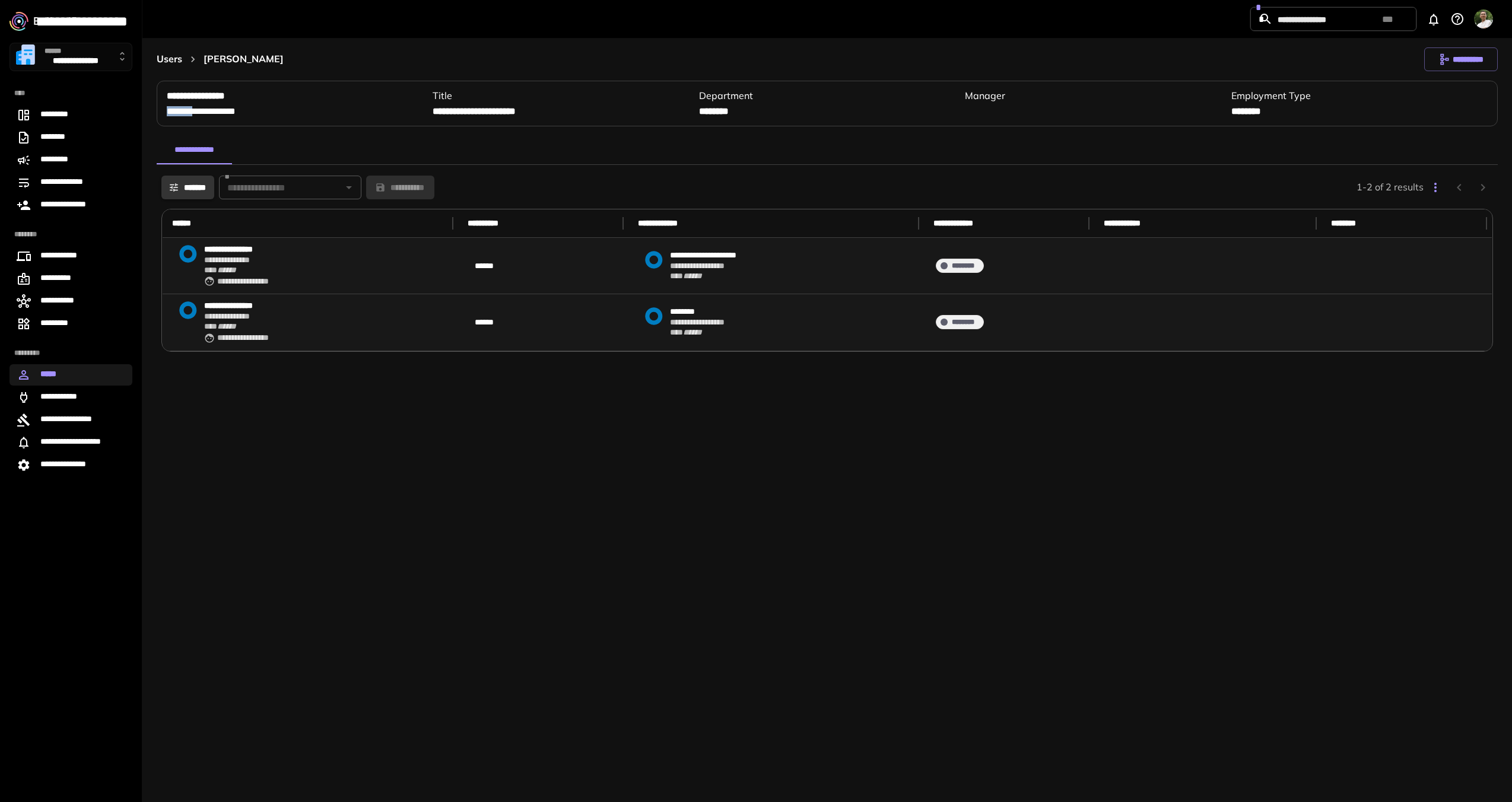 copy on "*******" 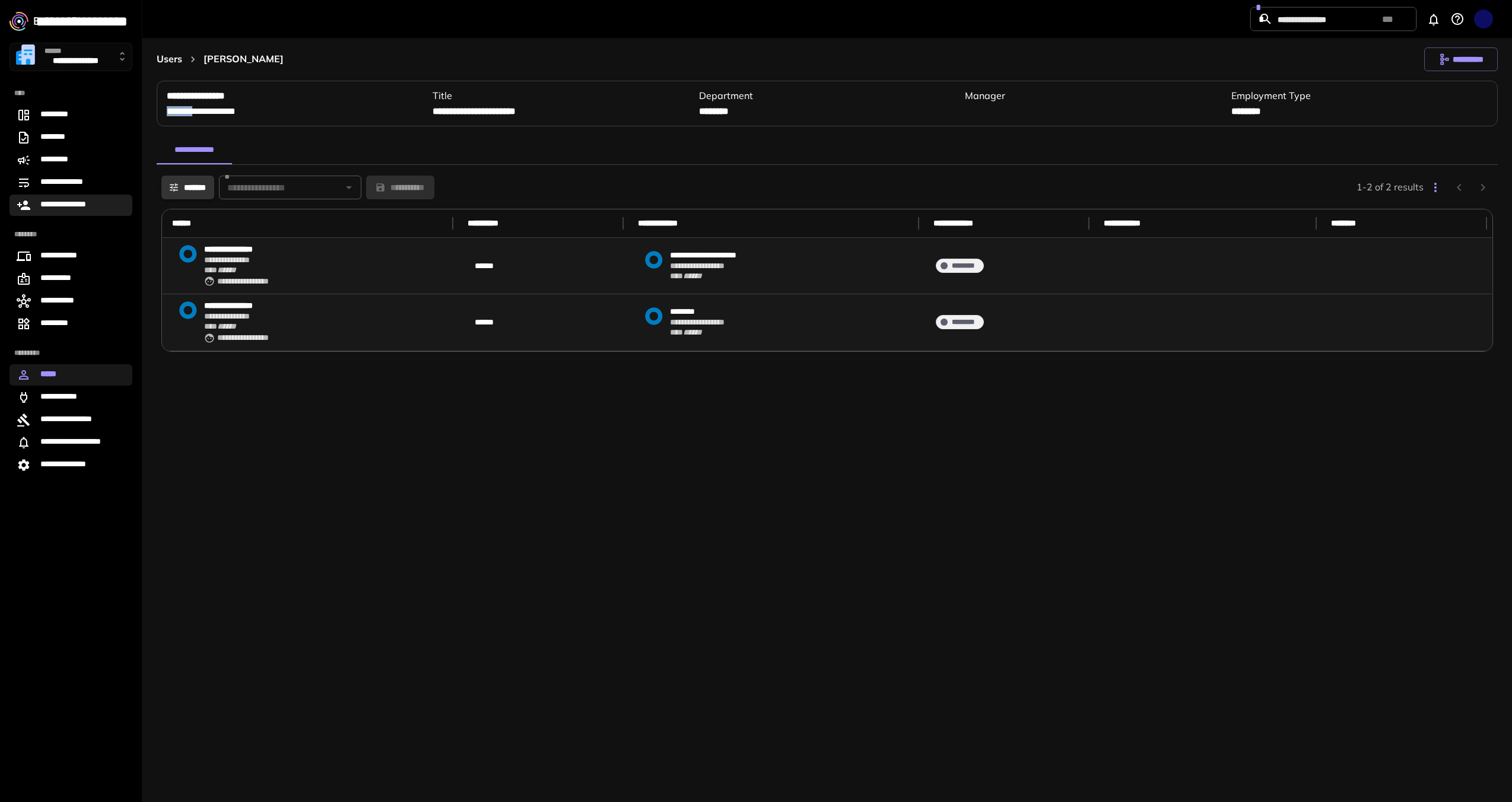 click on "**********" at bounding box center (71, 205) 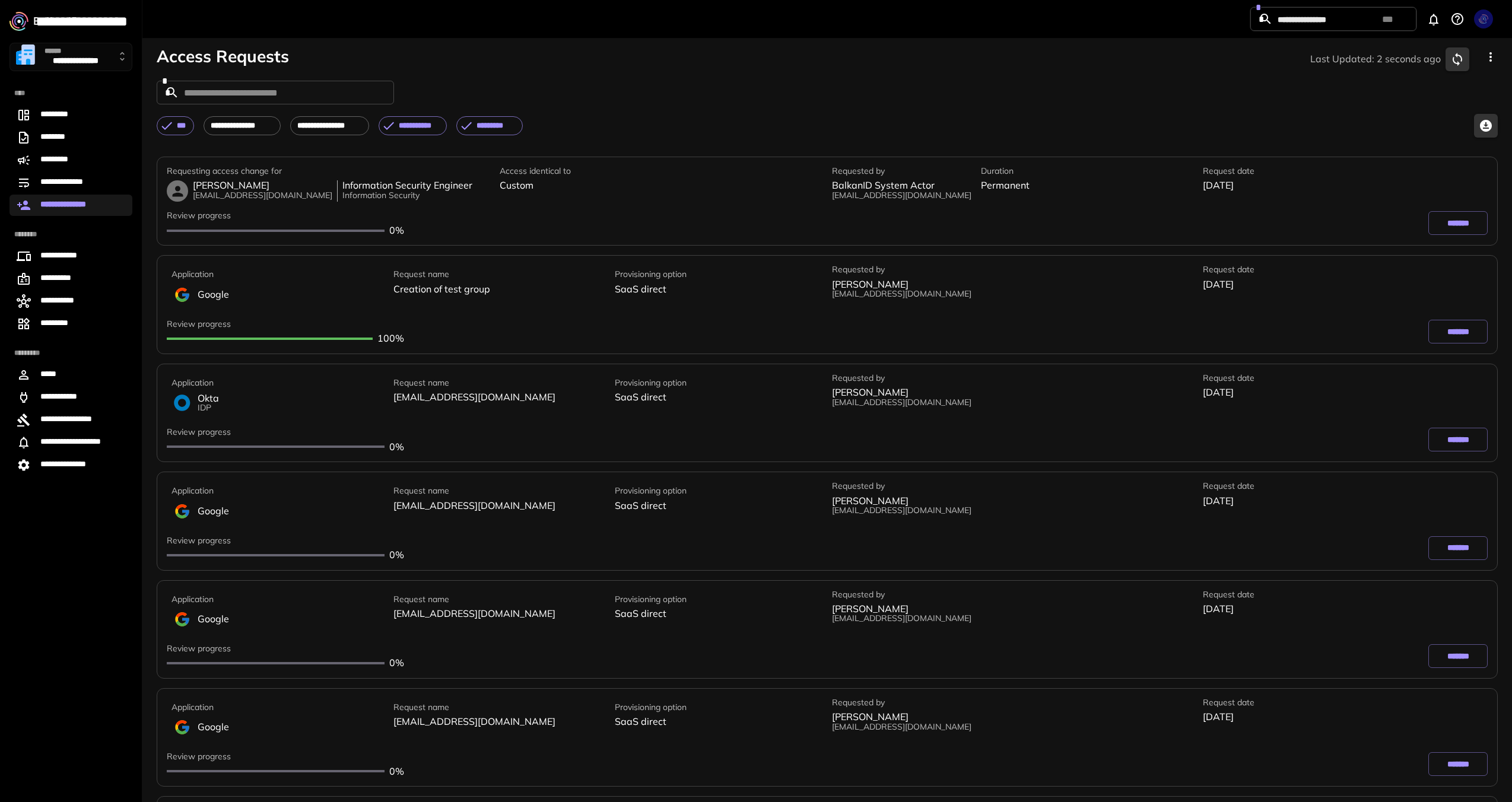 click 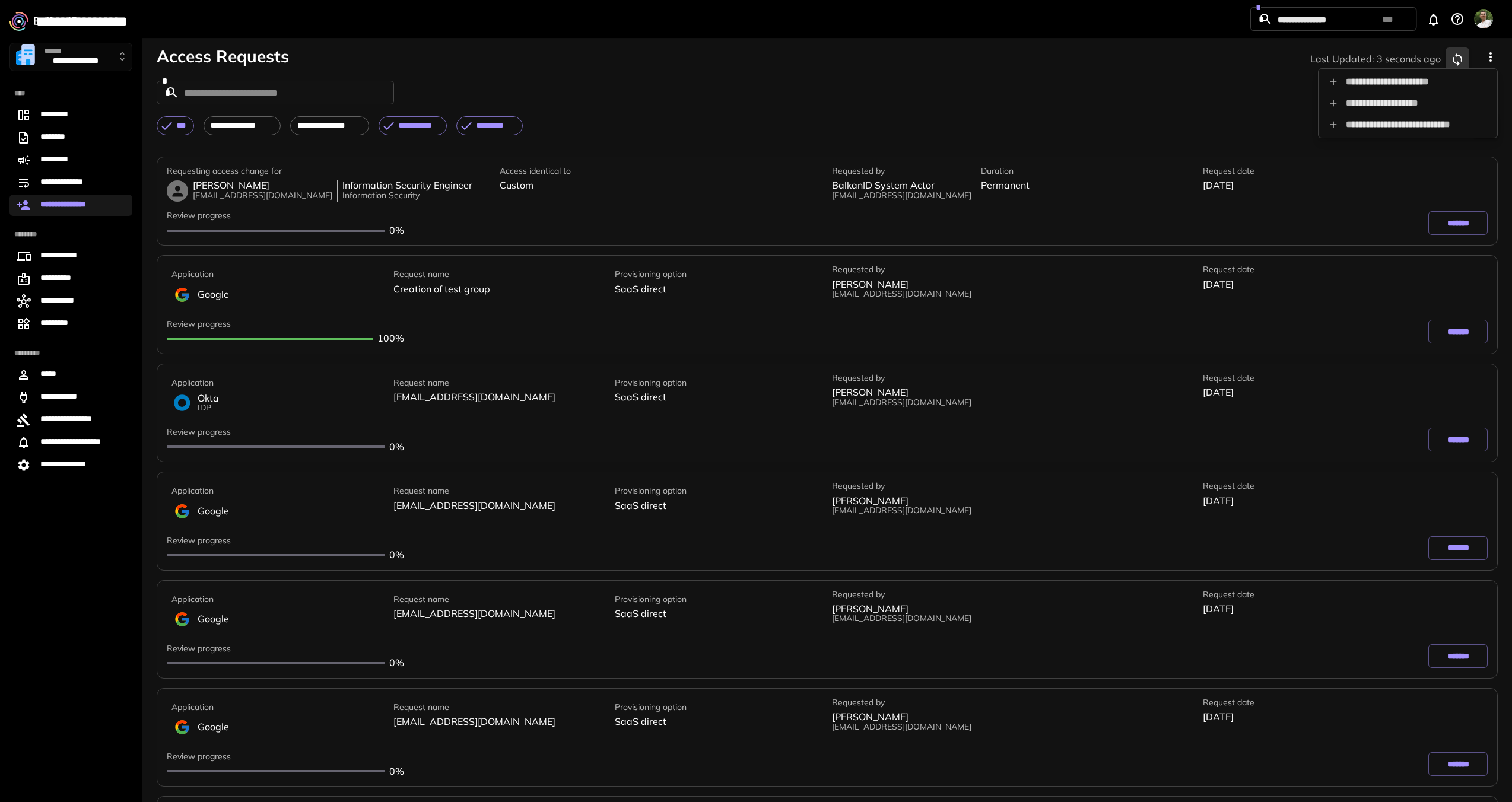 click on "**********" at bounding box center [1408, 103] 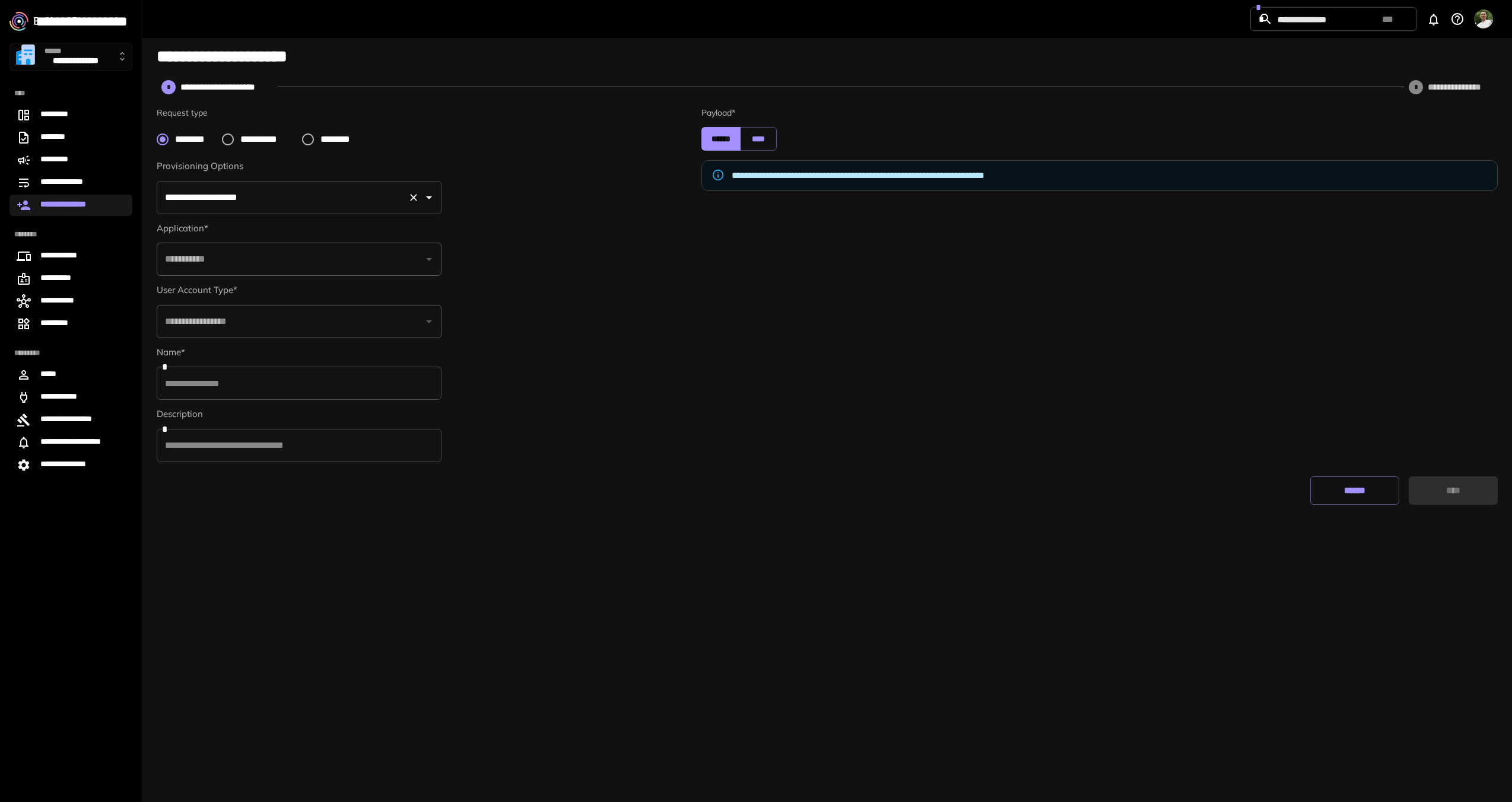 click on "**********" at bounding box center [282, 198] 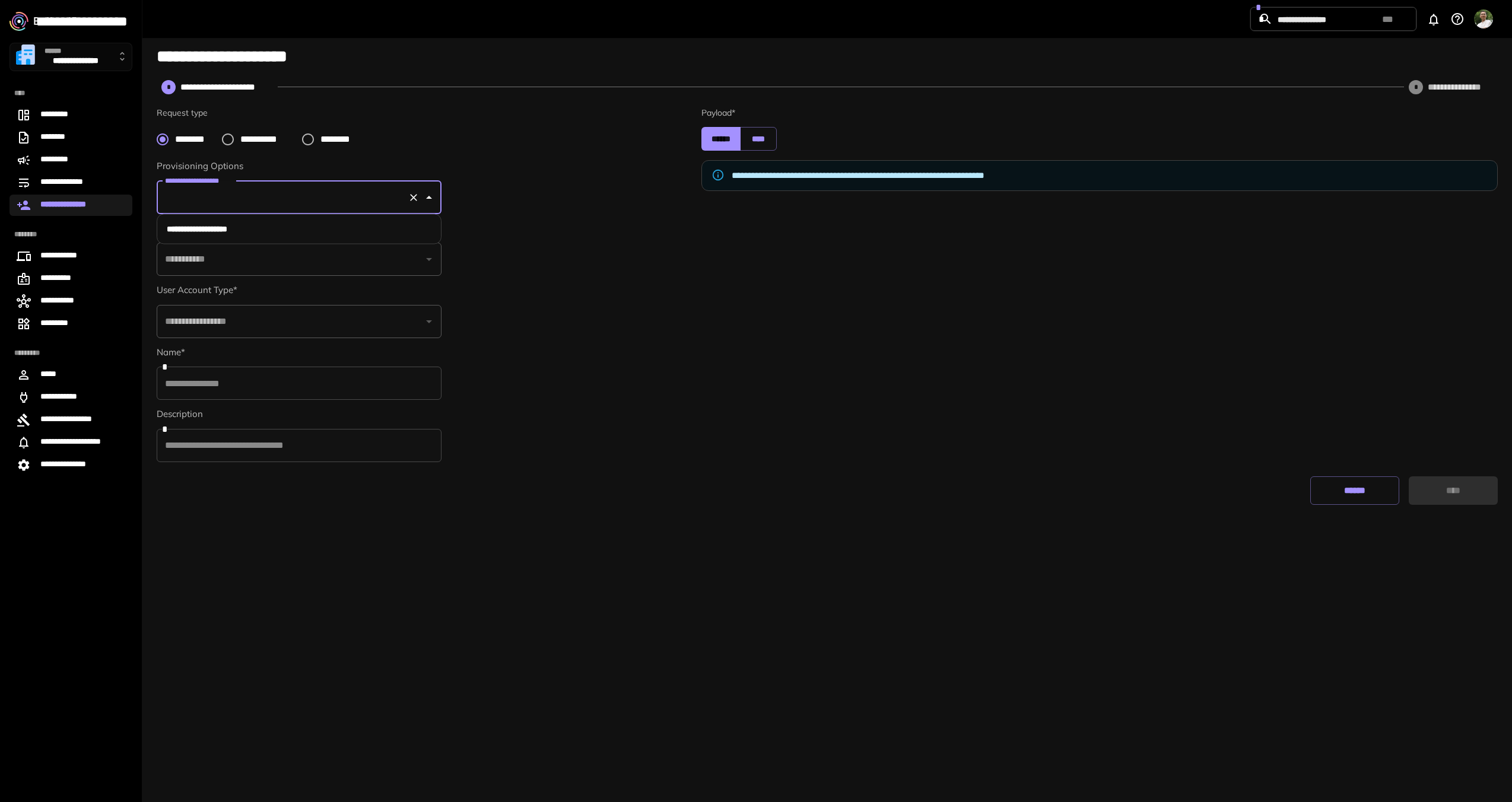 click on "**********" at bounding box center [299, 229] 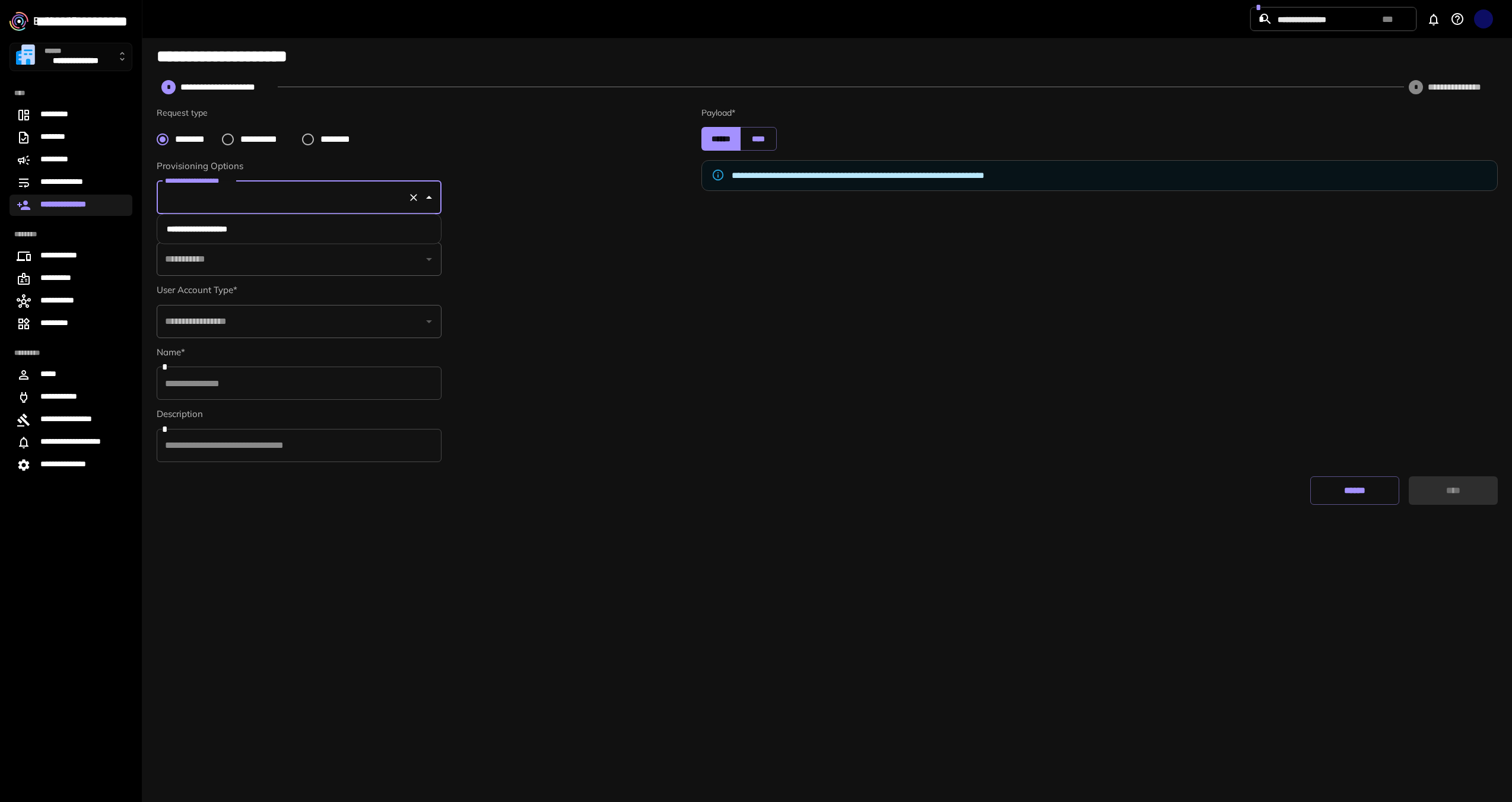 type on "**********" 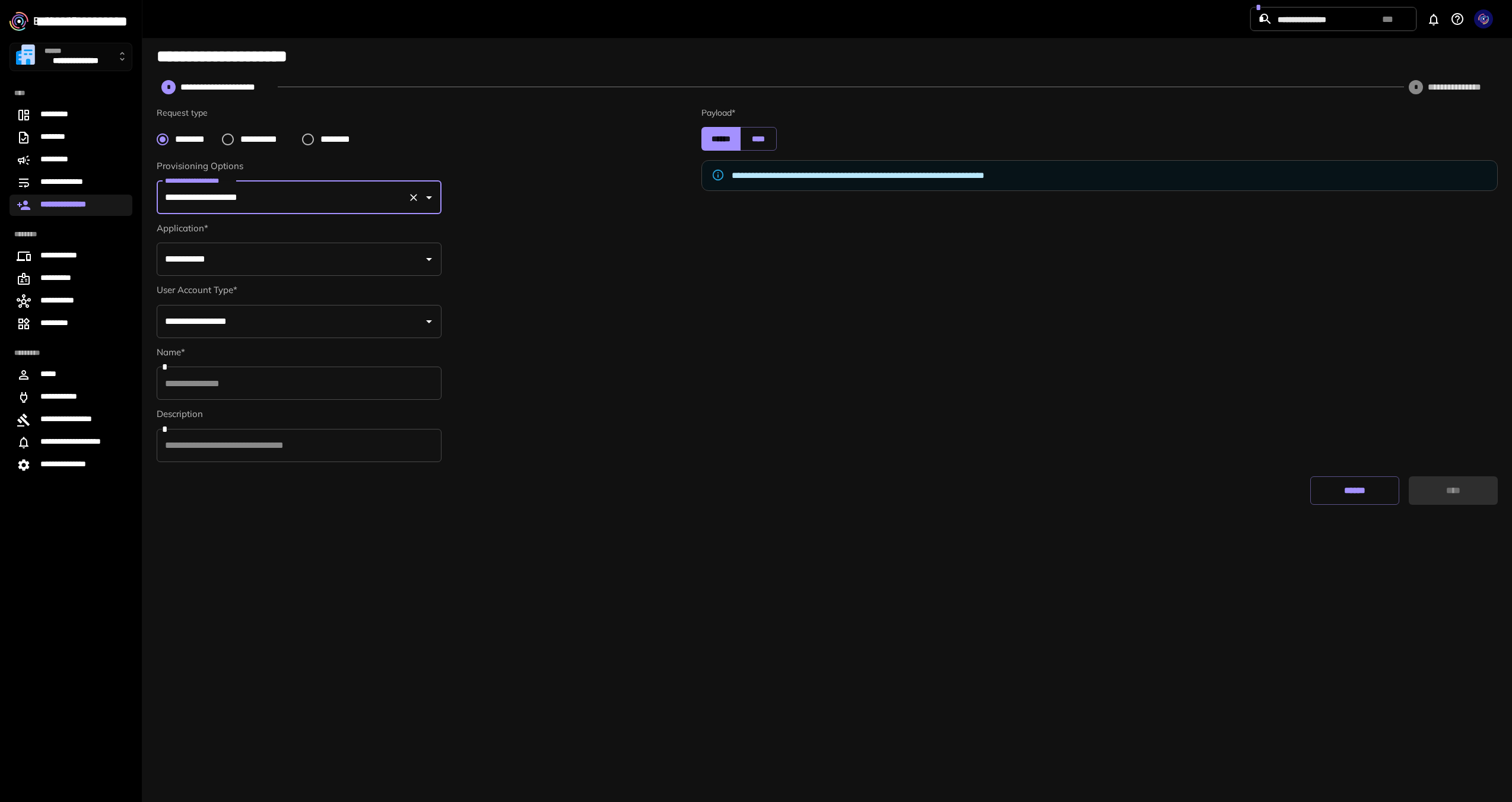 click on "**********" at bounding box center [254, 139] 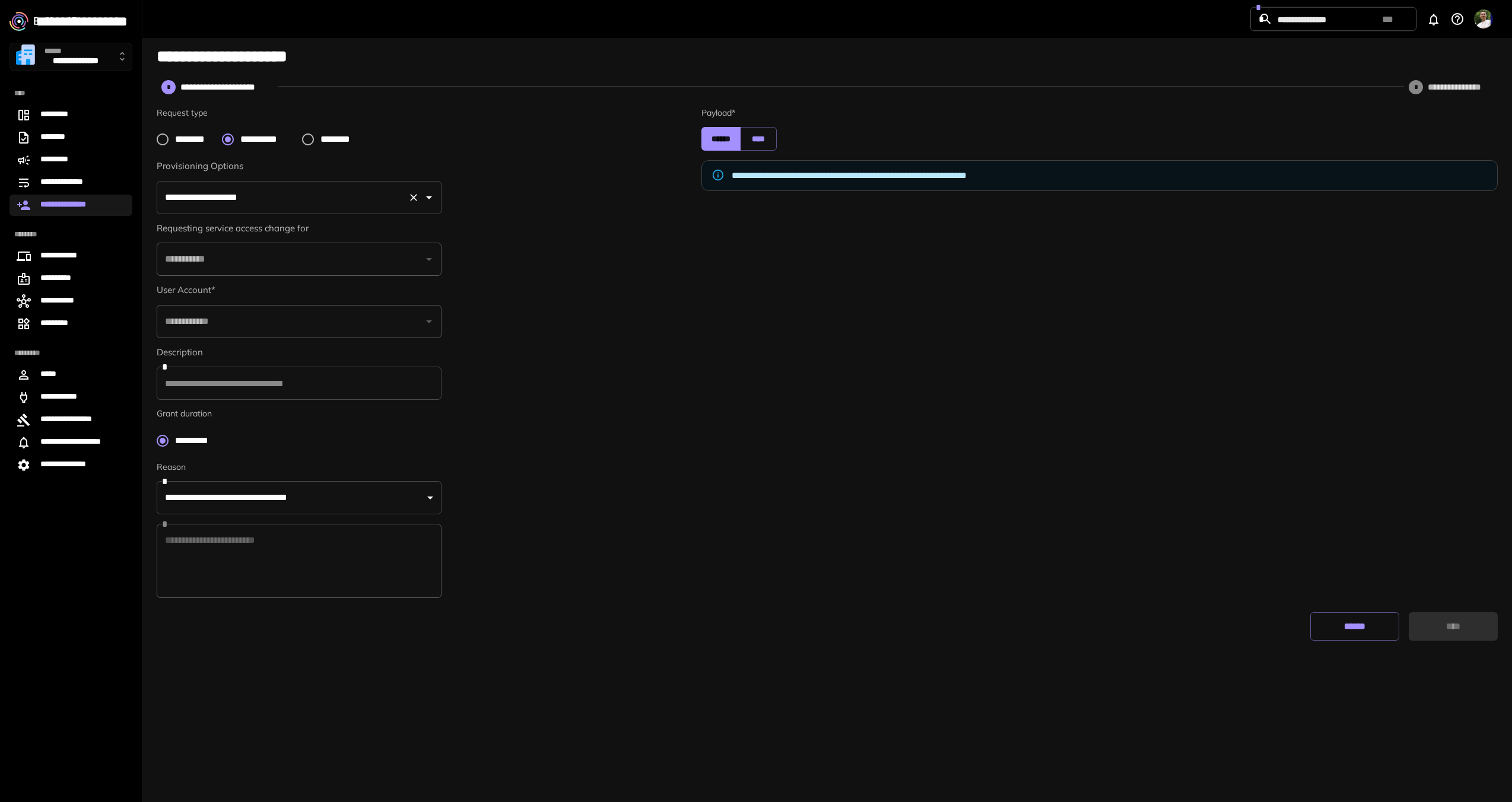 click on "**********" at bounding box center [282, 198] 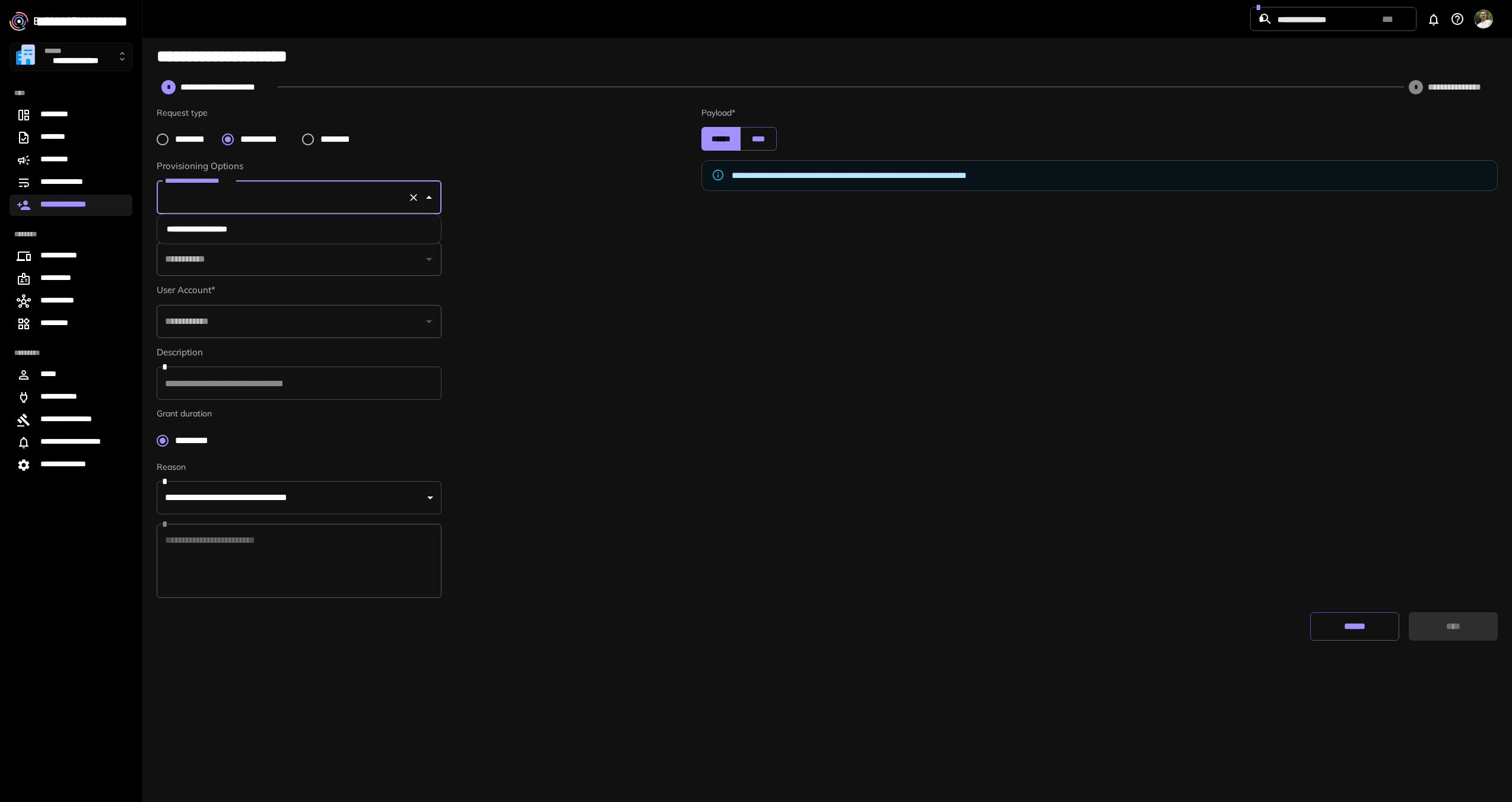 drag, startPoint x: 258, startPoint y: 223, endPoint x: 255, endPoint y: 254, distance: 31.14482 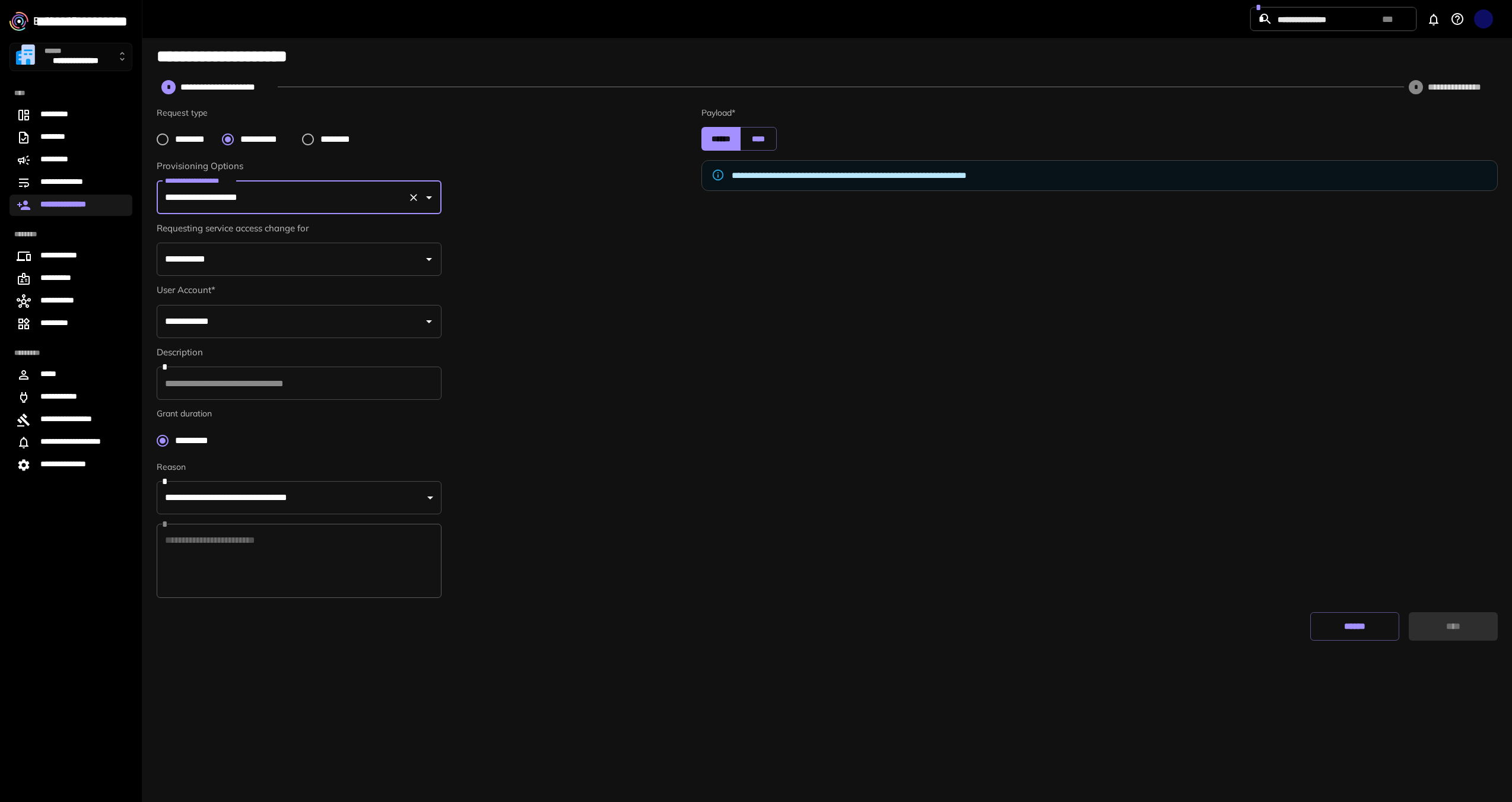 click on "**********" at bounding box center (290, 259) 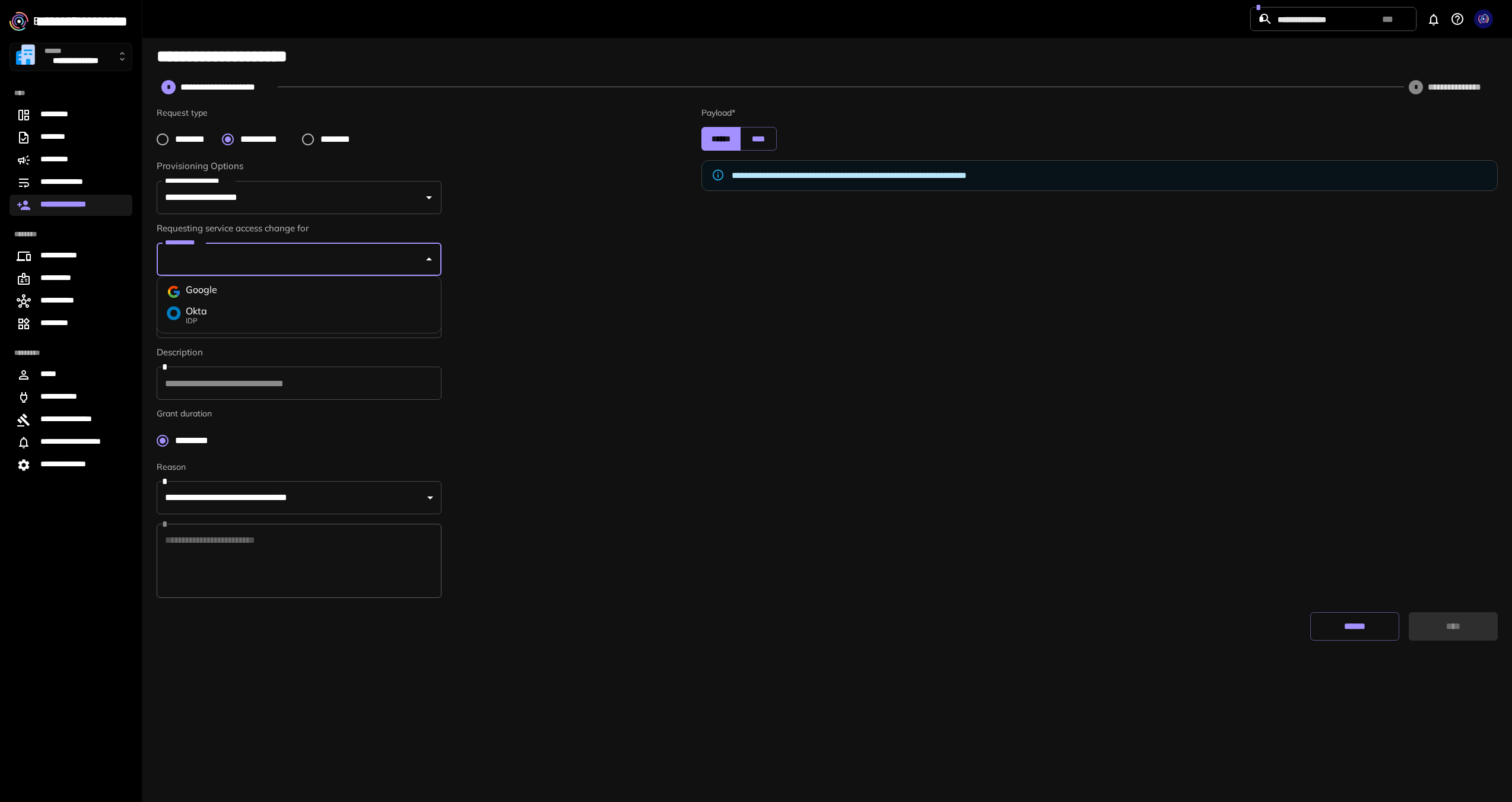 drag, startPoint x: 252, startPoint y: 287, endPoint x: 250, endPoint y: 320, distance: 33.0606 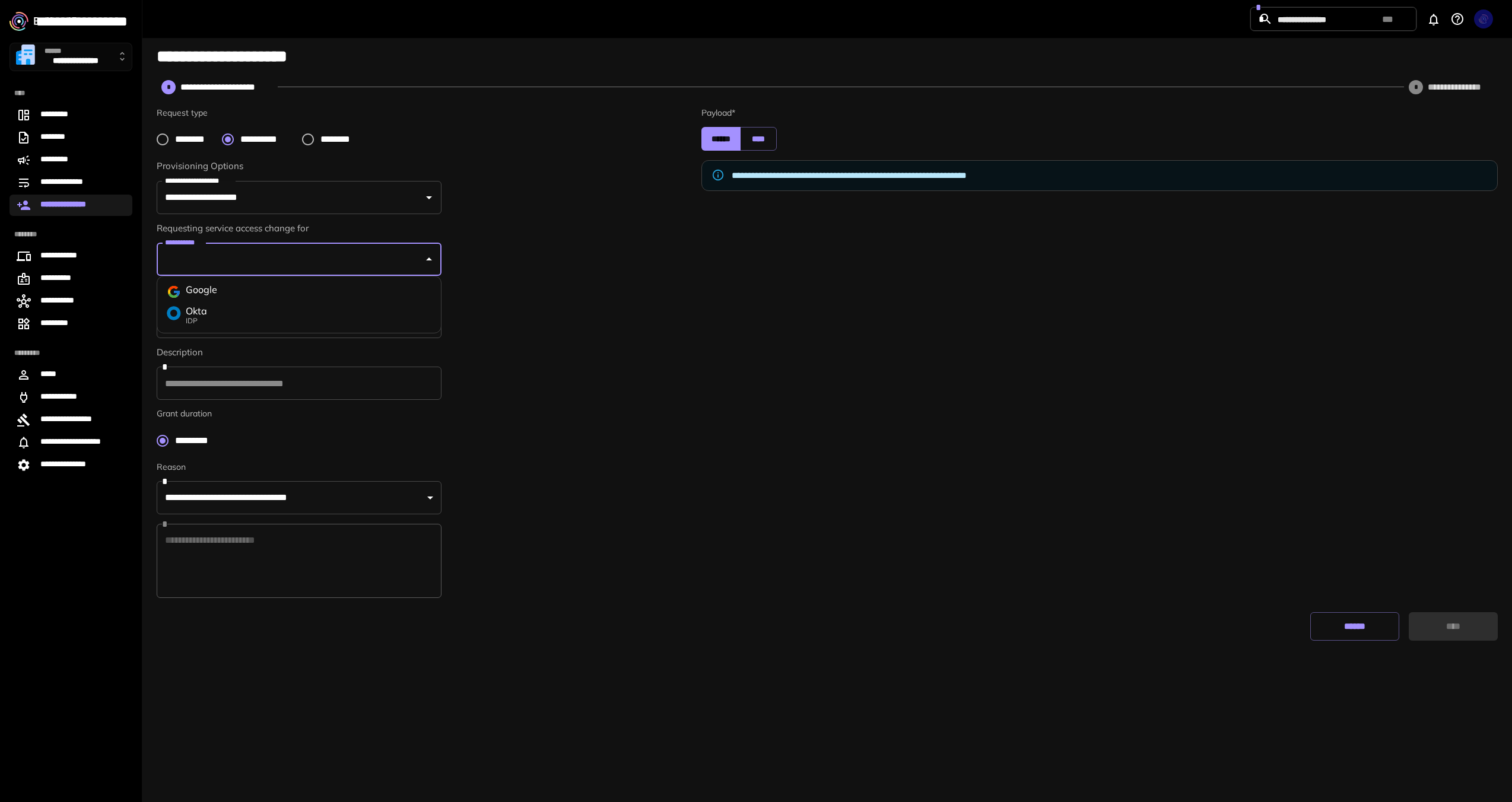 click on "Google" at bounding box center (299, 292) 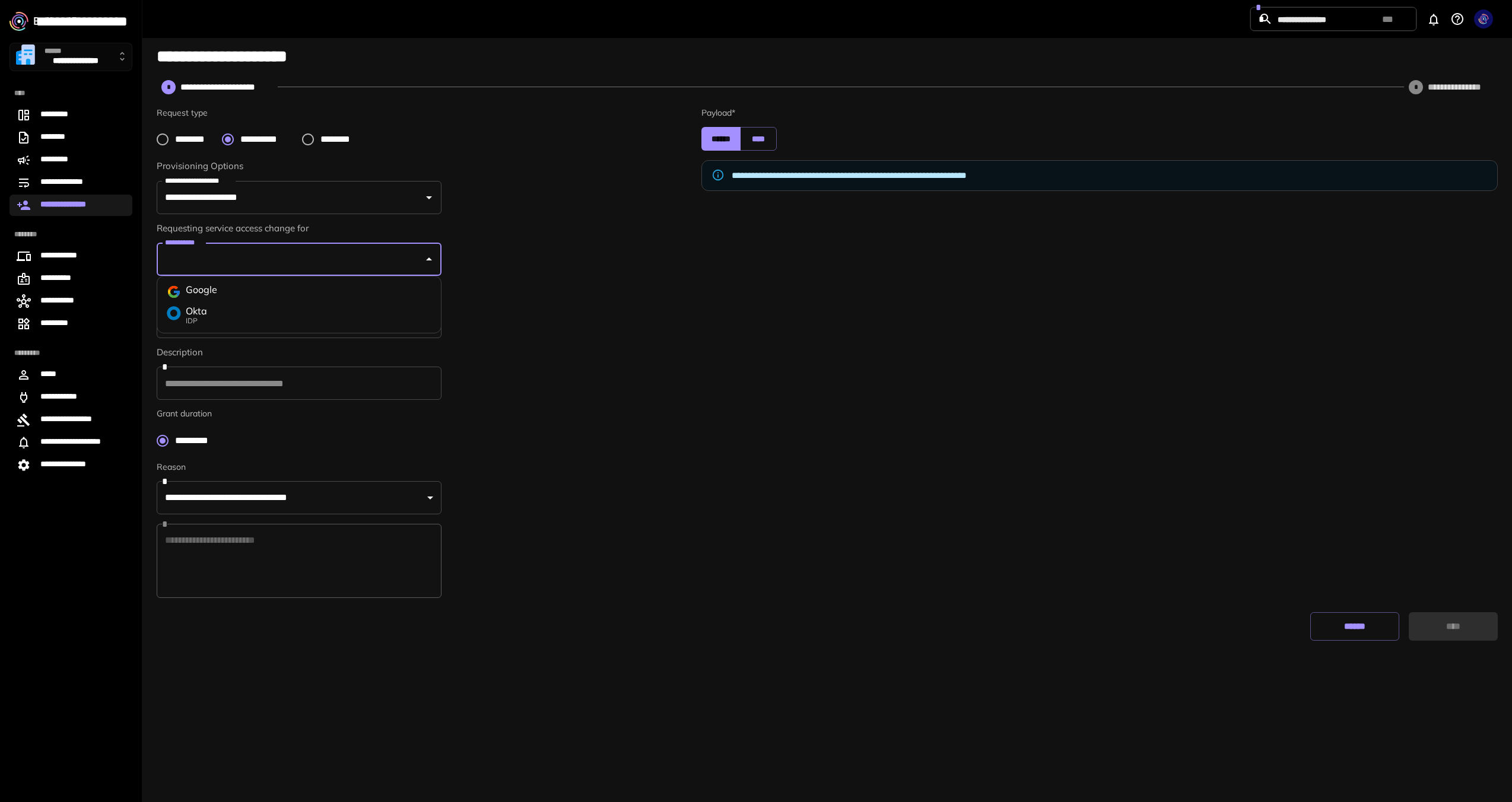 type on "******" 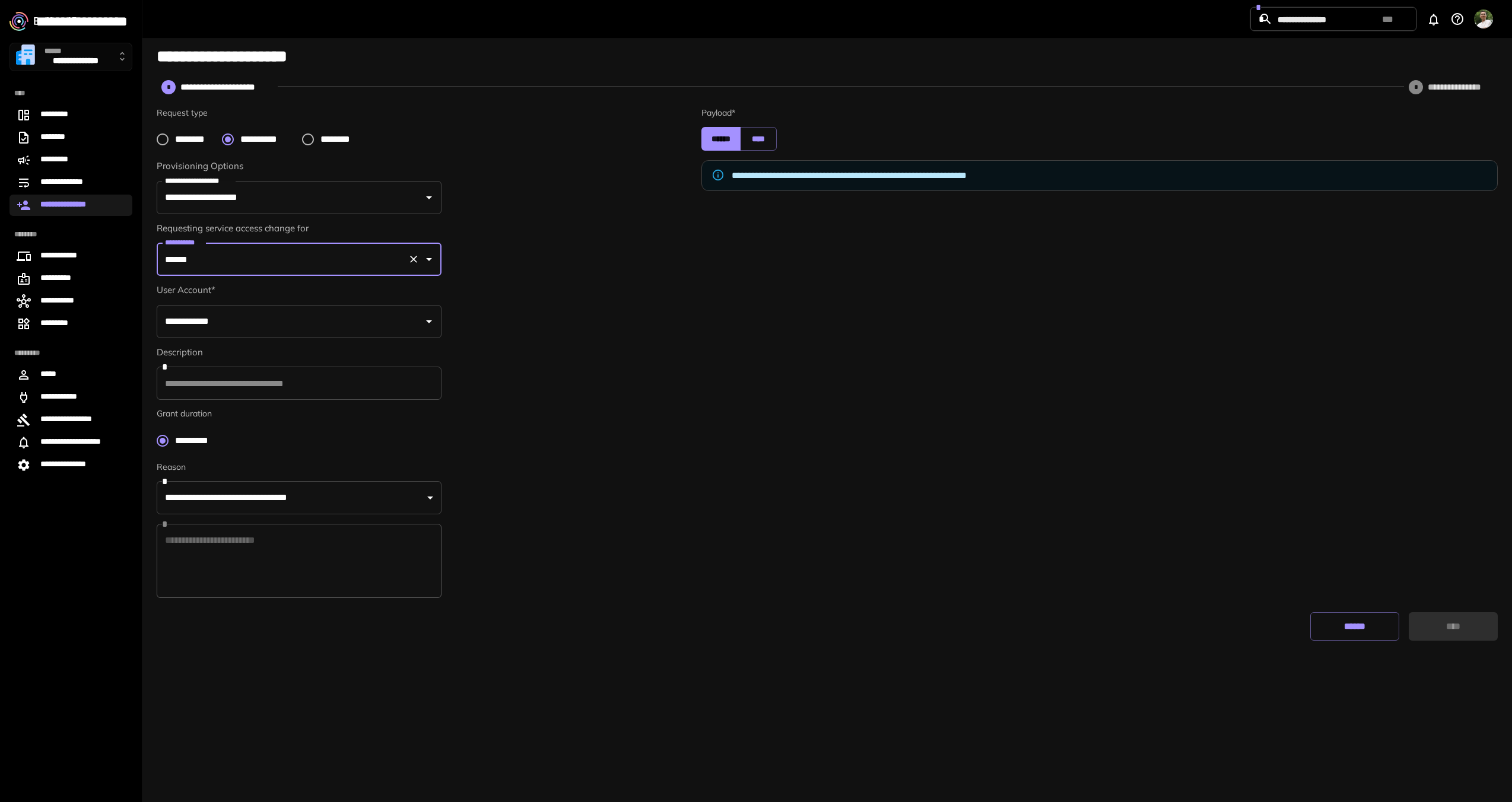 click on "**********" at bounding box center (290, 322) 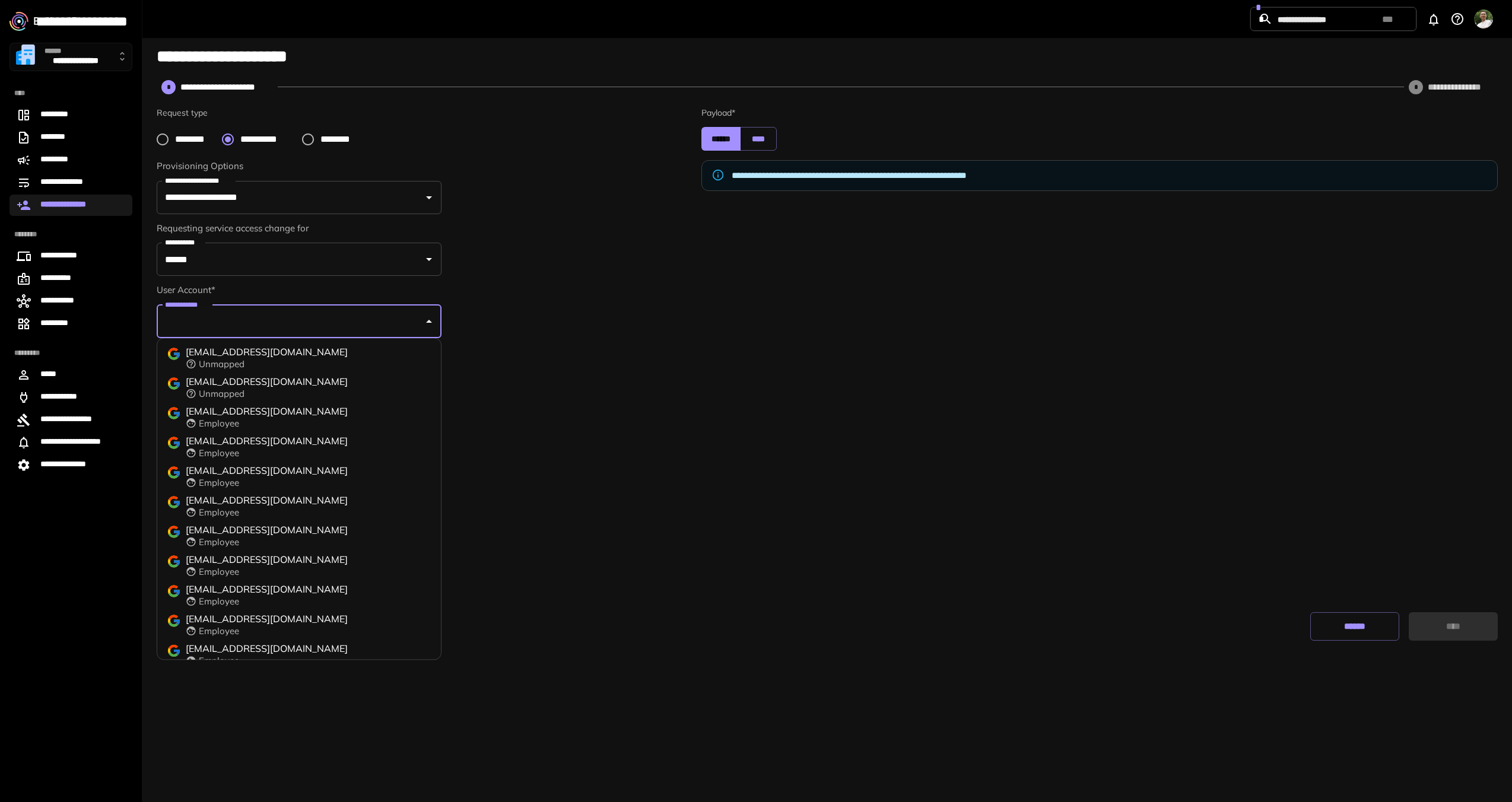 paste on "*******" 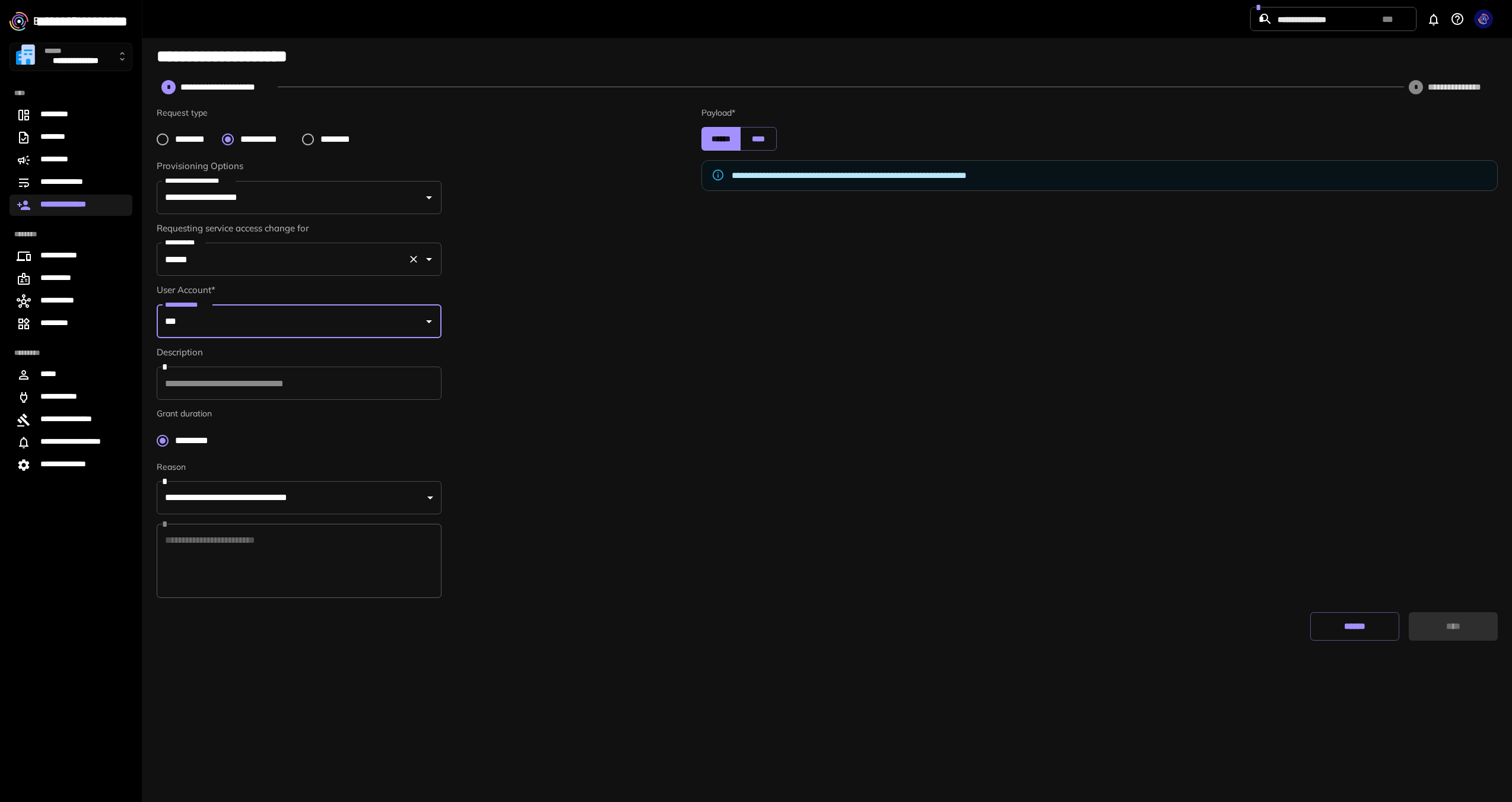 type on "***" 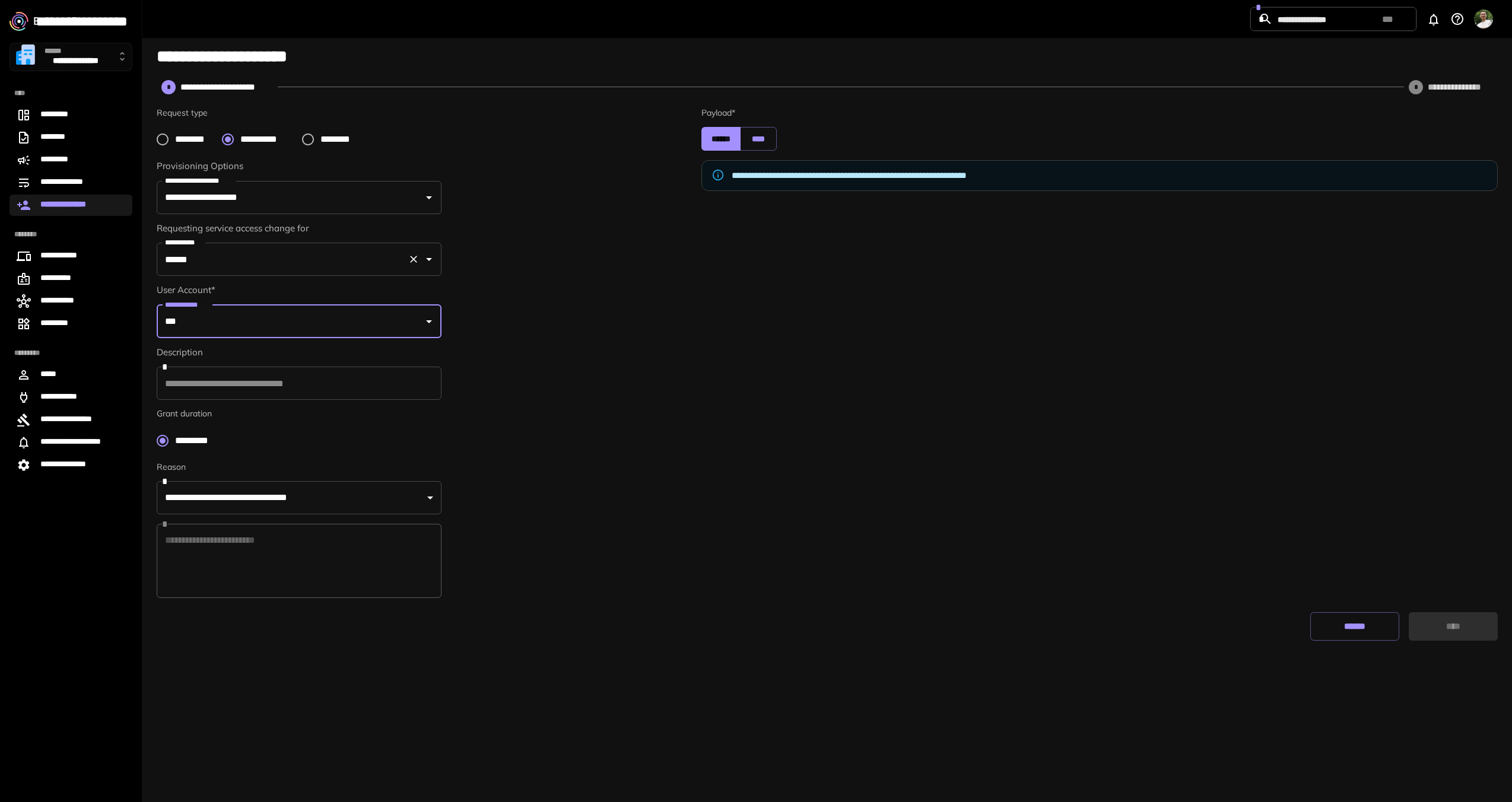 type 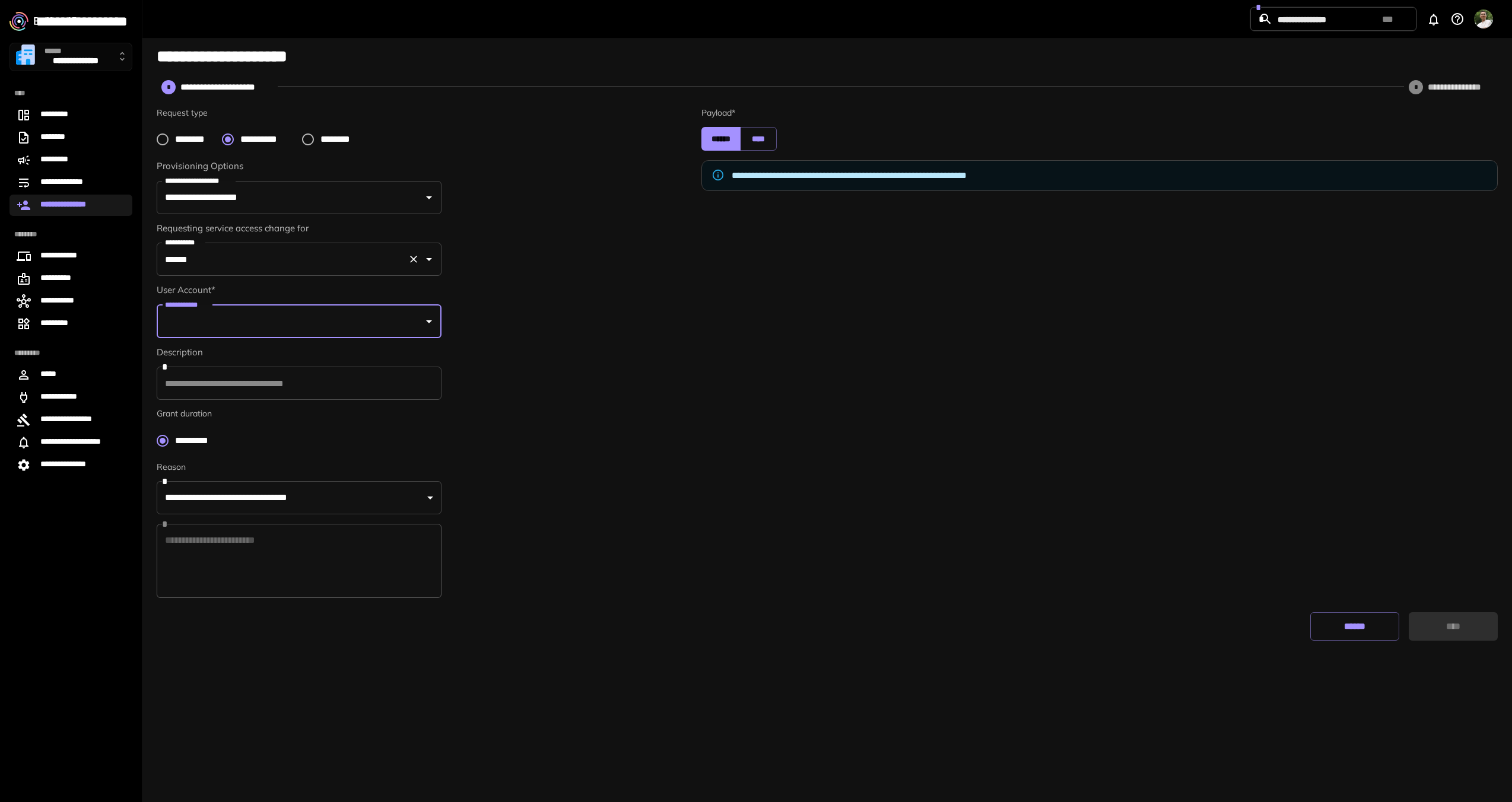 click on "******" at bounding box center [282, 259] 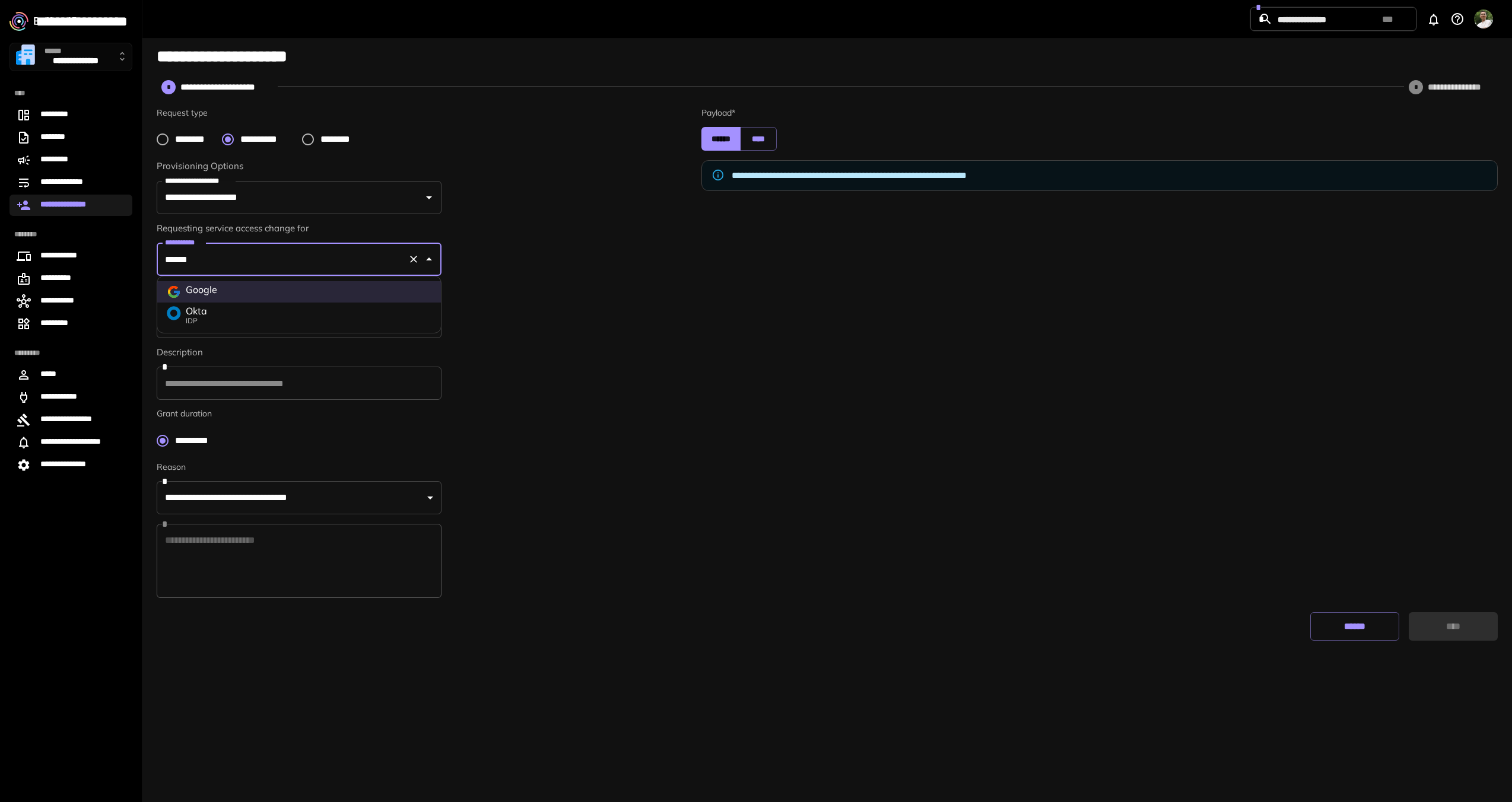 click on "Okta IDP" at bounding box center (299, 315) 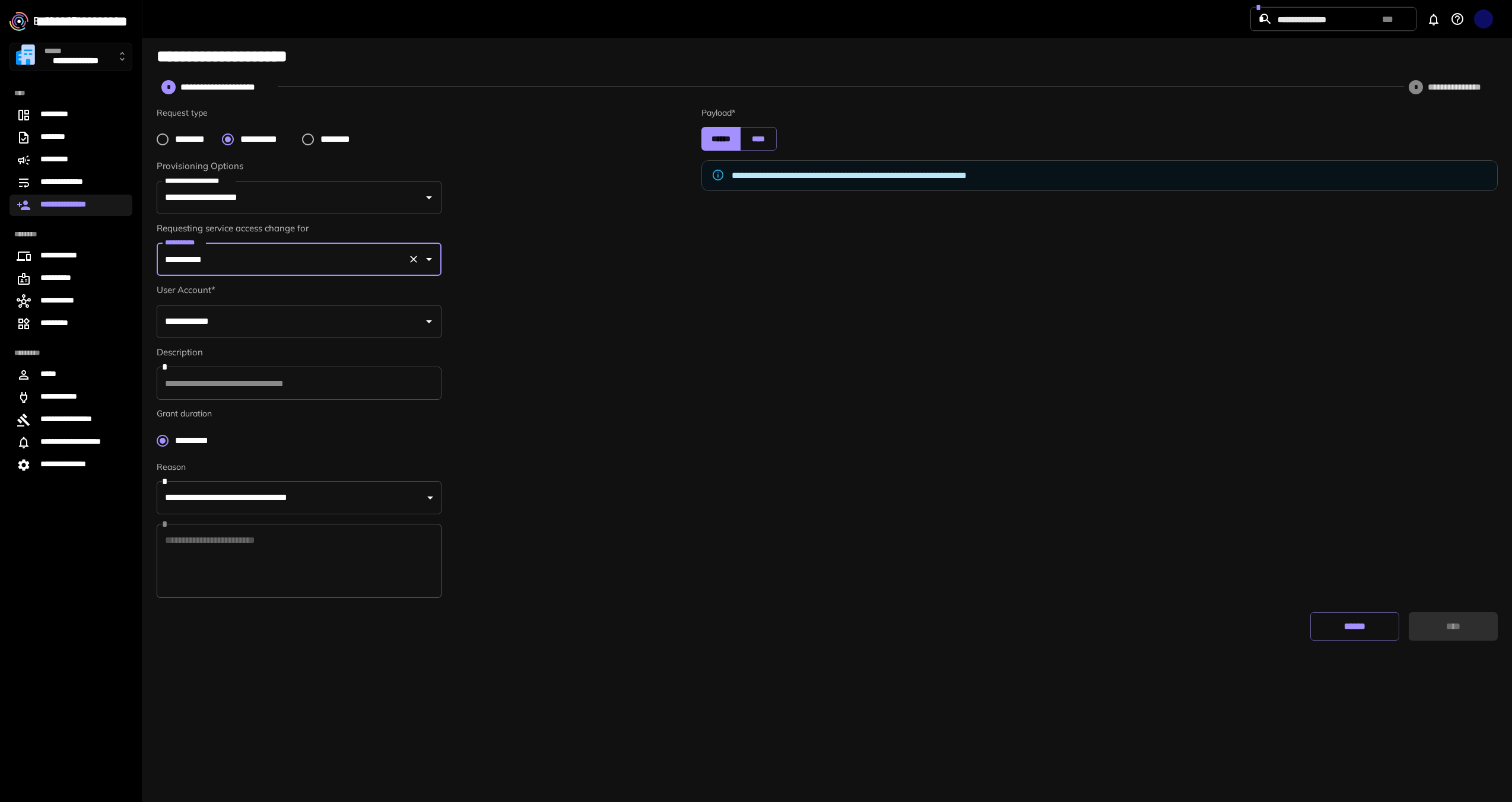 click on "**********" at bounding box center (290, 322) 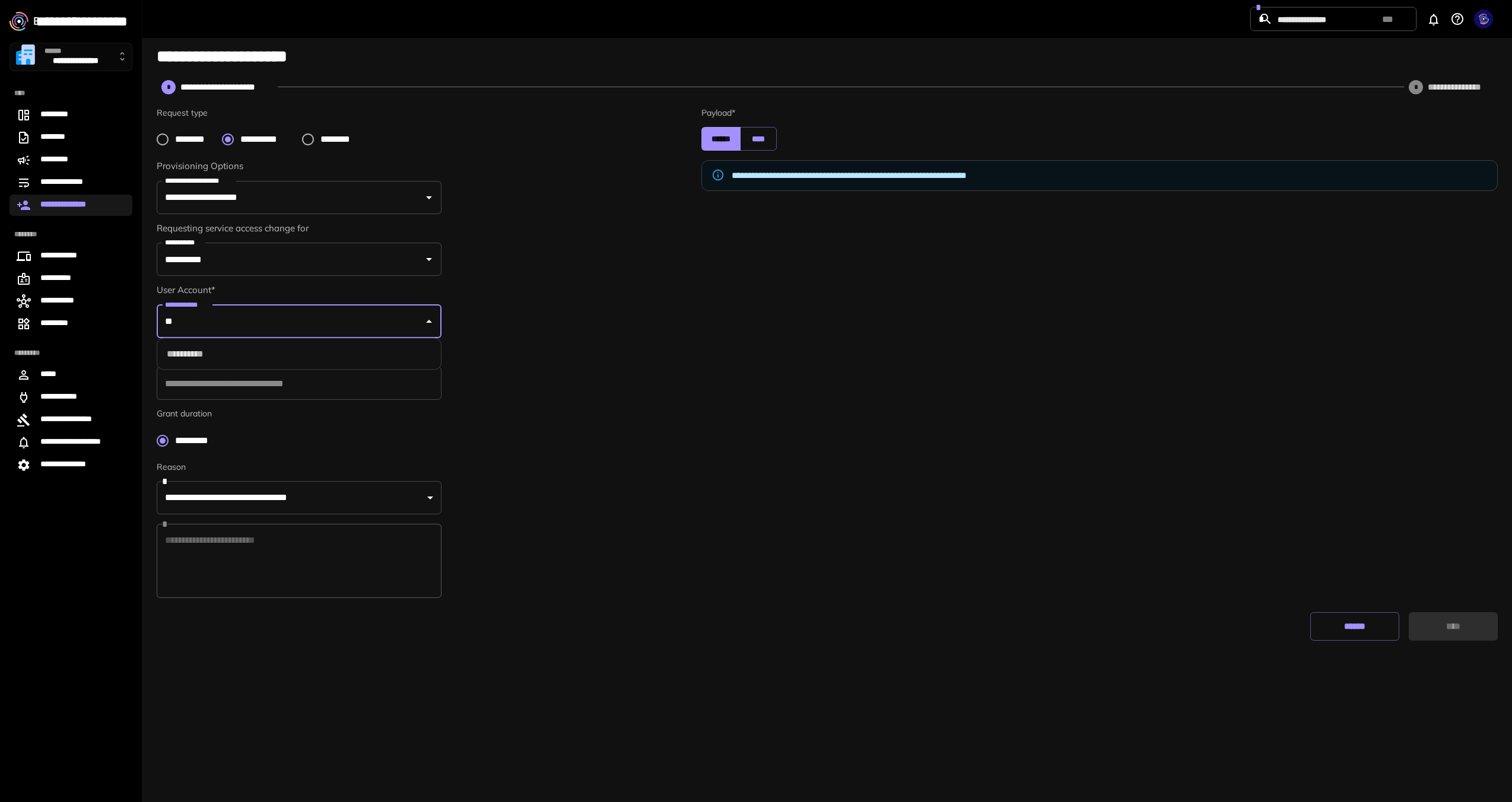 type on "*" 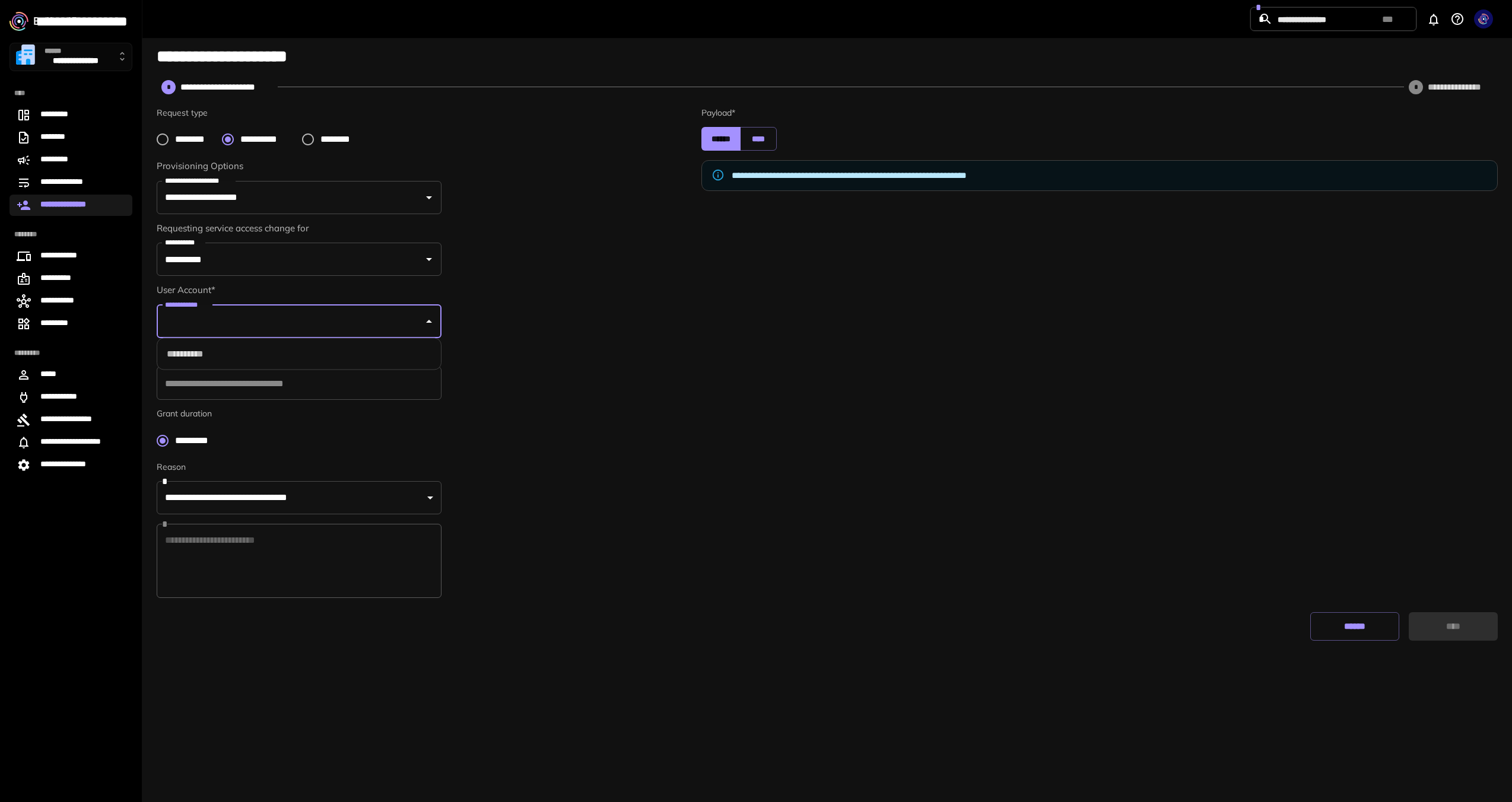 paste on "*******" 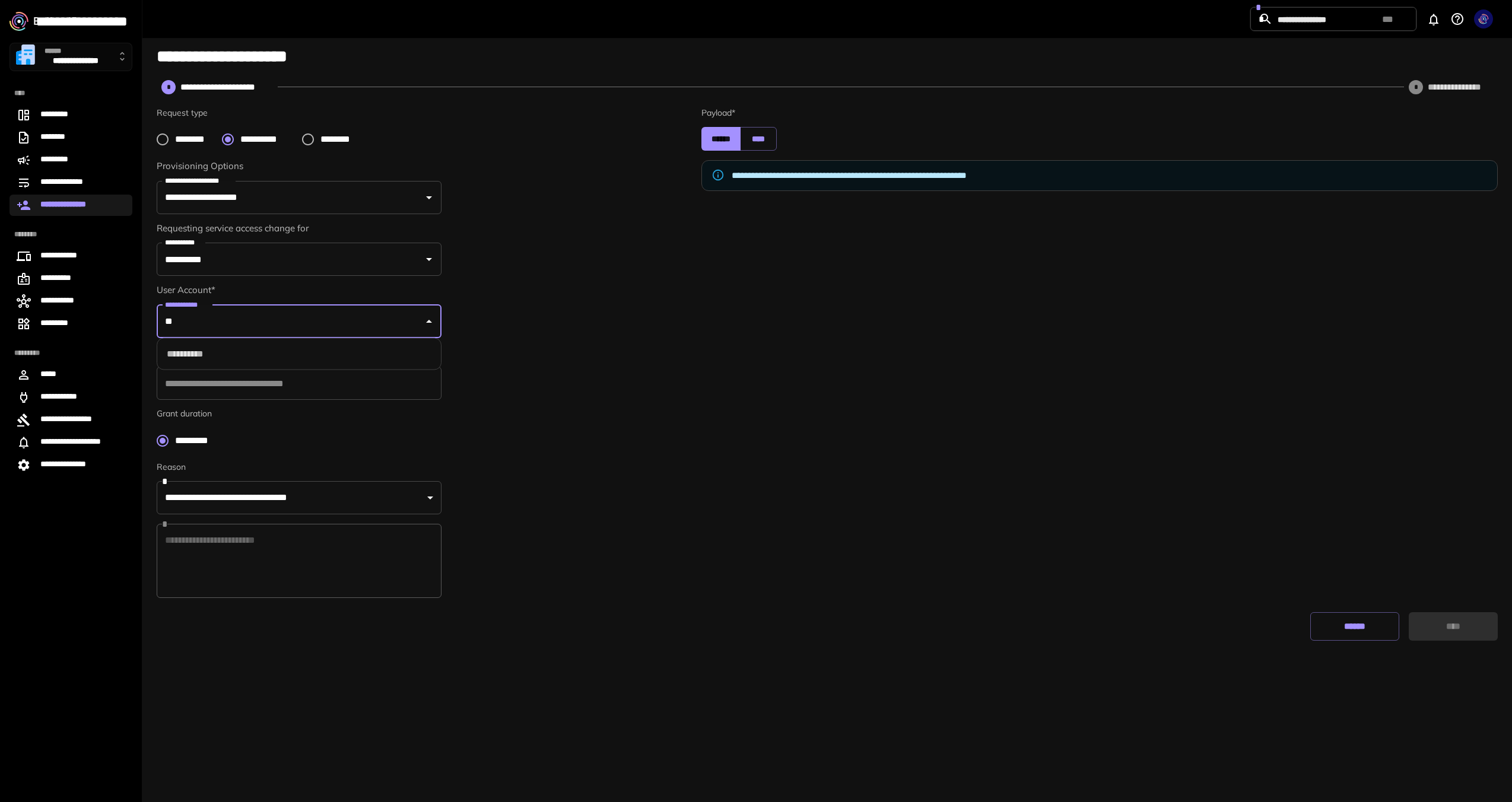 type on "*" 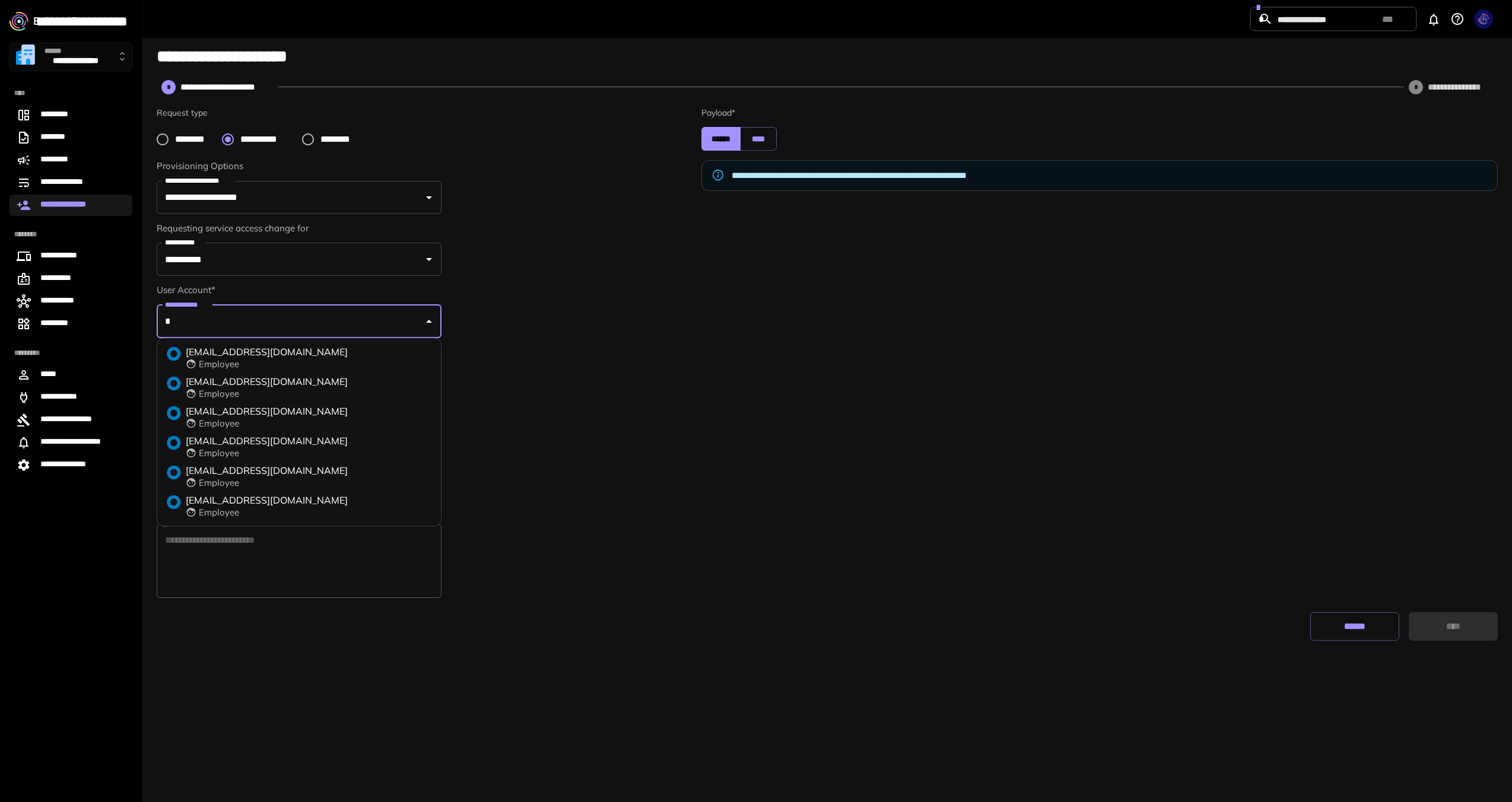 click on "edzyuba@taxdome.com Employee" at bounding box center (299, 358) 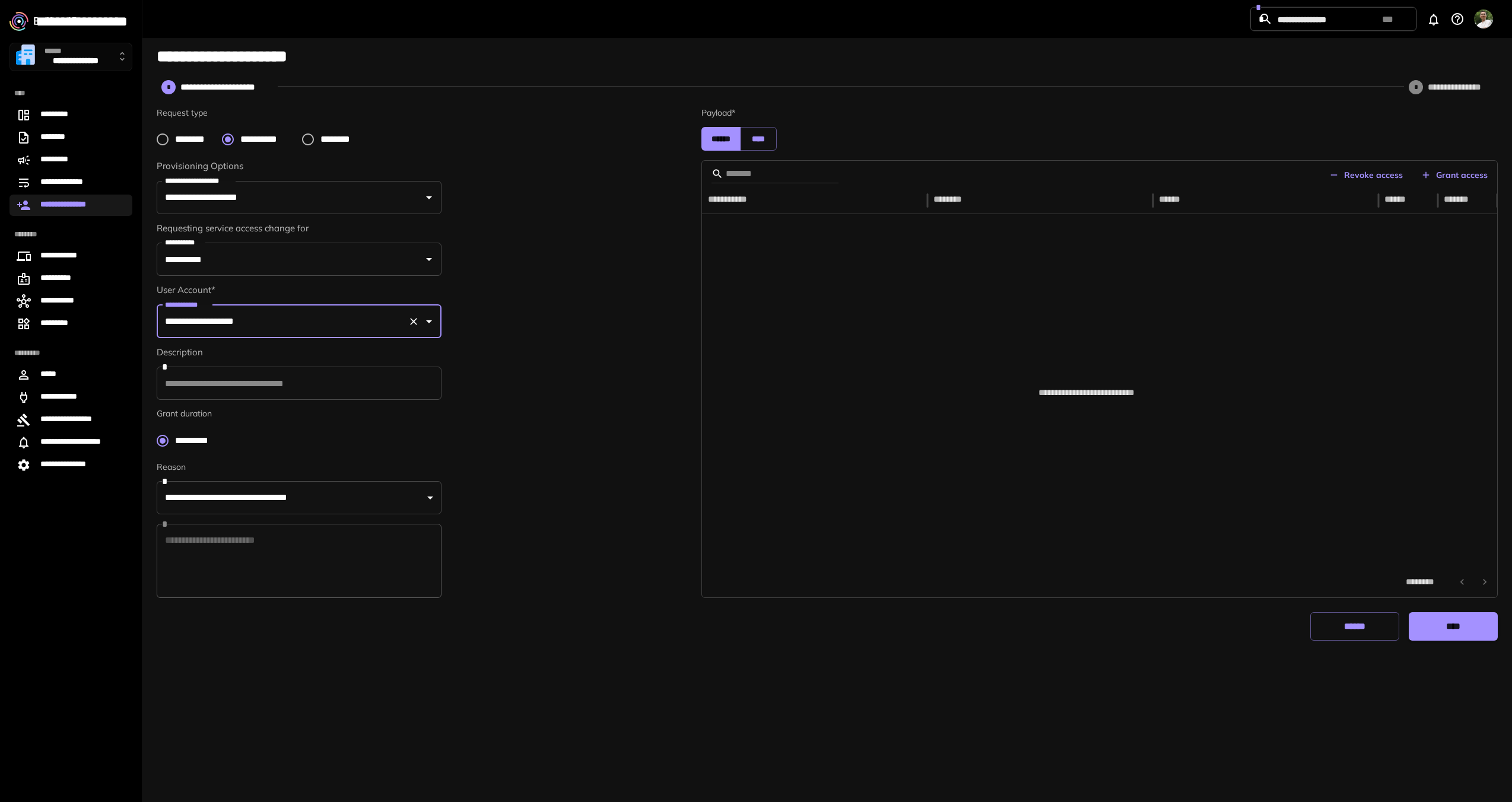 type on "**********" 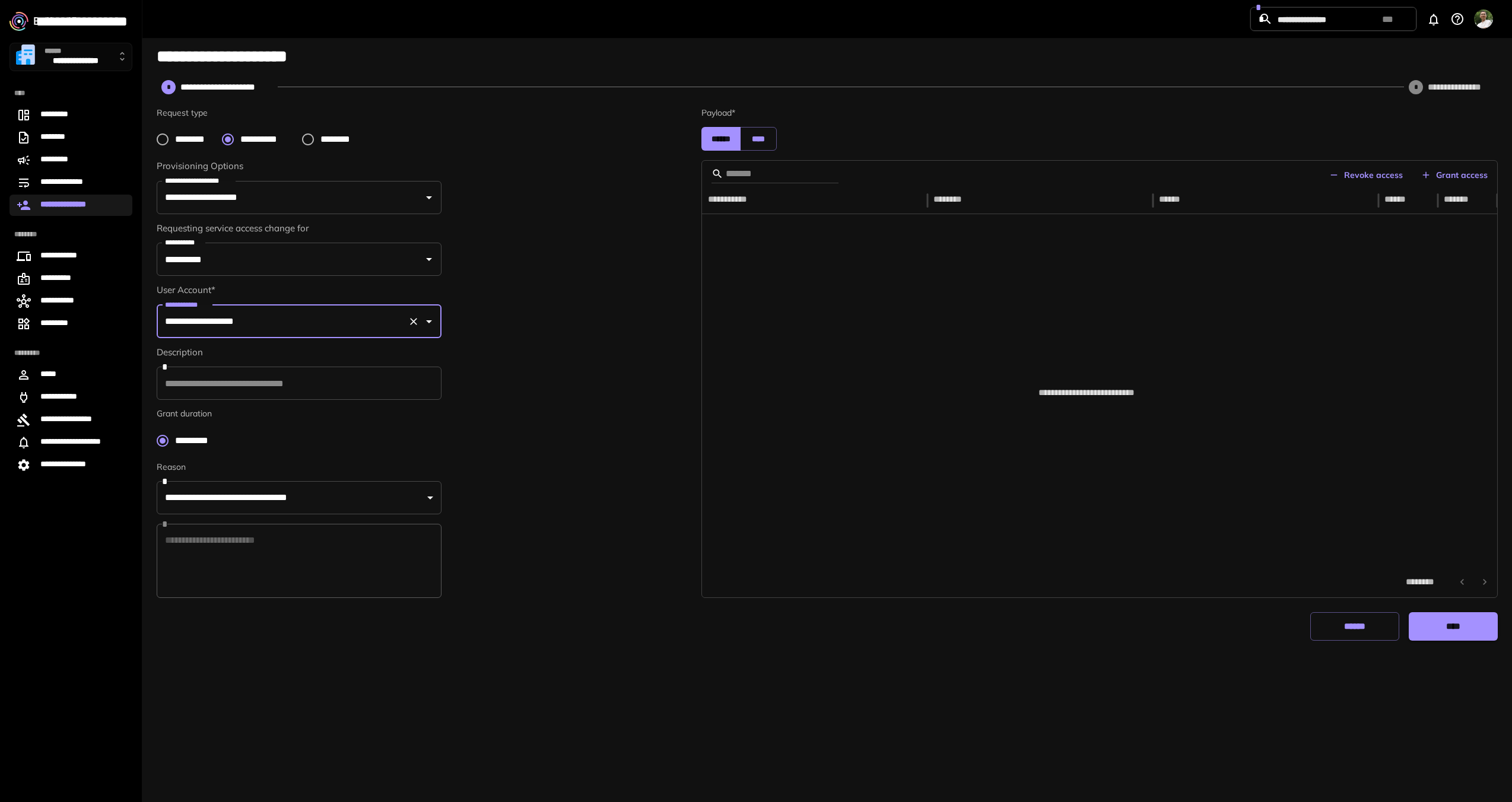 click on "Grant access" at bounding box center (1454, 175) 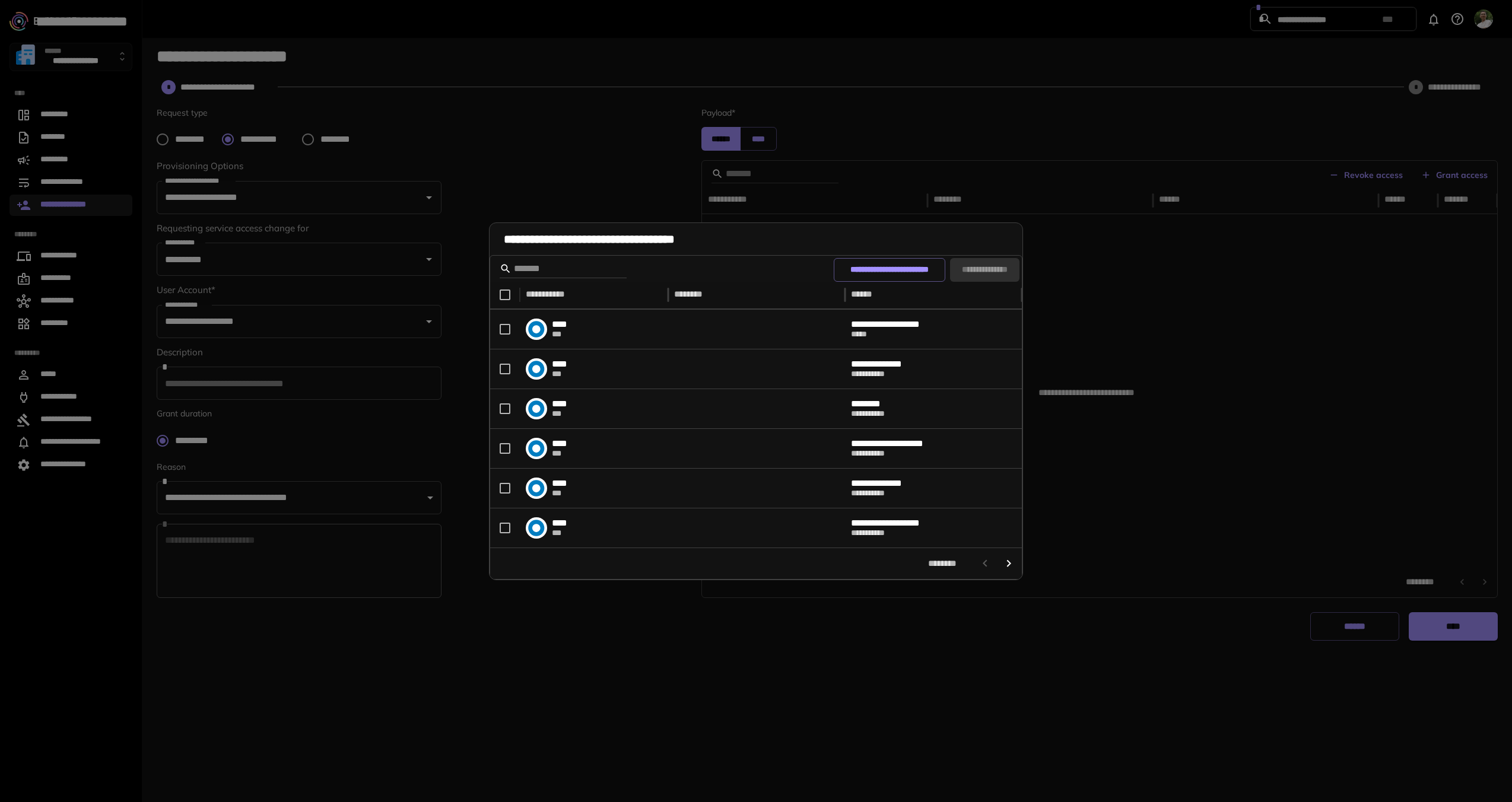 click 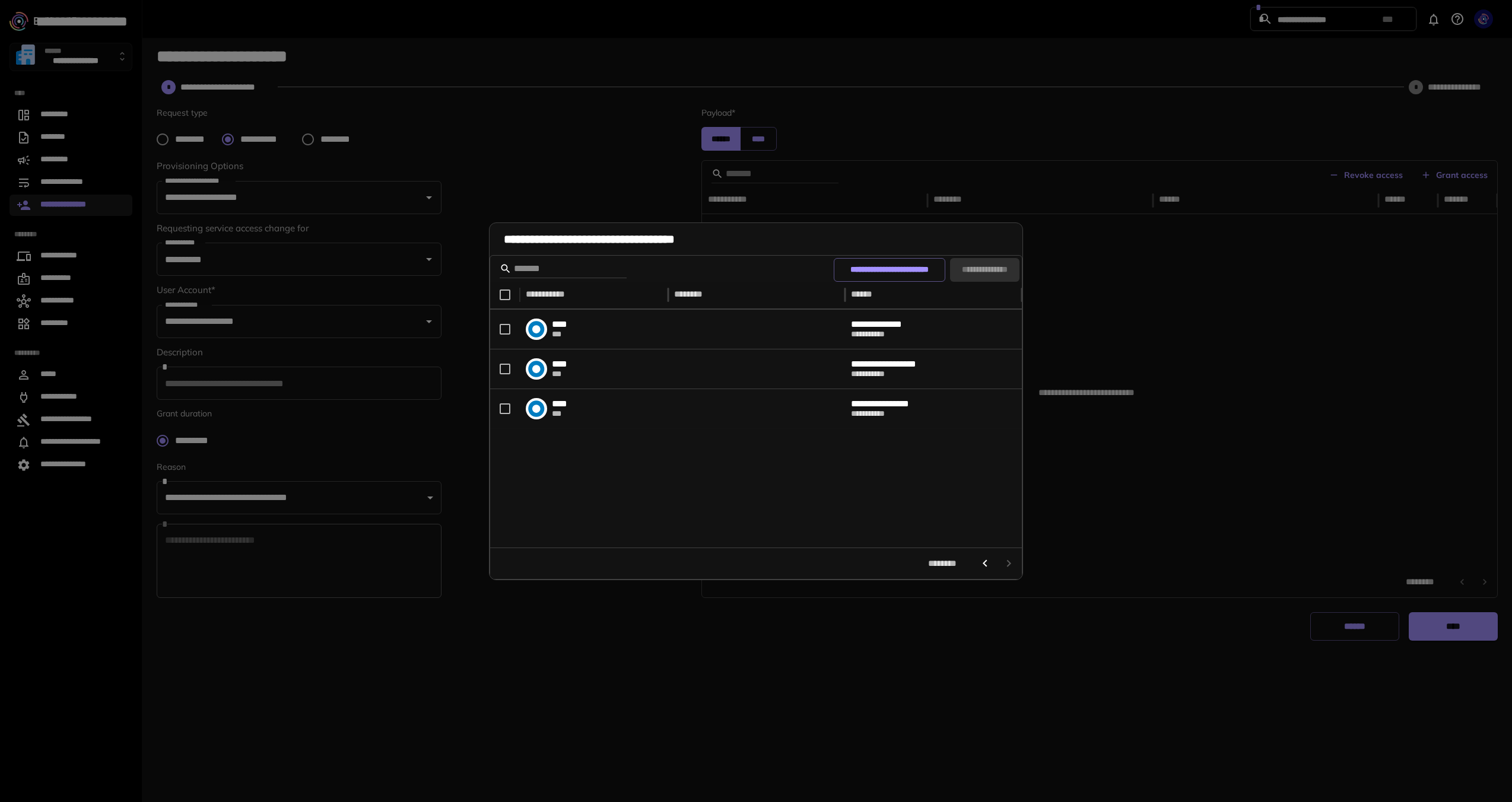 click on "**********" at bounding box center (756, 401) 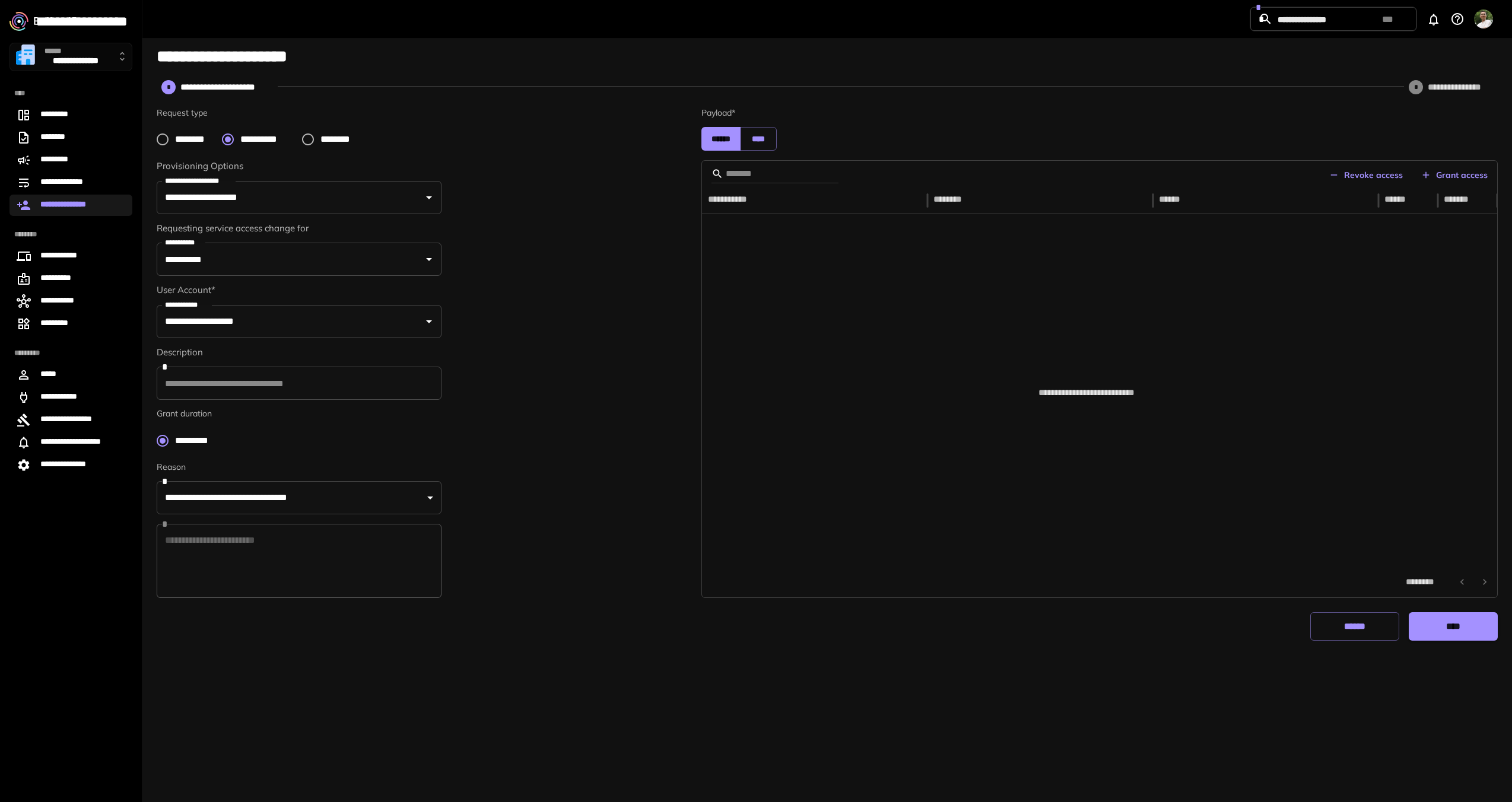 click on "Revoke access" at bounding box center (1366, 175) 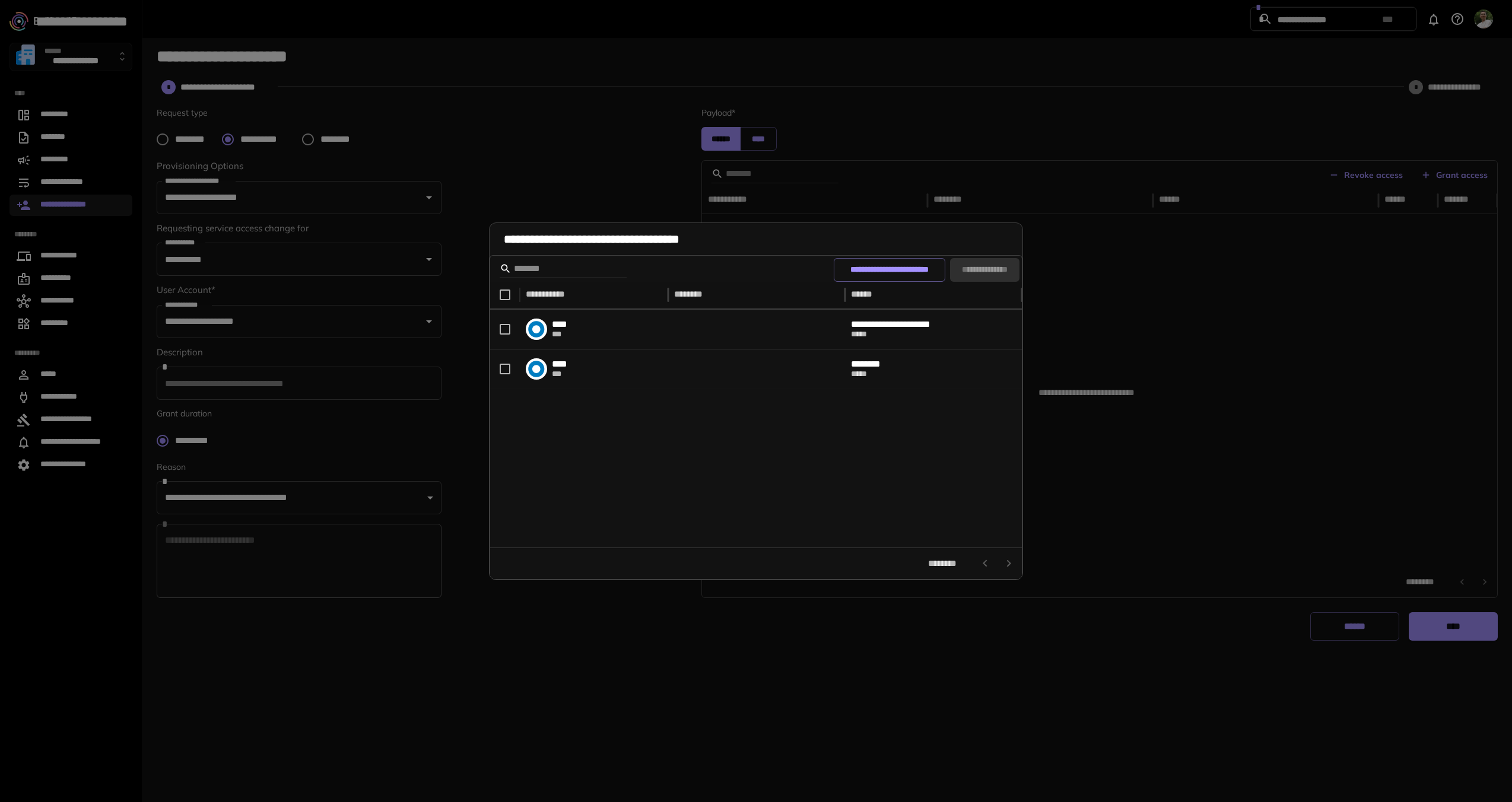 click on "**********" at bounding box center (756, 401) 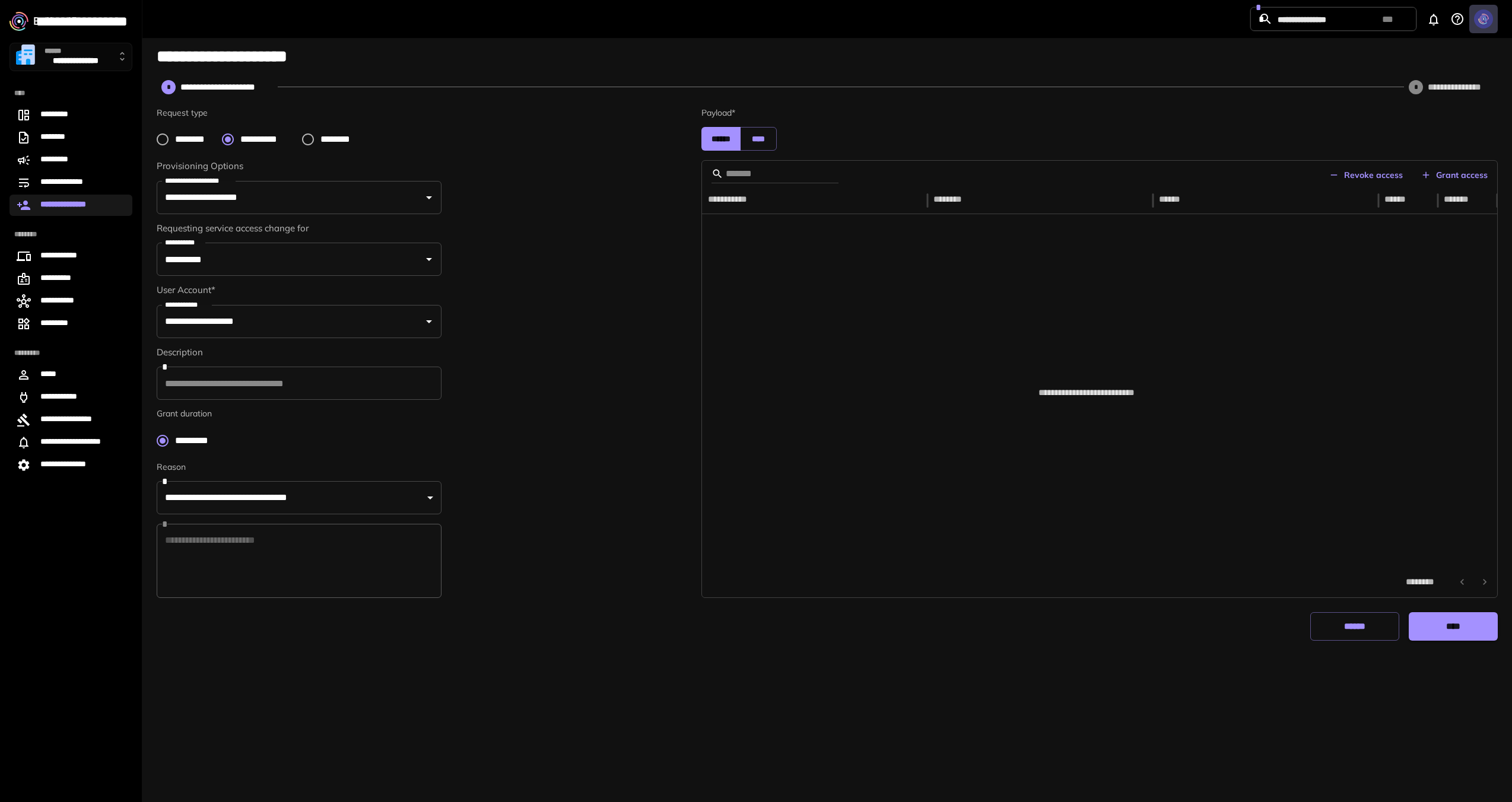 click at bounding box center [1484, 19] 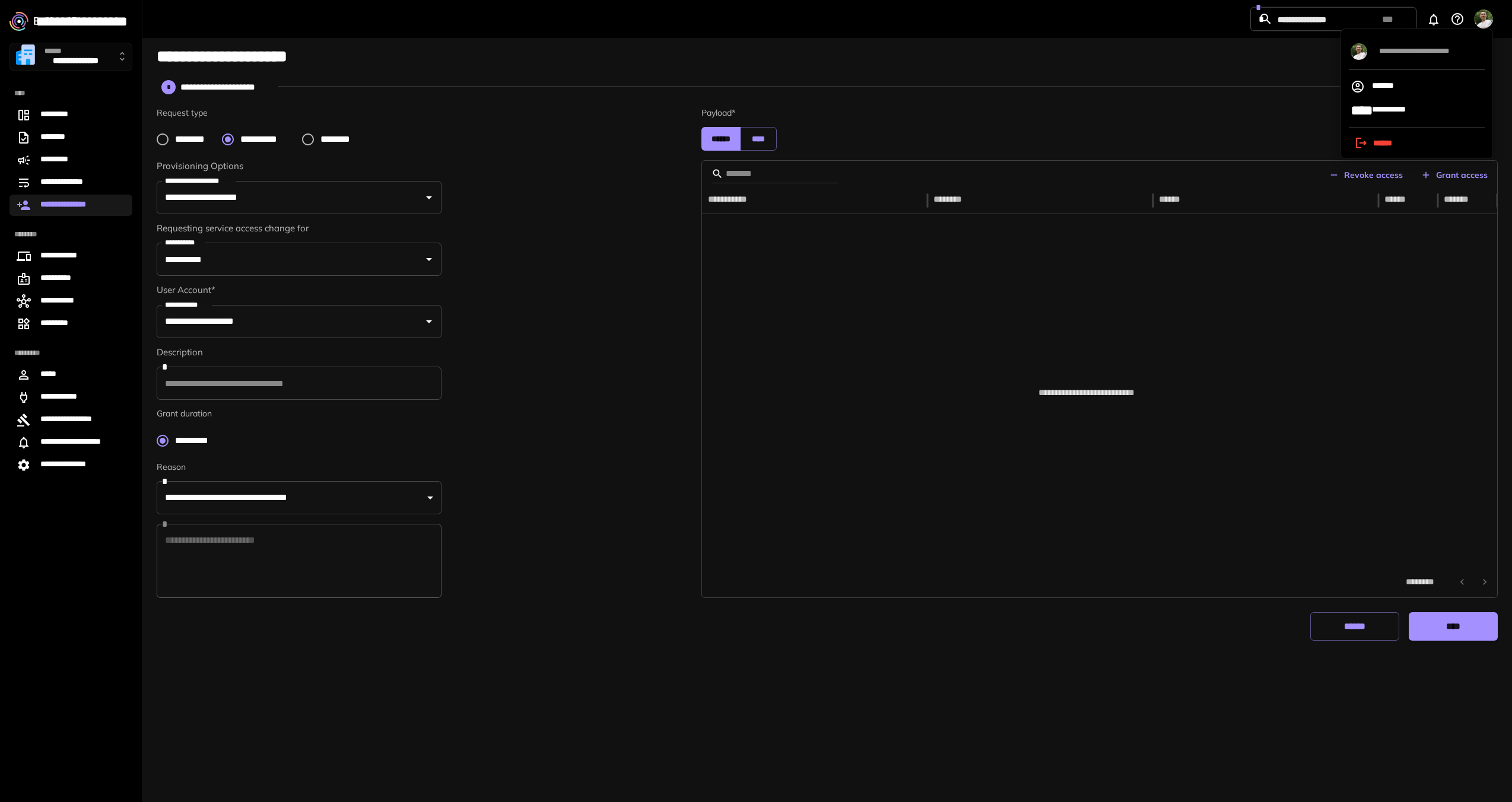 click on "**********" at bounding box center [1416, 110] 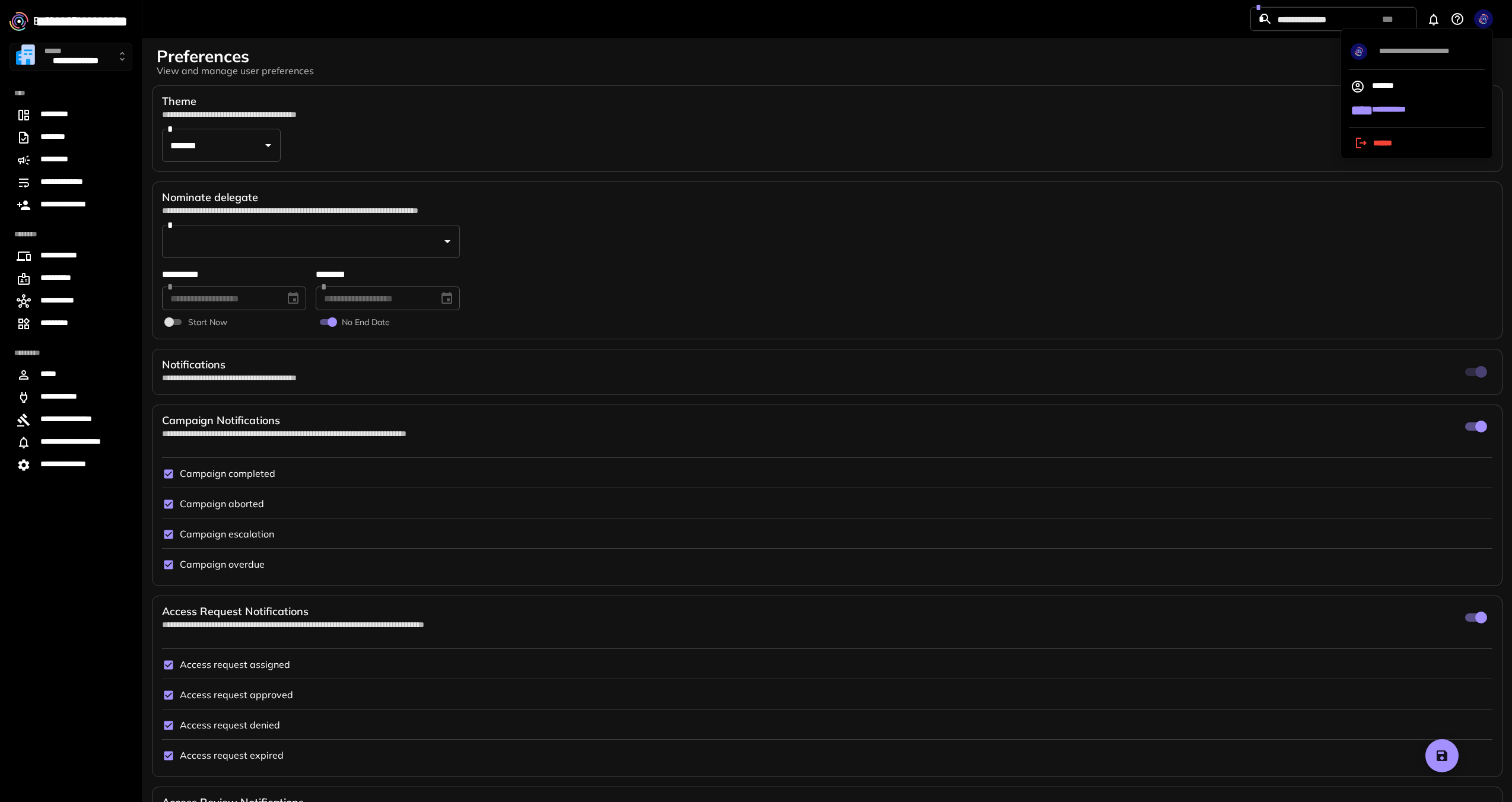 click at bounding box center [756, 401] 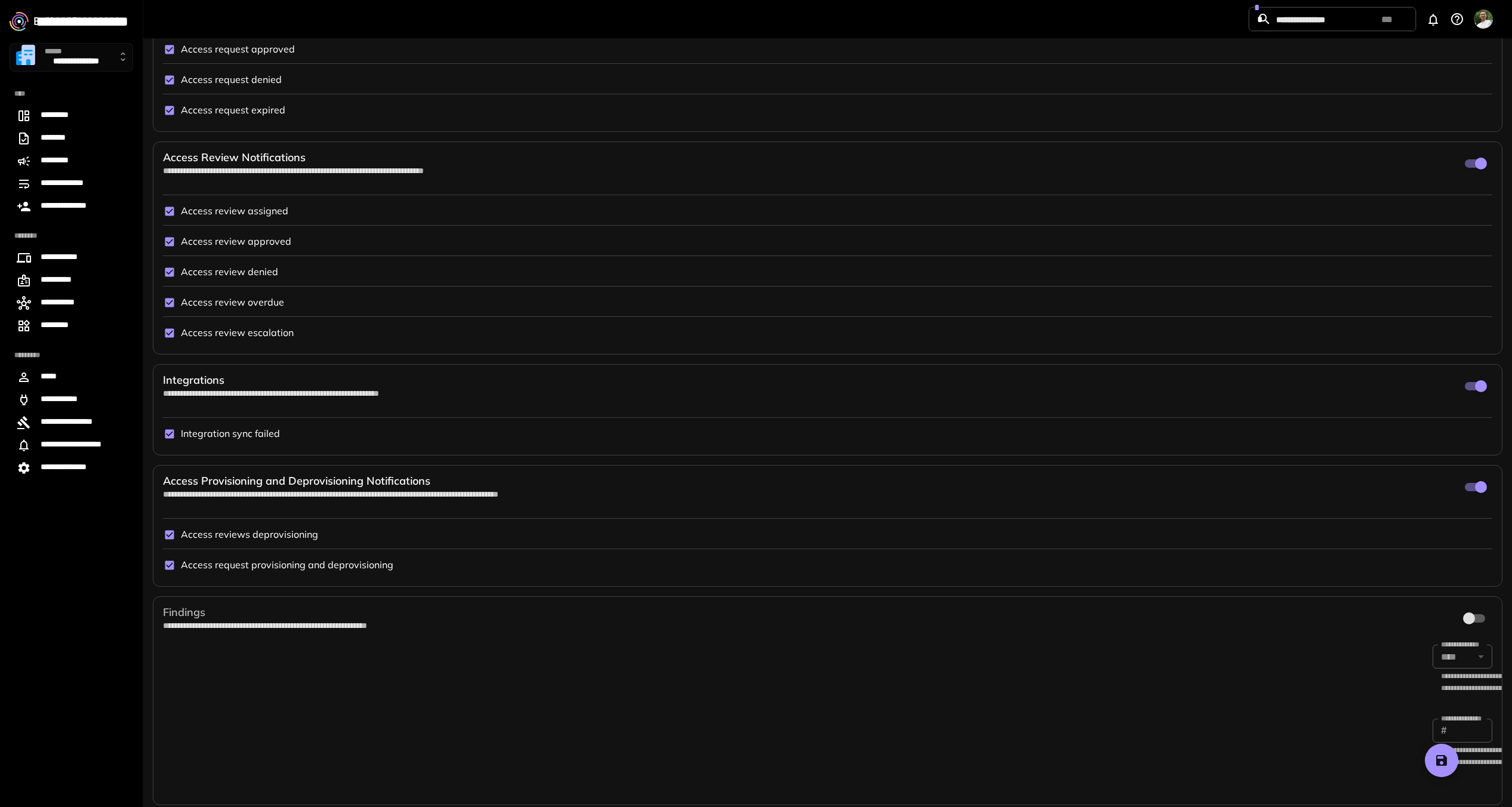 scroll, scrollTop: 657, scrollLeft: 0, axis: vertical 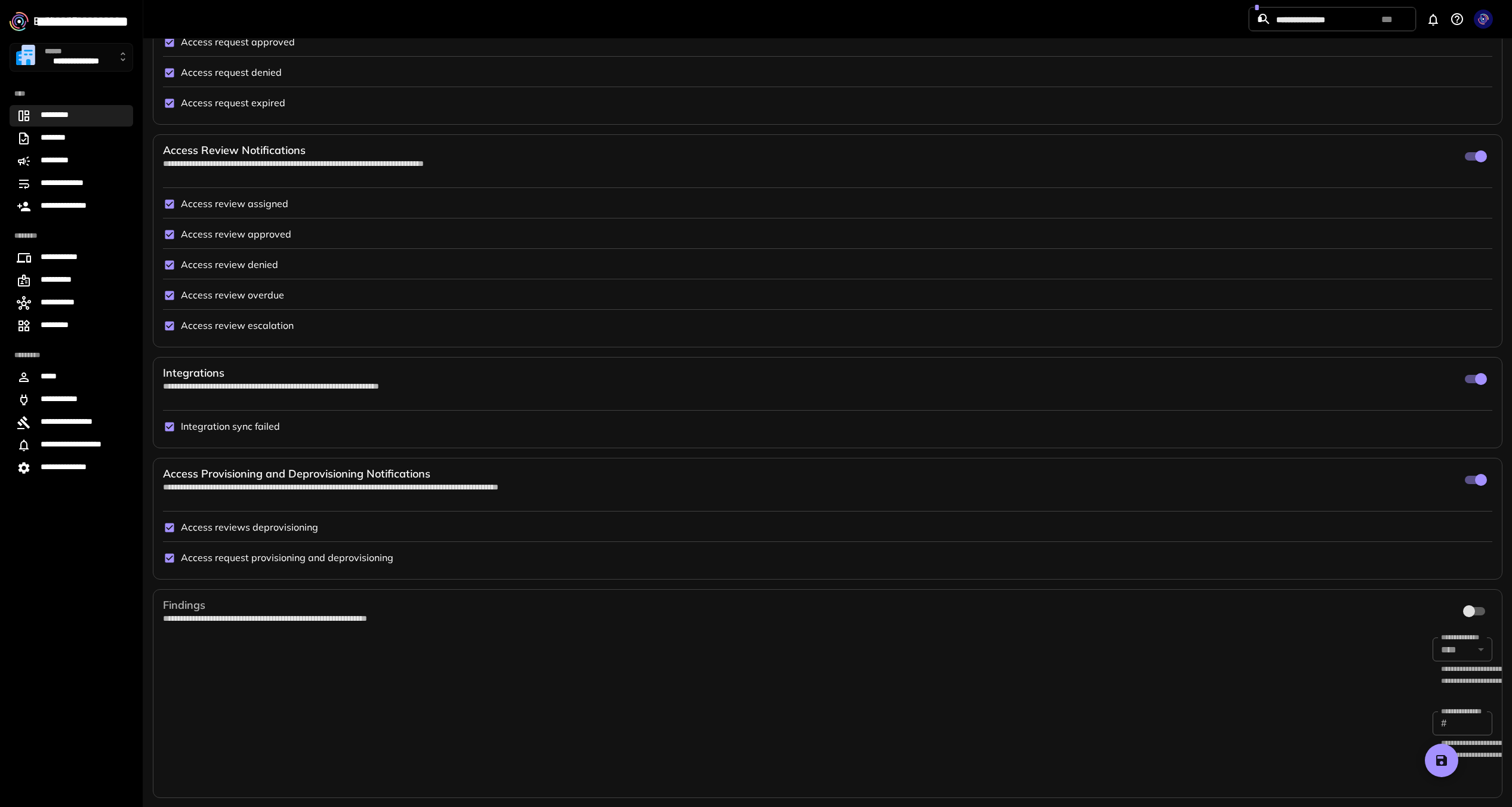 click on "*********" at bounding box center (61, 116) 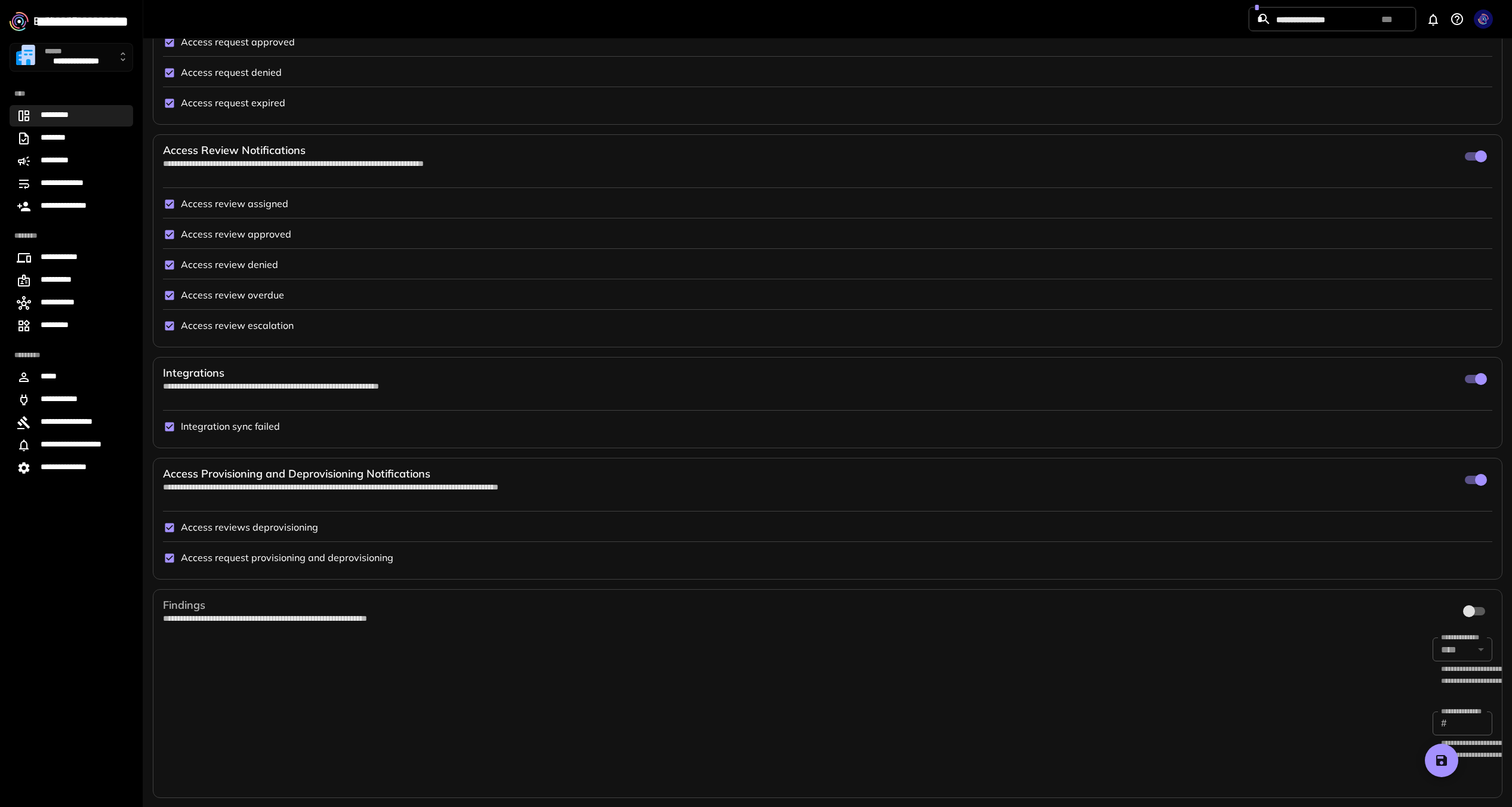 scroll, scrollTop: 0, scrollLeft: 0, axis: both 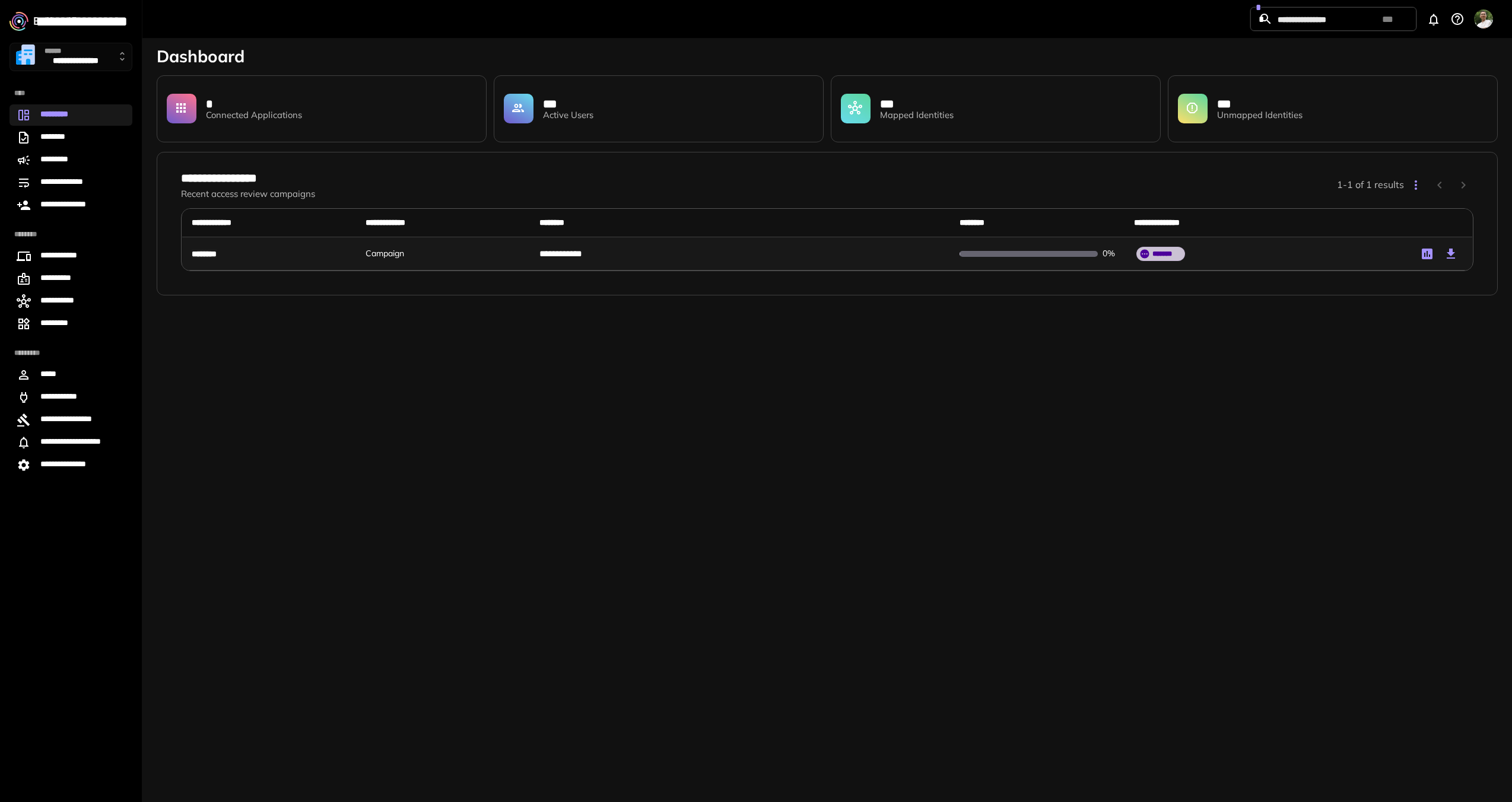 click on "********" at bounding box center [204, 254] 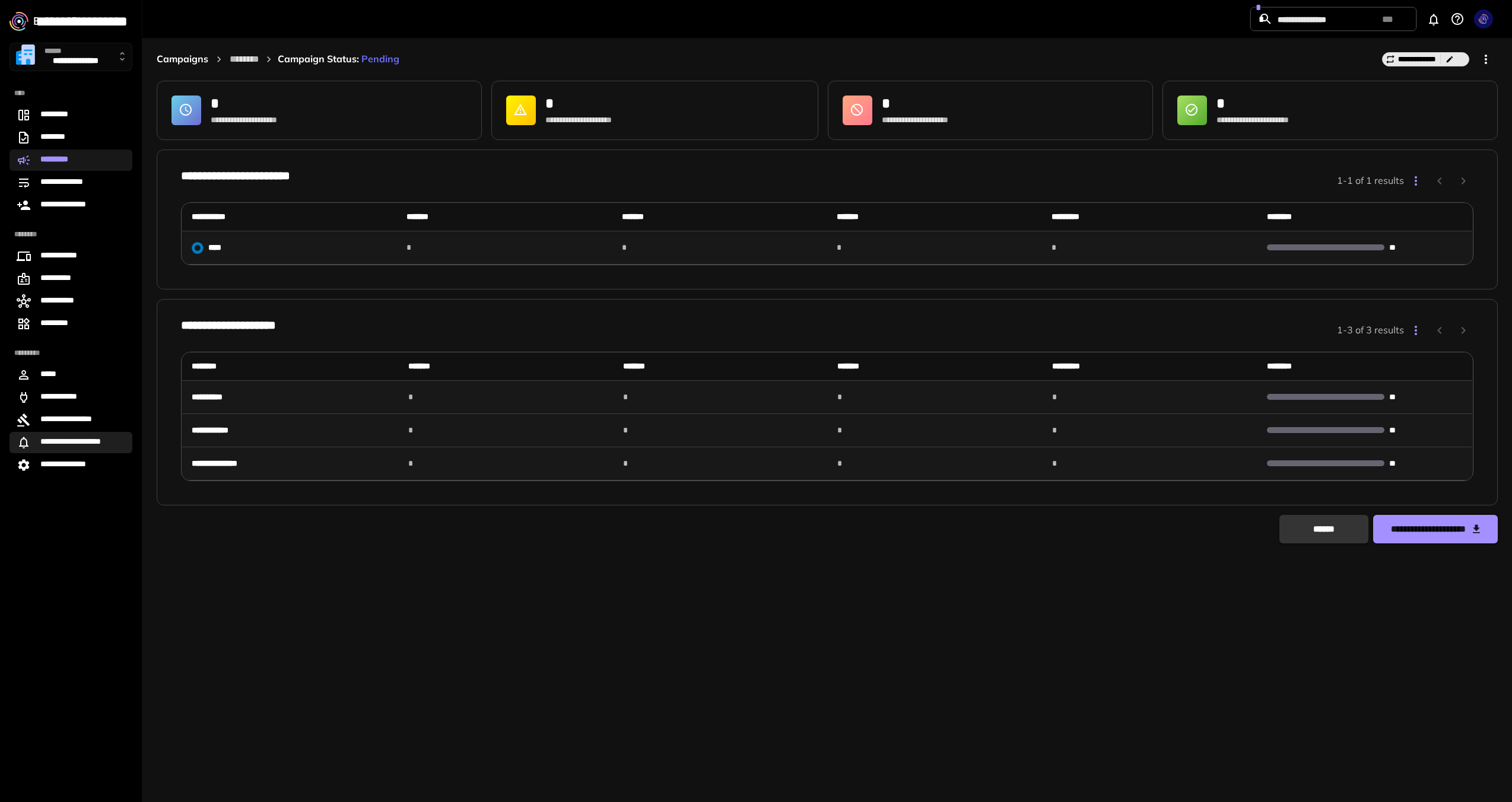 click on "**********" at bounding box center [78, 443] 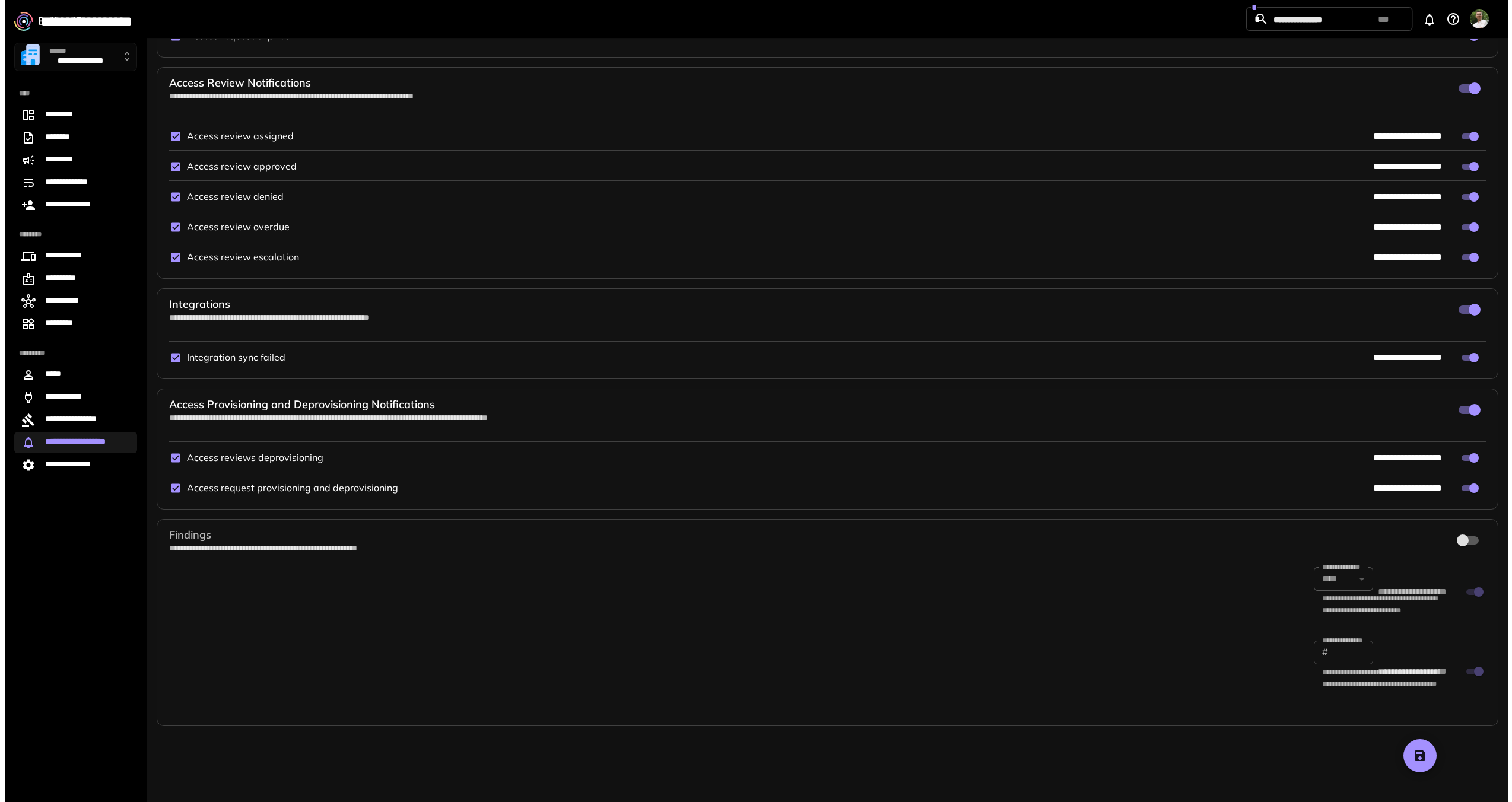 scroll, scrollTop: 0, scrollLeft: 0, axis: both 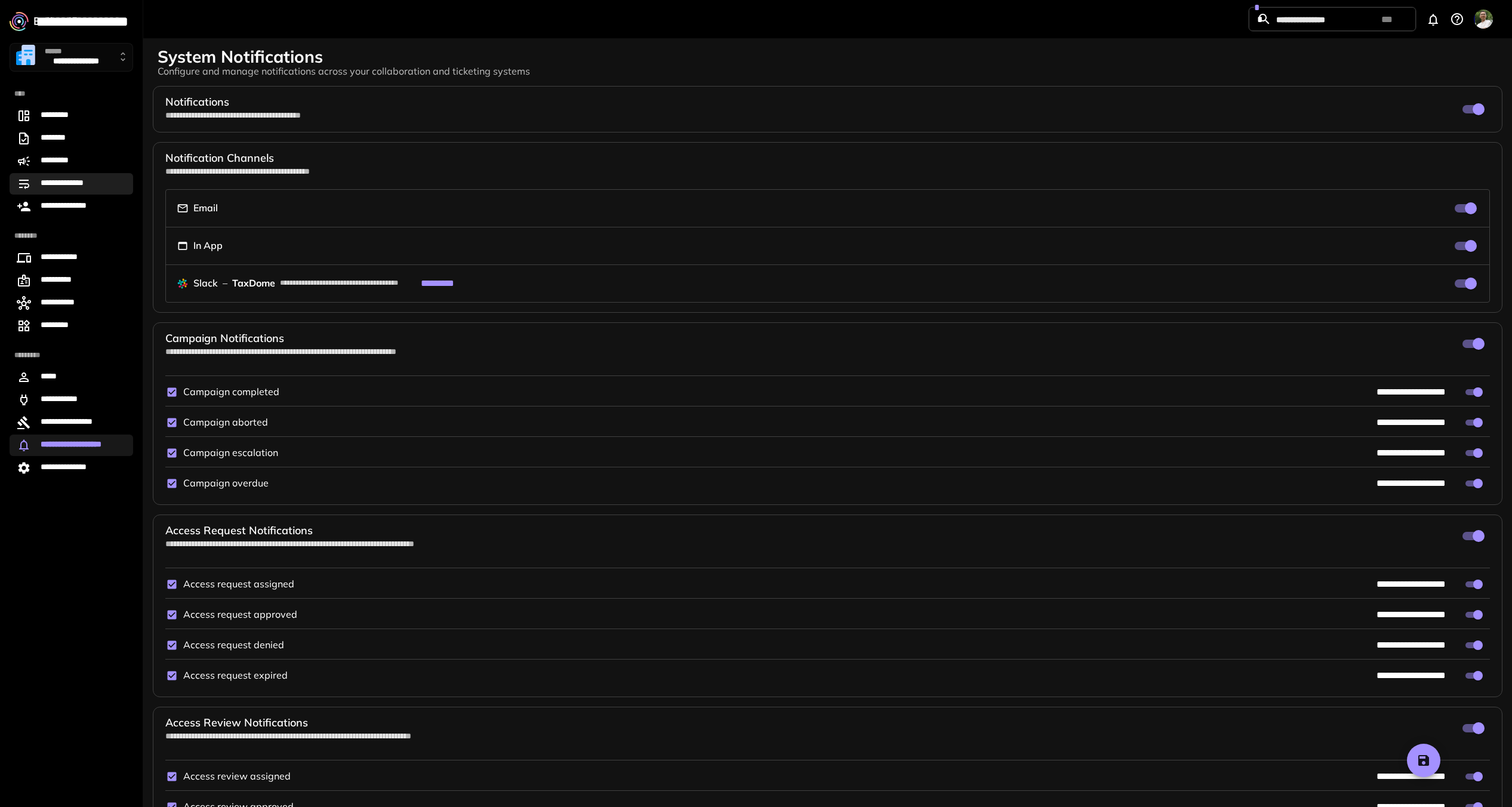 click on "**********" at bounding box center (69, 184) 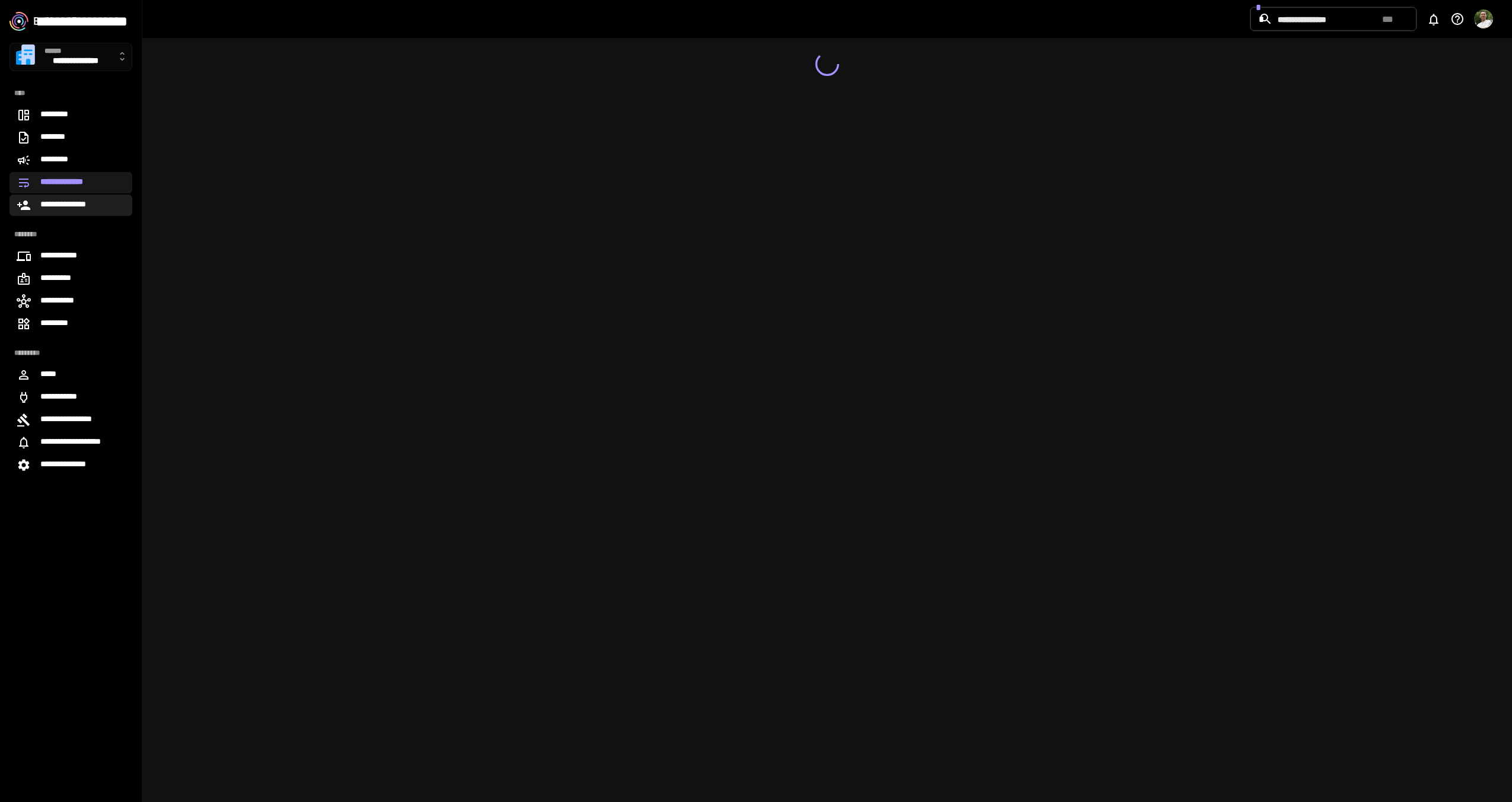 click on "**********" at bounding box center (70, 205) 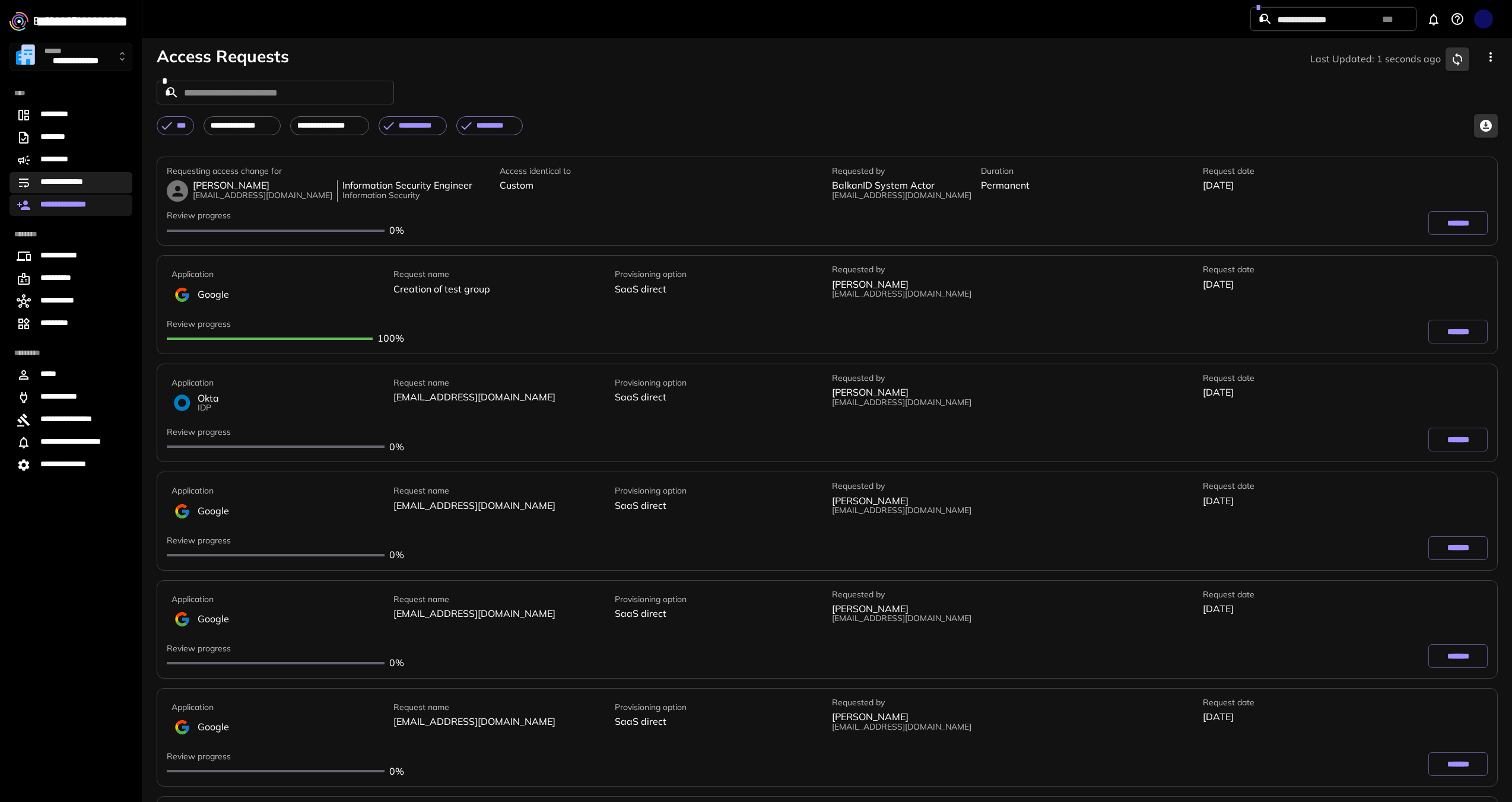 click on "**********" at bounding box center [71, 183] 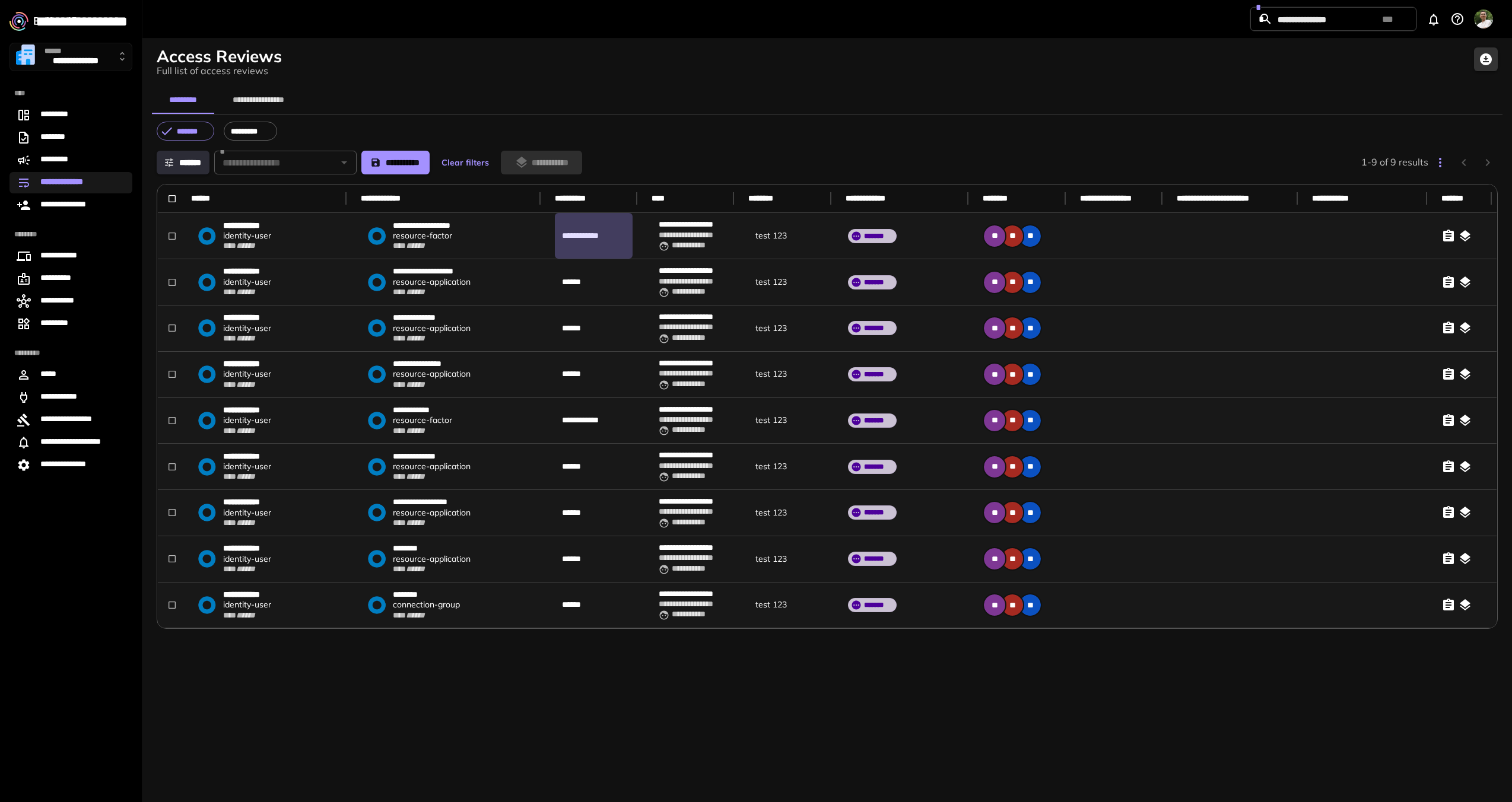 click on "**********" at bounding box center (593, 235) 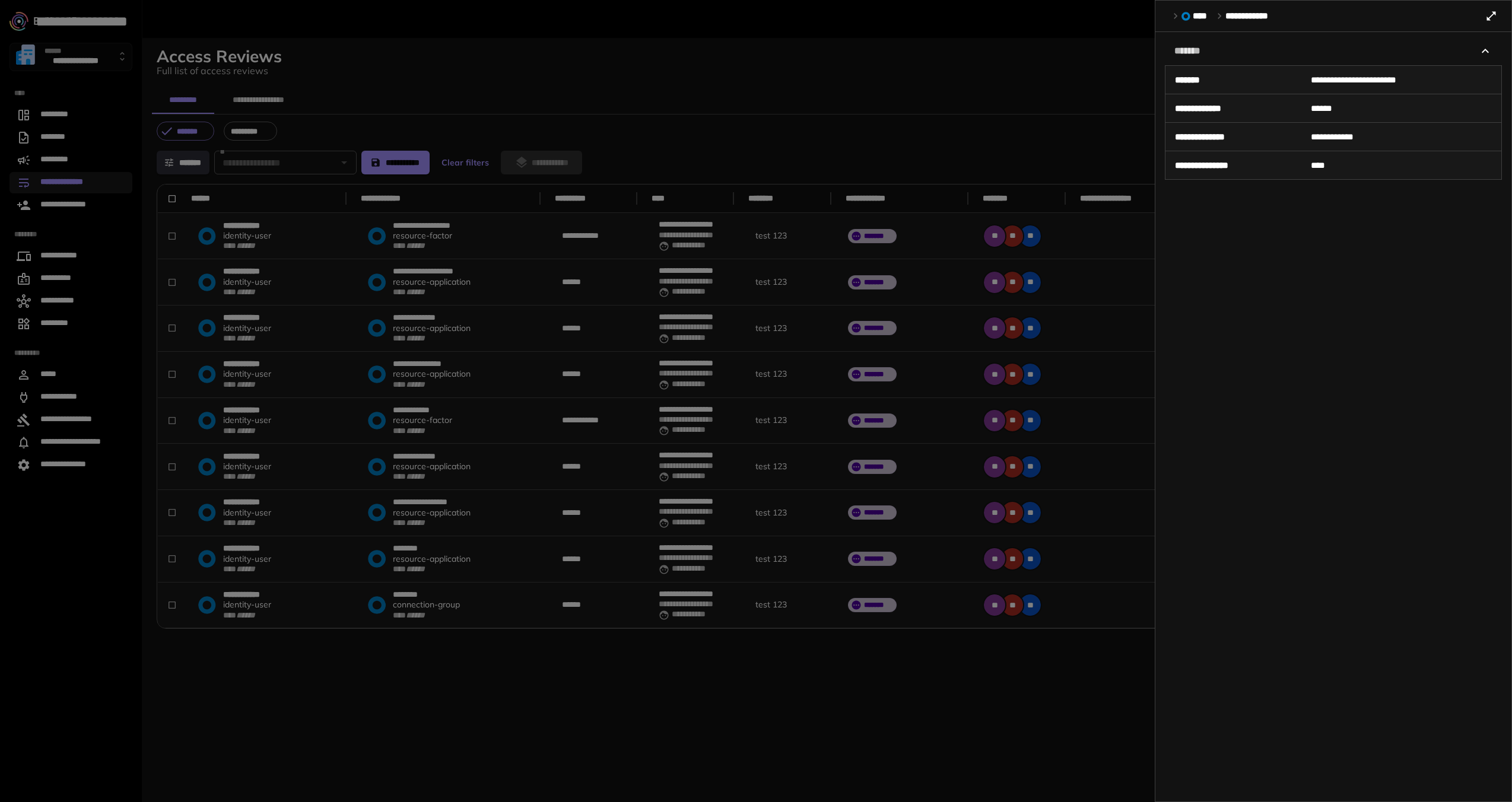 click at bounding box center (756, 401) 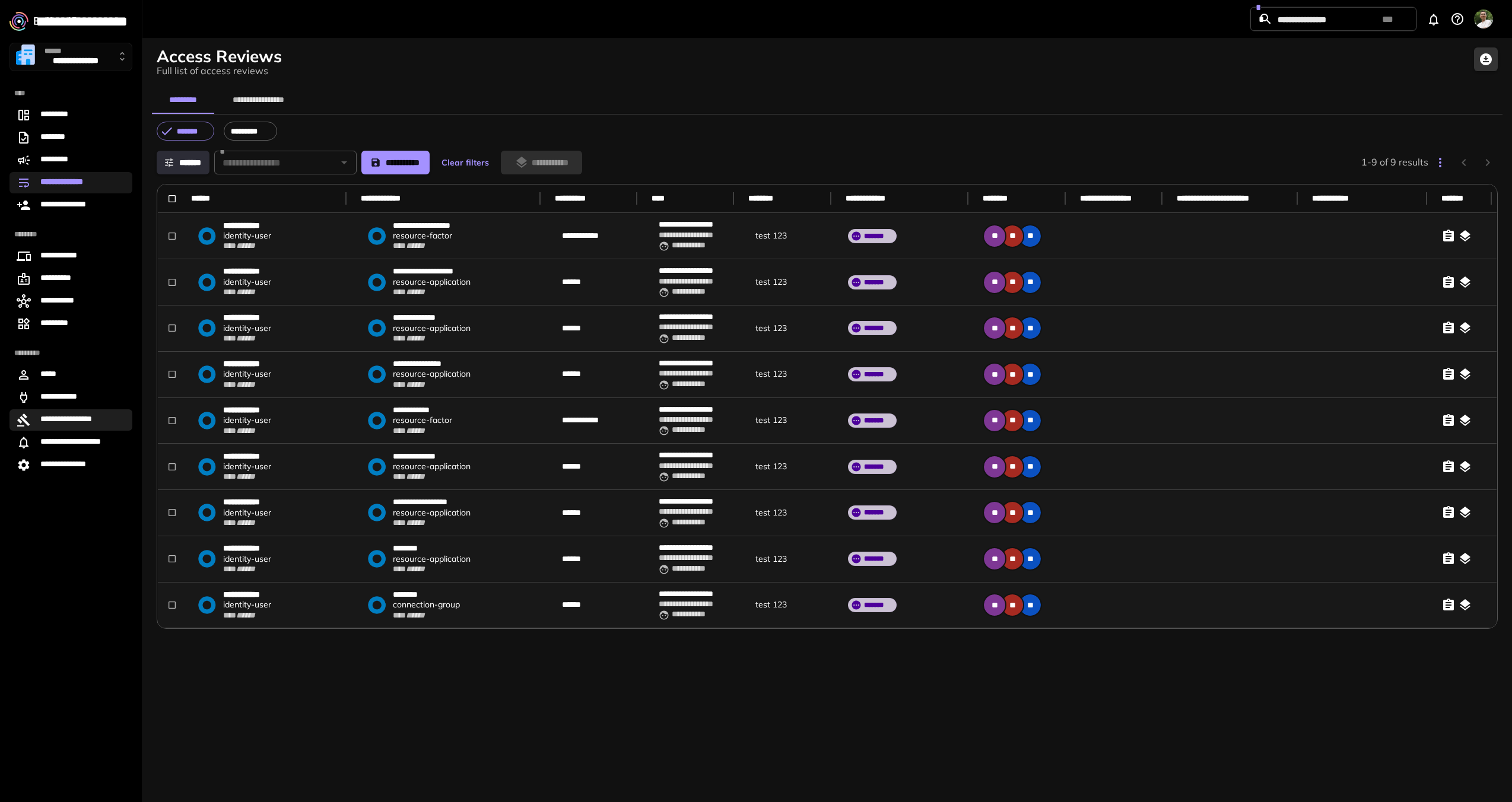 click on "**********" at bounding box center (74, 420) 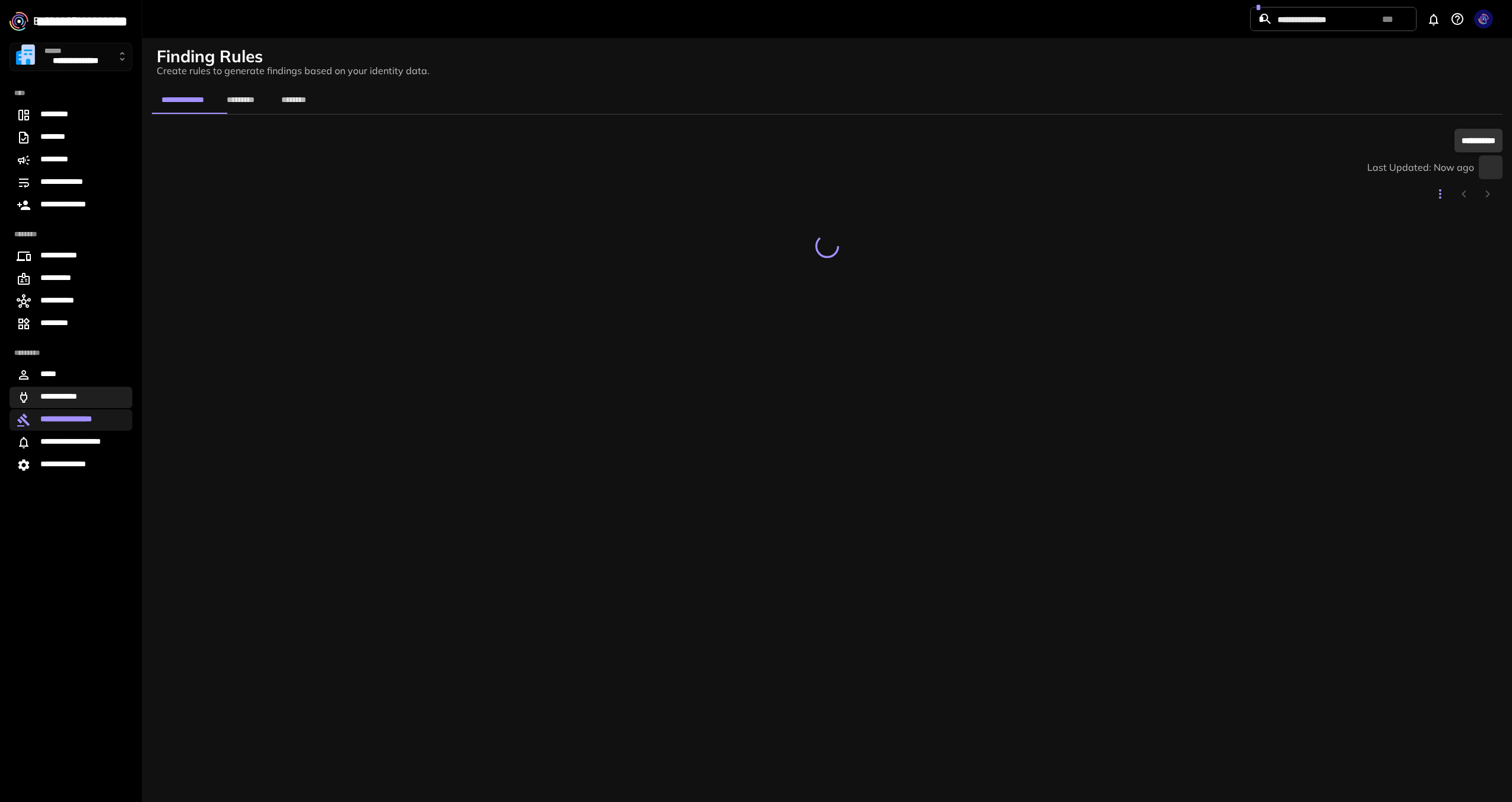 click on "**********" at bounding box center [62, 397] 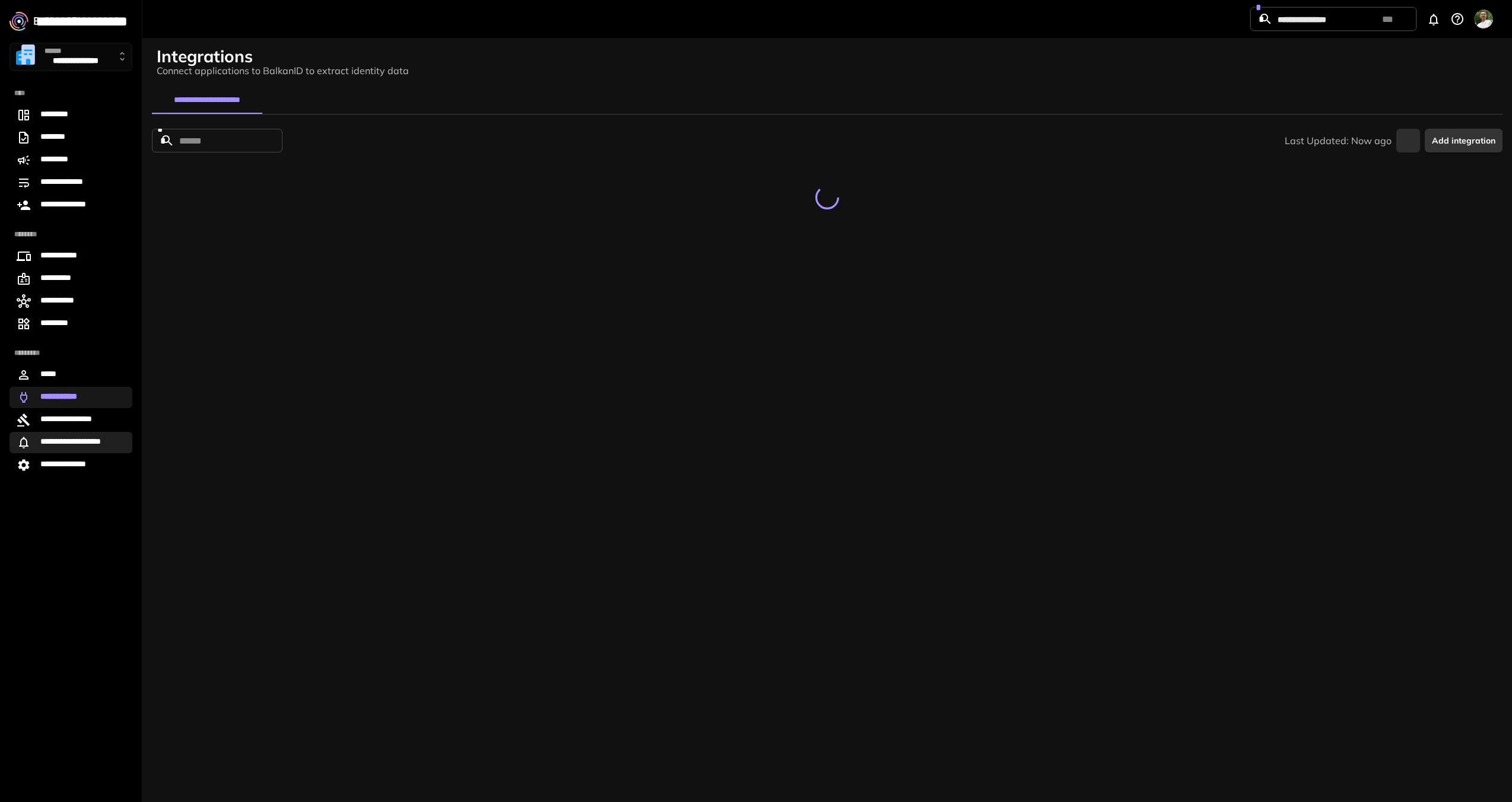 click on "**********" at bounding box center (71, 443) 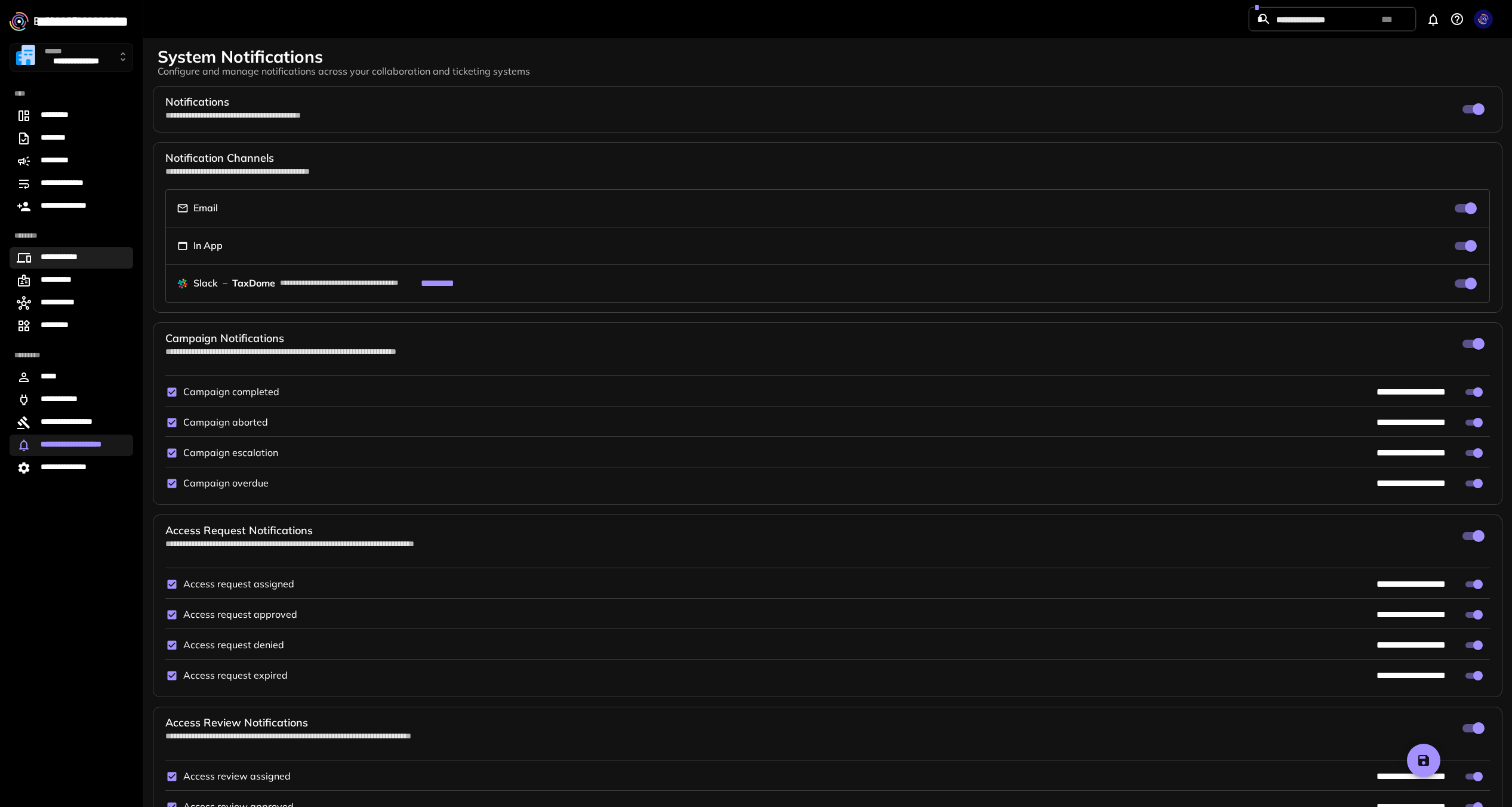 click 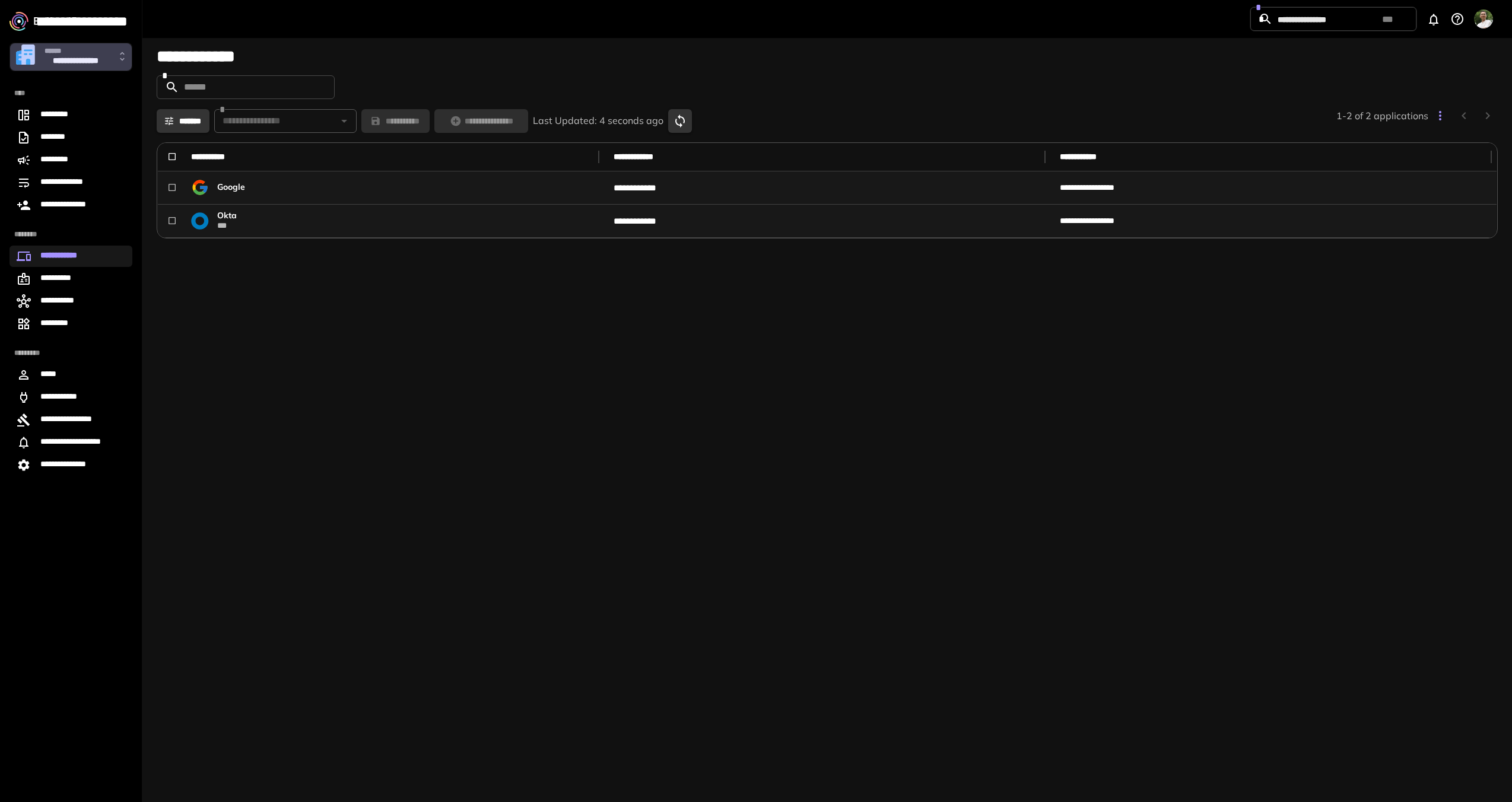 click on "**********" at bounding box center [75, 62] 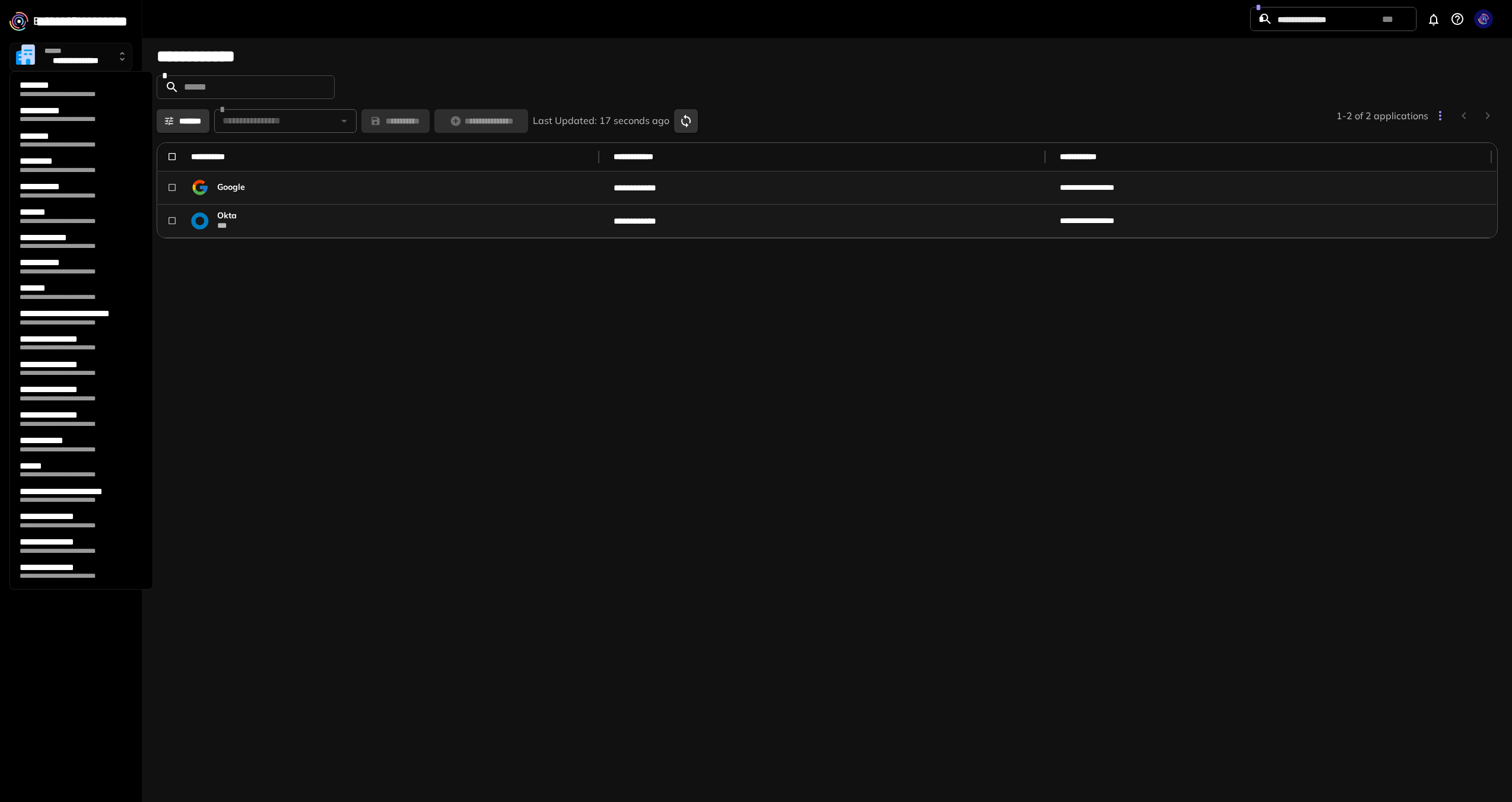 click at bounding box center [756, 401] 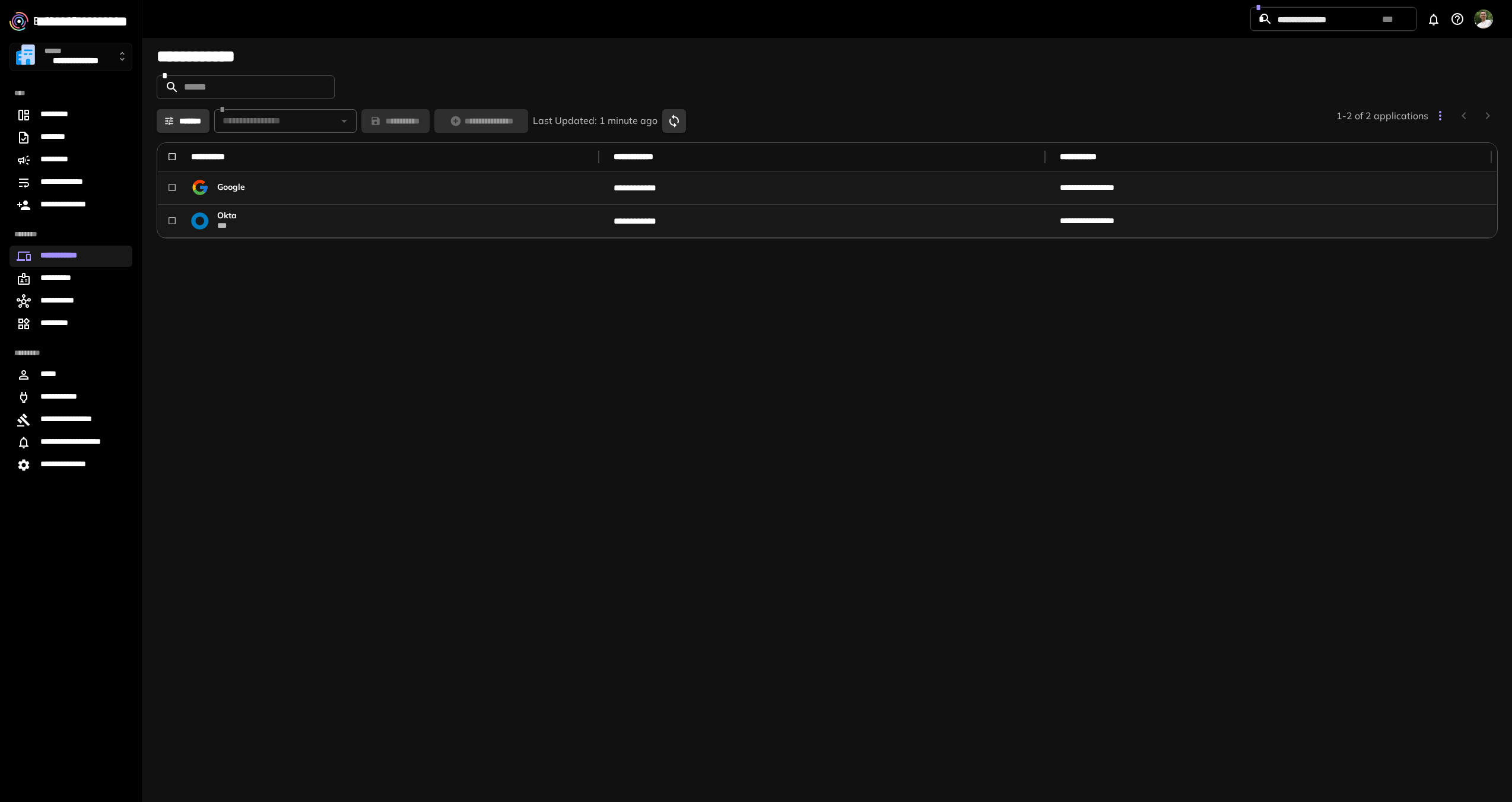 click on "**********" at bounding box center [827, 418] 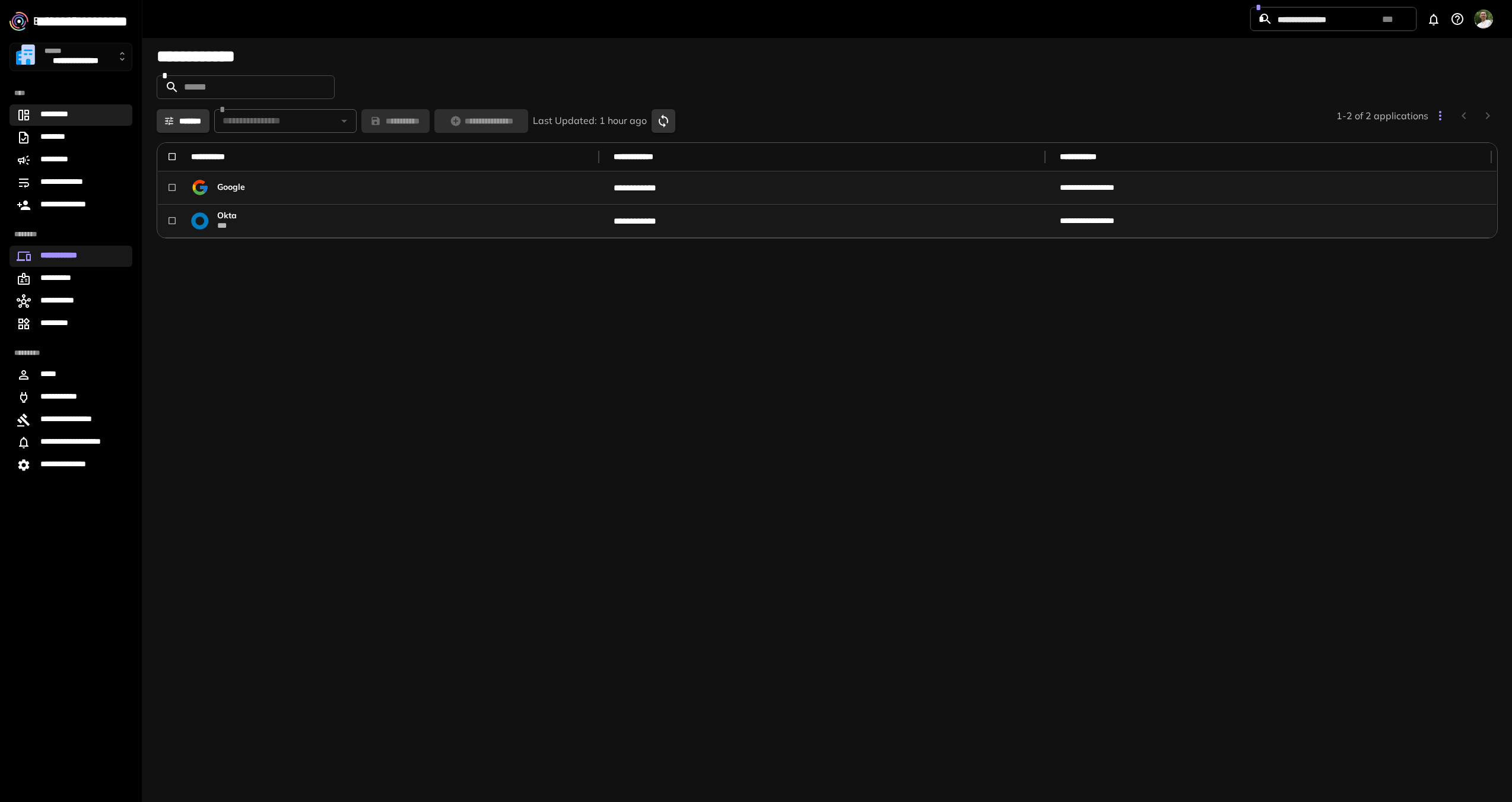 scroll, scrollTop: 0, scrollLeft: 0, axis: both 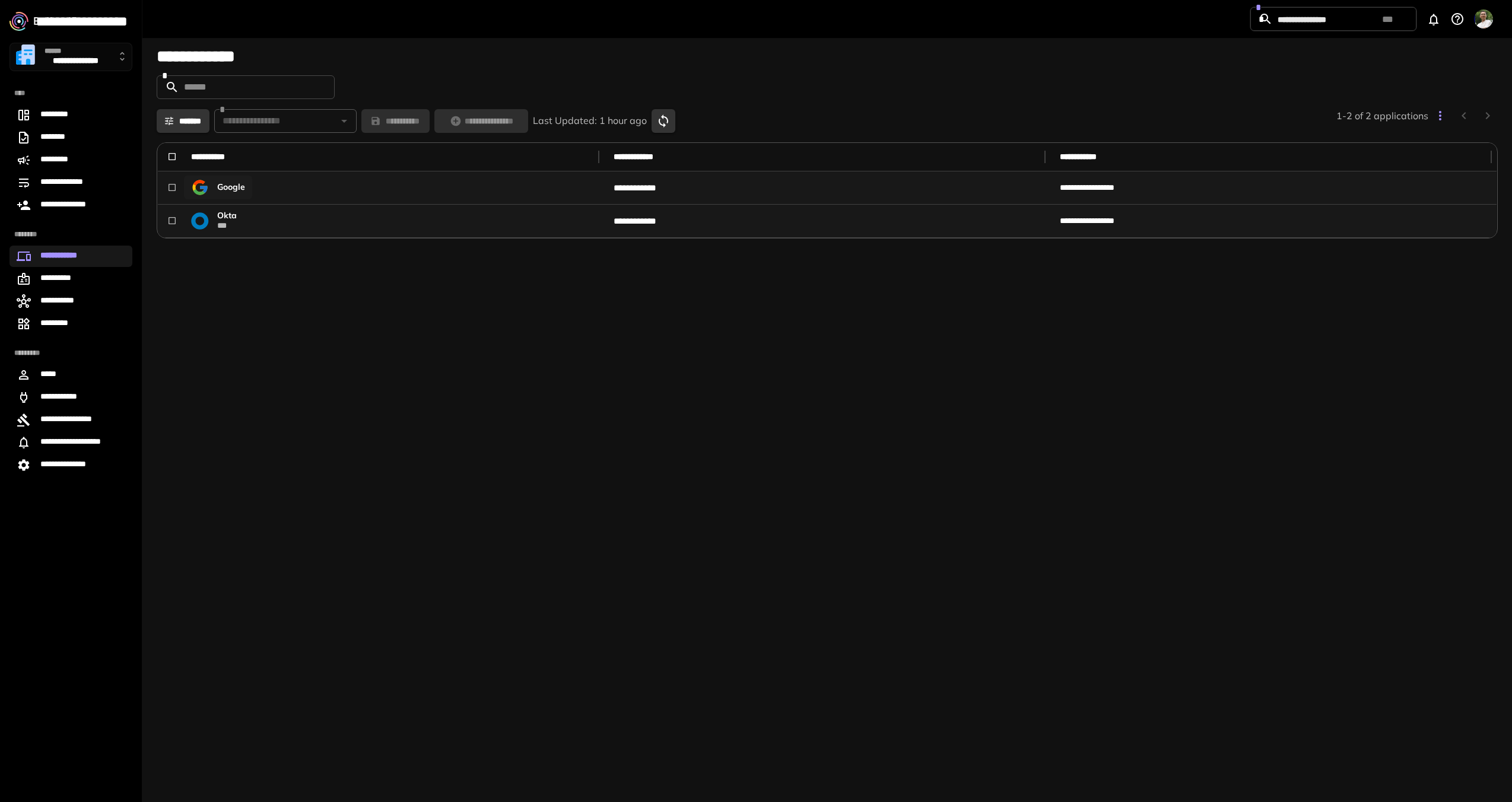 click on "Google" at bounding box center (231, 187) 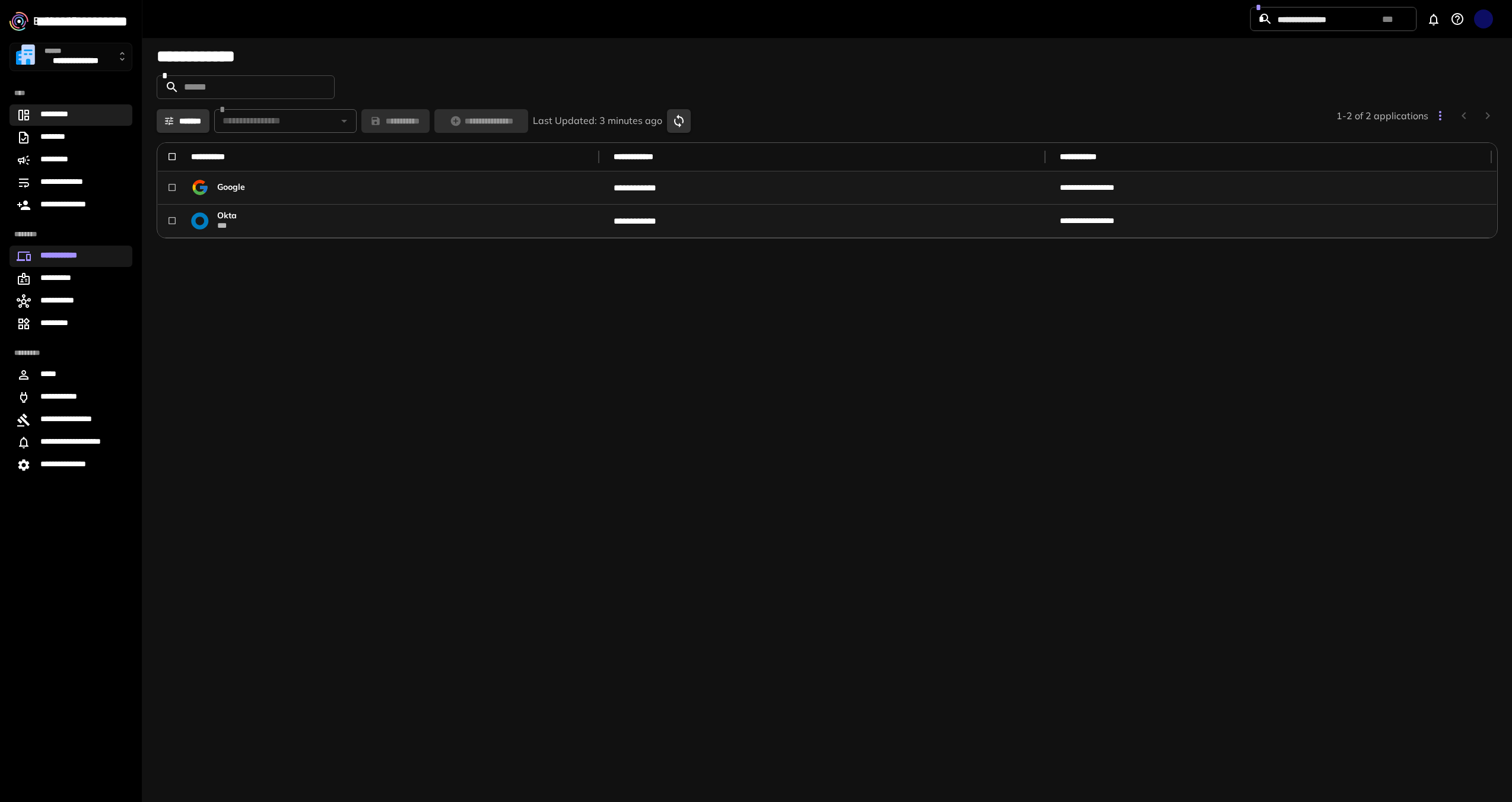 click on "*********" at bounding box center (71, 115) 